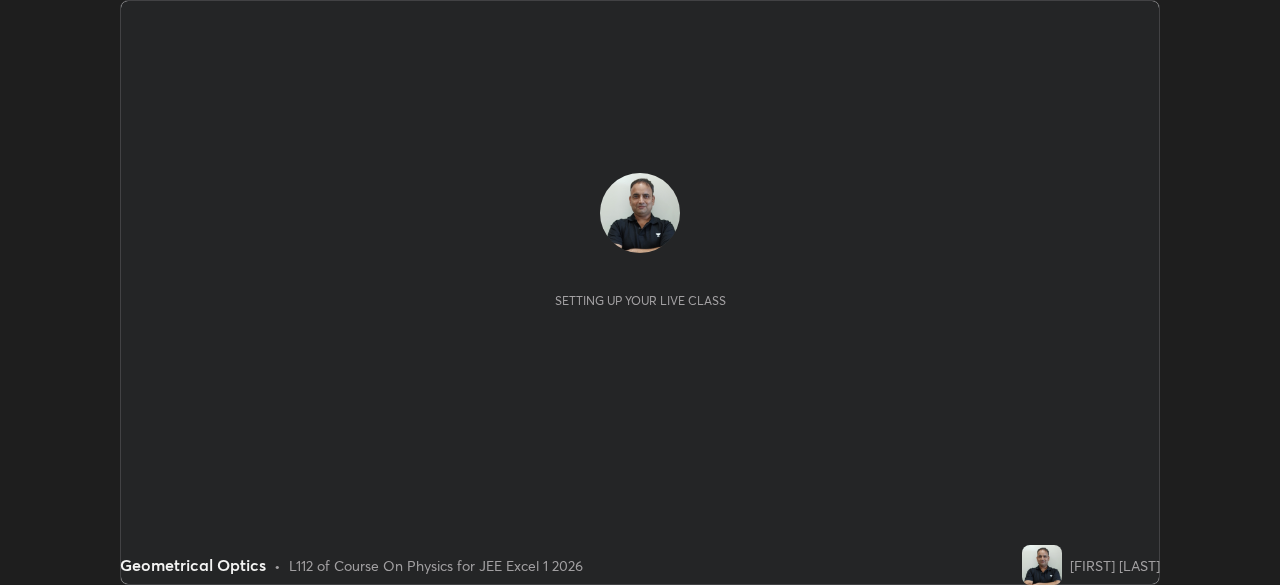 scroll, scrollTop: 0, scrollLeft: 0, axis: both 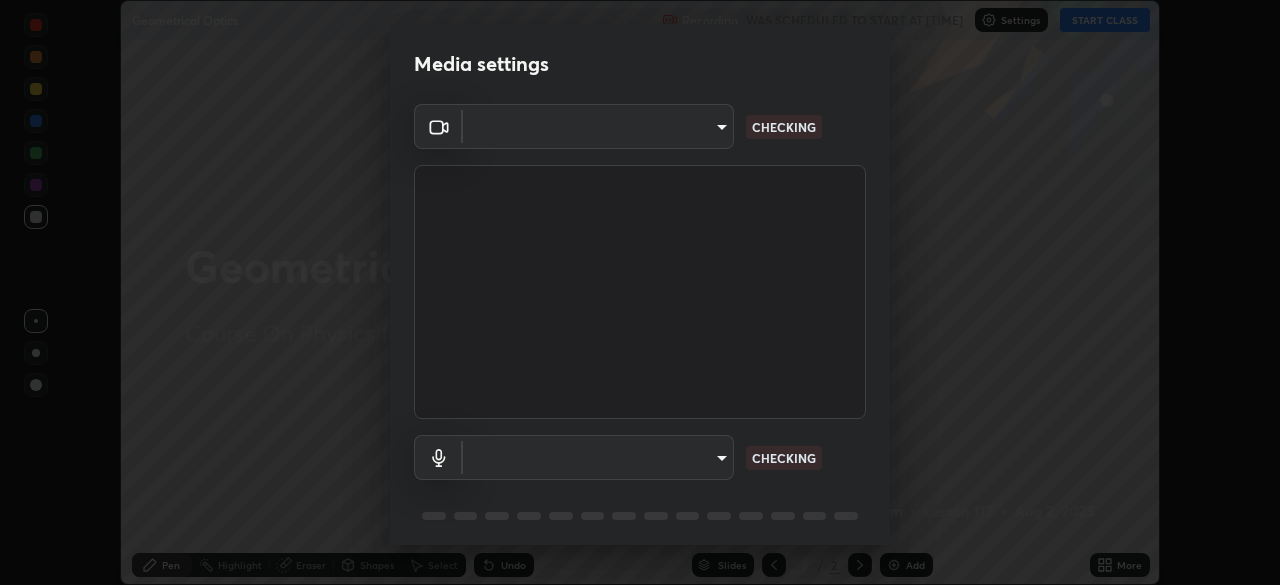 type on "1e49b53be58bf3658c32ba4c8e2538d2601885ca91182b01ba969948c87b8f29" 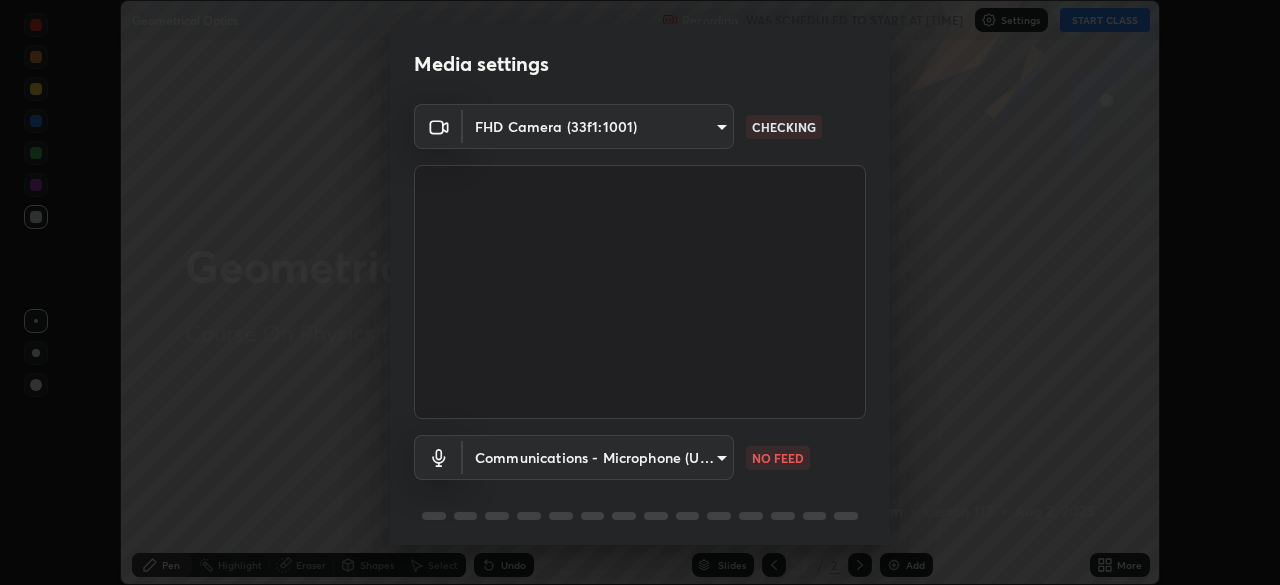 click on "Erase all Geometrical Optics Recording WAS SCHEDULED TO START AT  4:45 PM Settings START CLASS Setting up your live class Geometrical Optics • L112 of Course On Physics for JEE Excel 1 2026 [FIRST] [LAST] Pen Highlight Eraser Shapes Select Undo Slides 2 / 2 Add More No doubts shared Encourage your learners to ask a doubt for better clarity Report an issue Reason for reporting Buffering Chat not working Audio - Video sync issue Educator video quality low ​ Attach an image Report Media settings FHD Camera (33f1:1001) 1e49b53be58bf3658c32ba4c8e2538d2601885ca91182b01ba969948c87b8f29 CHECKING Communications - Microphone (USB Audio Device) communications NO FEED 1 / 5 Next" at bounding box center (640, 292) 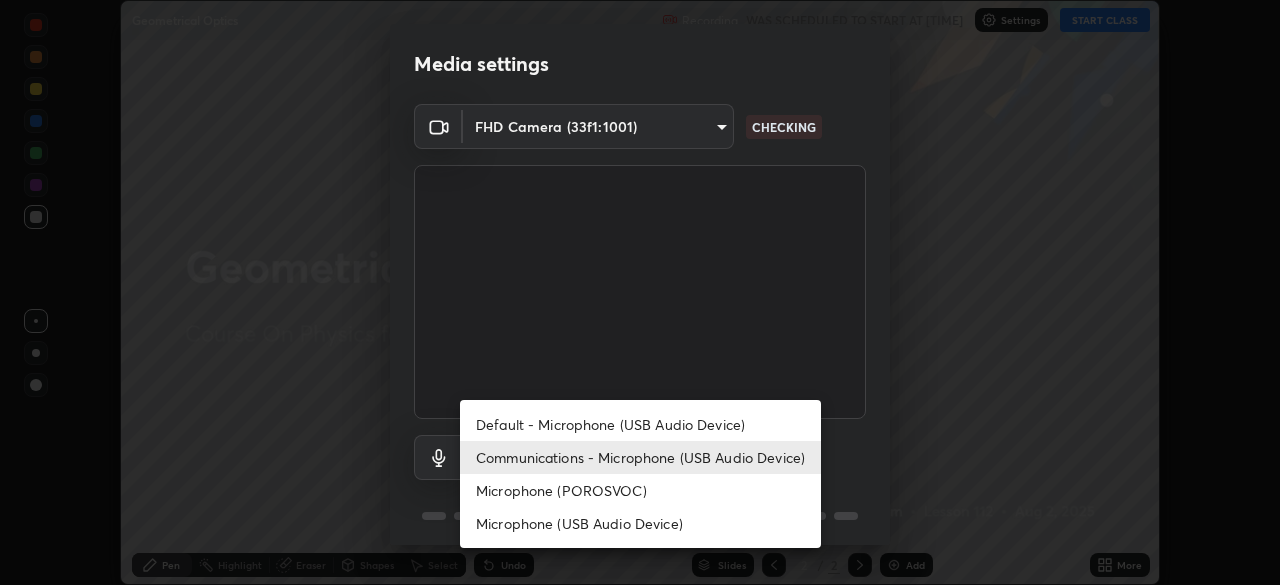 click on "Microphone (POROSVOC)" at bounding box center [640, 490] 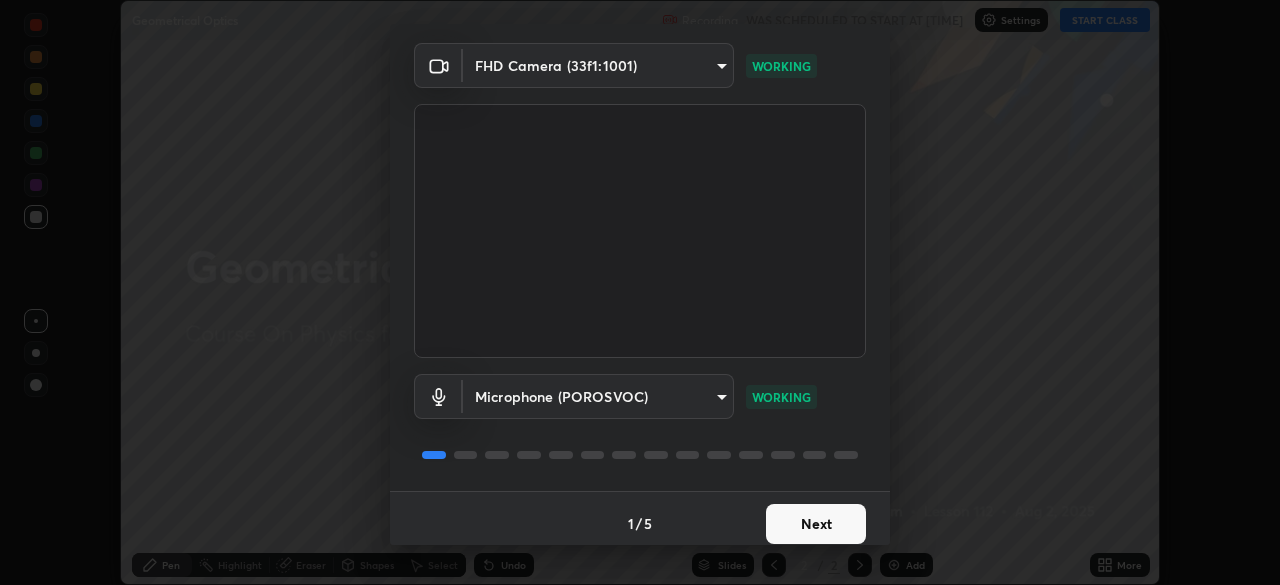 scroll, scrollTop: 71, scrollLeft: 0, axis: vertical 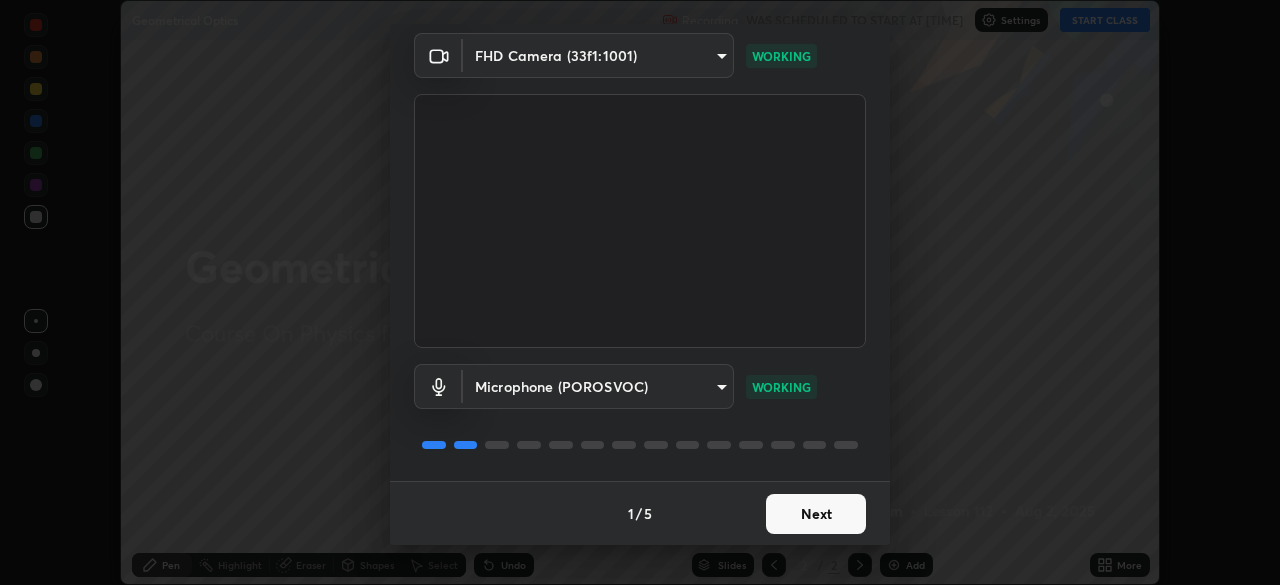 click on "Next" at bounding box center [816, 514] 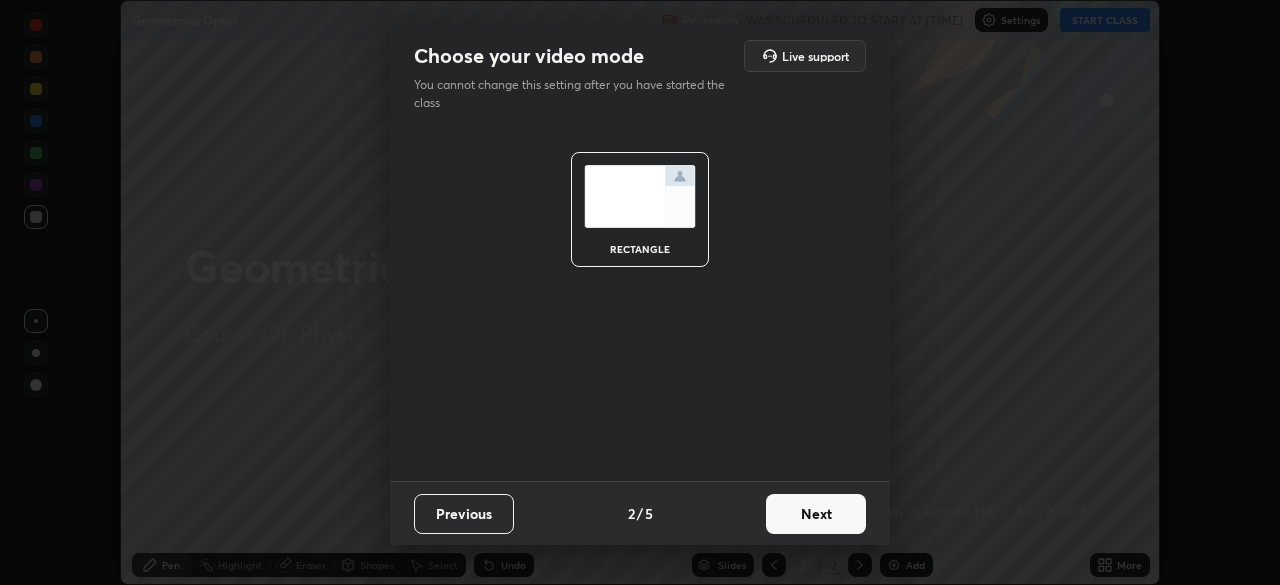 scroll, scrollTop: 0, scrollLeft: 0, axis: both 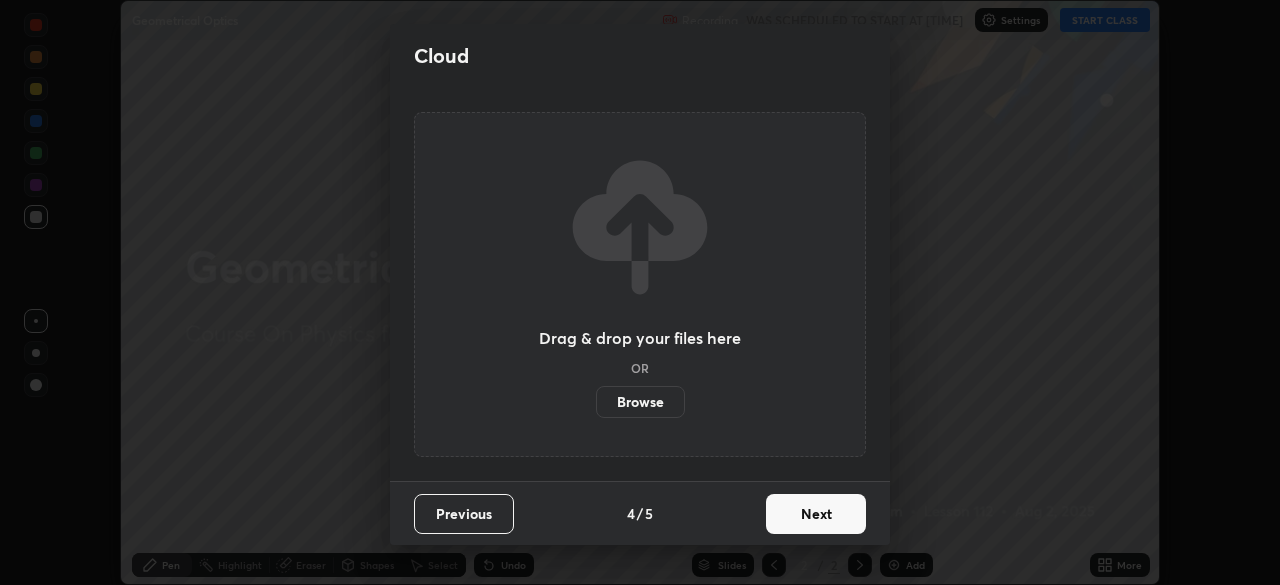 click on "Next" at bounding box center (816, 514) 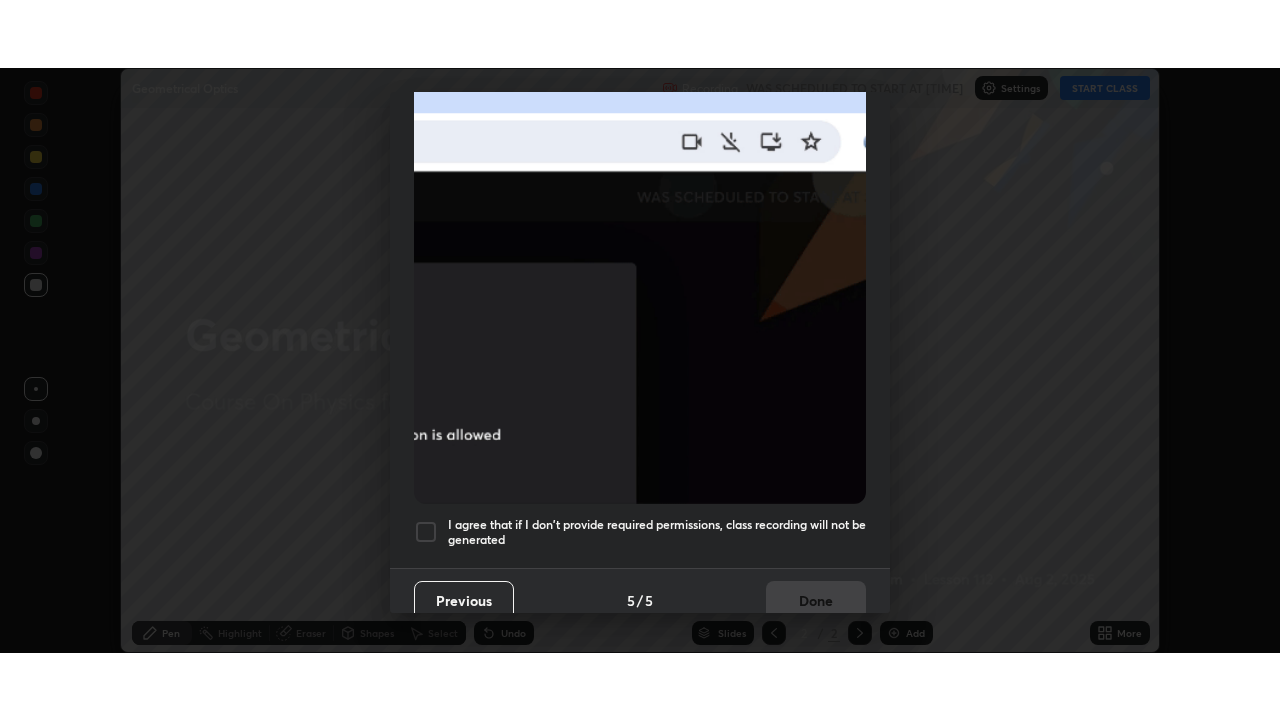 scroll, scrollTop: 479, scrollLeft: 0, axis: vertical 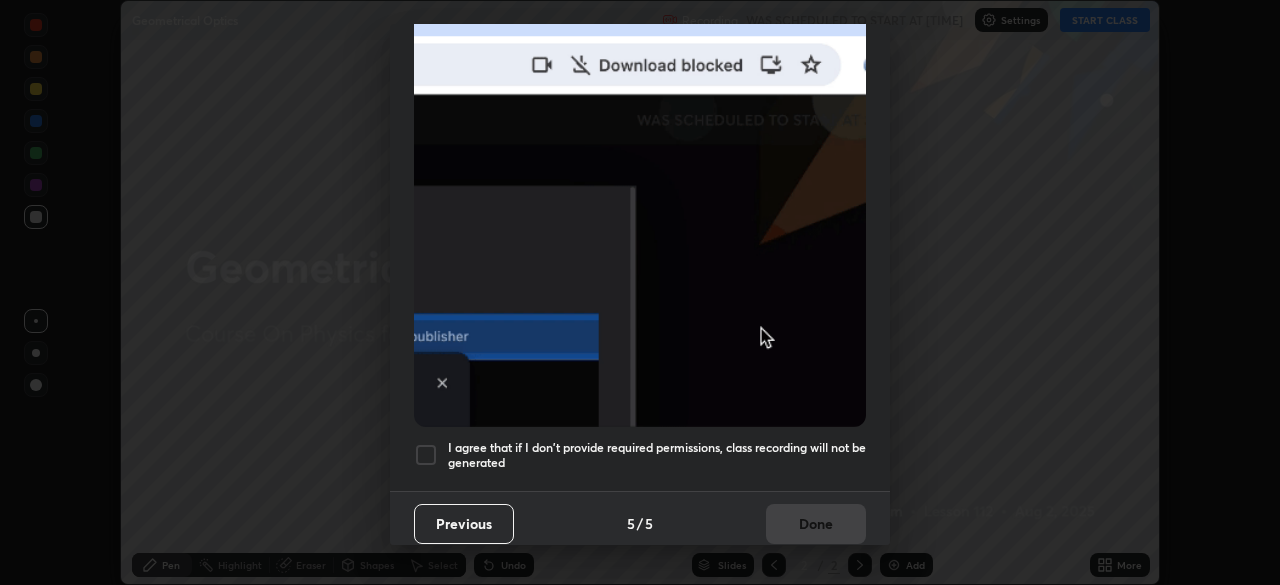click at bounding box center (426, 455) 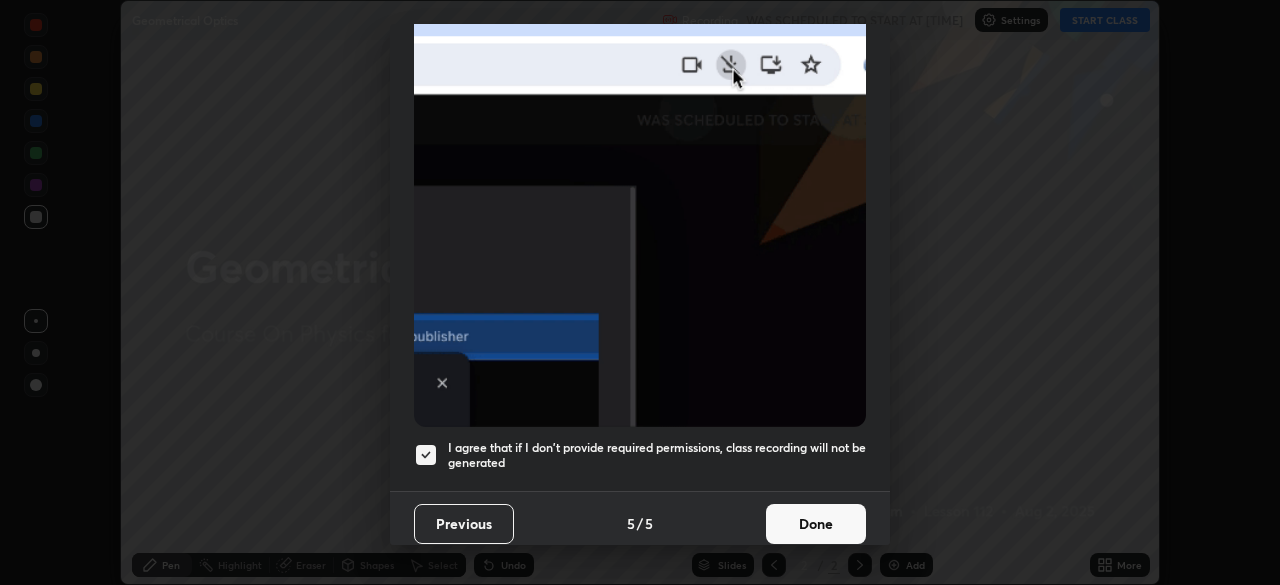 click on "Done" at bounding box center [816, 524] 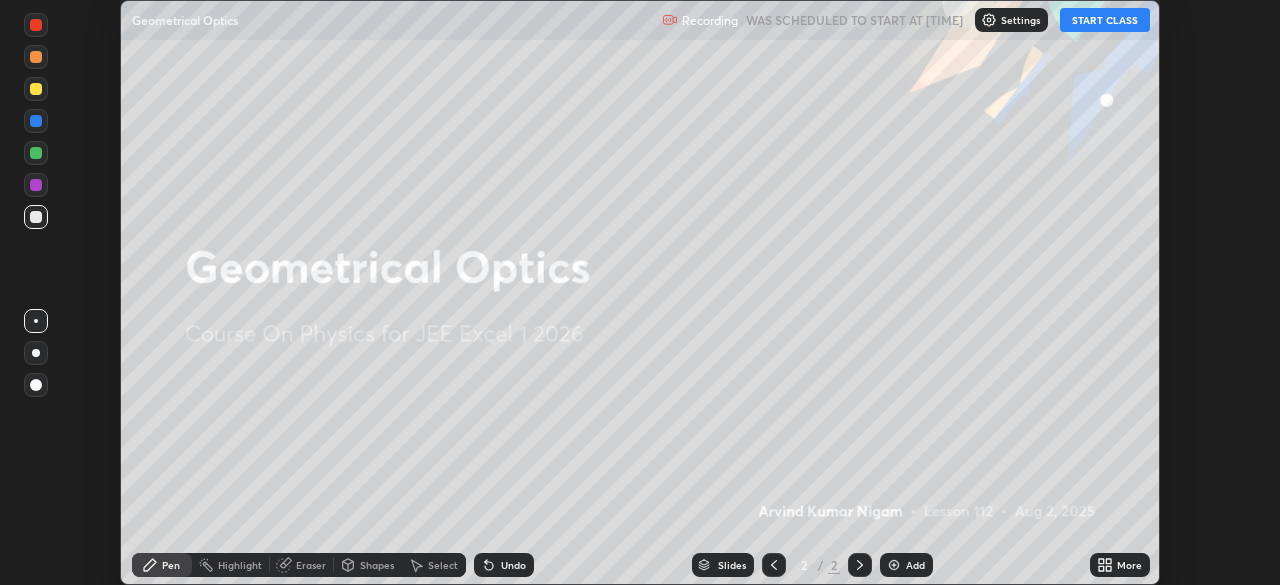 click on "START CLASS" at bounding box center [1105, 20] 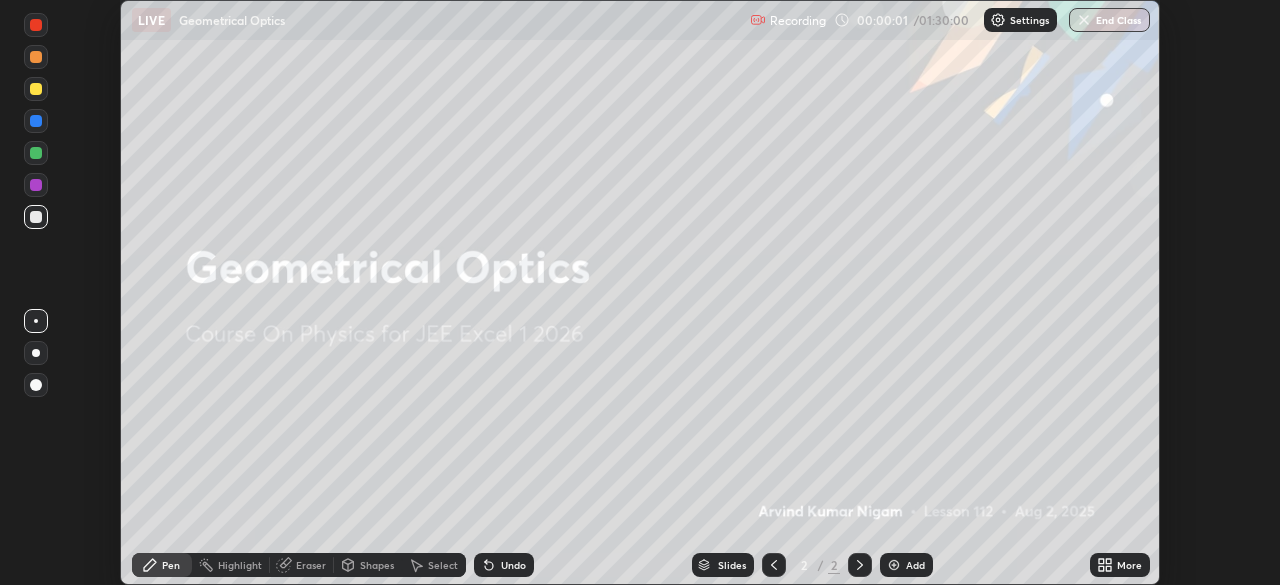 click on "More" at bounding box center [1129, 565] 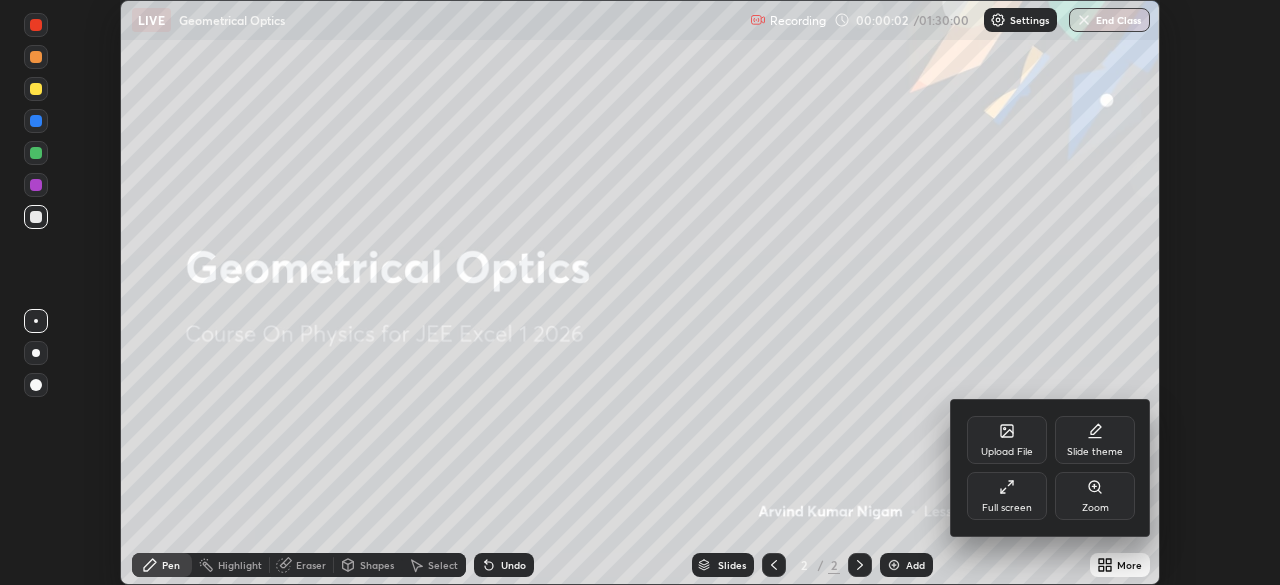click on "Full screen" at bounding box center [1007, 508] 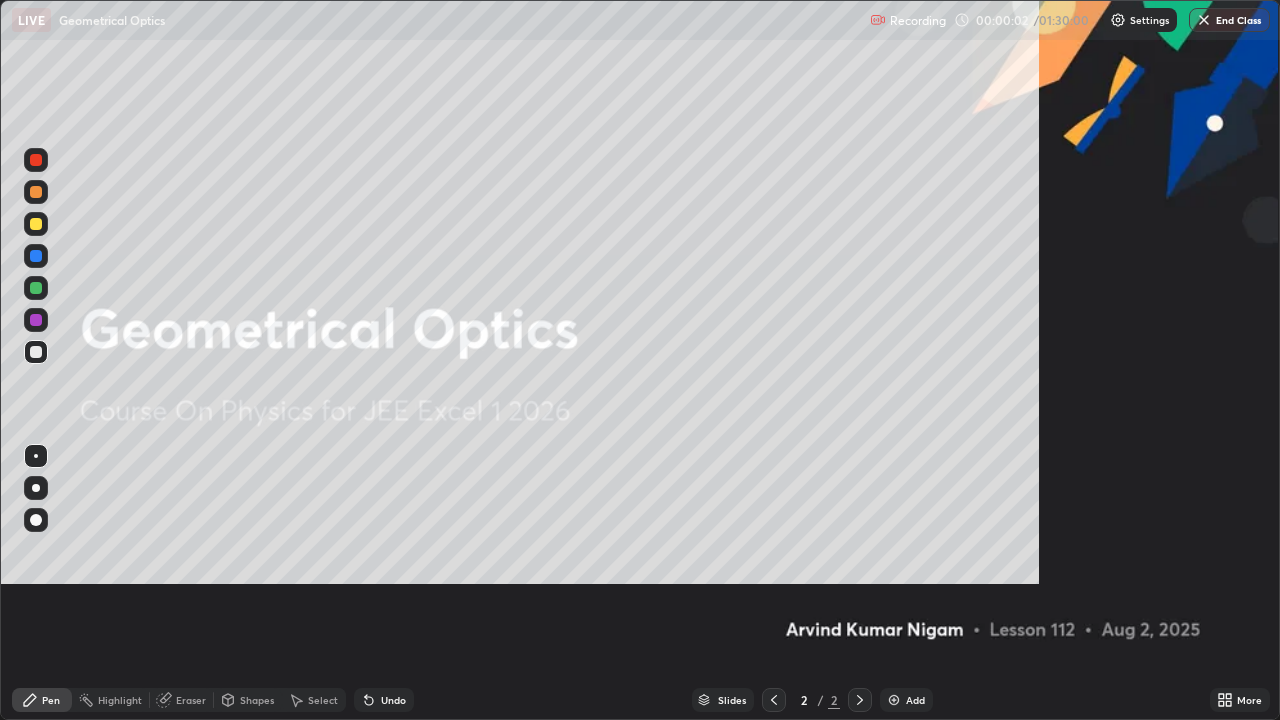 scroll, scrollTop: 99280, scrollLeft: 98720, axis: both 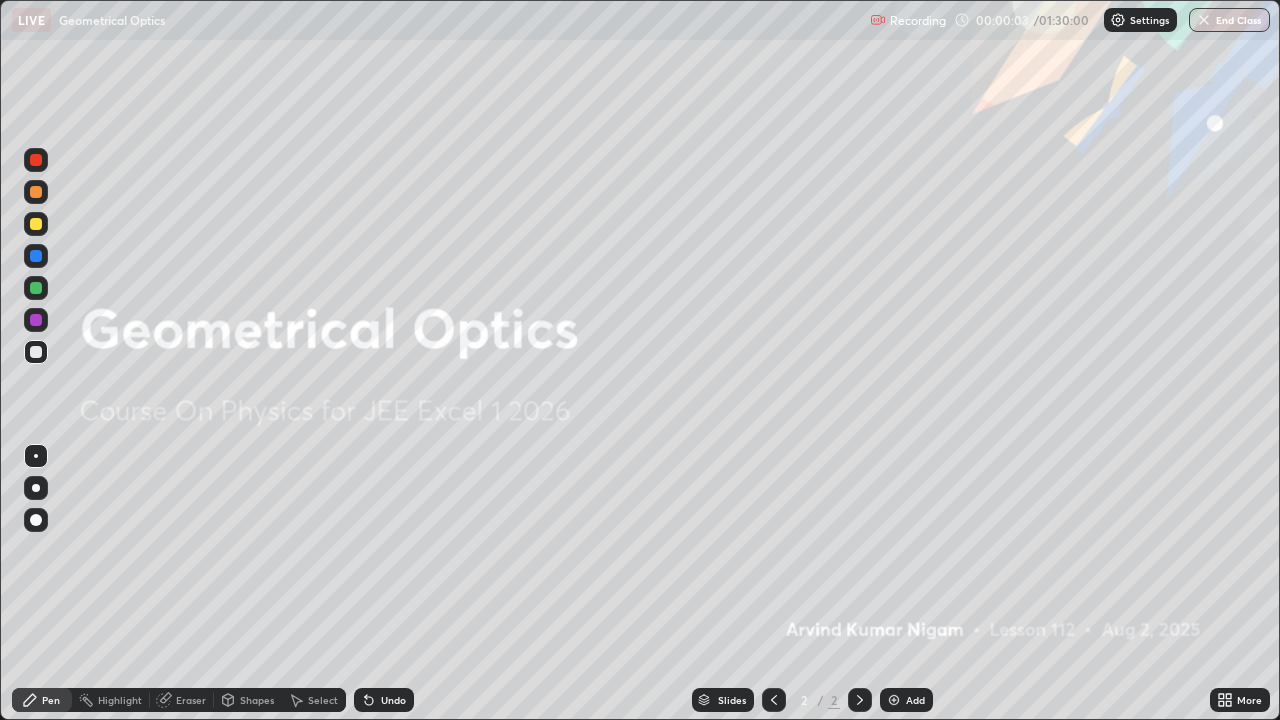 click on "Add" at bounding box center (915, 700) 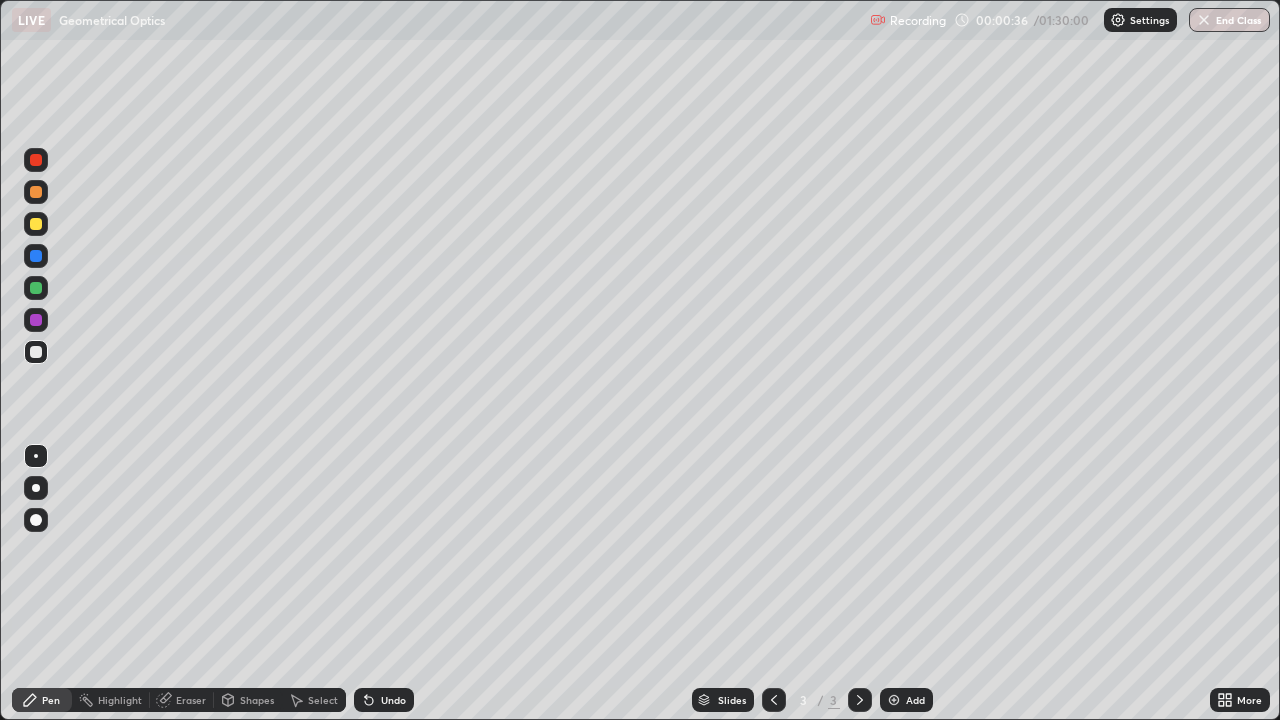 click on "Shapes" at bounding box center (257, 700) 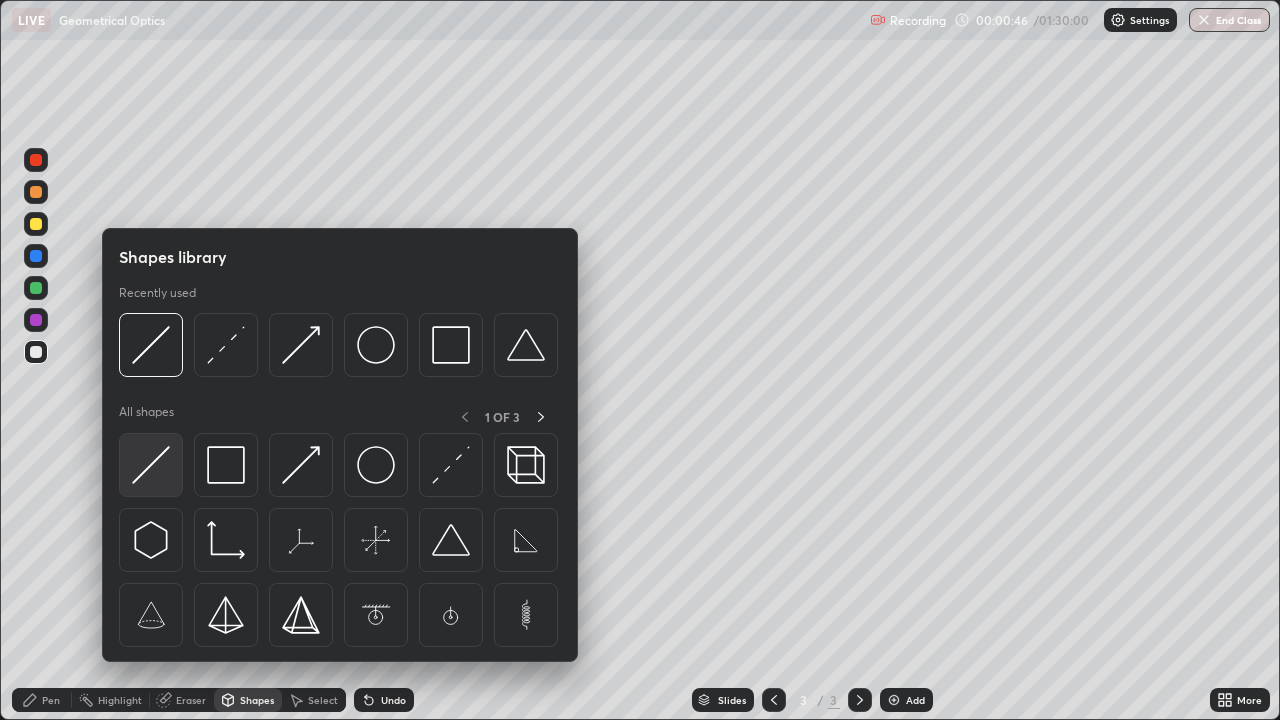 click at bounding box center [151, 465] 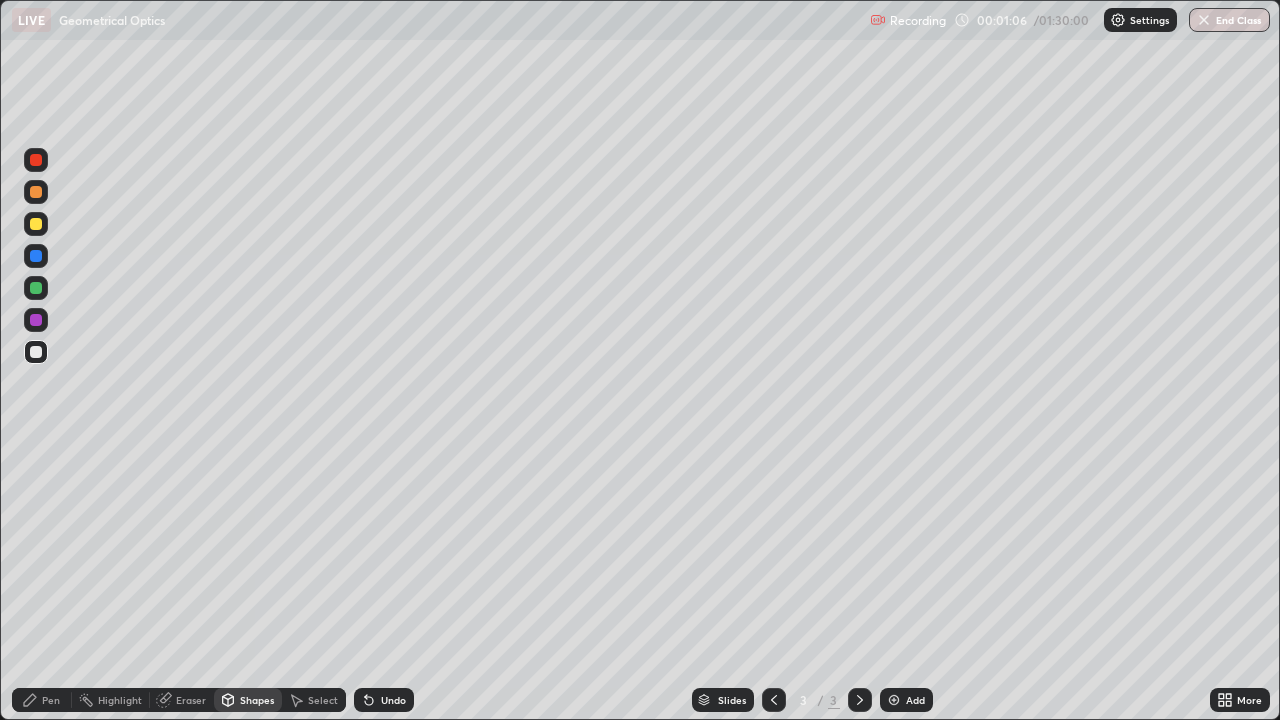 click at bounding box center [36, 224] 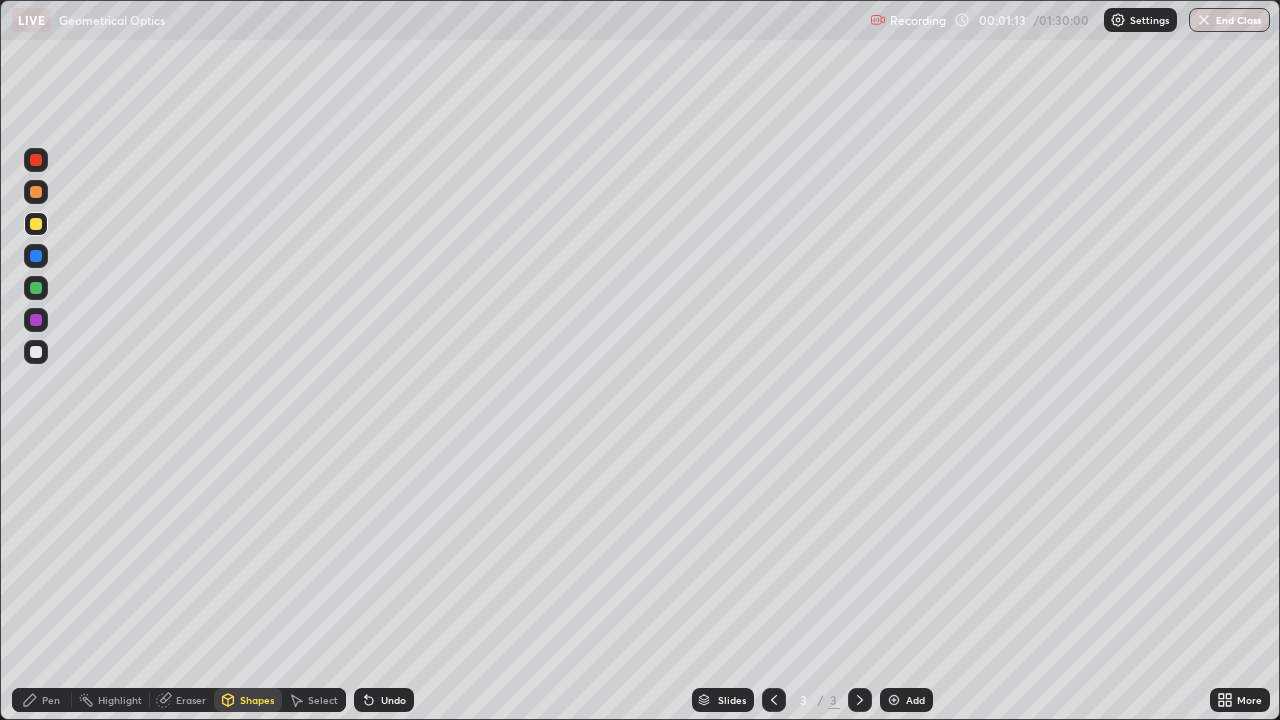 click on "Undo" at bounding box center (384, 700) 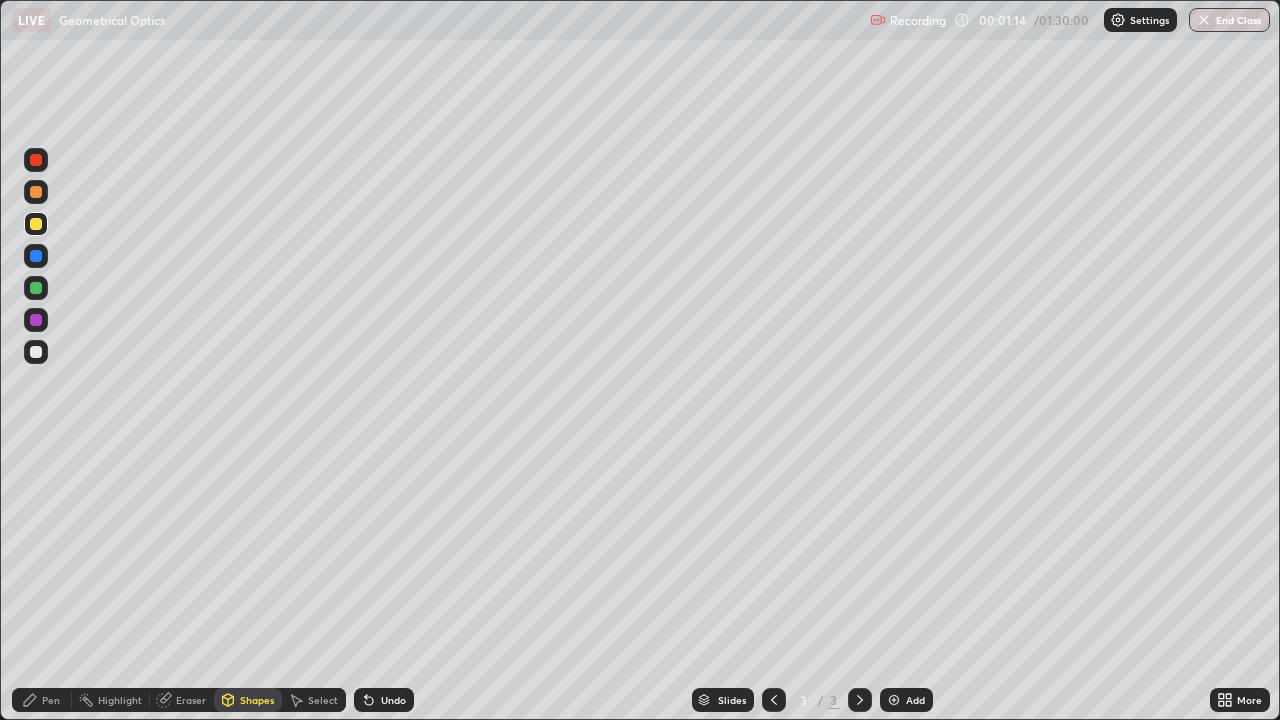 click 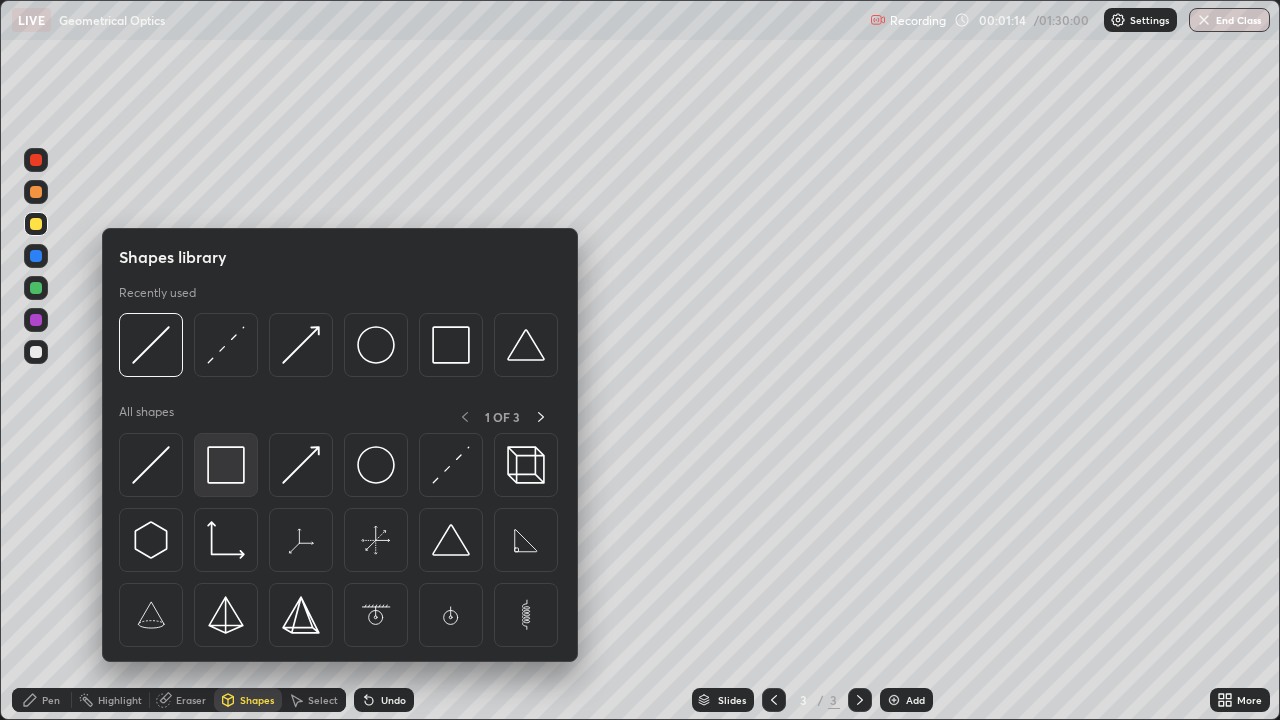 click at bounding box center (226, 465) 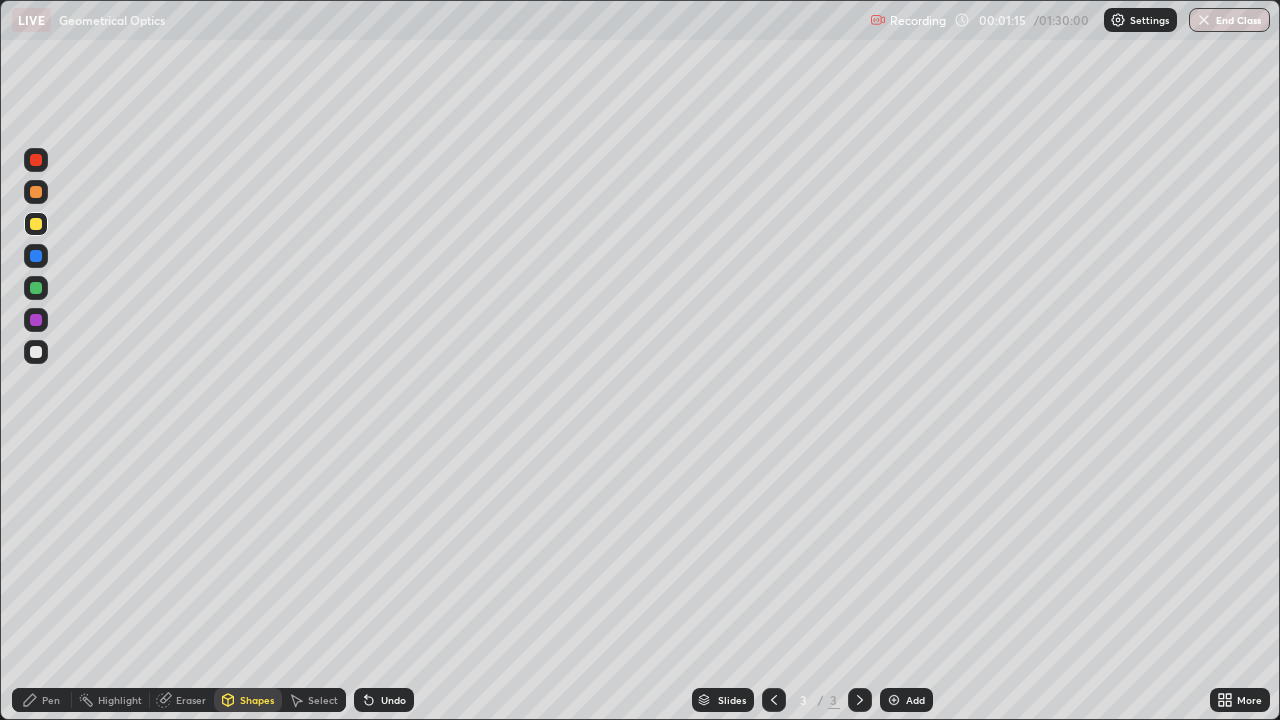 click at bounding box center (36, 352) 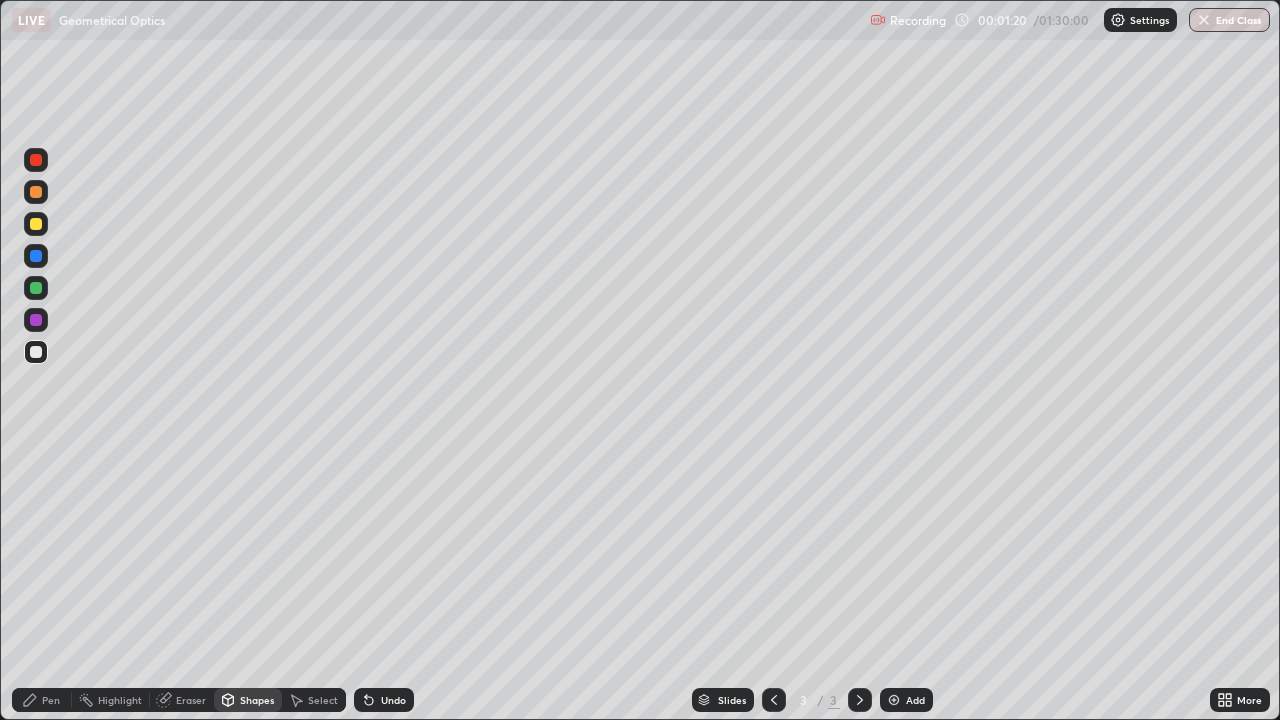 click on "Shapes" at bounding box center [257, 700] 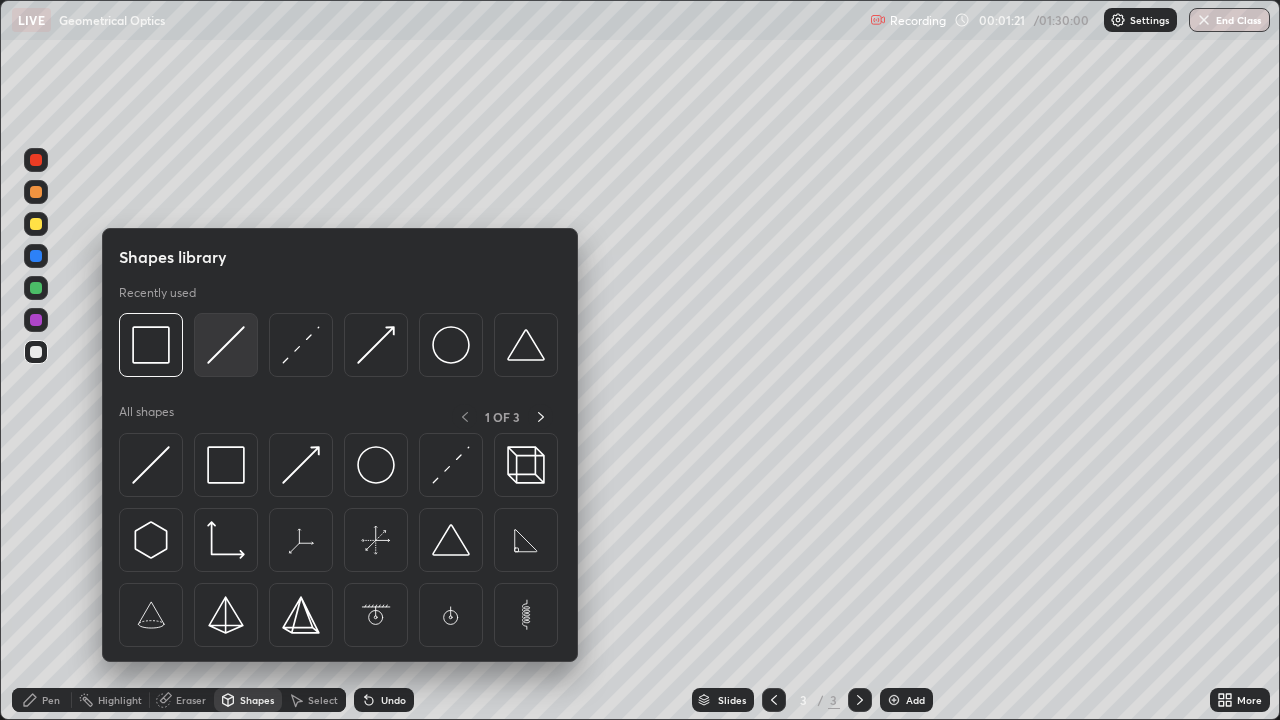 click at bounding box center (226, 345) 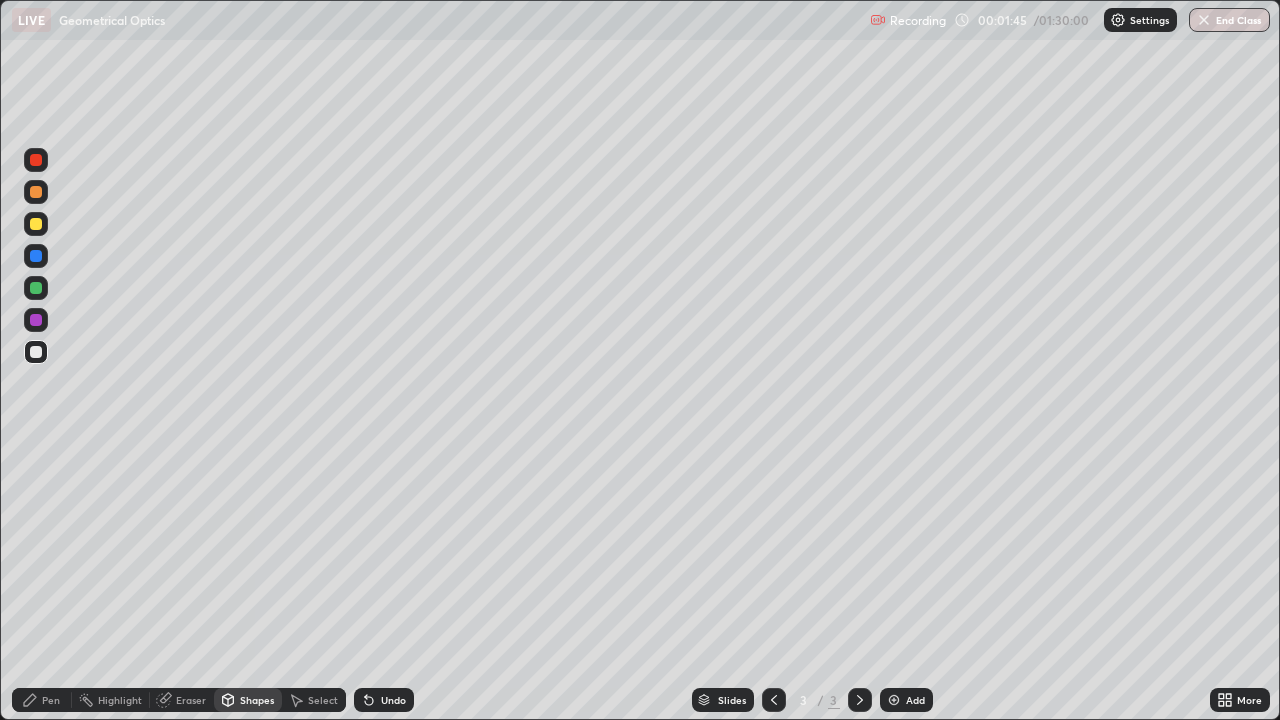 click on "Pen" at bounding box center (42, 700) 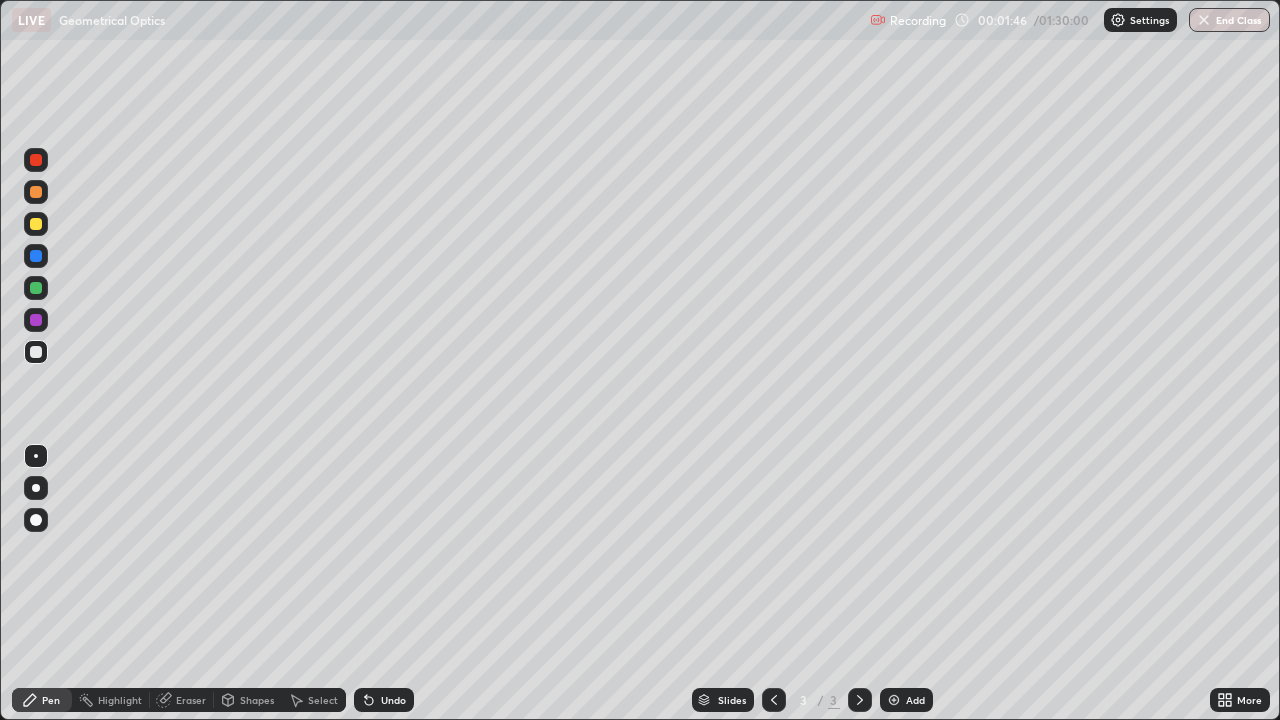 click at bounding box center [36, 224] 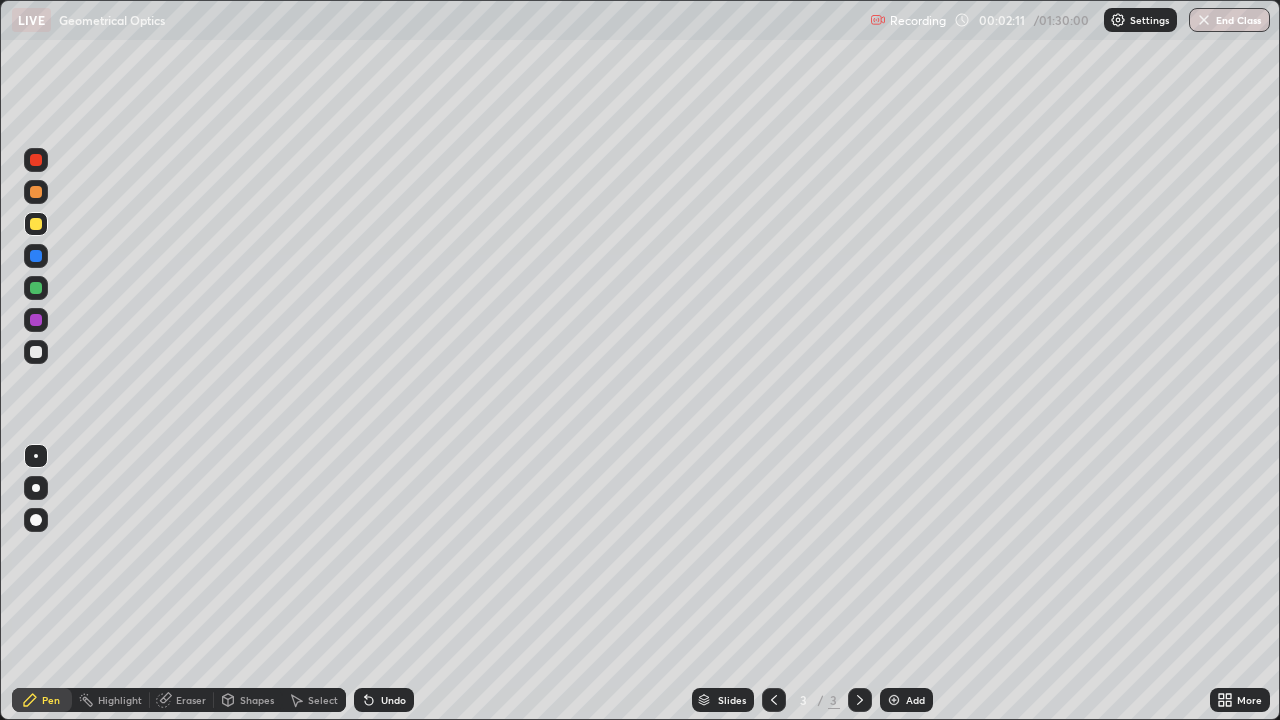 click 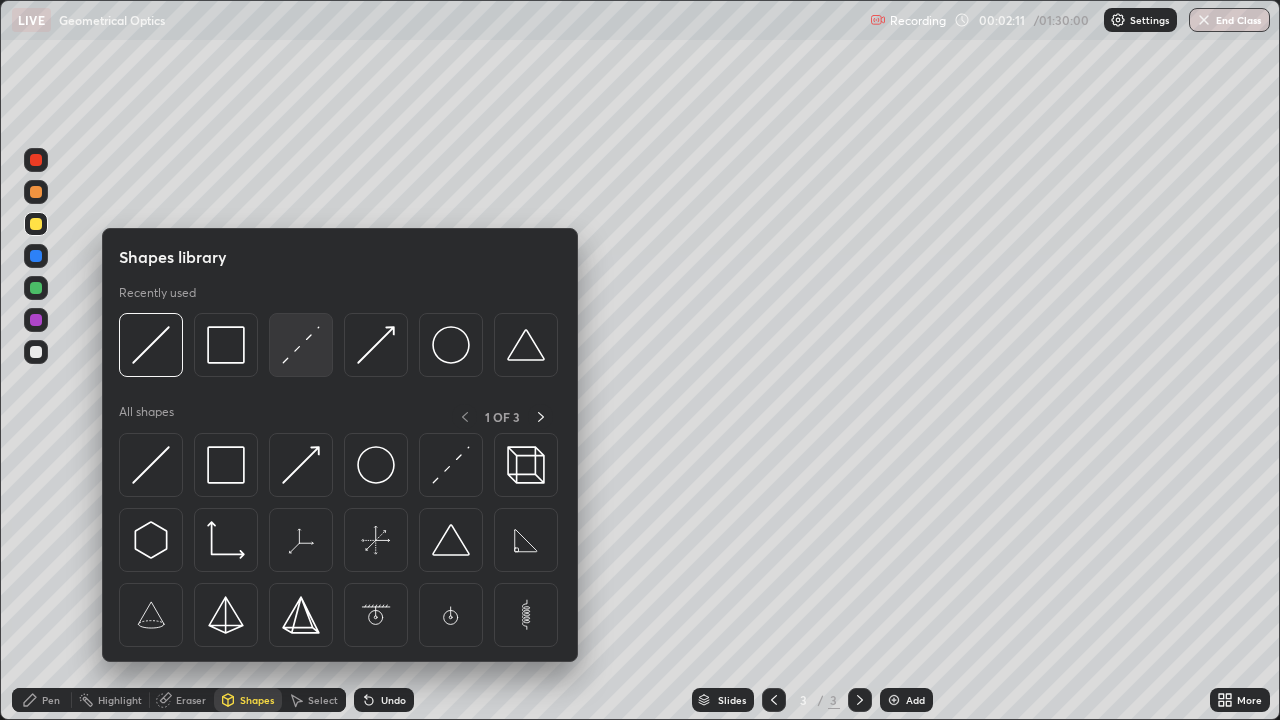 click at bounding box center (301, 345) 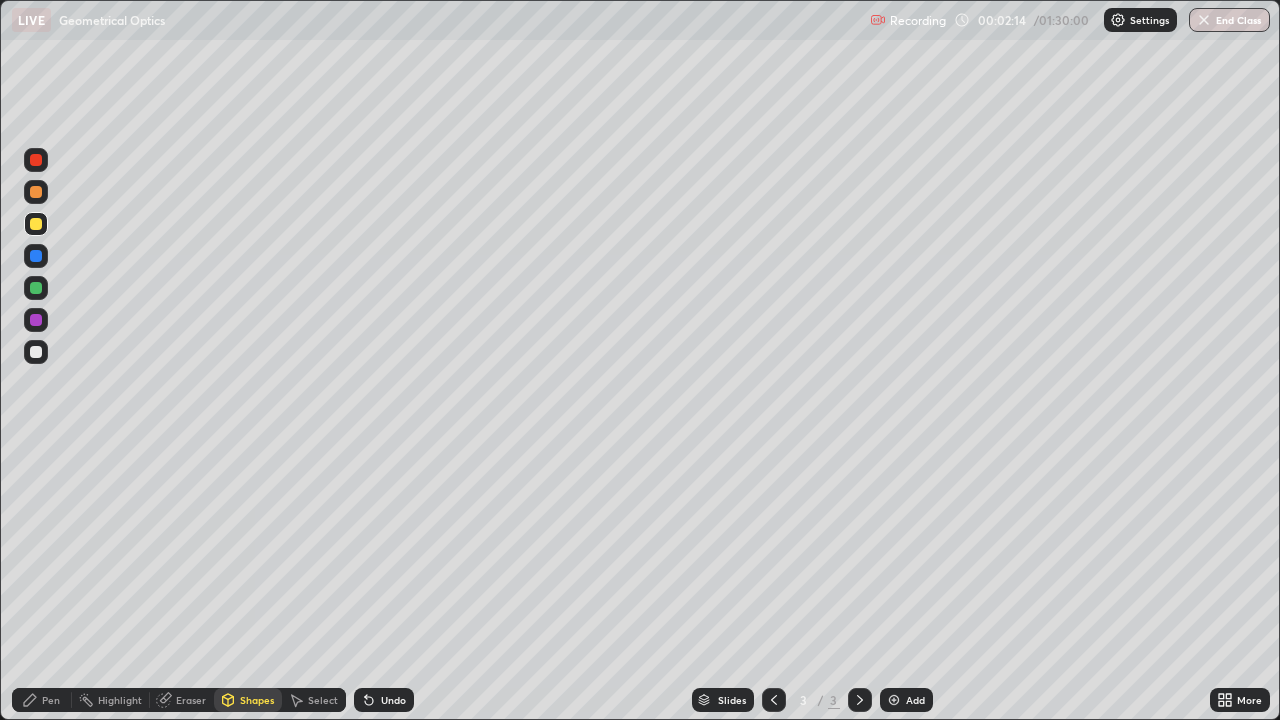 click at bounding box center (36, 224) 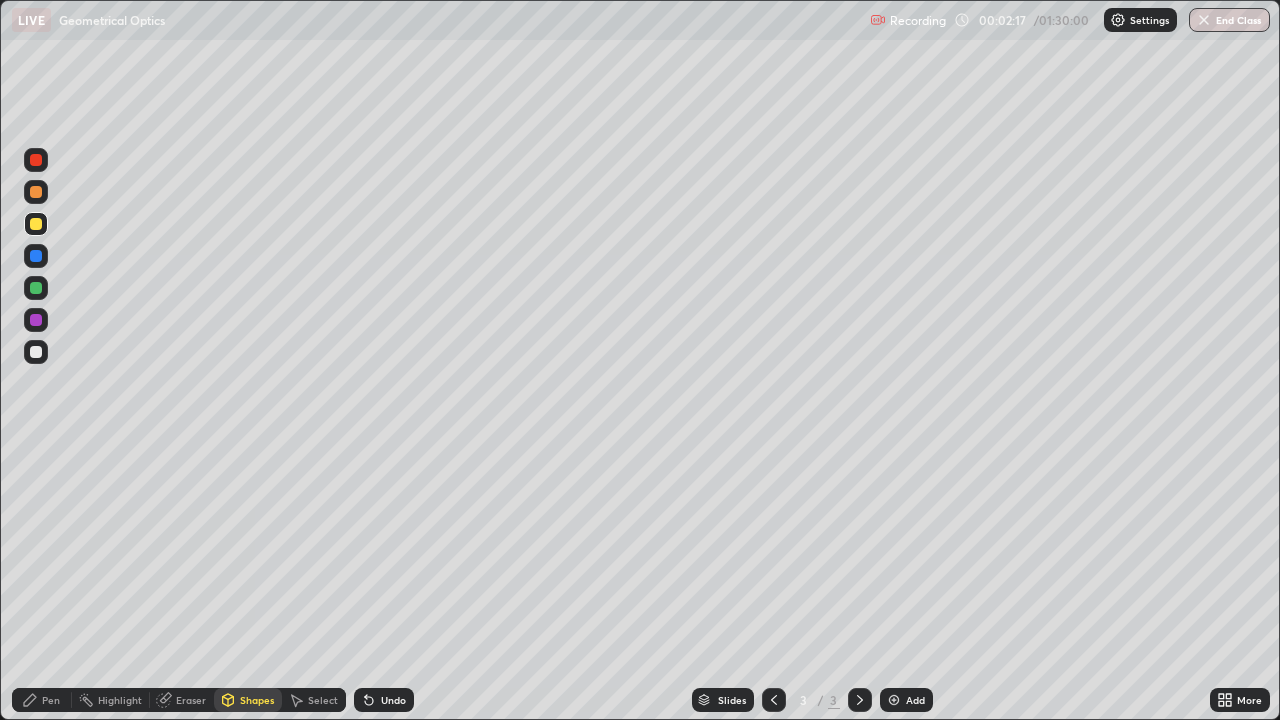 click on "Shapes" at bounding box center [248, 700] 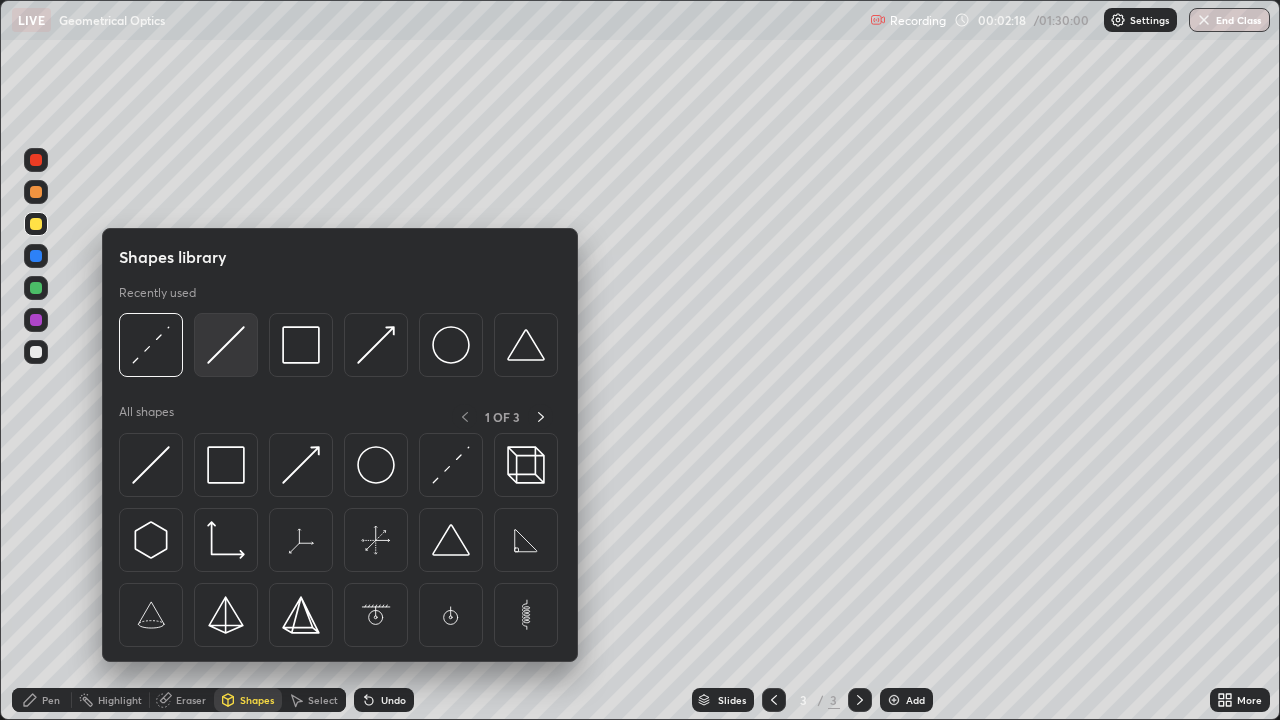 click at bounding box center [226, 345] 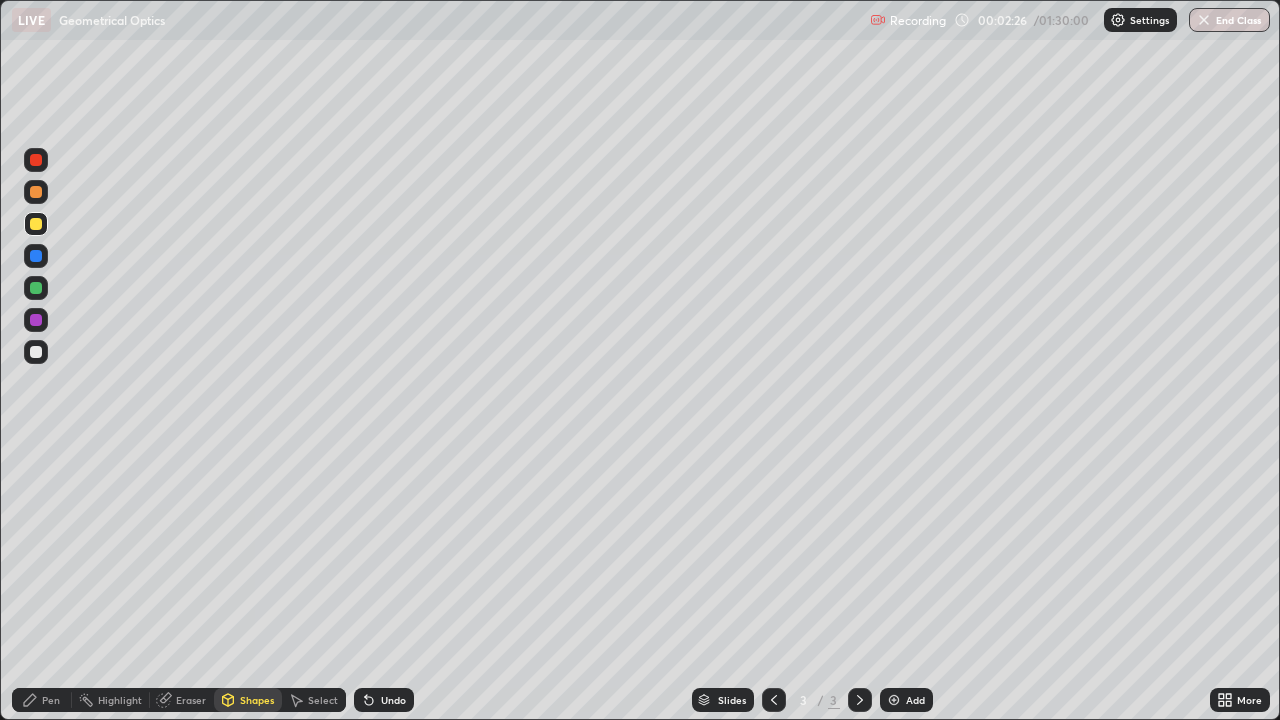 click at bounding box center (36, 256) 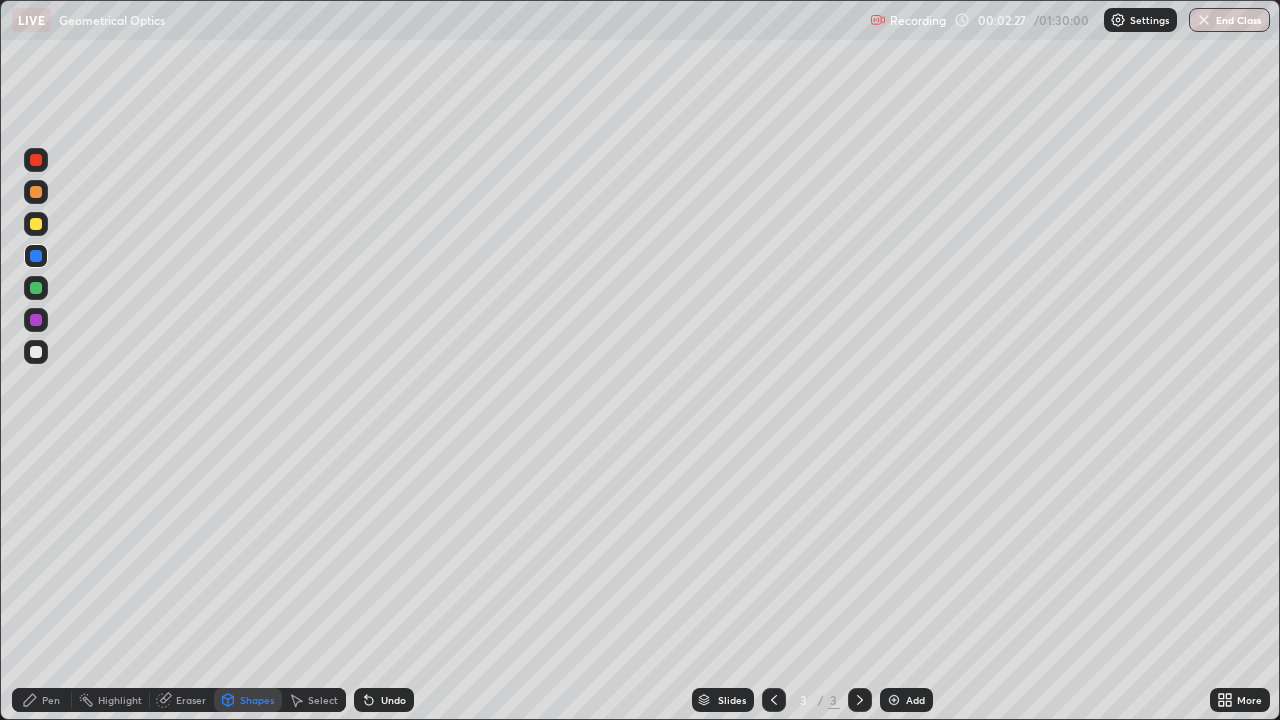 click on "Pen" at bounding box center (51, 700) 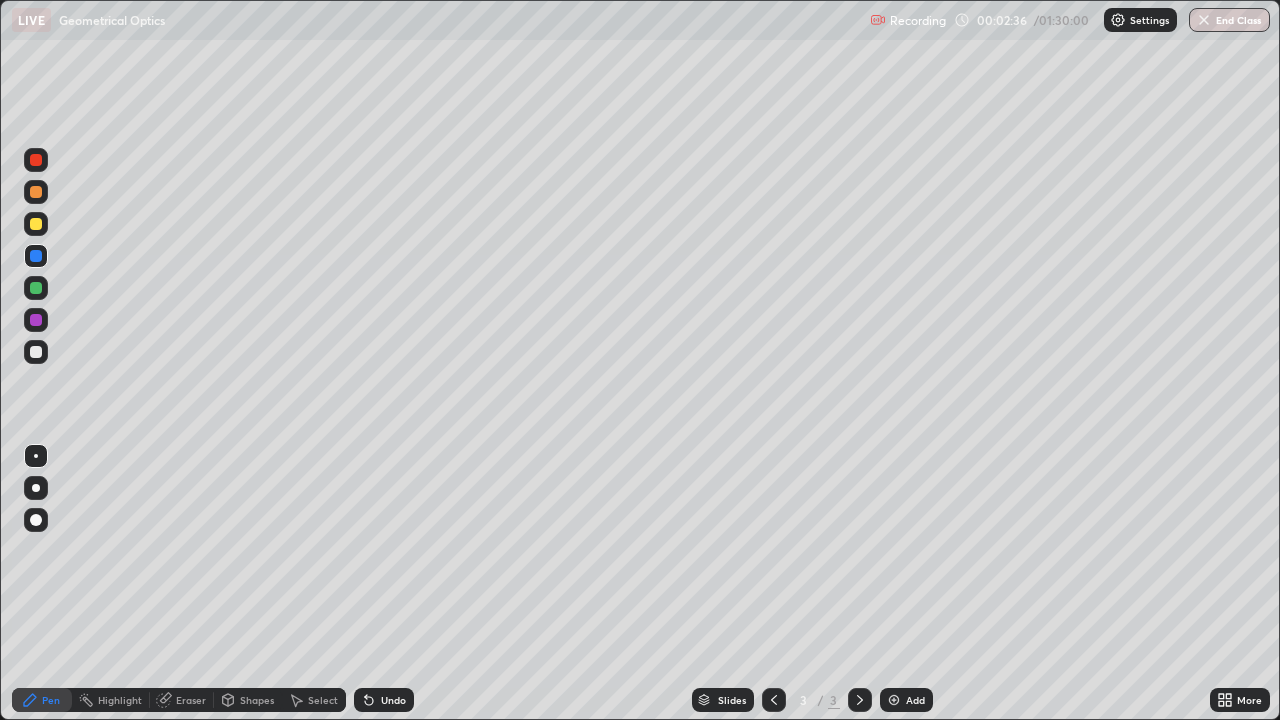 click on "Shapes" at bounding box center (257, 700) 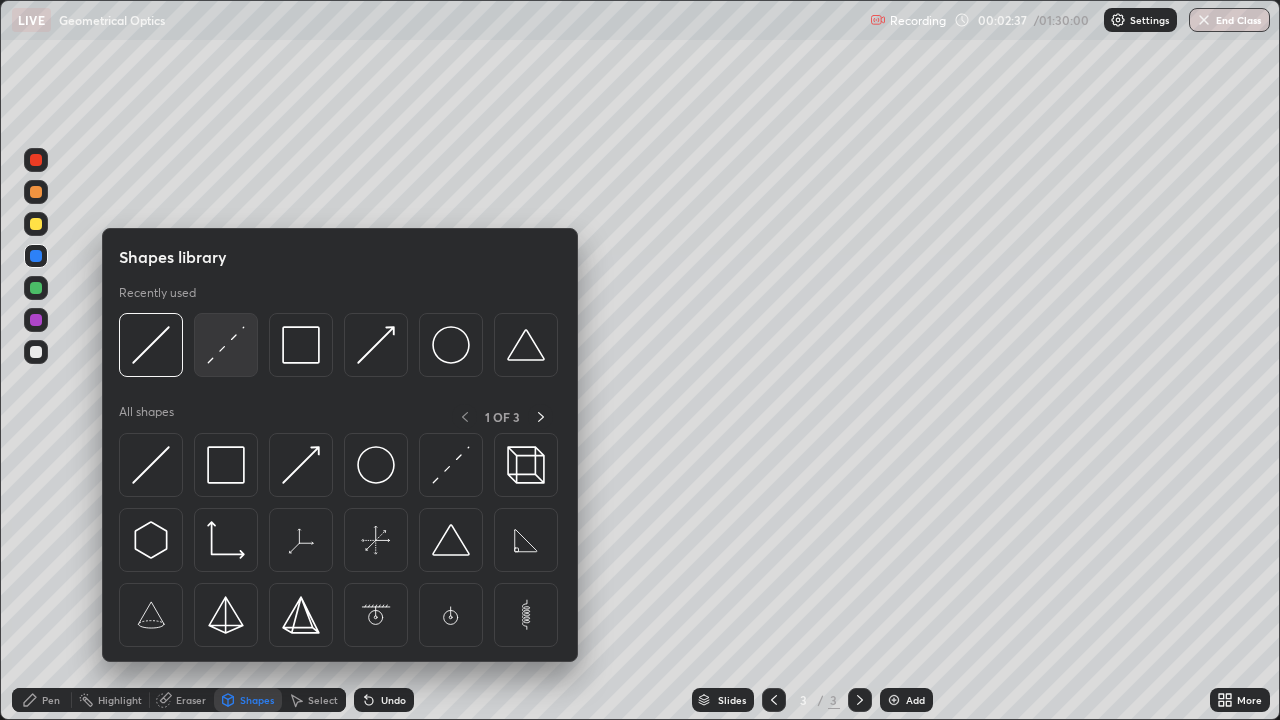 click at bounding box center [226, 345] 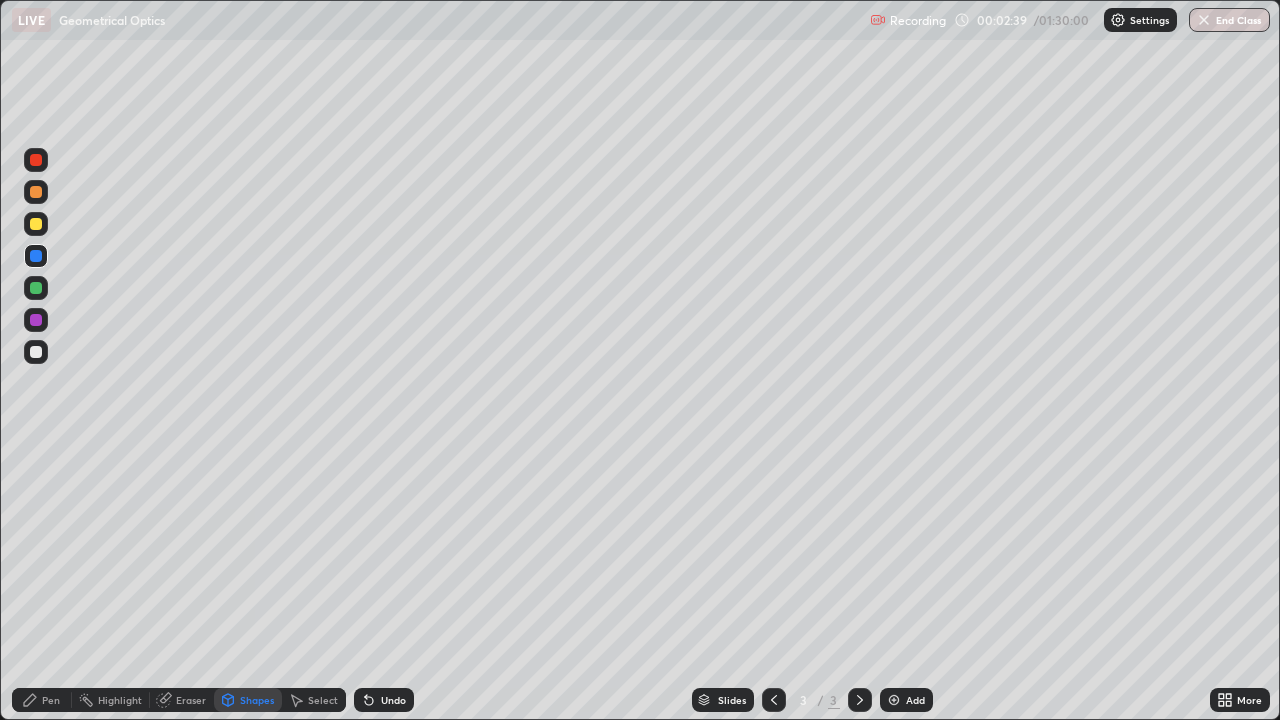 click on "Undo" at bounding box center (384, 700) 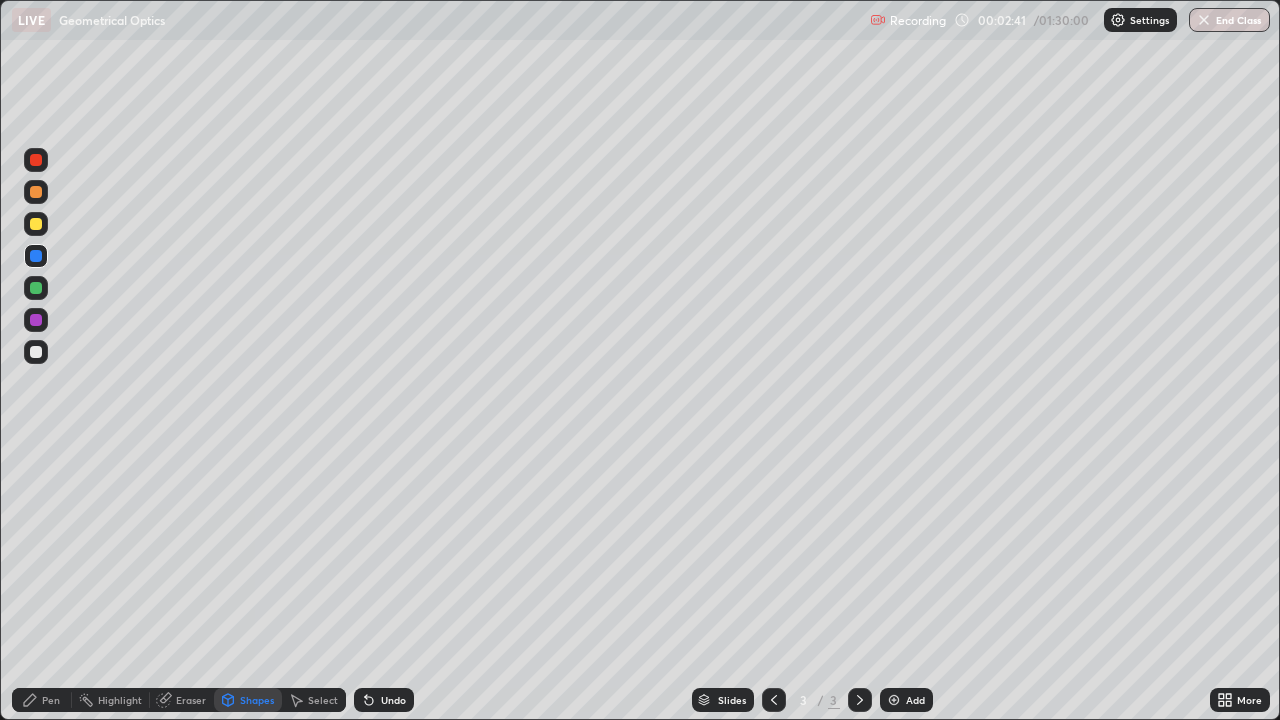 click at bounding box center [36, 352] 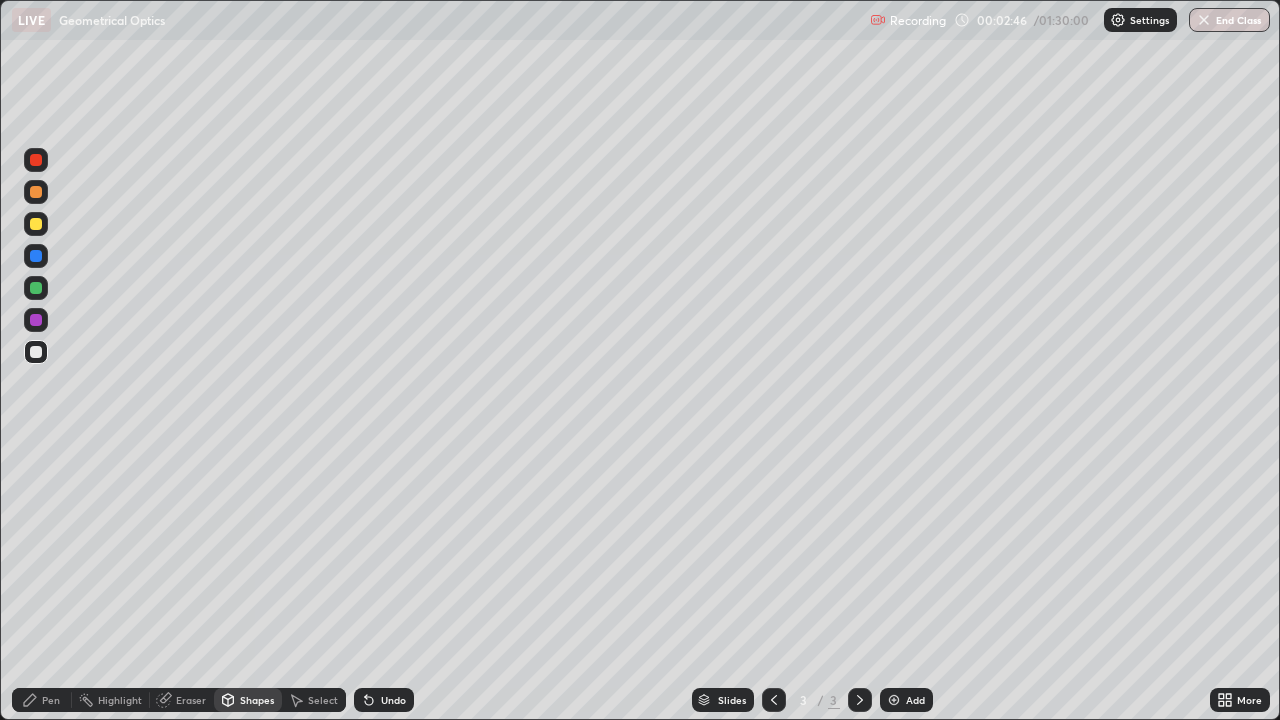 click on "Pen" at bounding box center [51, 700] 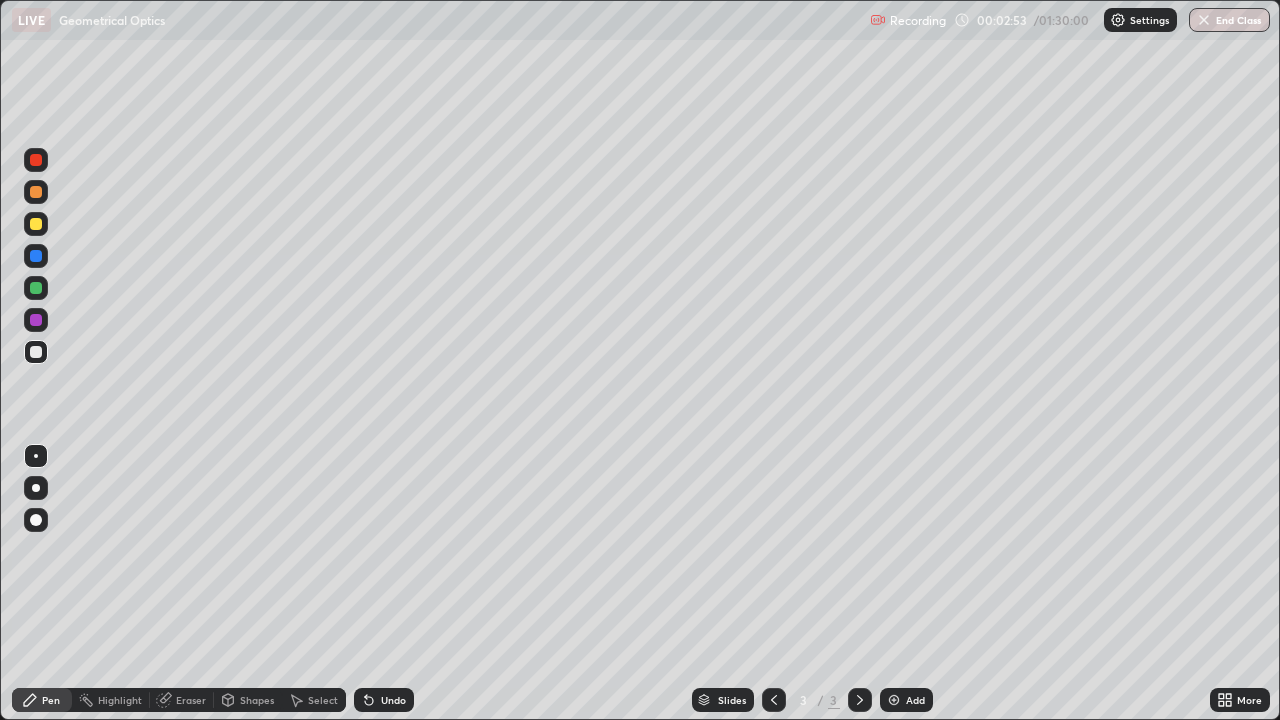 click at bounding box center (36, 224) 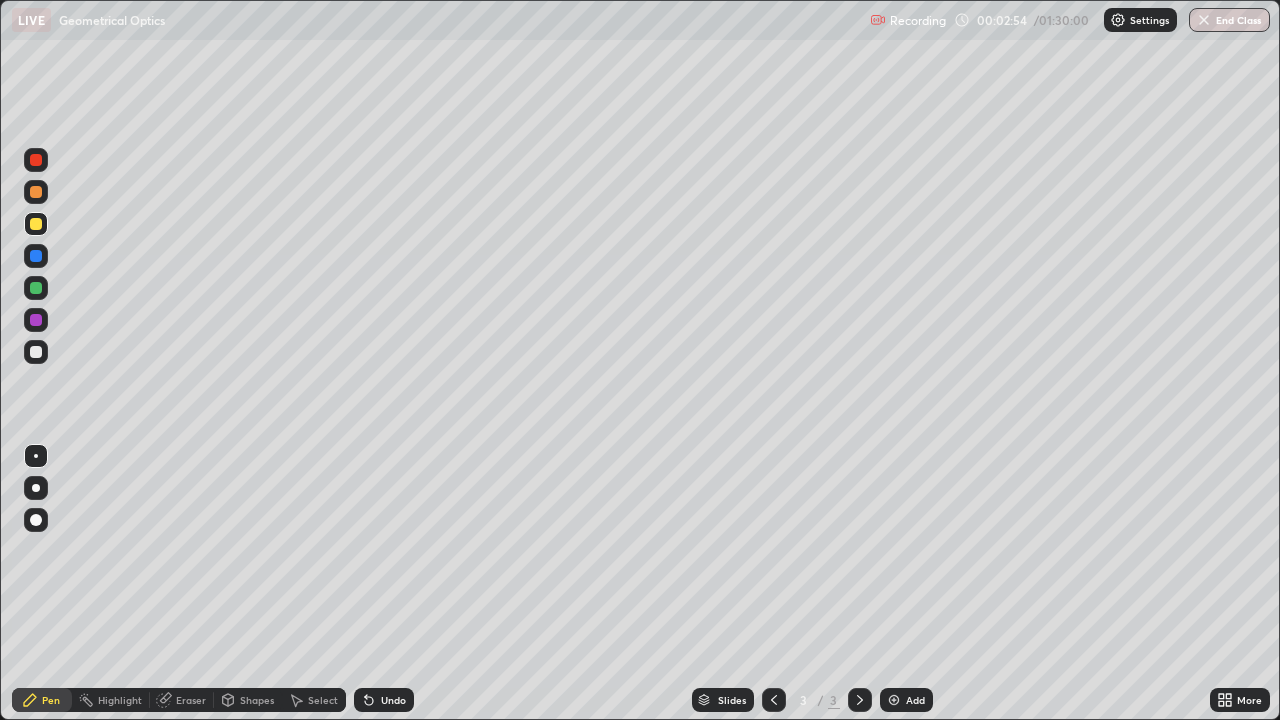 click on "Shapes" at bounding box center (257, 700) 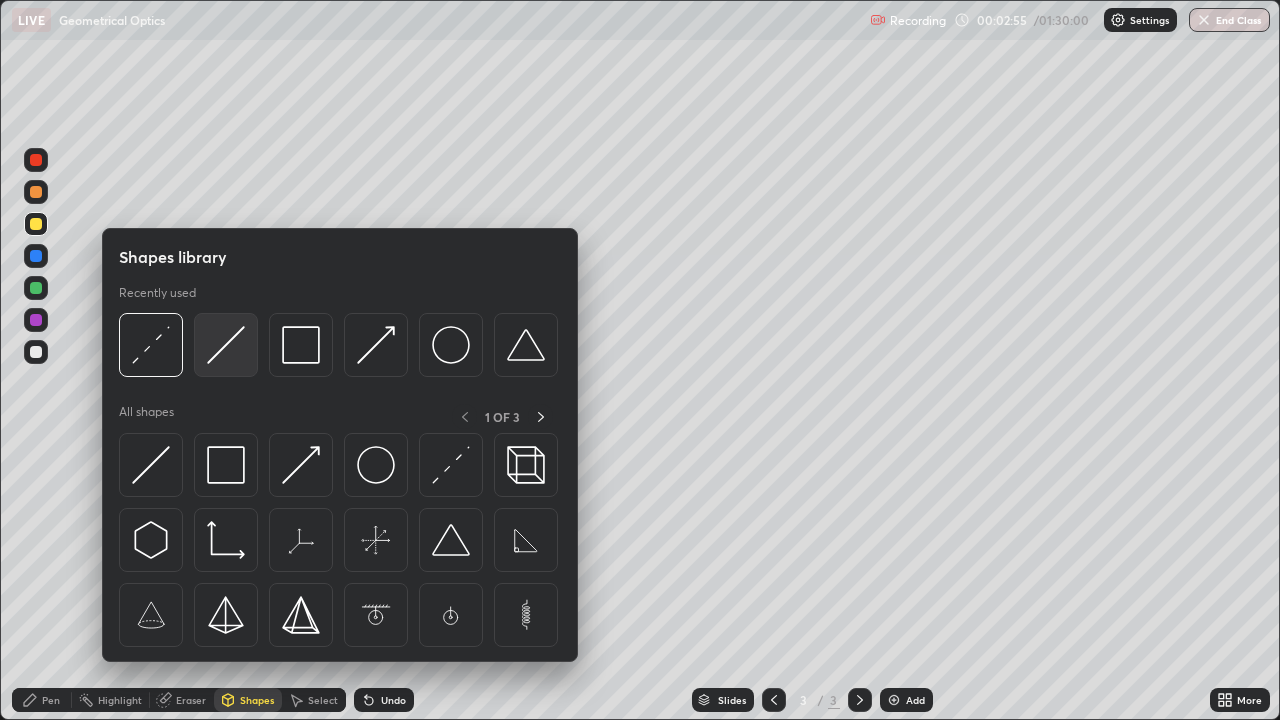 click at bounding box center [226, 345] 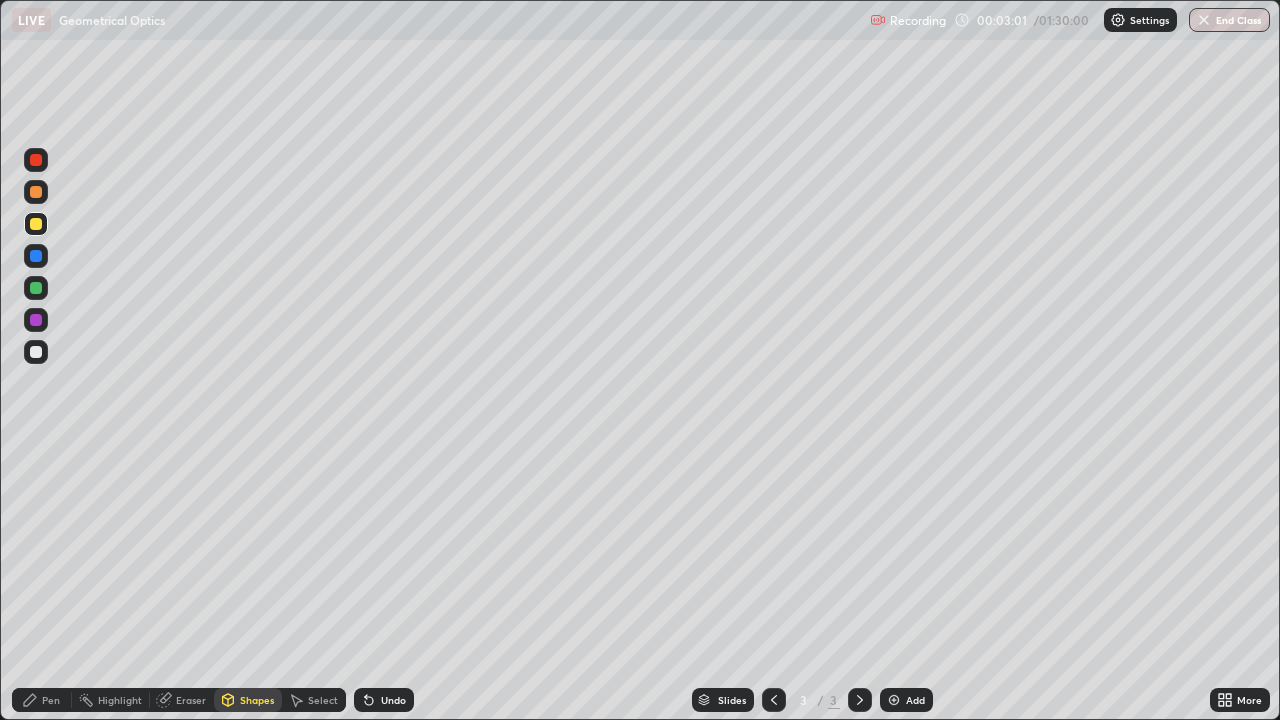 click on "Shapes" at bounding box center [257, 700] 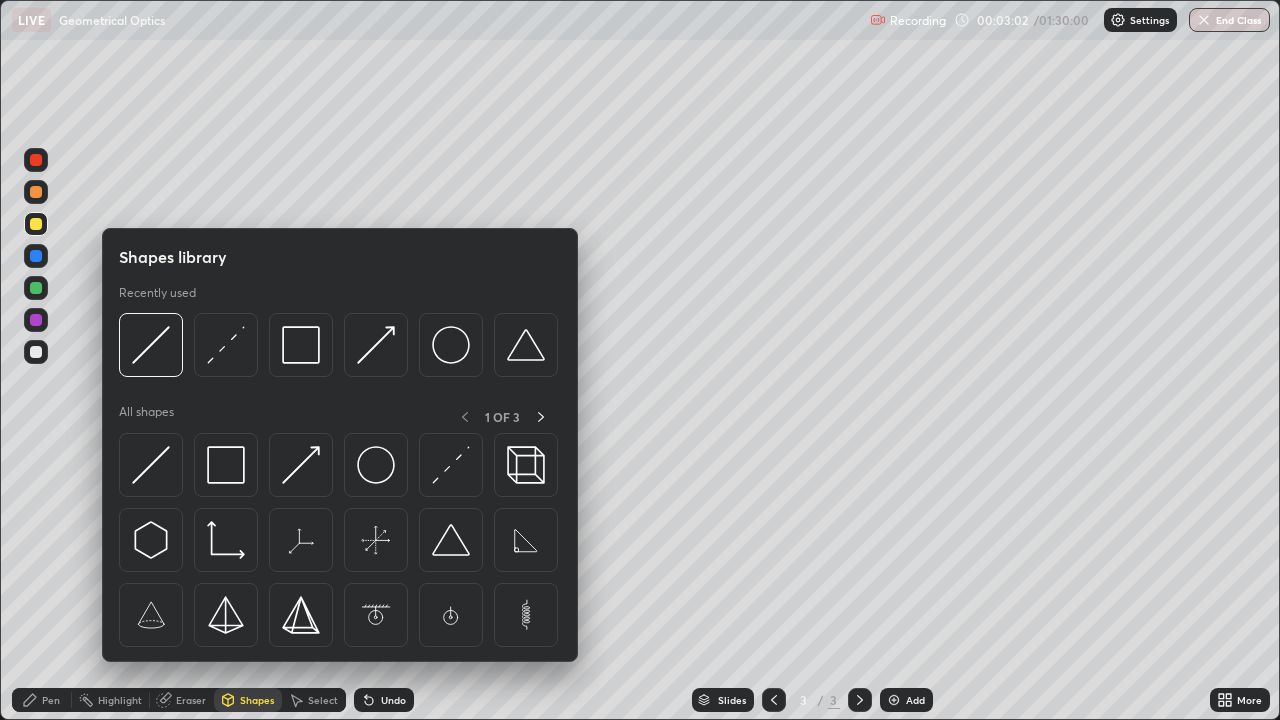 click at bounding box center (226, 345) 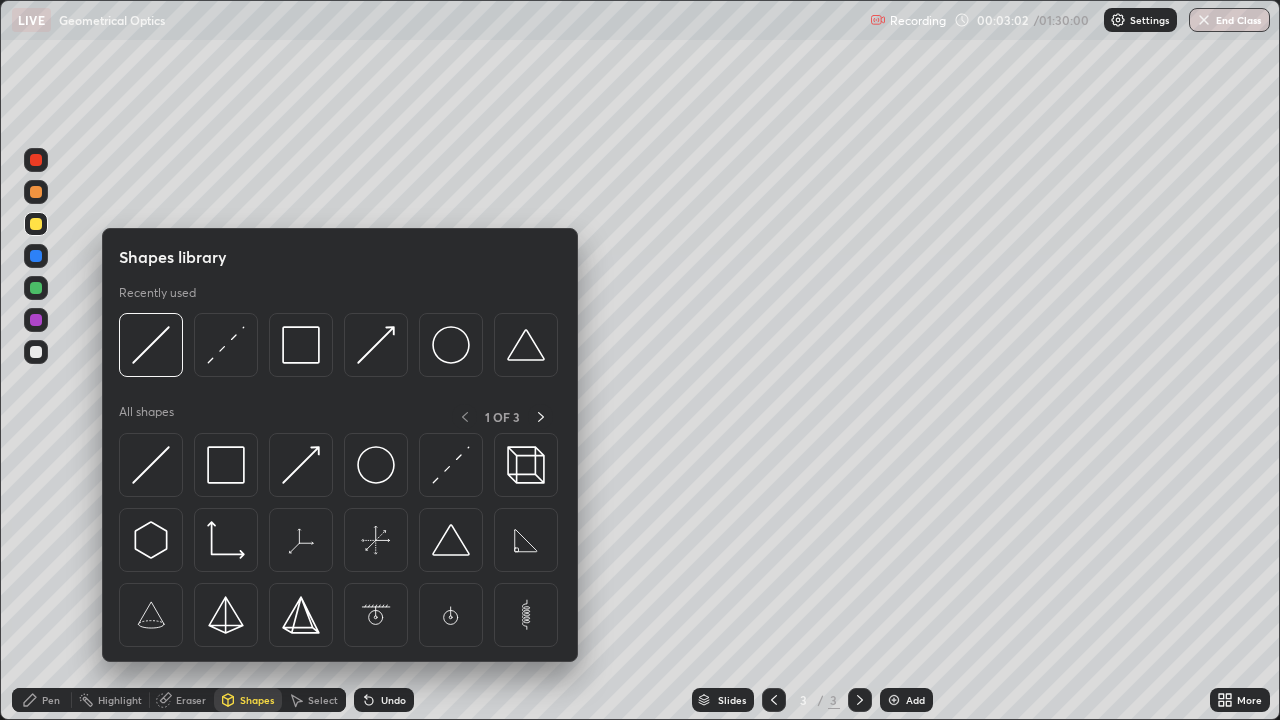 click at bounding box center (36, 352) 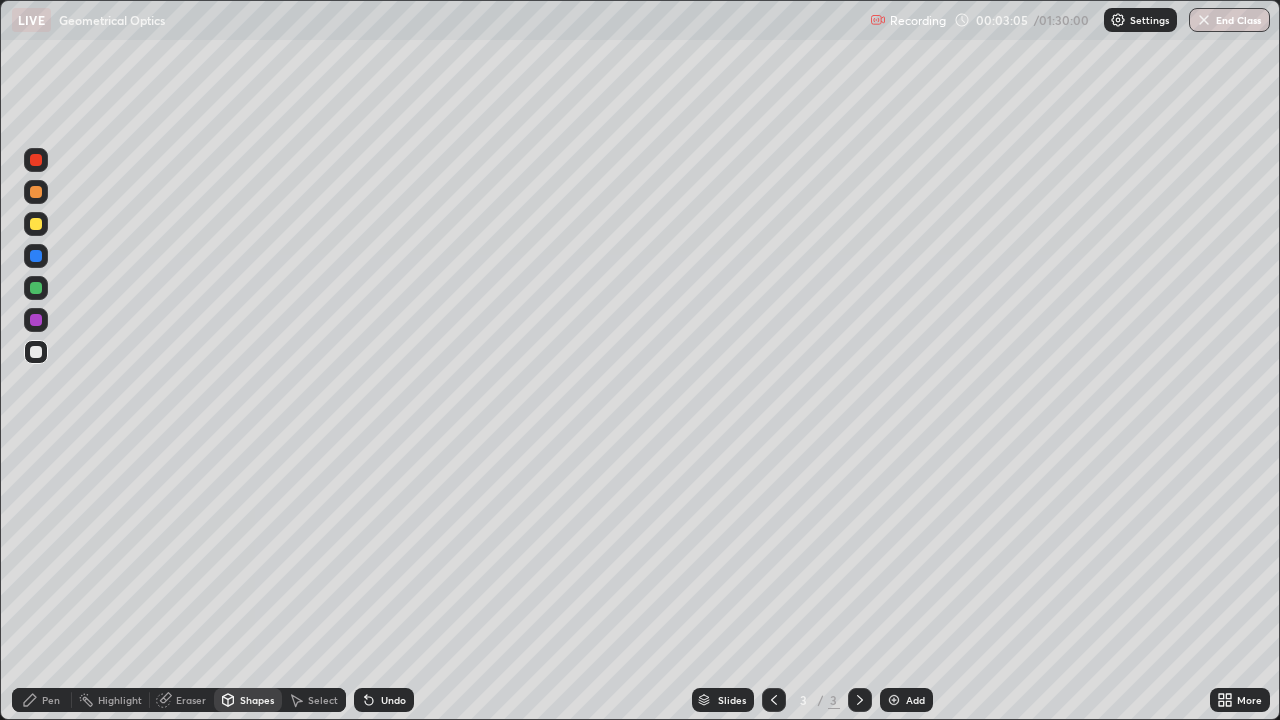 click on "Pen" at bounding box center (51, 700) 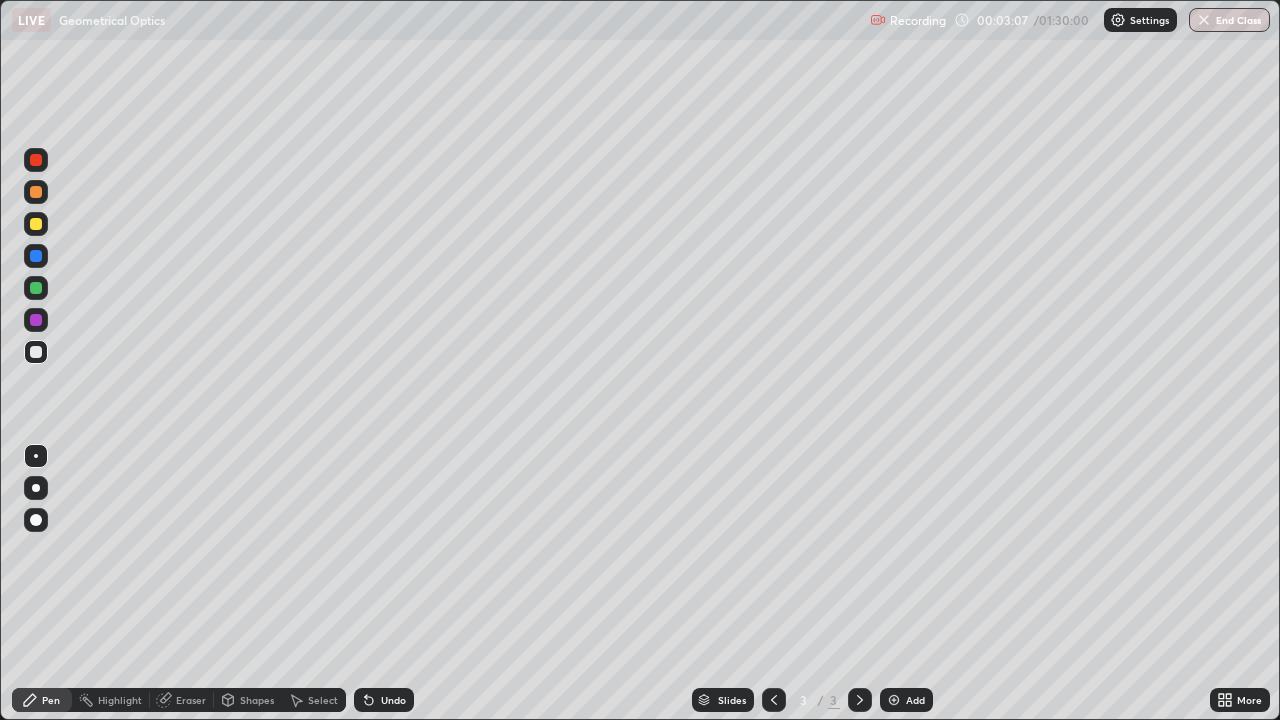 click at bounding box center [36, 288] 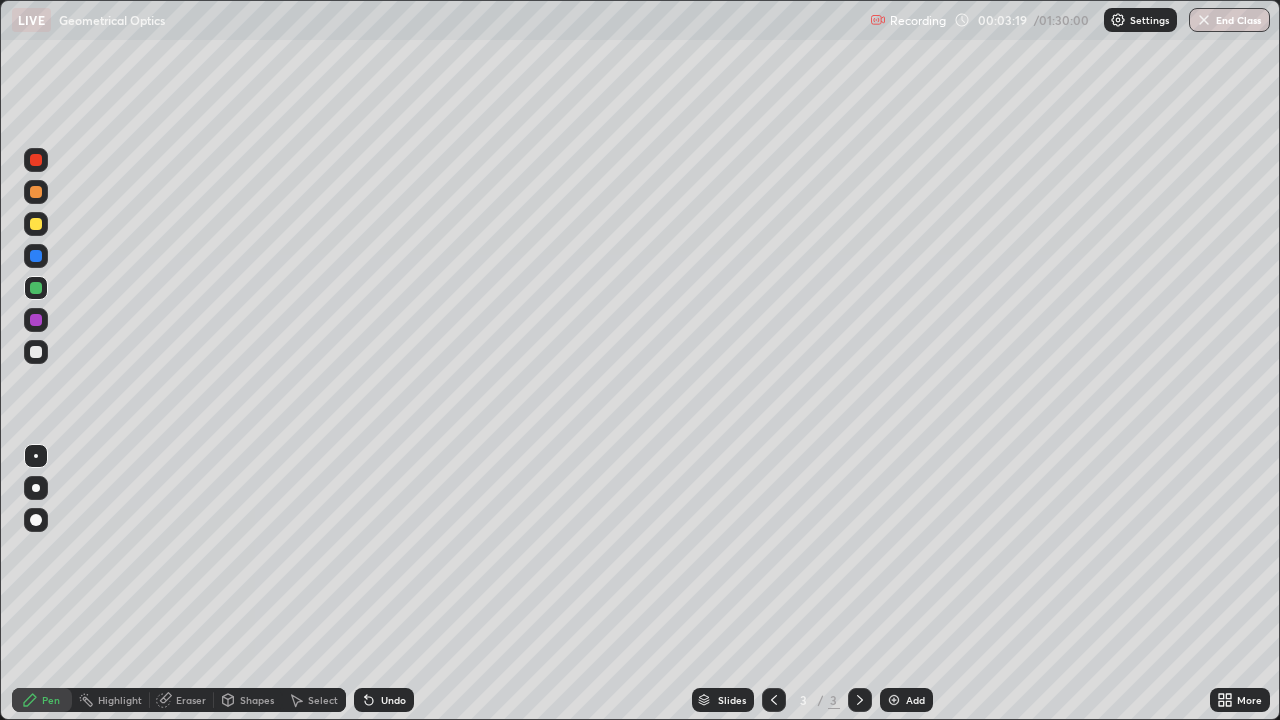 click at bounding box center (36, 224) 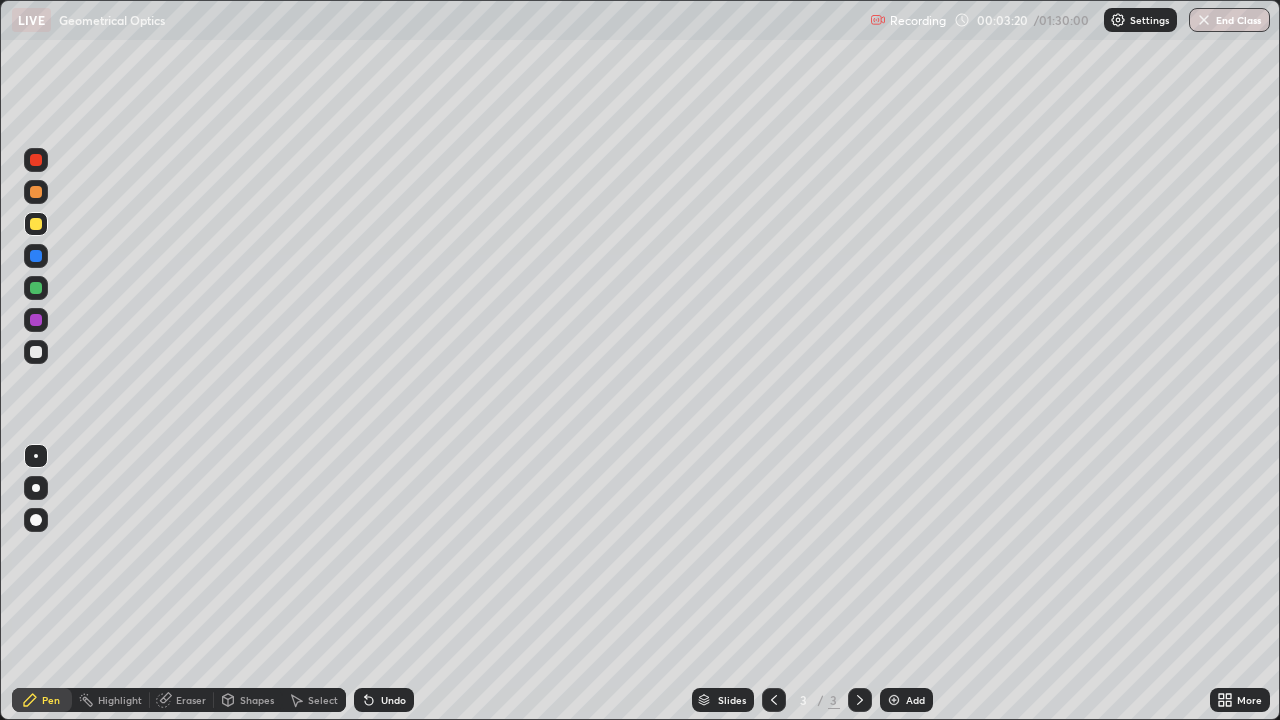 click on "Shapes" at bounding box center [257, 700] 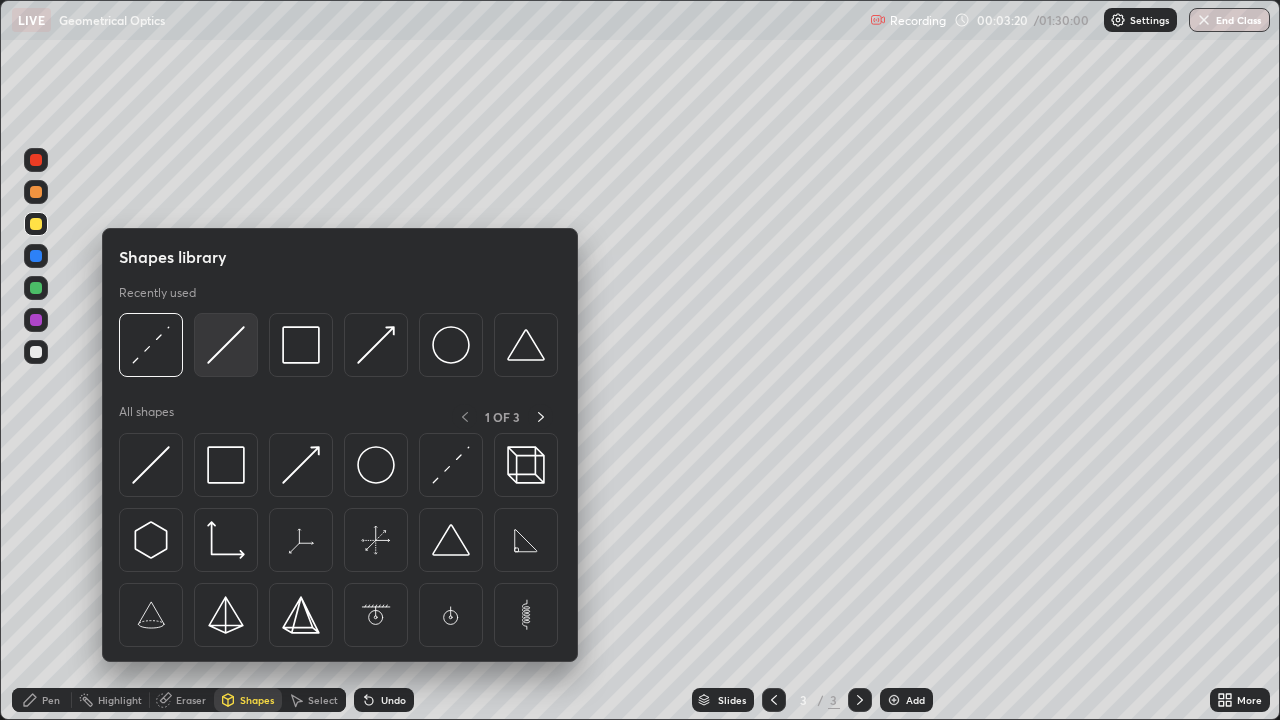 click at bounding box center [226, 345] 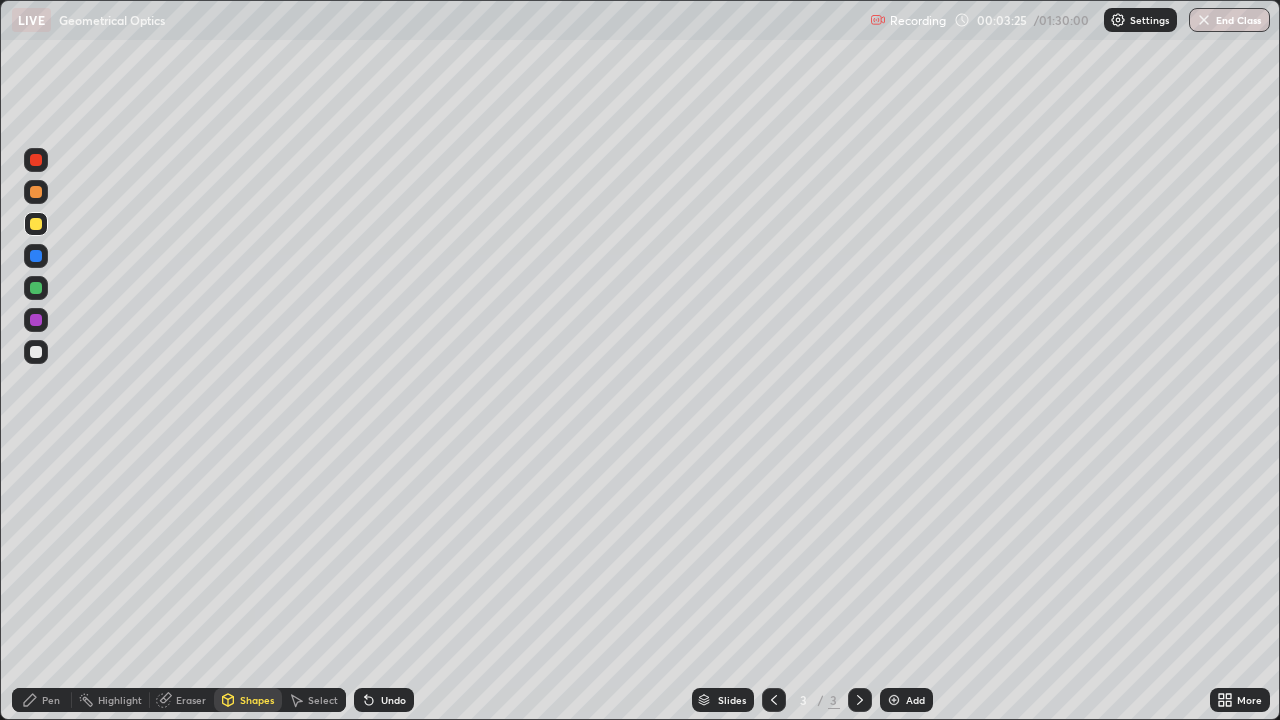 click at bounding box center [36, 256] 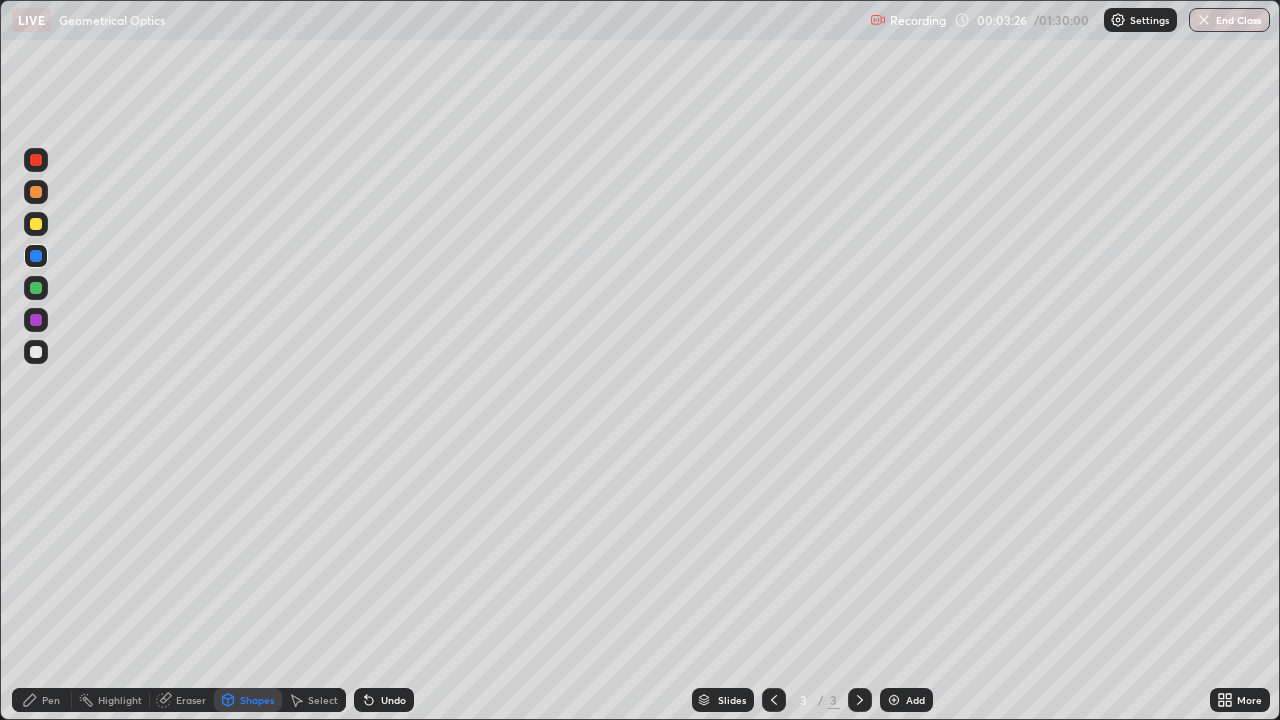 click on "Pen" at bounding box center (51, 700) 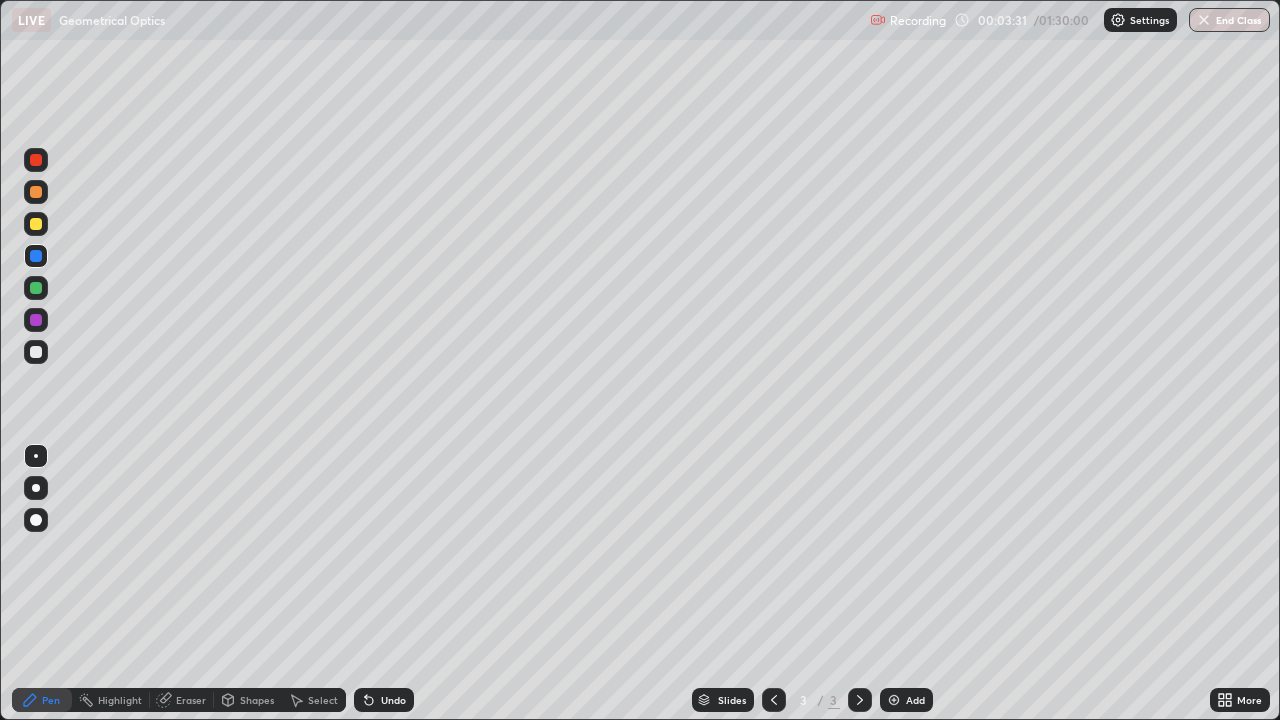 click 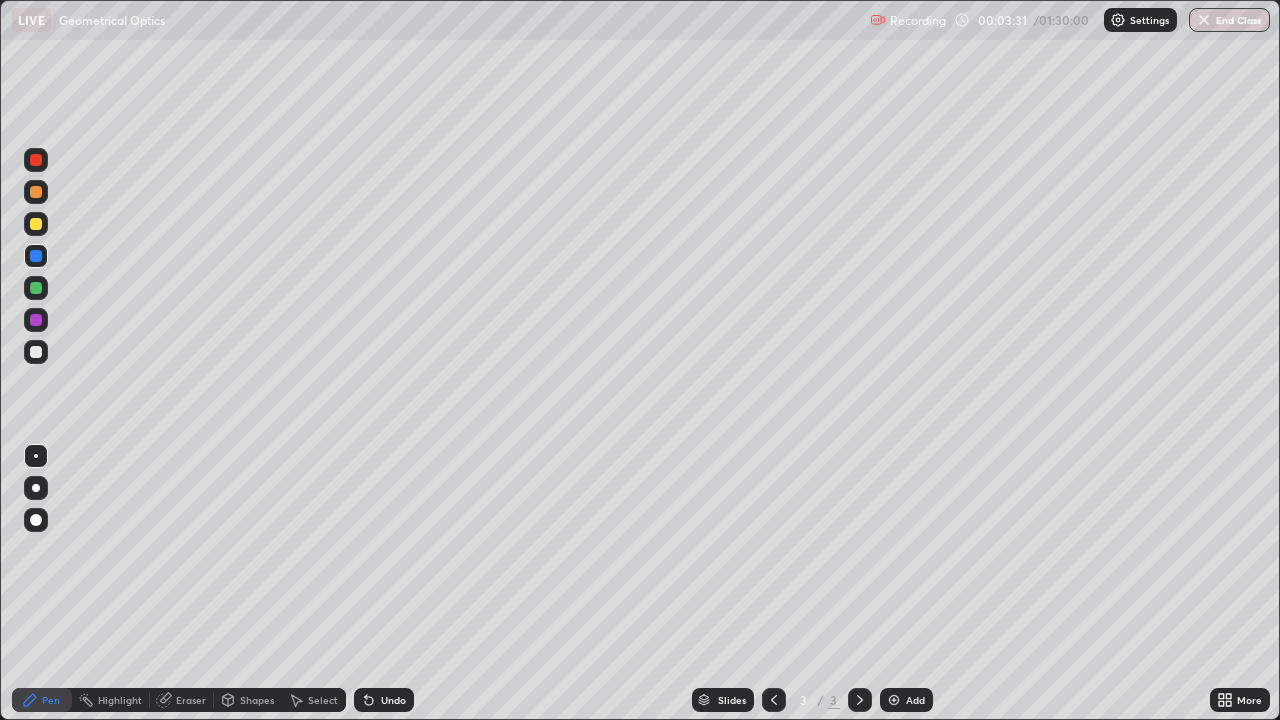 click on "Undo" at bounding box center [384, 700] 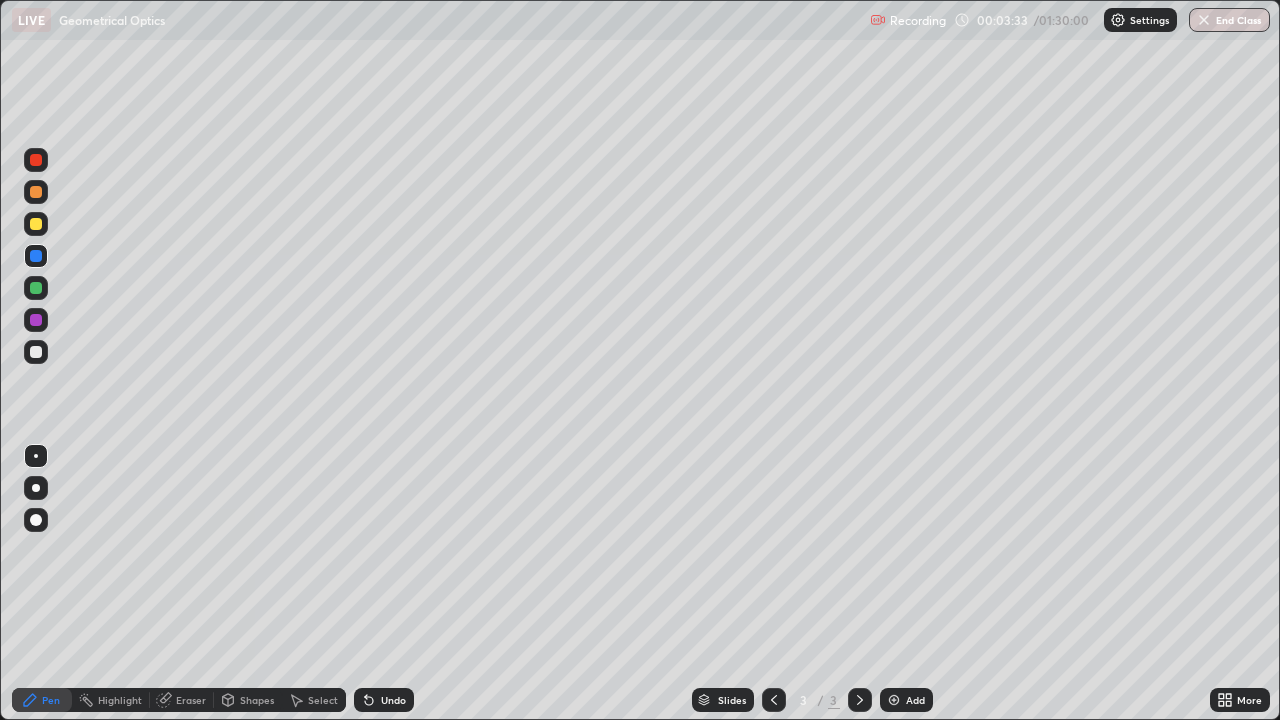 click on "Undo" at bounding box center [384, 700] 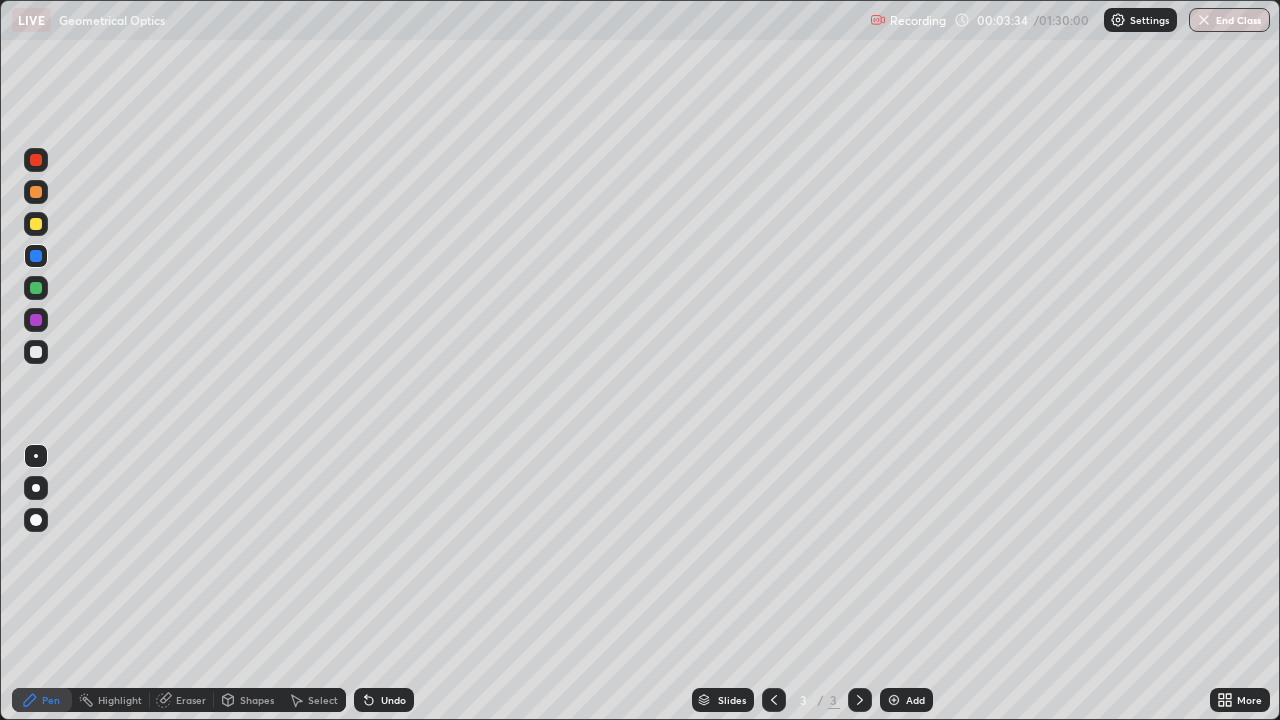click on "Undo" at bounding box center [384, 700] 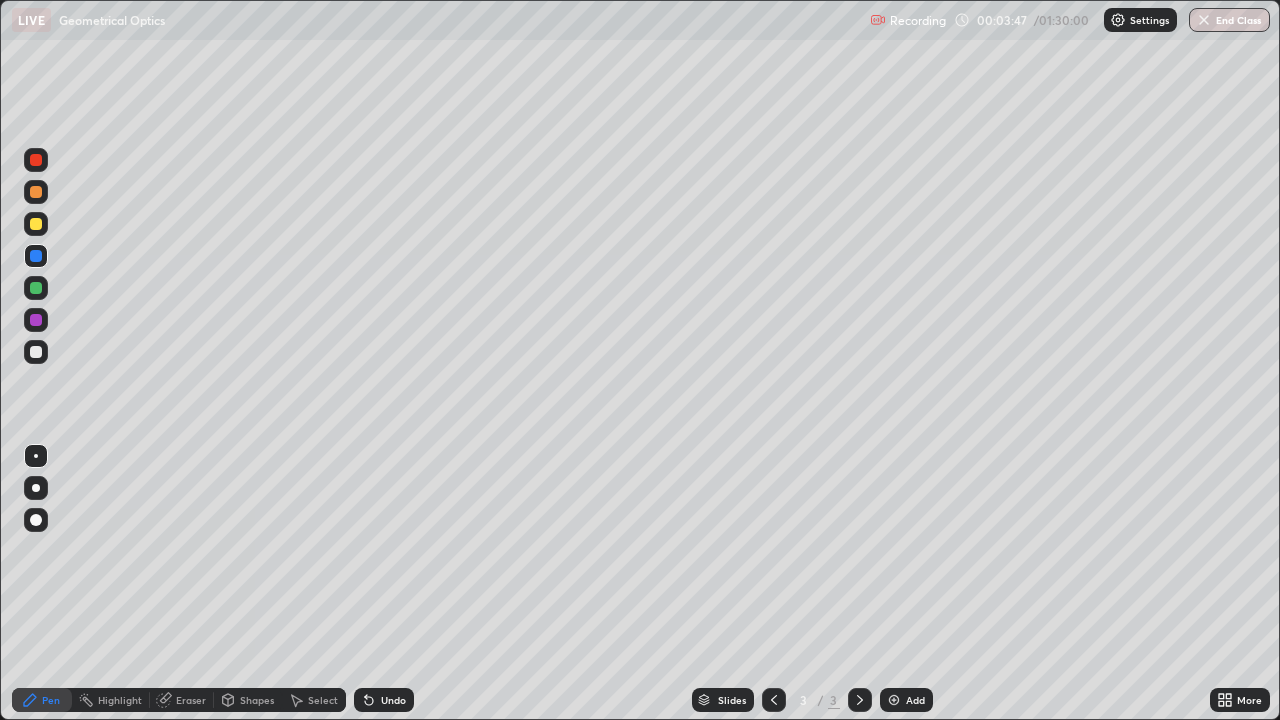 click at bounding box center (36, 224) 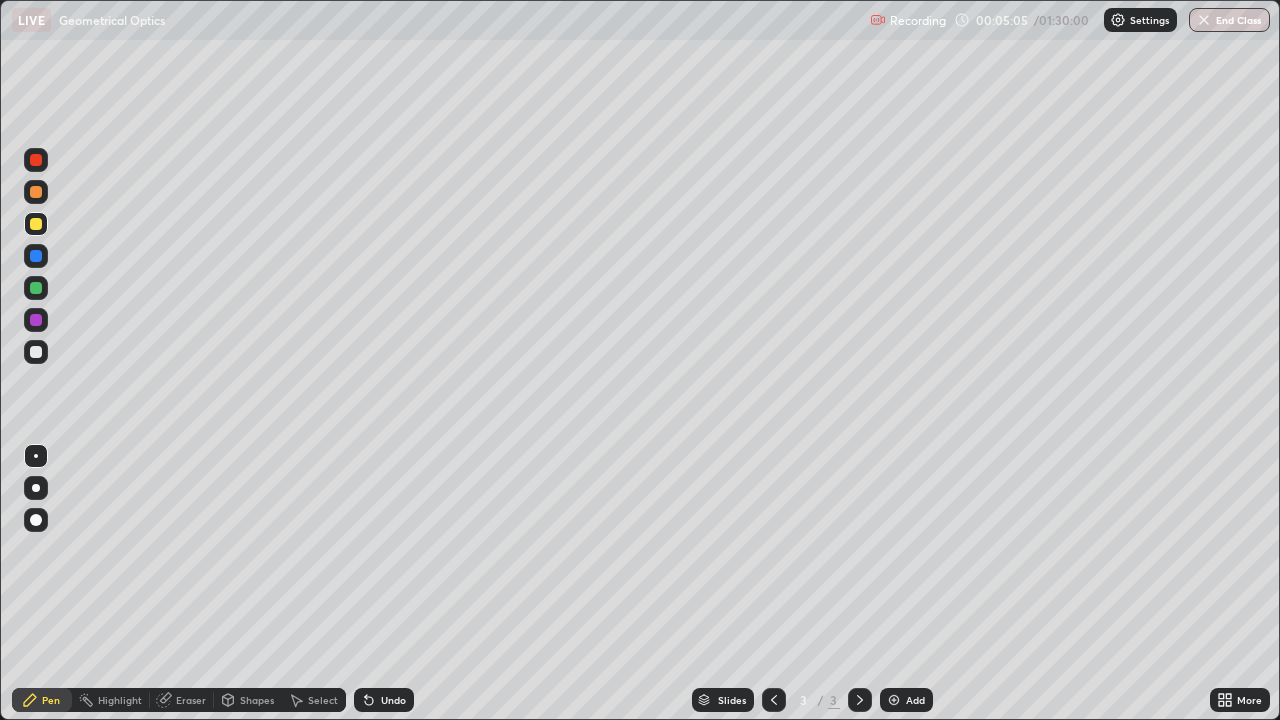 click on "Undo" at bounding box center (393, 700) 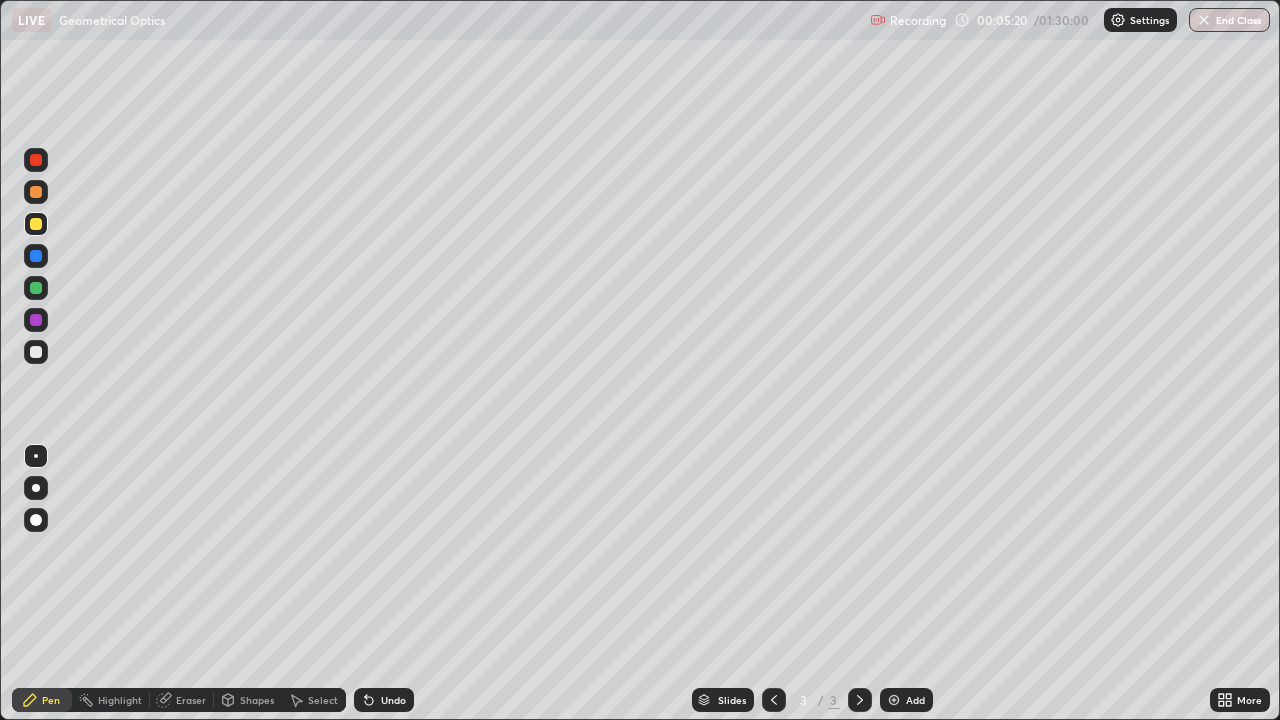 click at bounding box center [36, 256] 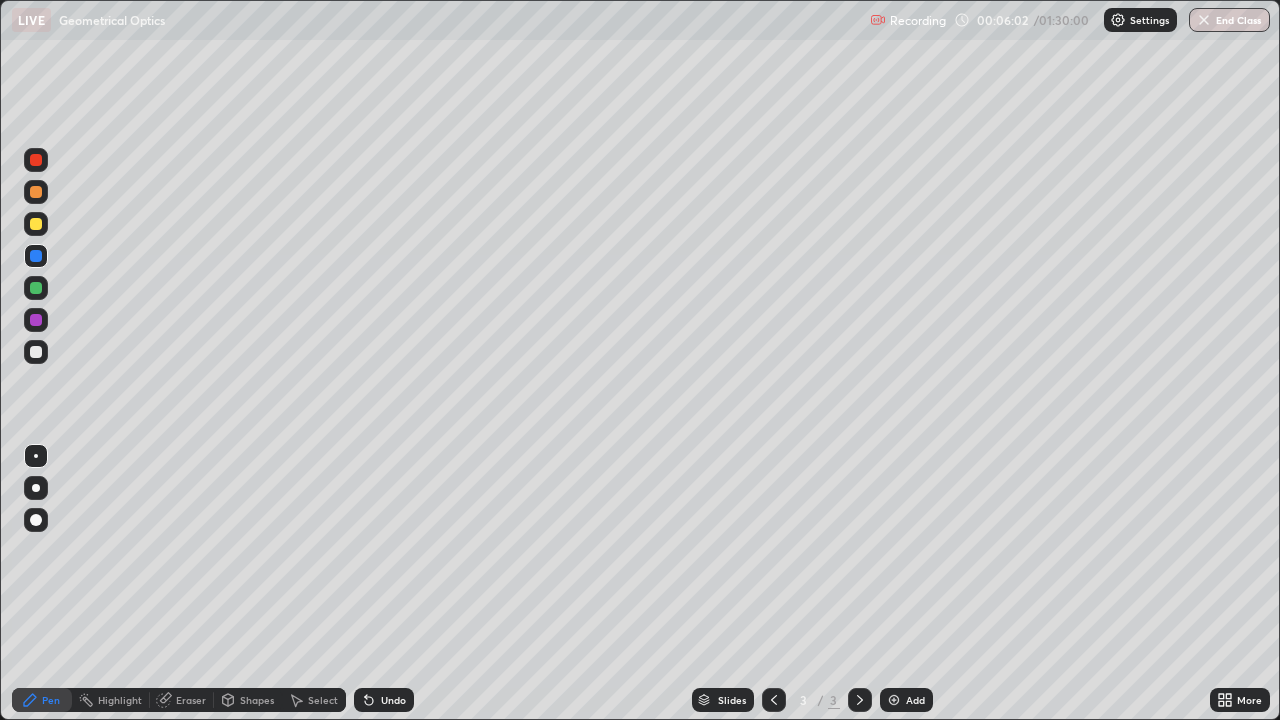 click at bounding box center (36, 488) 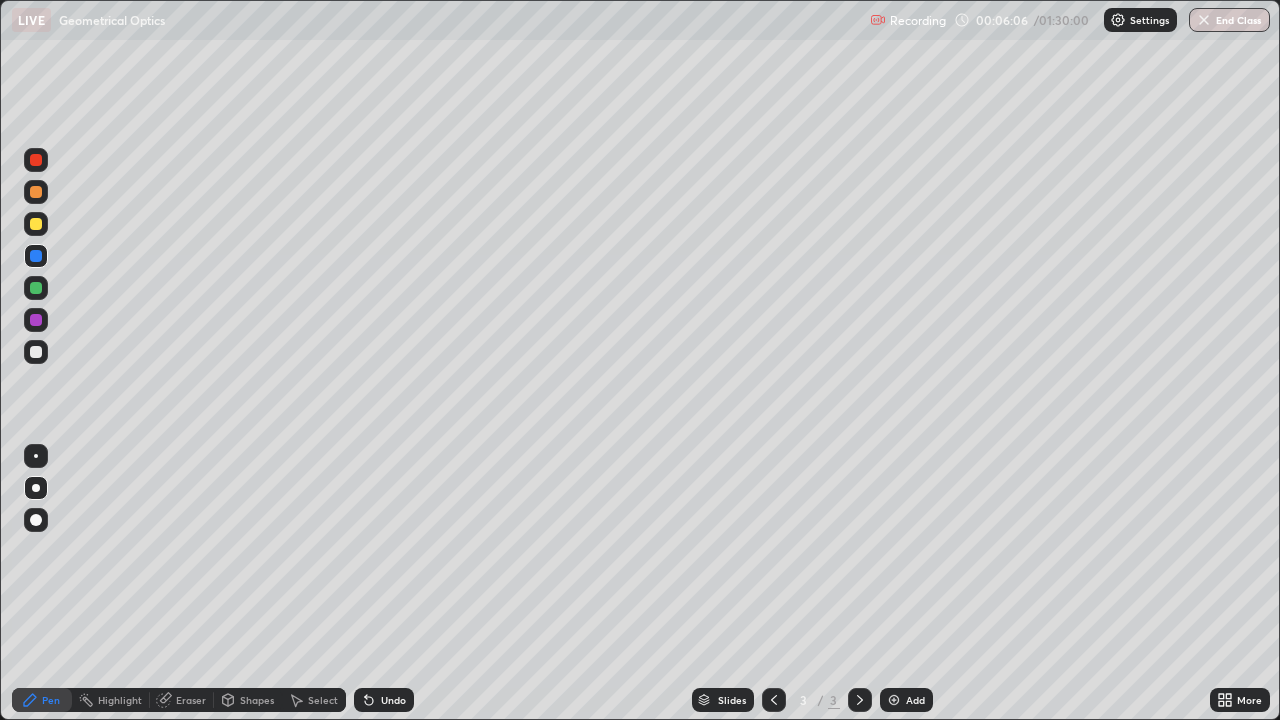 click 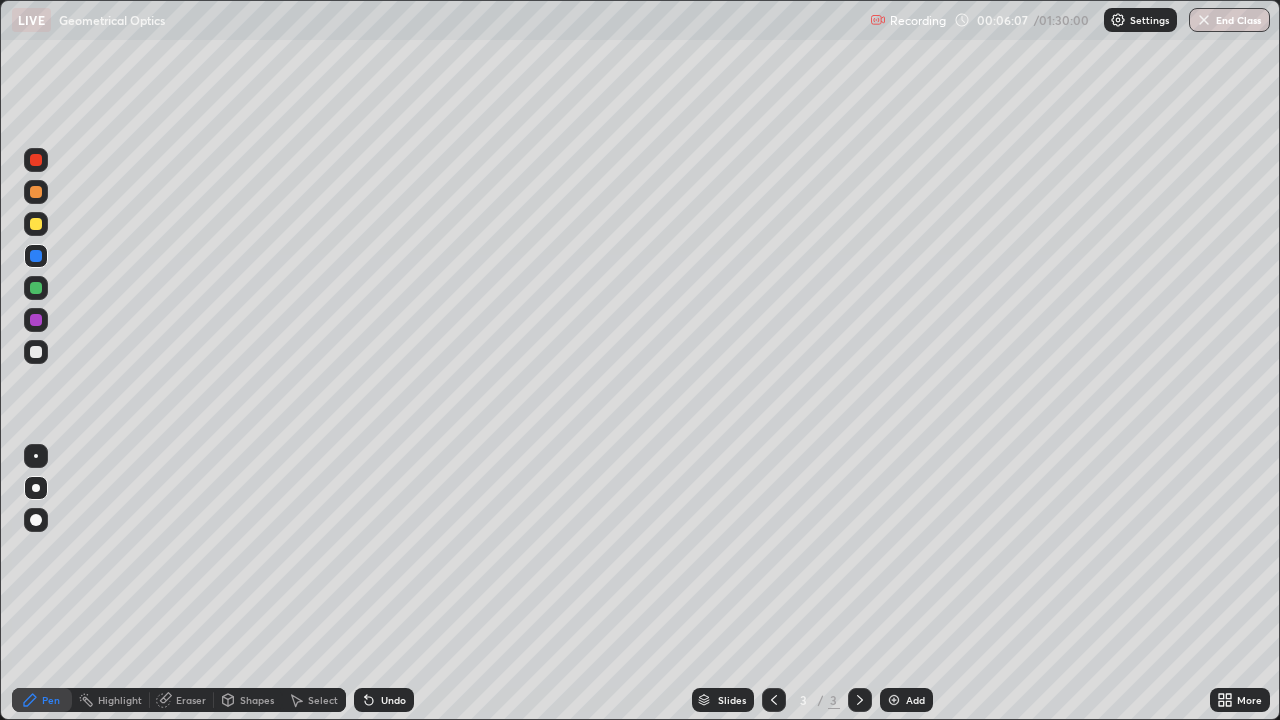 click at bounding box center (36, 352) 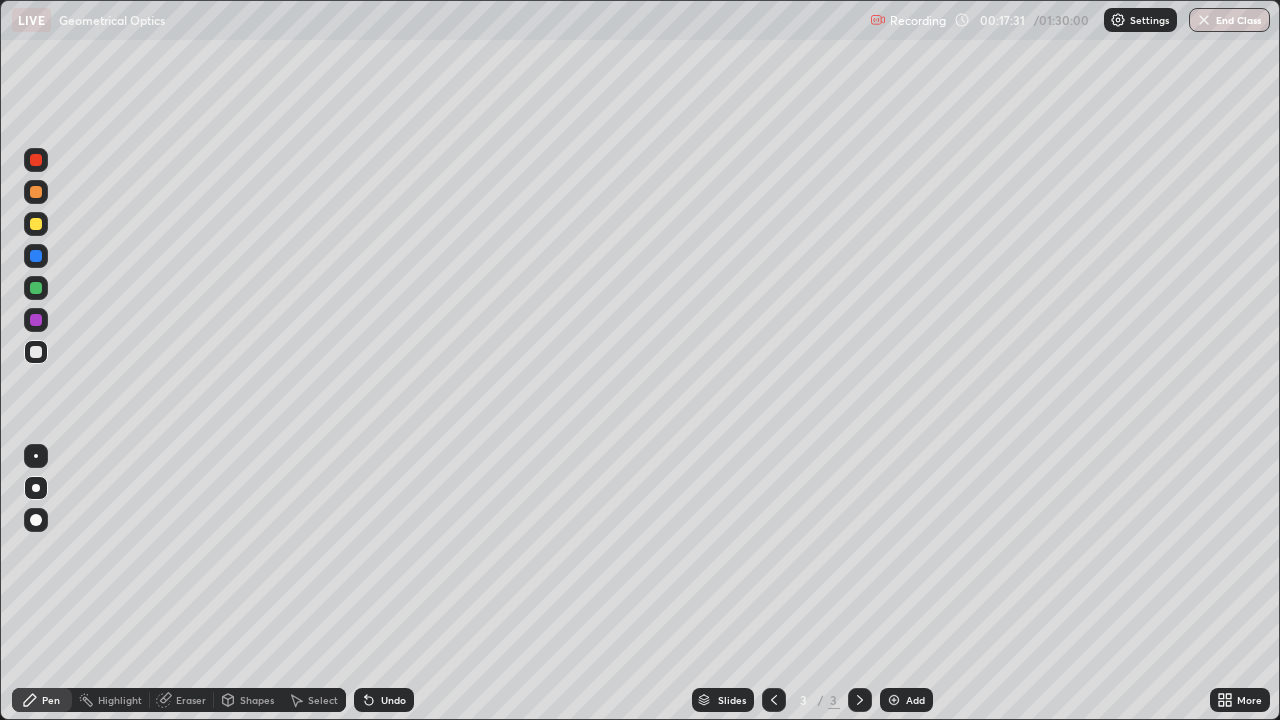 click on "Add" at bounding box center (906, 700) 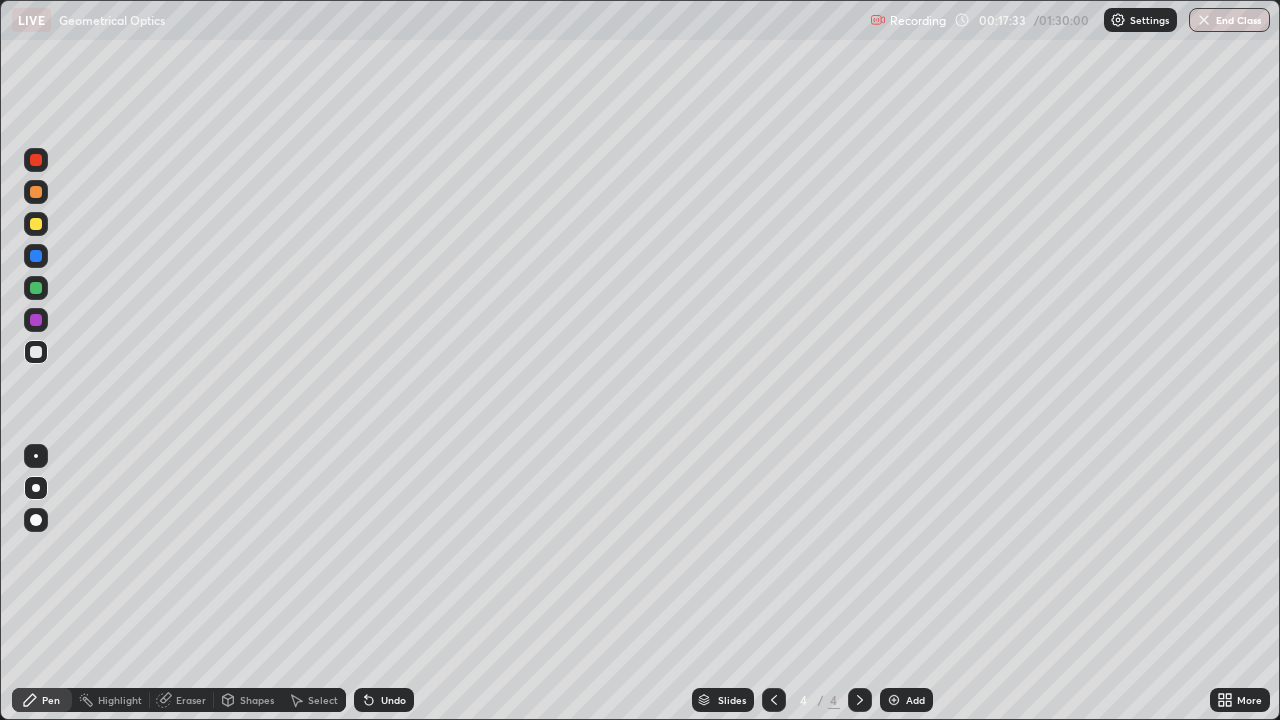 click on "Shapes" at bounding box center (257, 700) 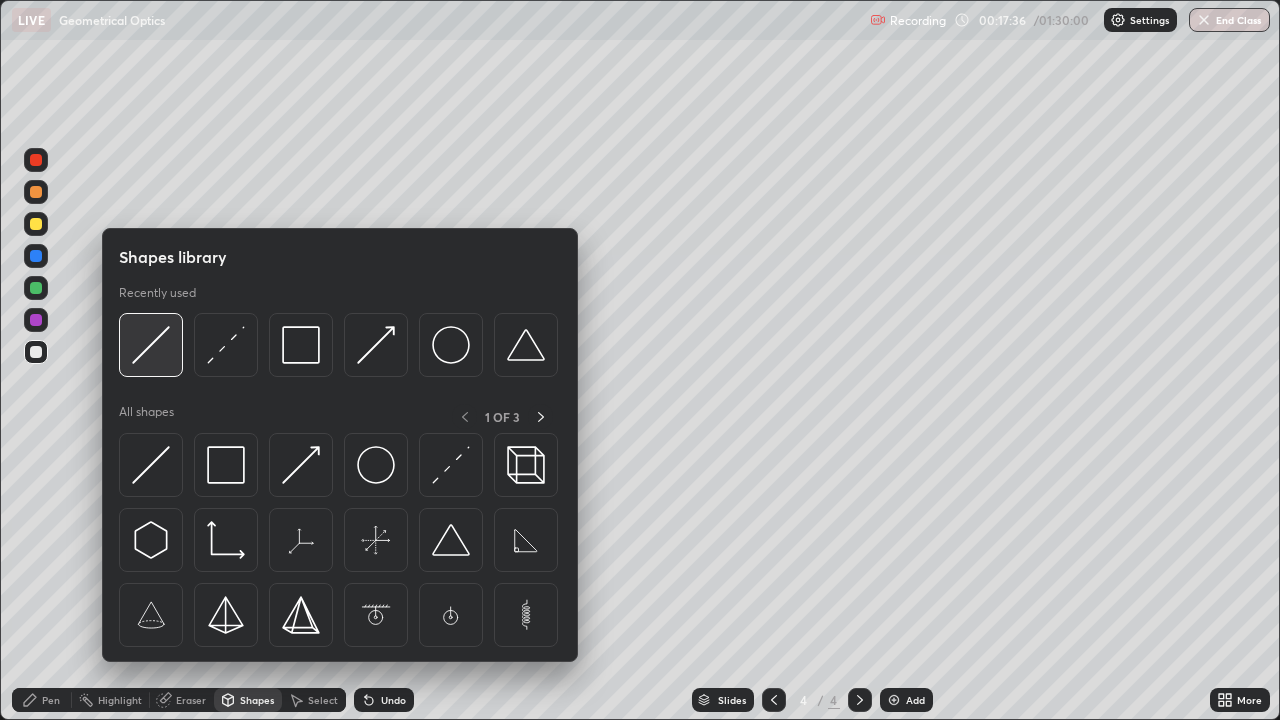 click at bounding box center [151, 345] 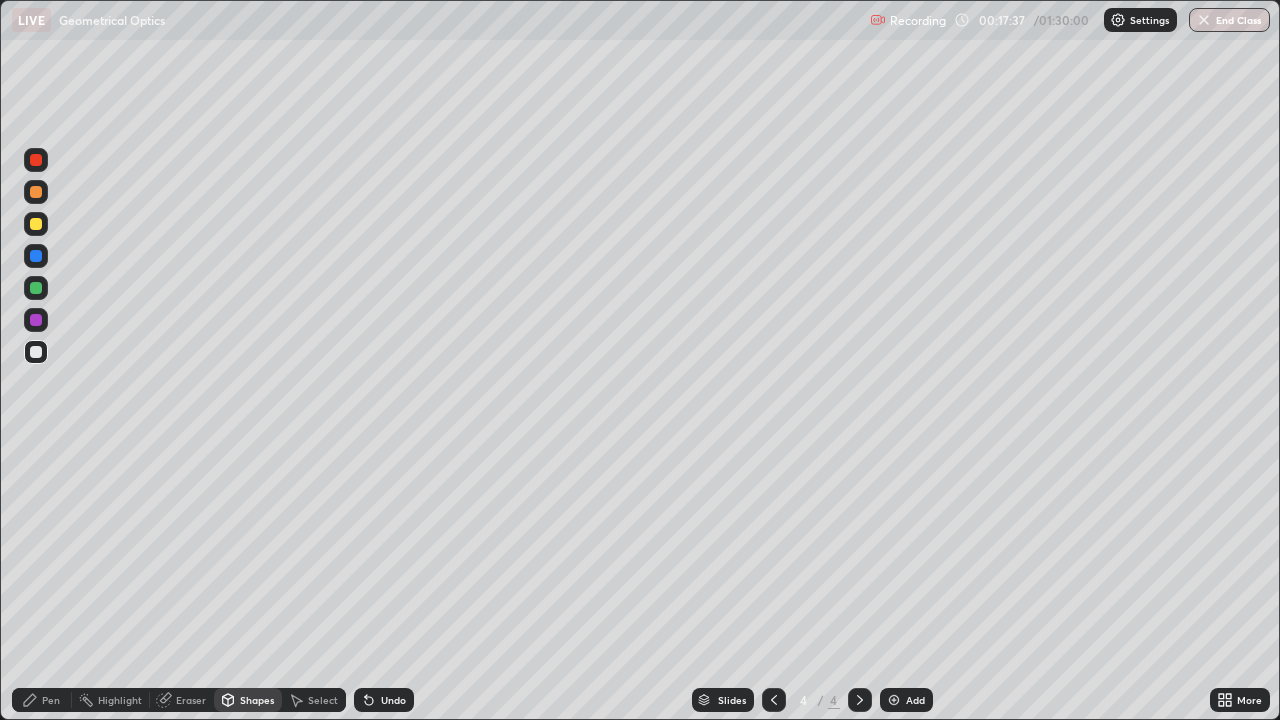 click on "Shapes" at bounding box center [257, 700] 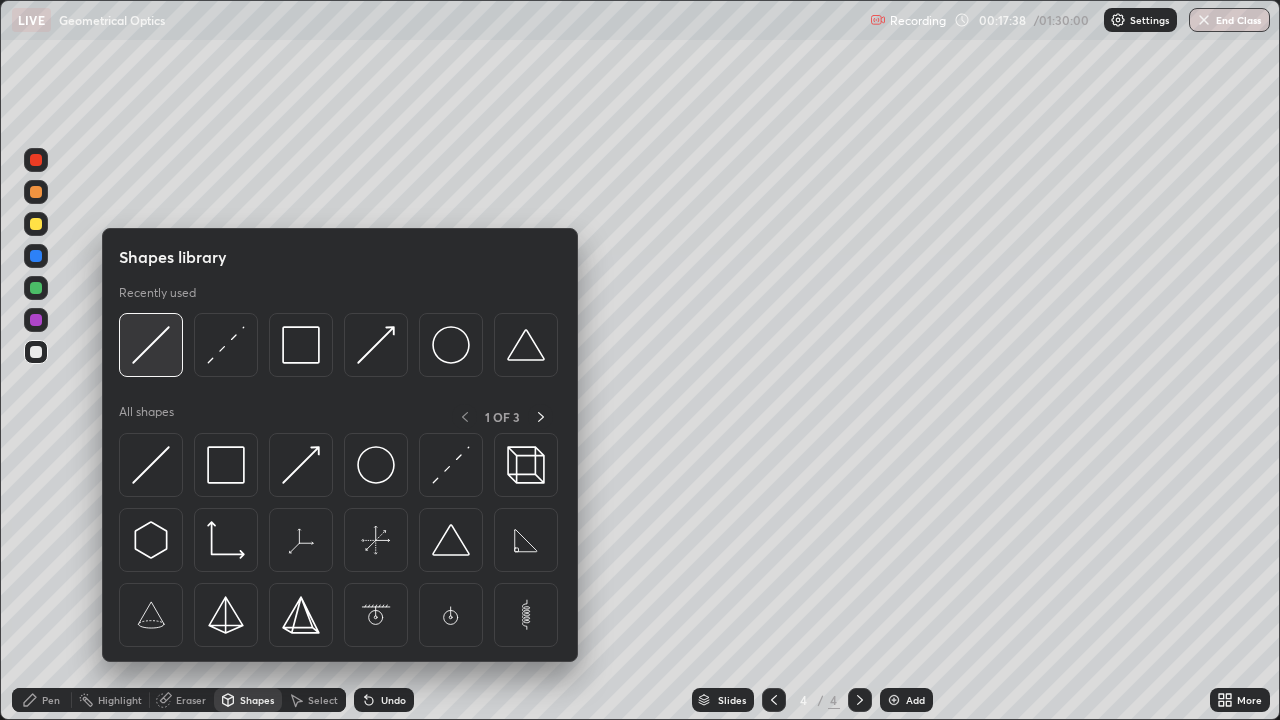 click at bounding box center (151, 345) 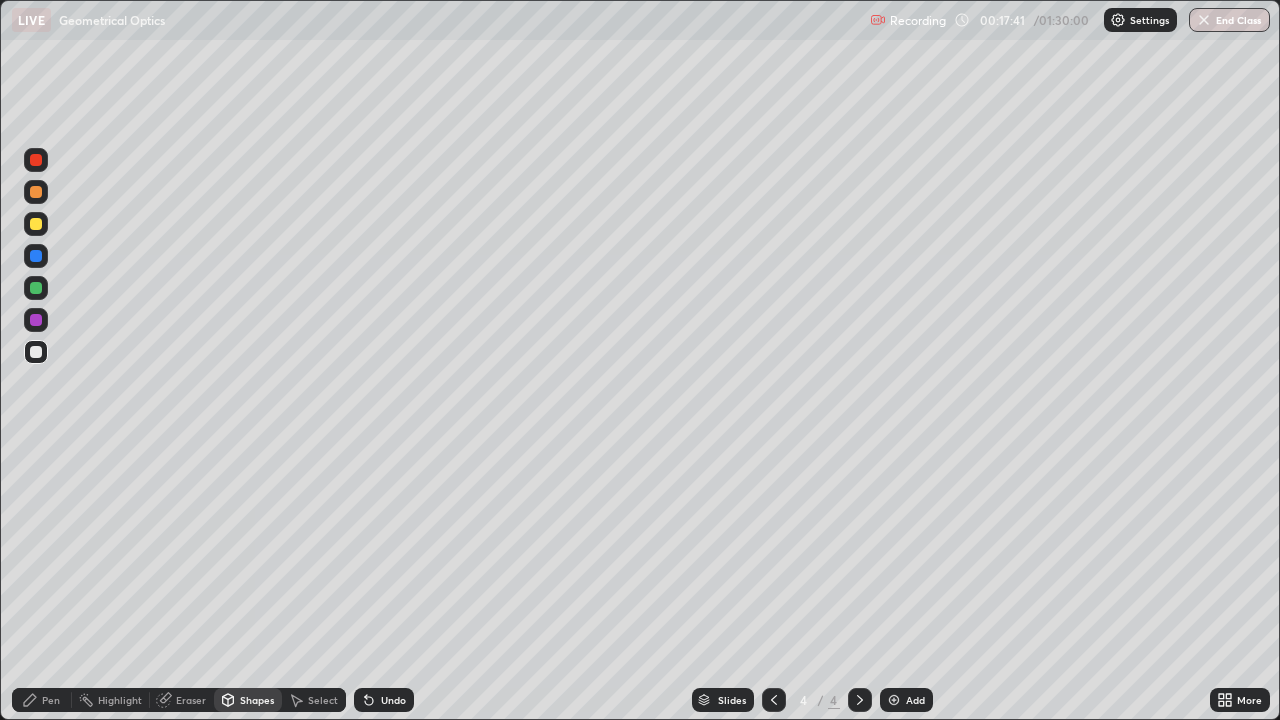 click on "Pen" at bounding box center [42, 700] 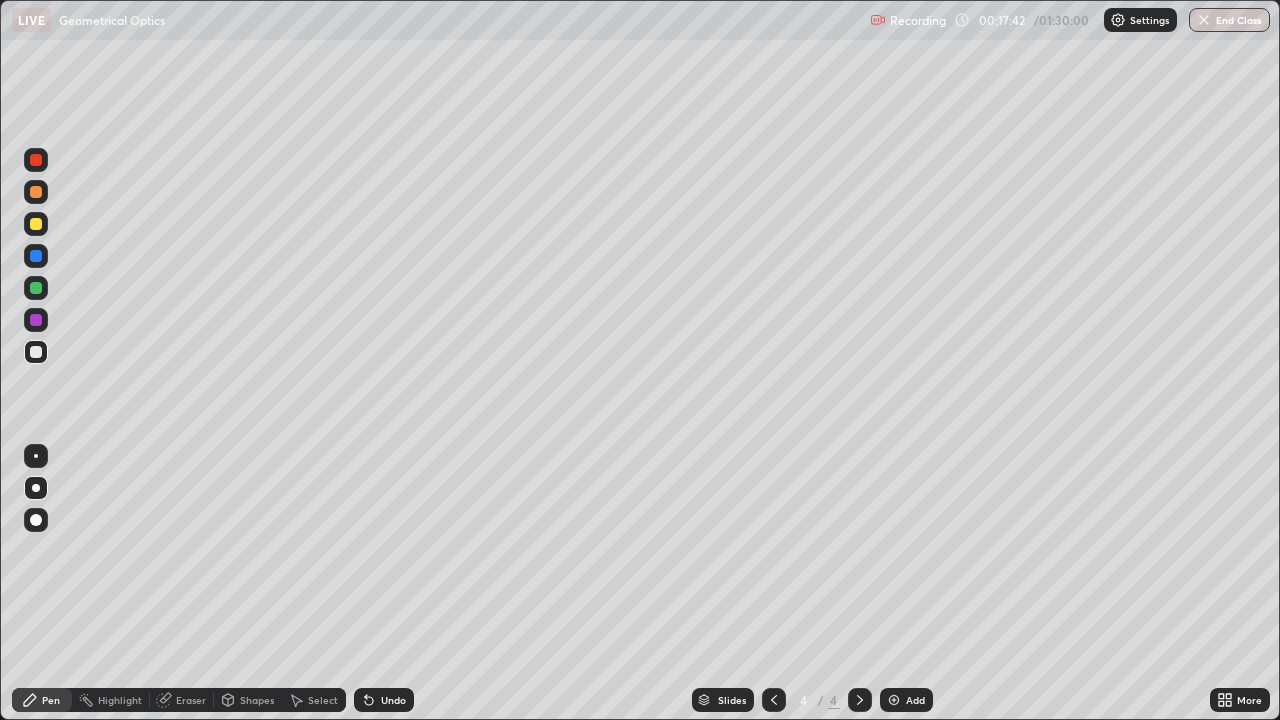 click at bounding box center (36, 456) 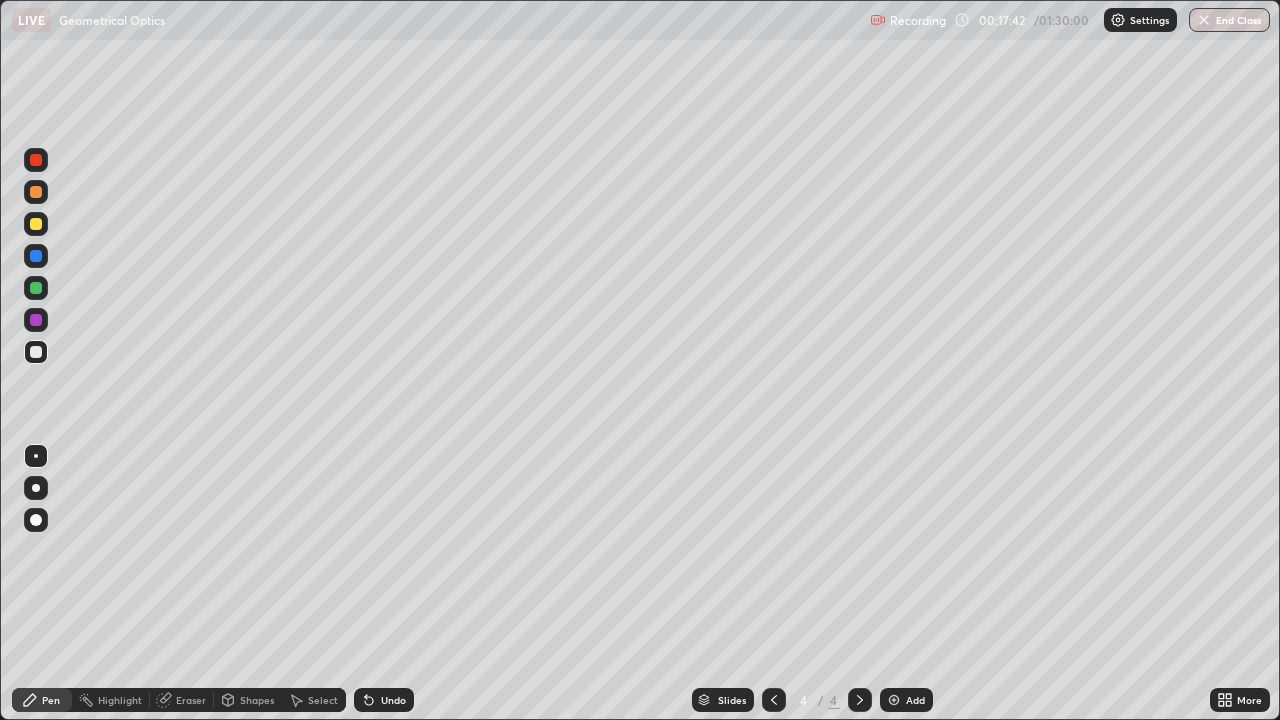 click 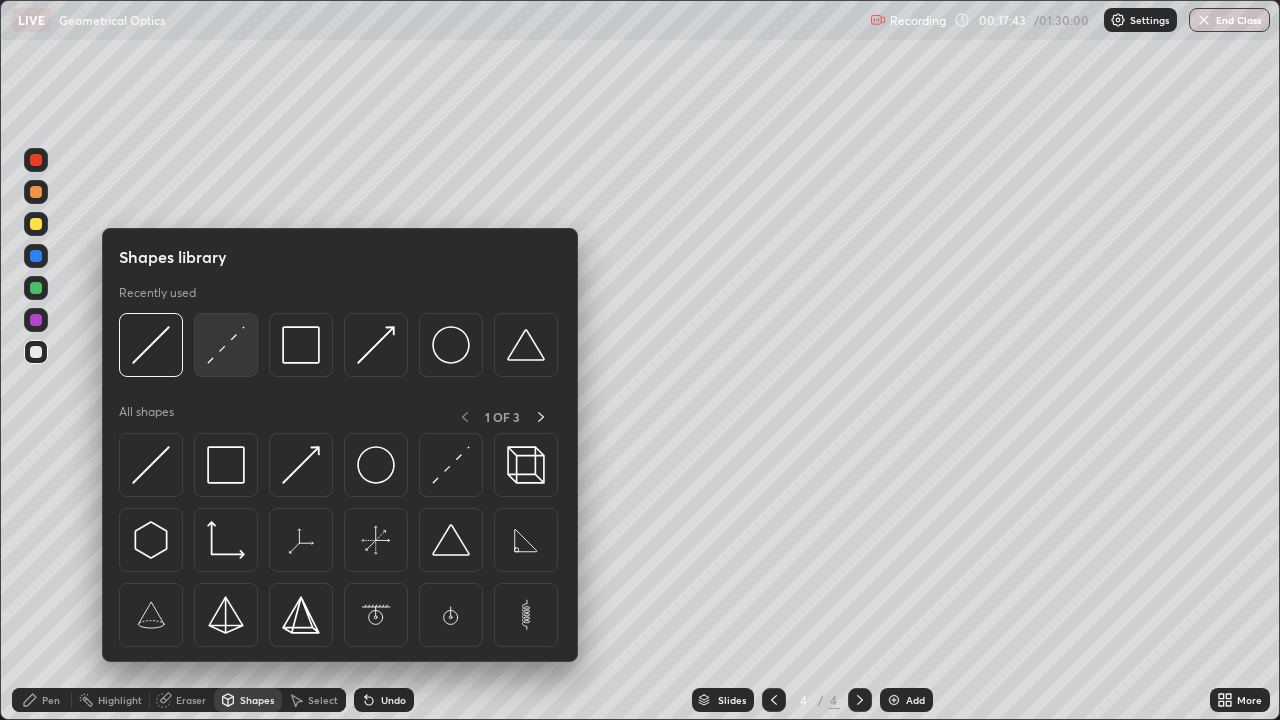 click at bounding box center (226, 345) 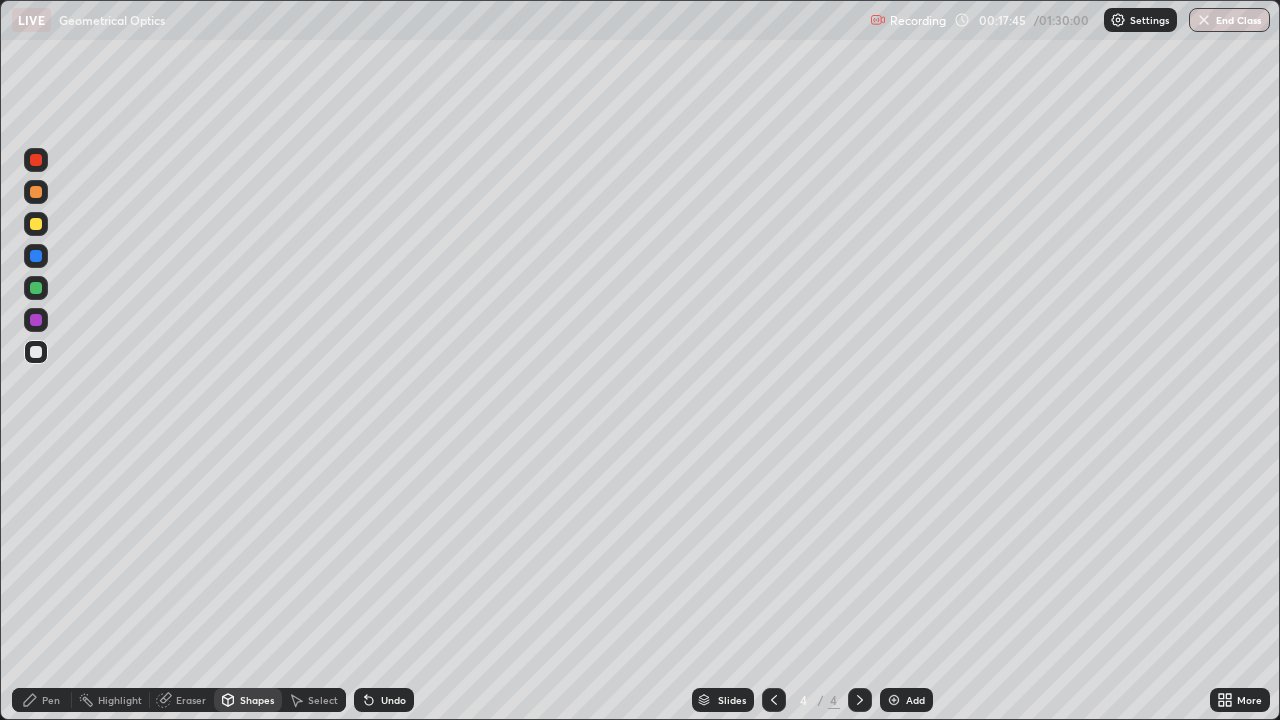 click on "Shapes" at bounding box center (257, 700) 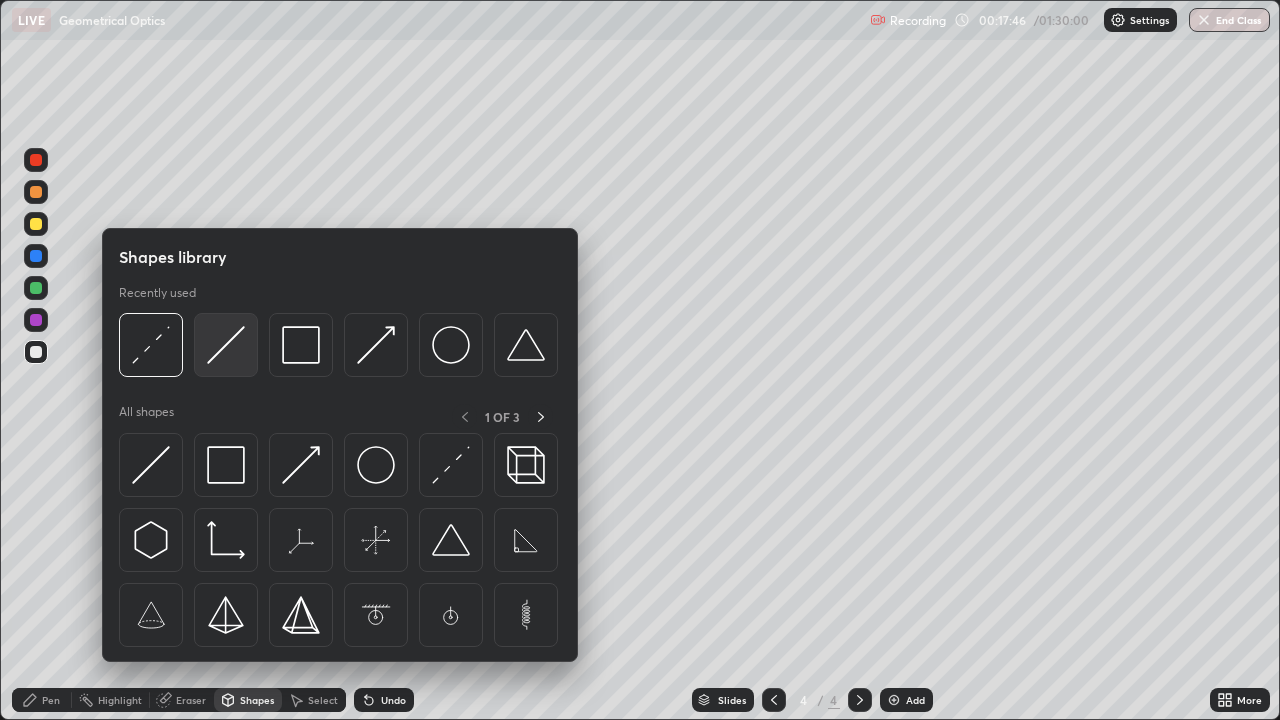 click at bounding box center [226, 345] 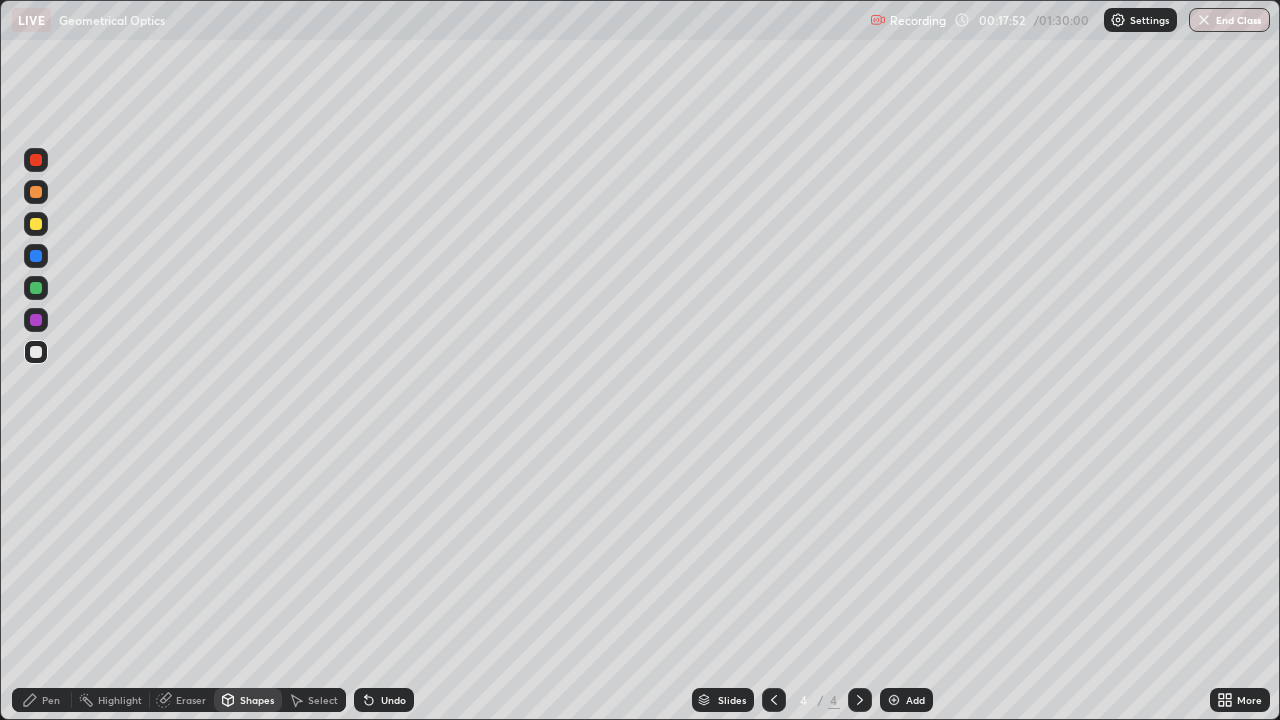 click on "Shapes" at bounding box center [257, 700] 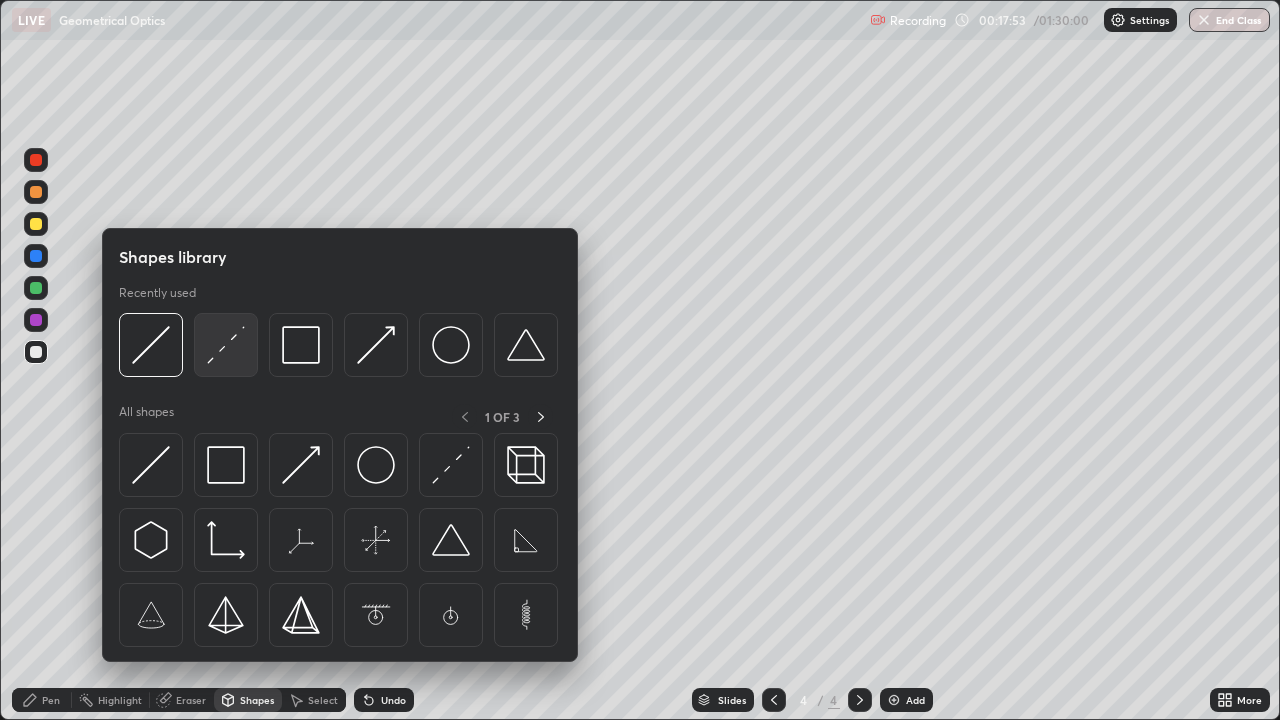 click at bounding box center [226, 345] 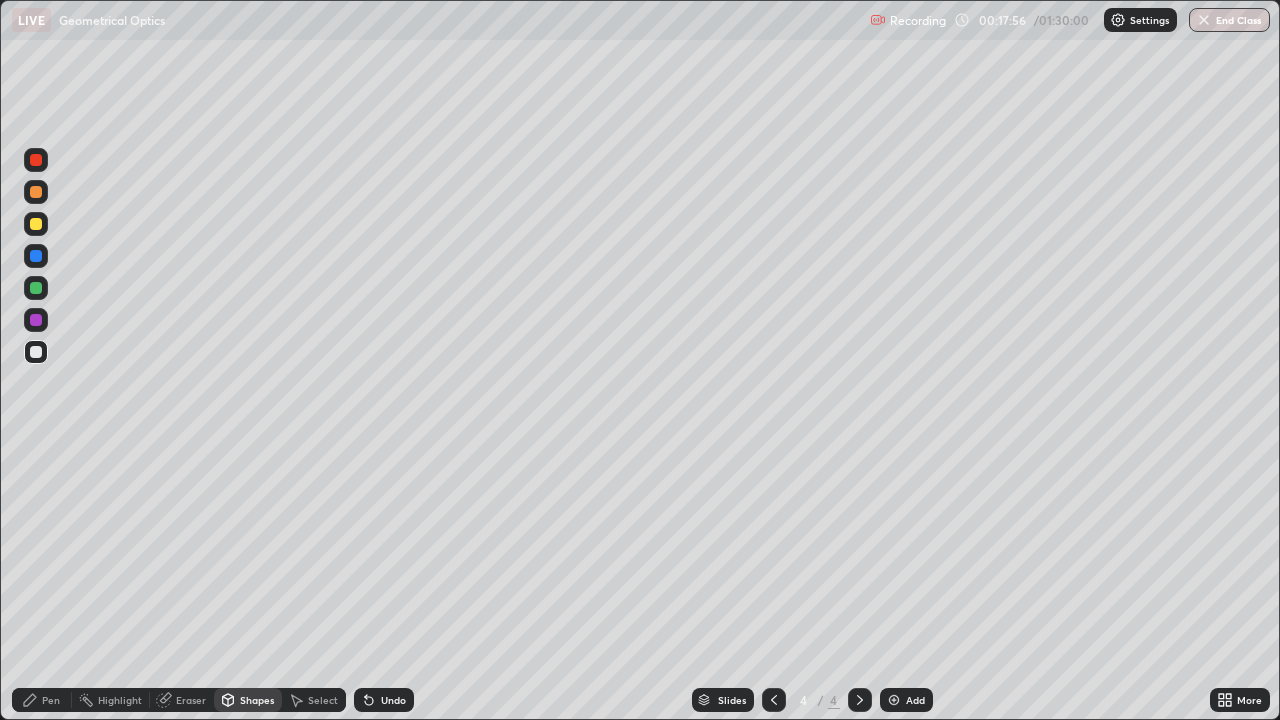 click on "Shapes" at bounding box center [248, 700] 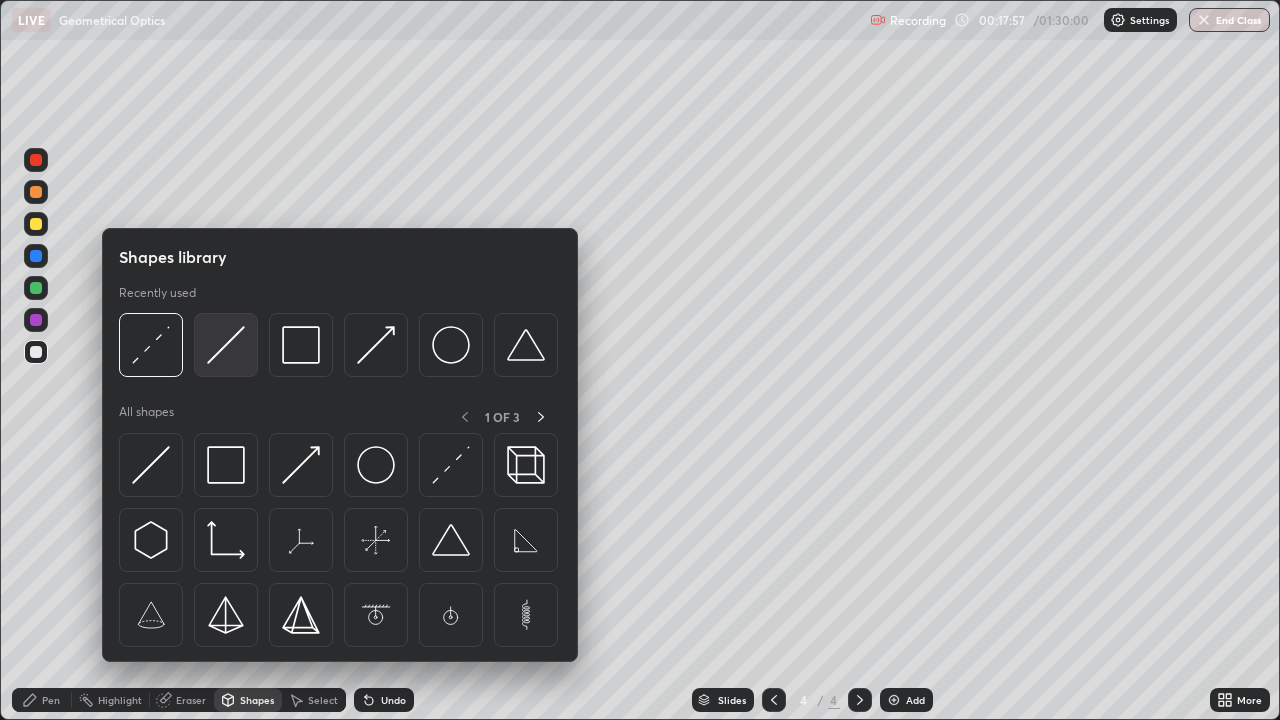 click at bounding box center (226, 345) 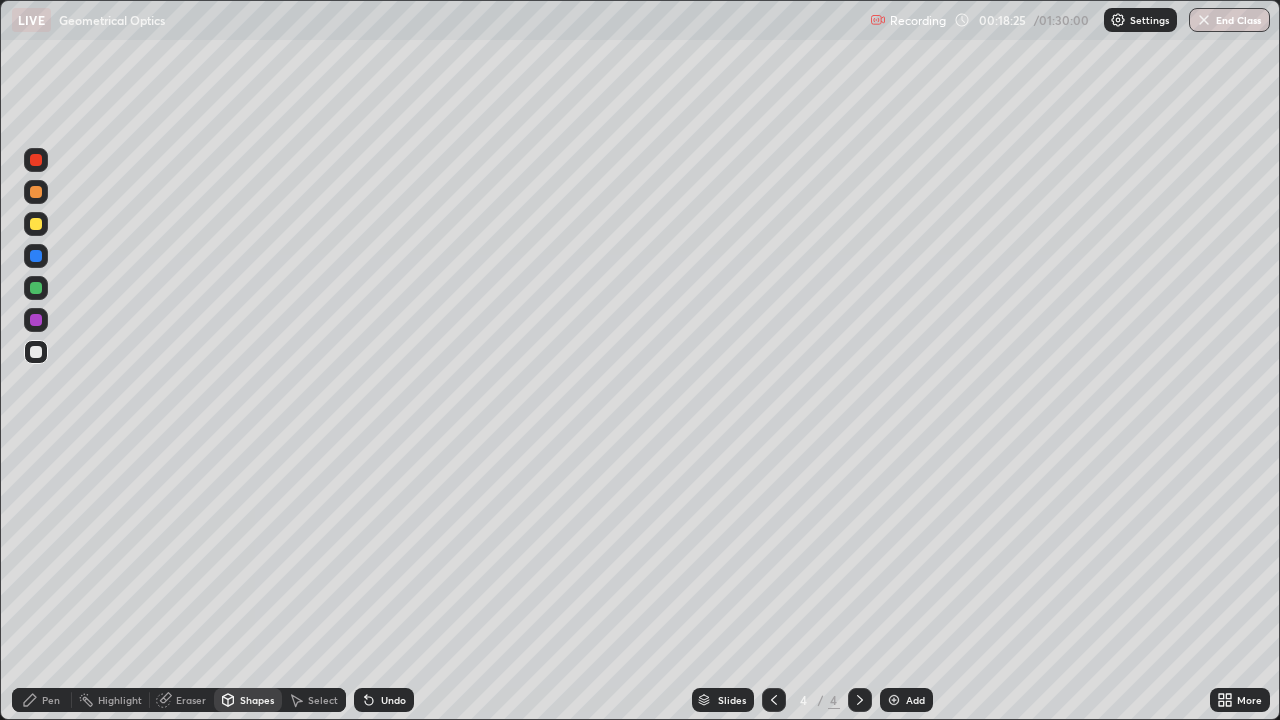 click 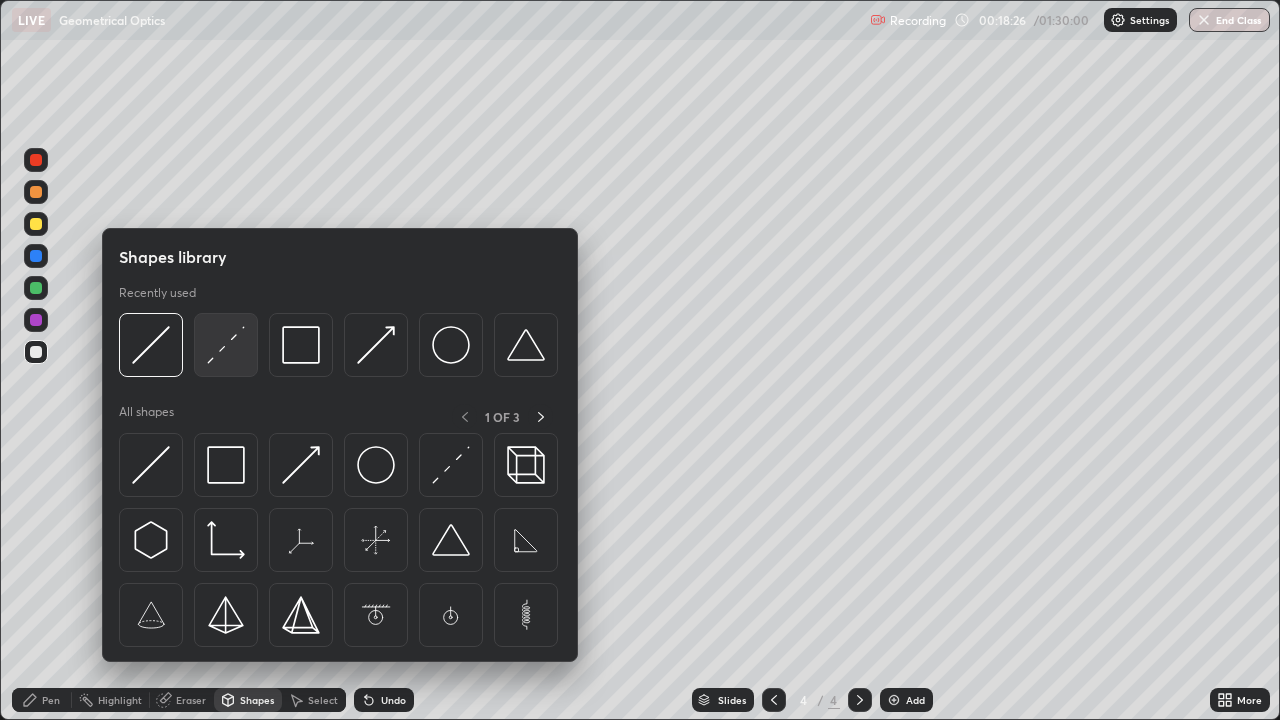 click at bounding box center (226, 345) 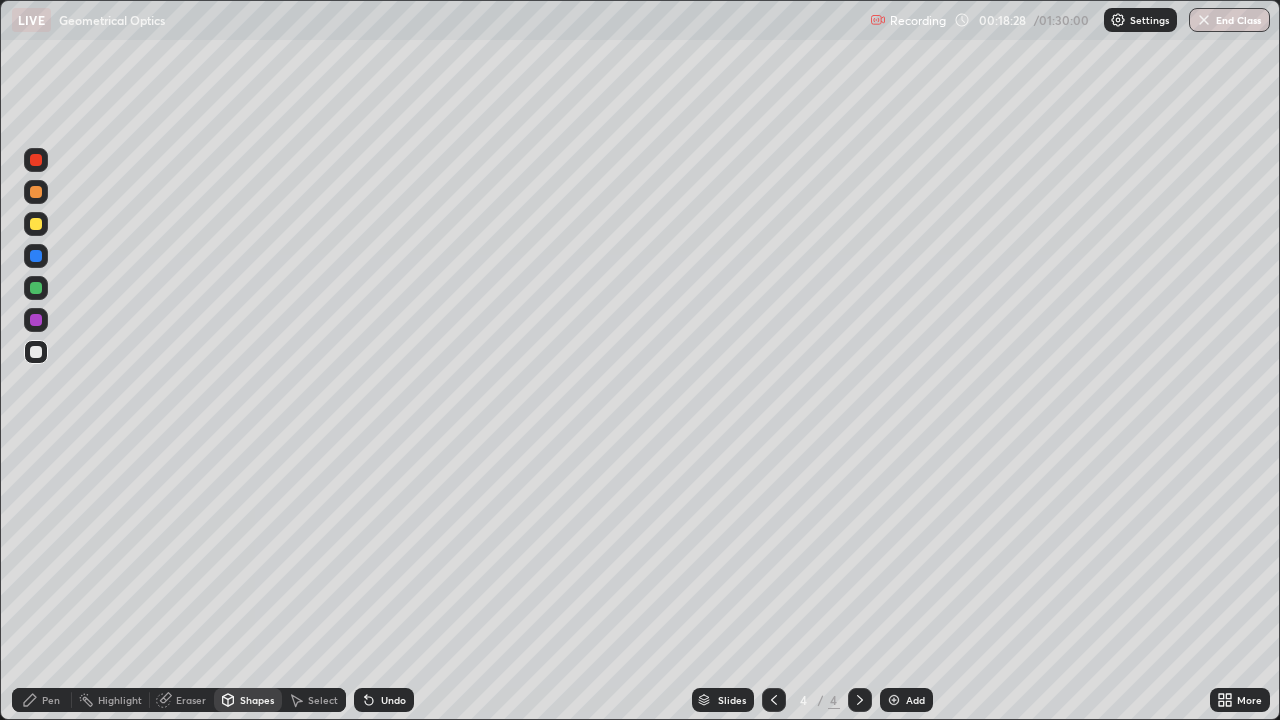 click on "Shapes" at bounding box center [257, 700] 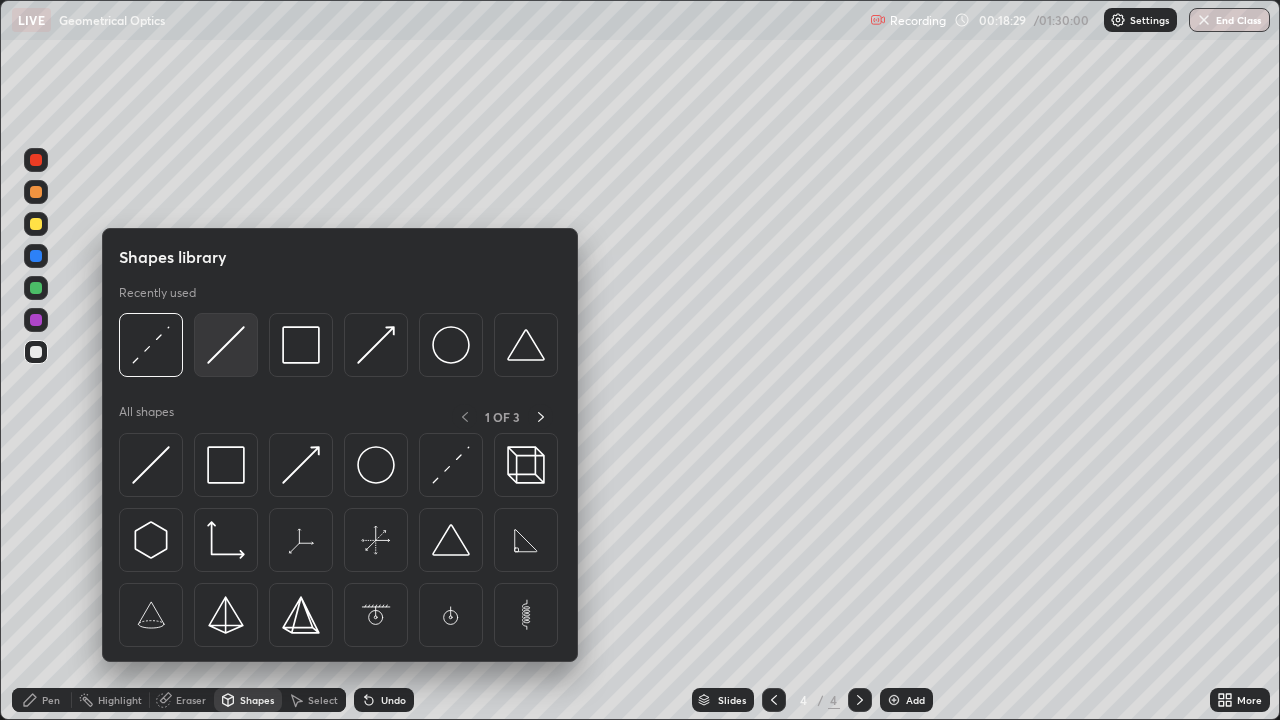 click at bounding box center [226, 345] 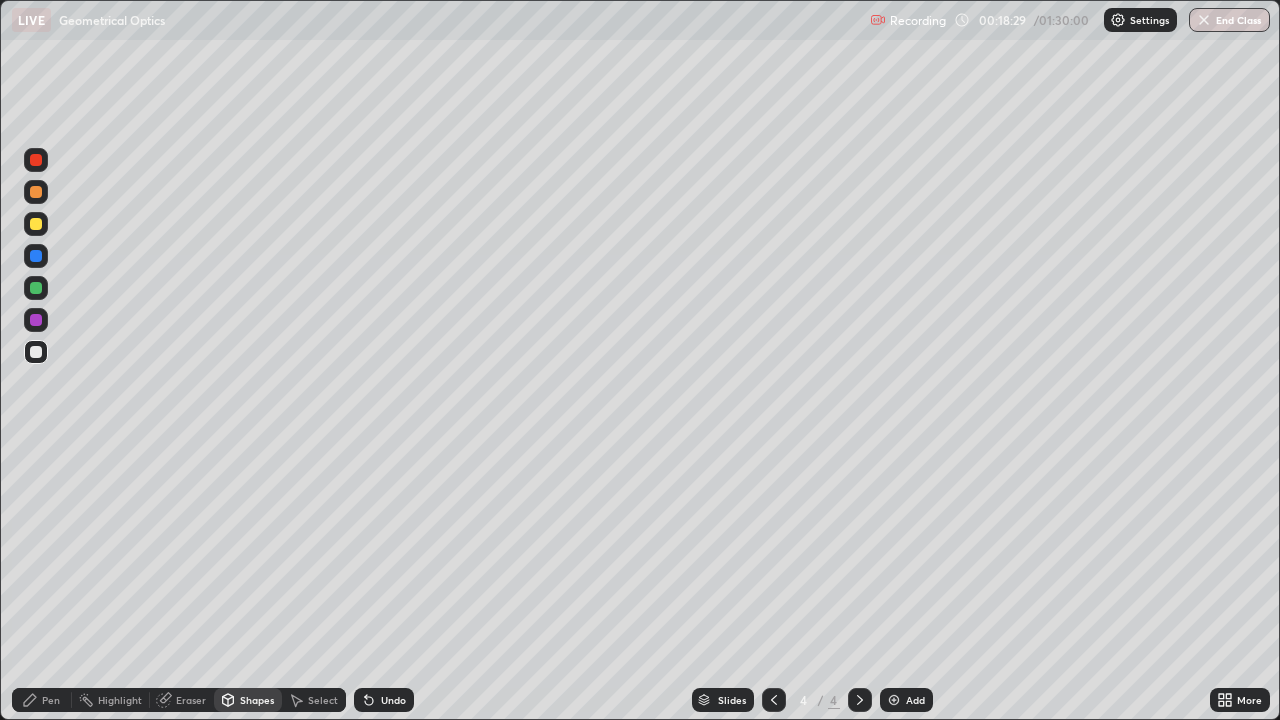 click at bounding box center (36, 224) 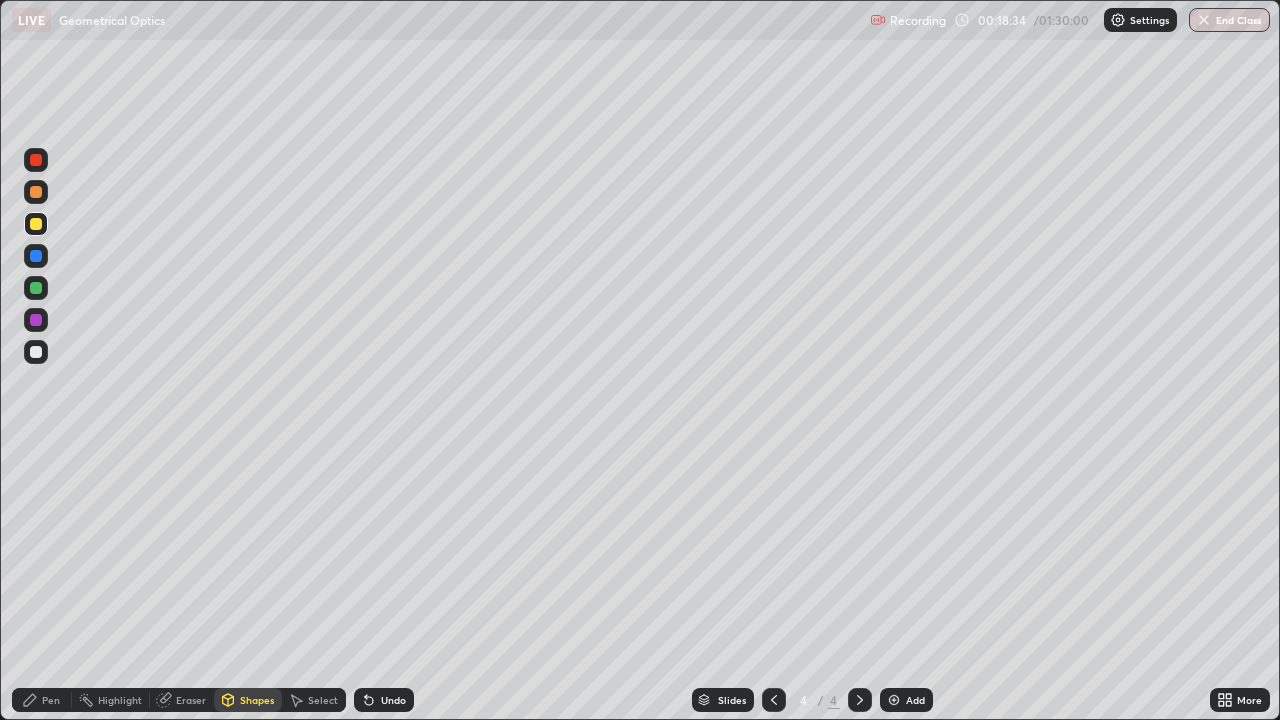 click on "Pen" at bounding box center (51, 700) 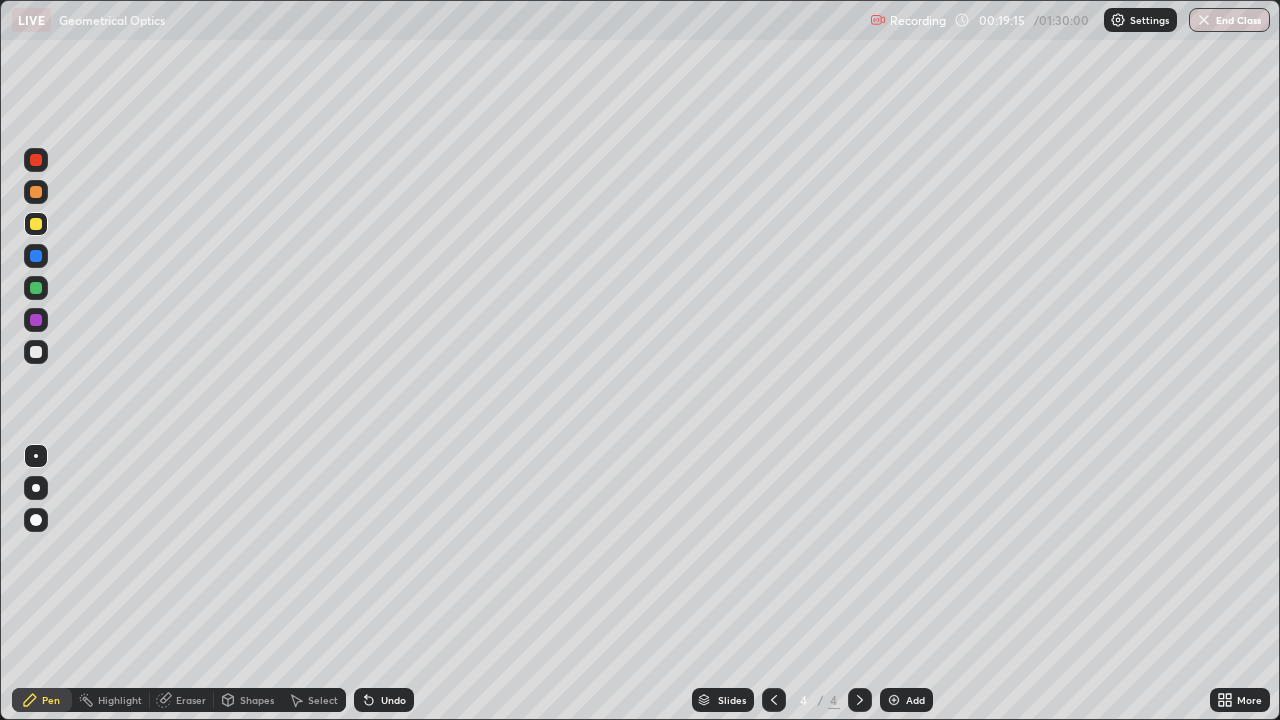 click on "Shapes" at bounding box center [257, 700] 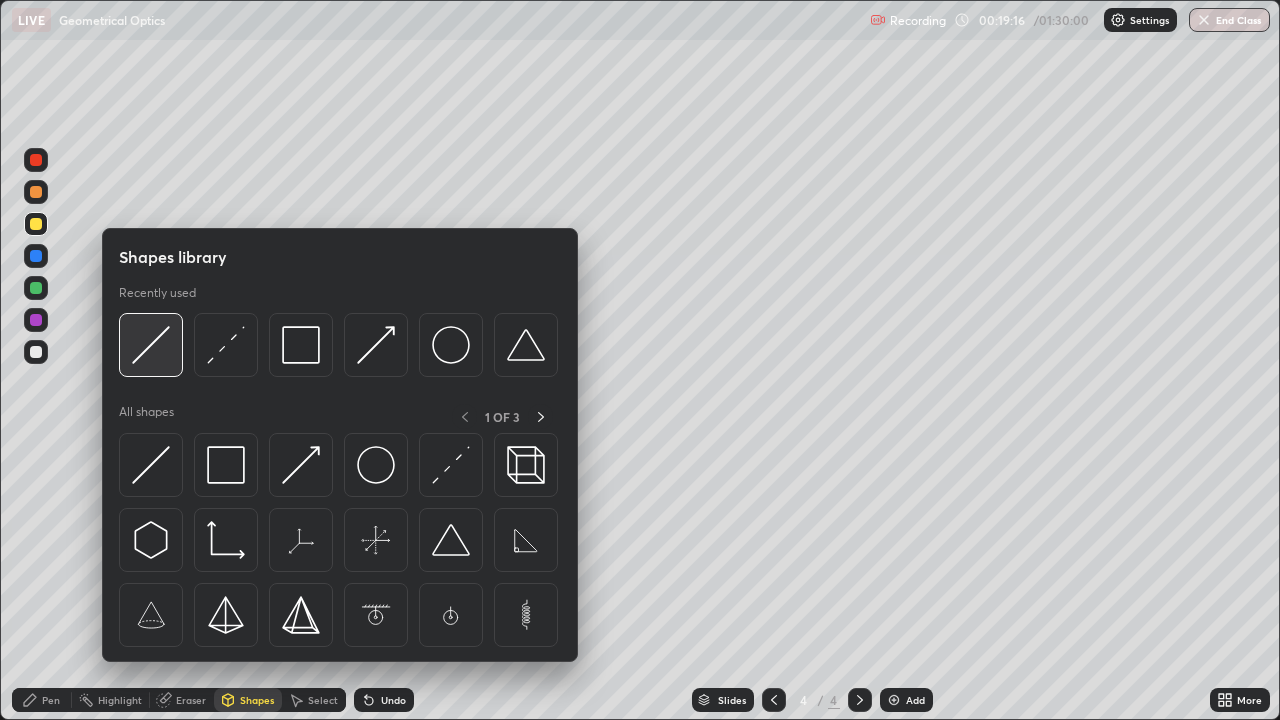 click at bounding box center (151, 345) 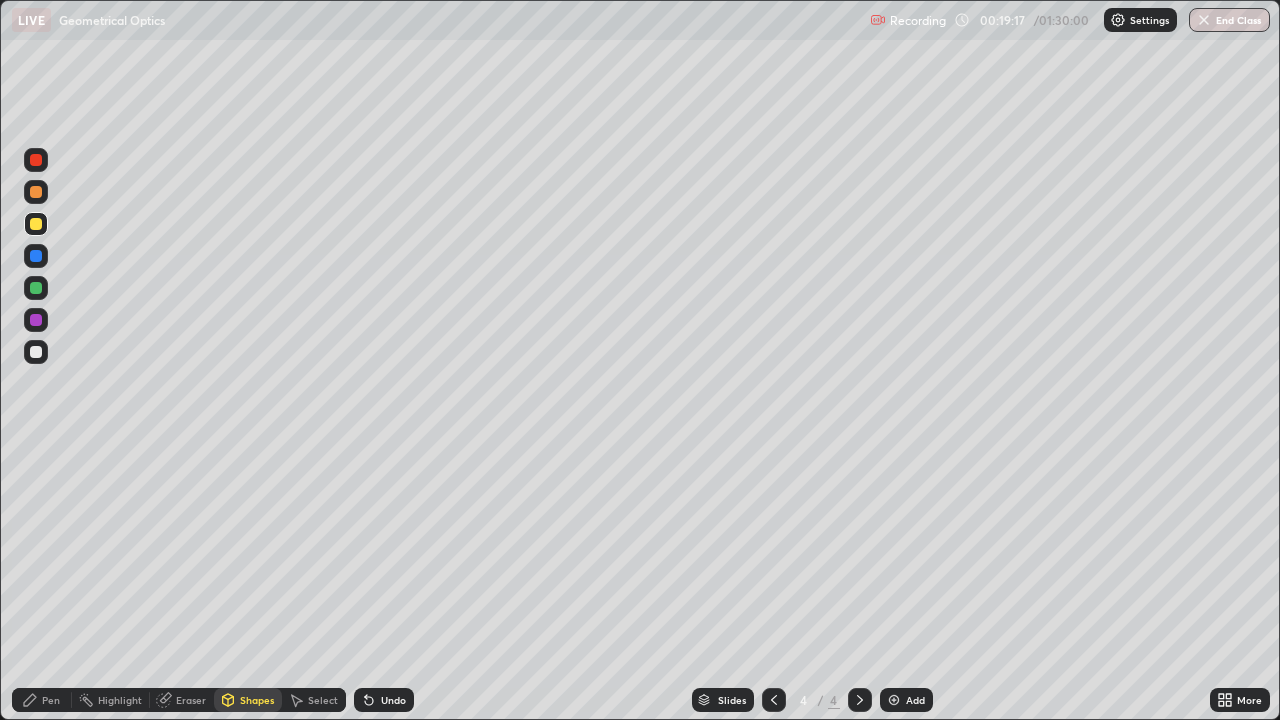 click at bounding box center (36, 352) 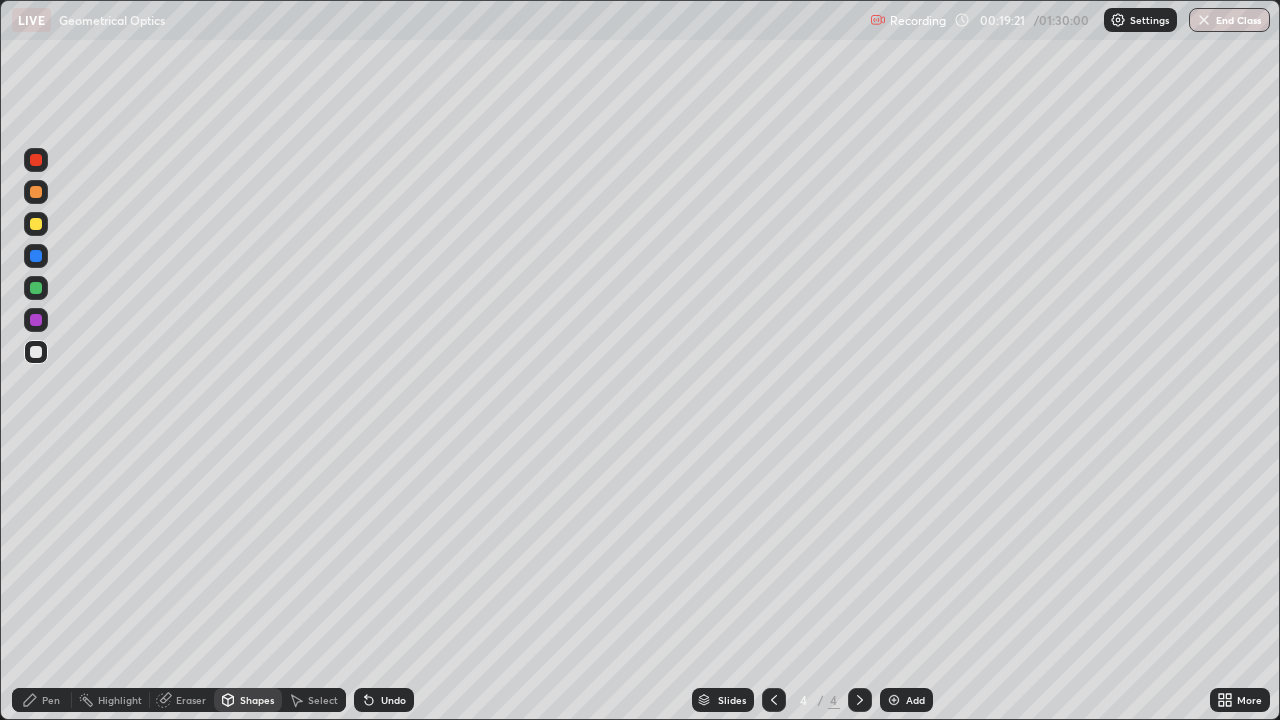 click on "Pen" at bounding box center (51, 700) 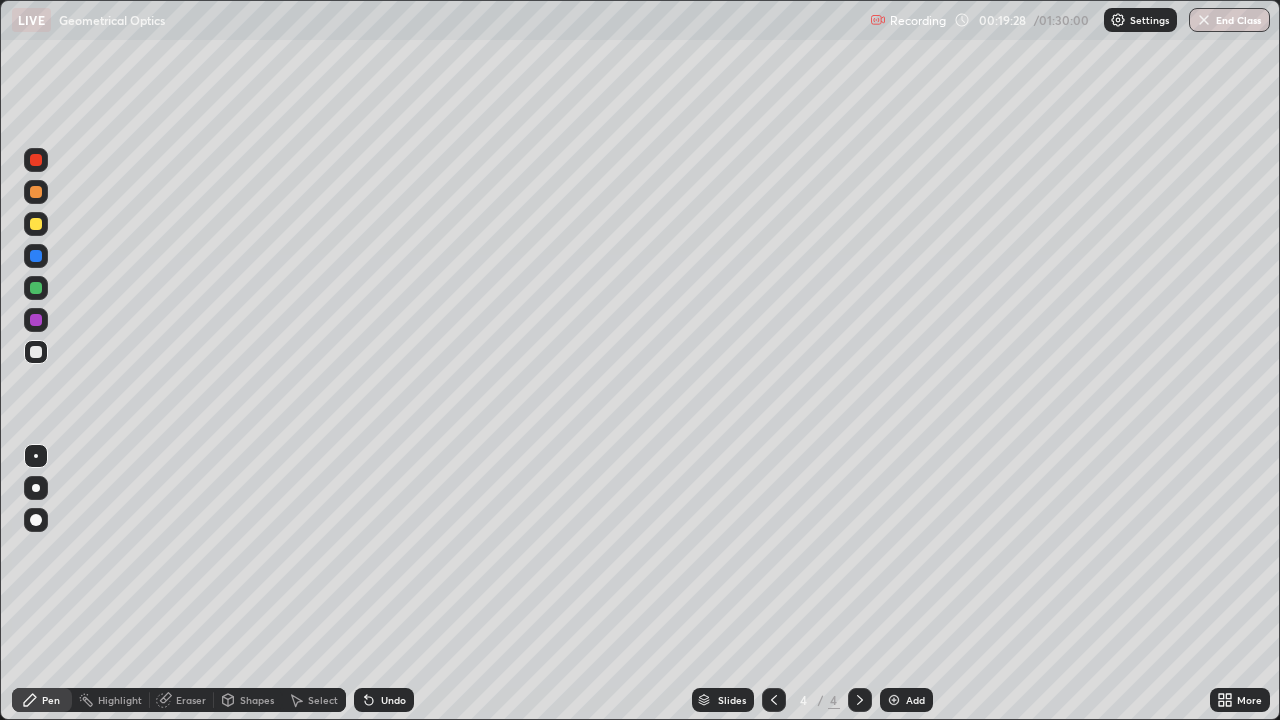 click on "Undo" at bounding box center (384, 700) 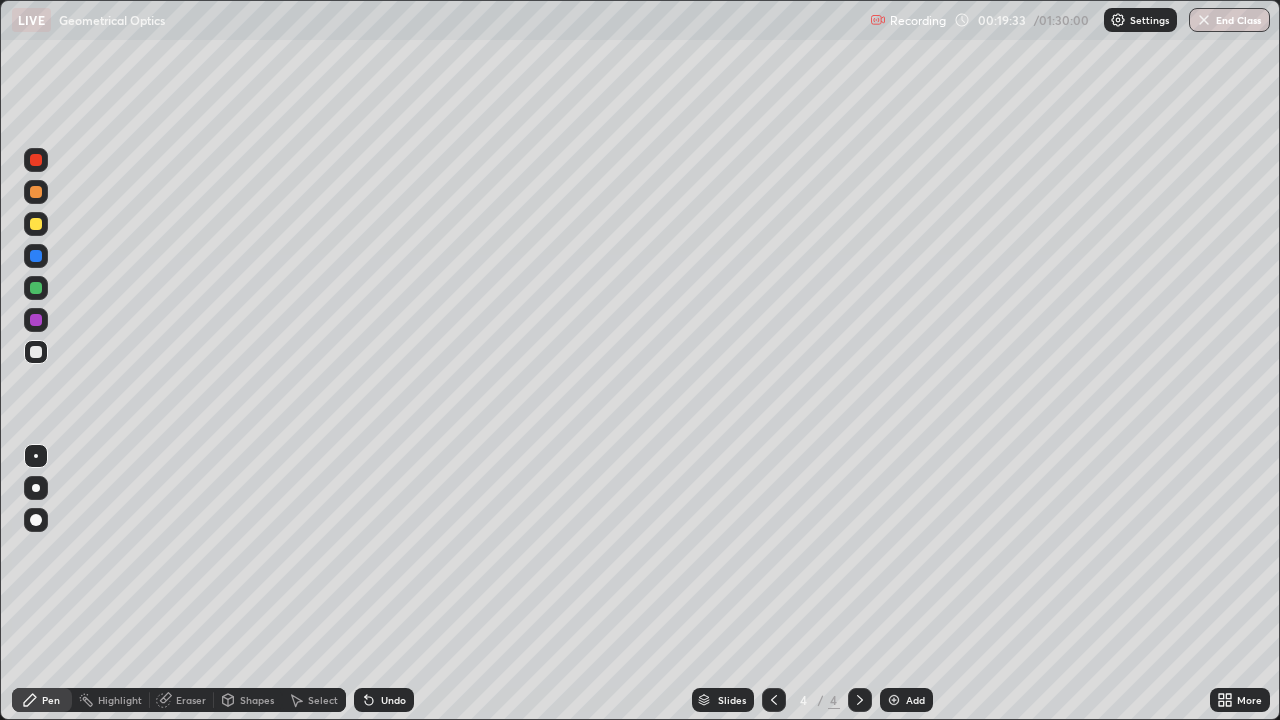 click at bounding box center [36, 224] 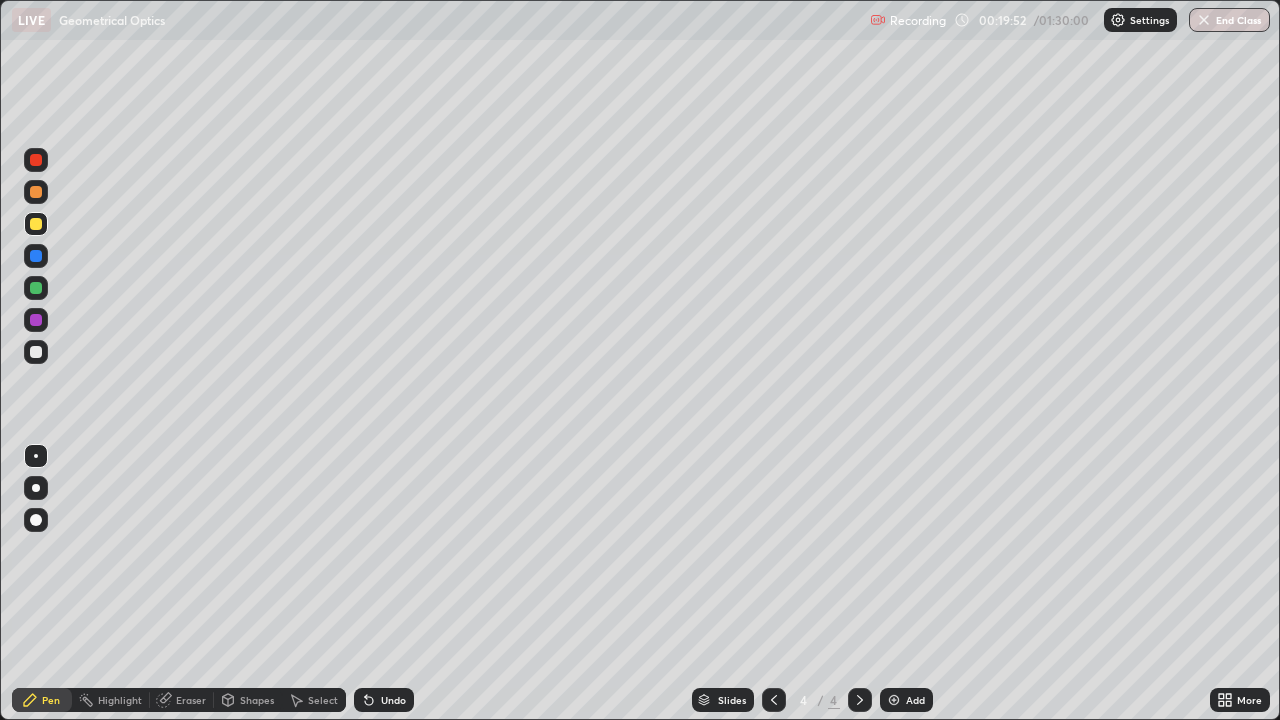 click at bounding box center (36, 352) 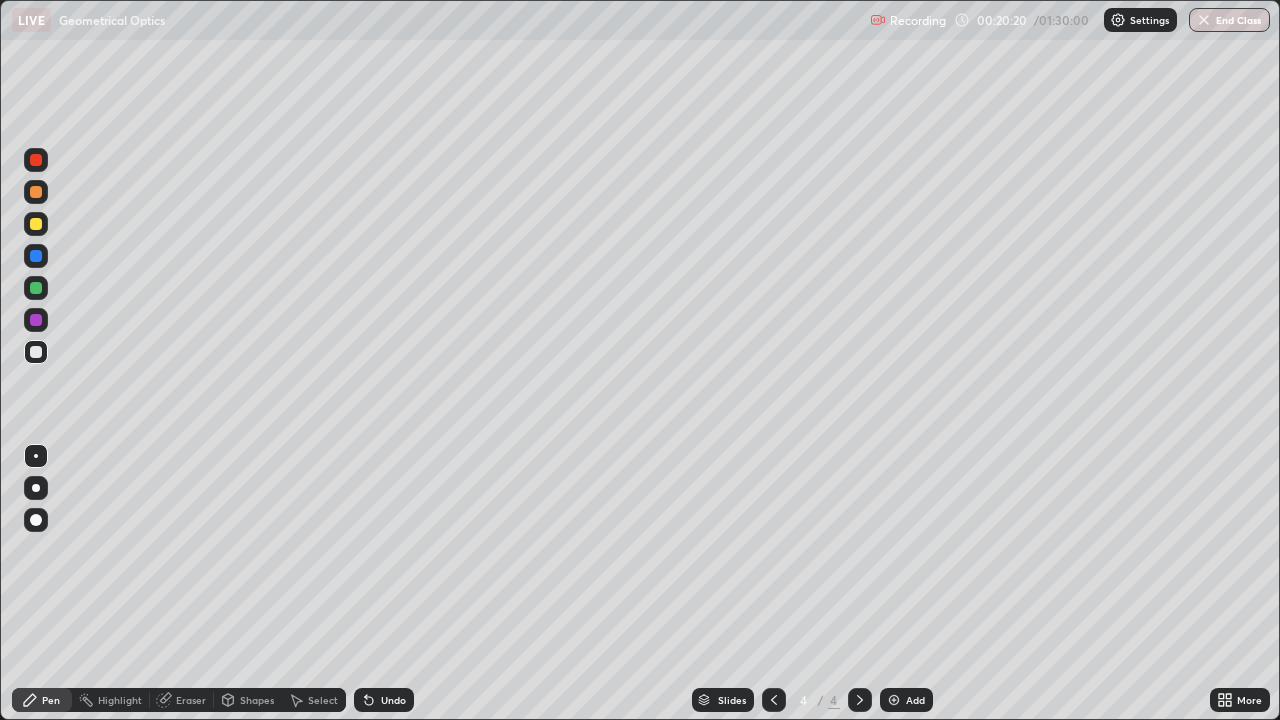 click on "Shapes" at bounding box center (257, 700) 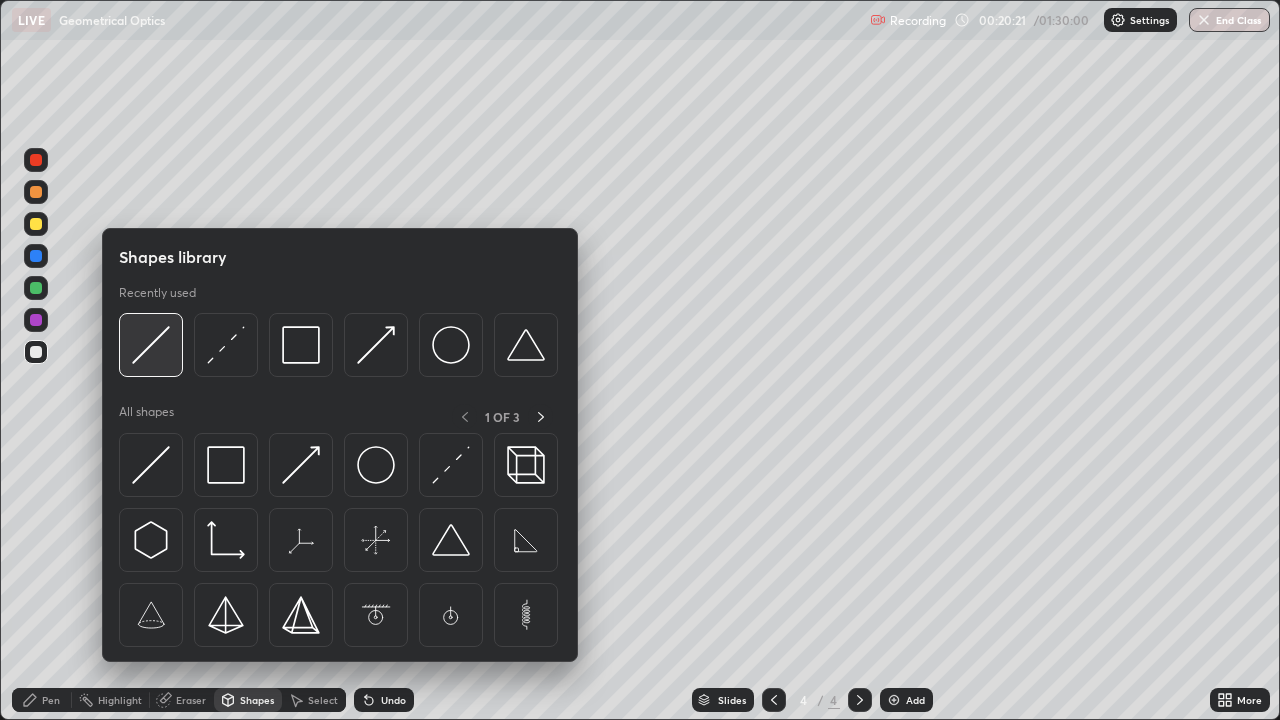 click at bounding box center (151, 345) 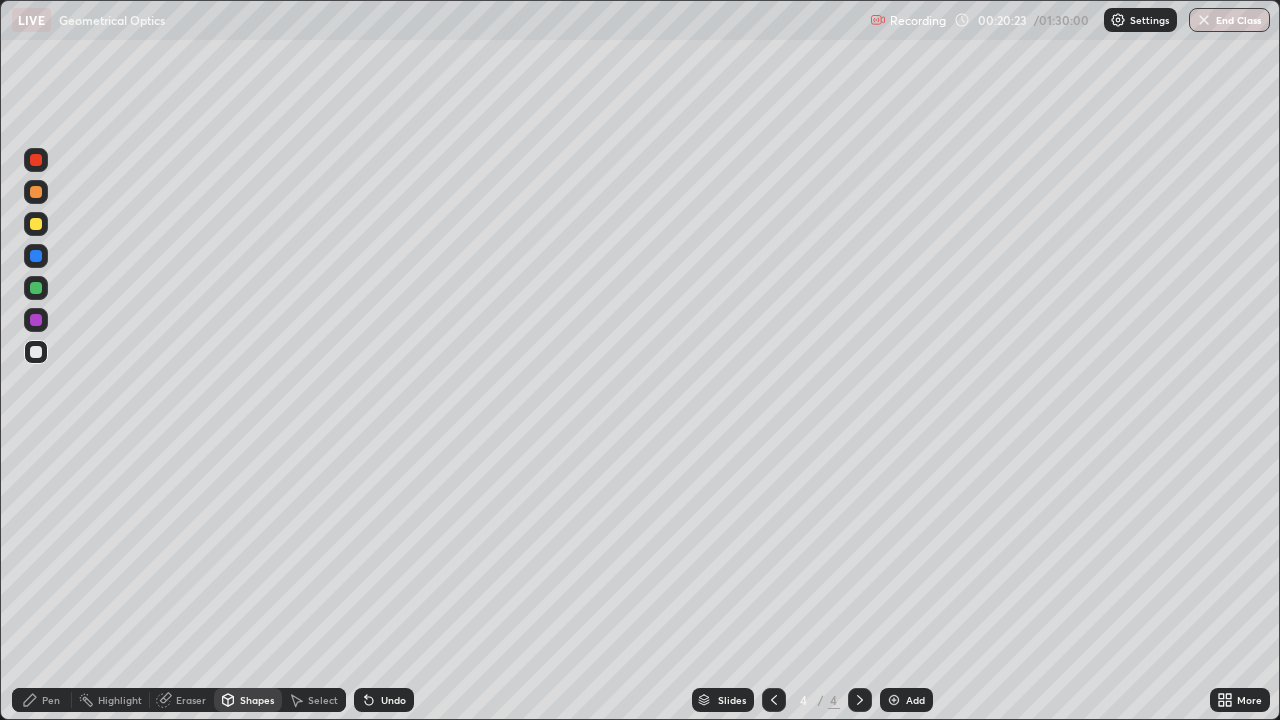 click on "Undo" at bounding box center [384, 700] 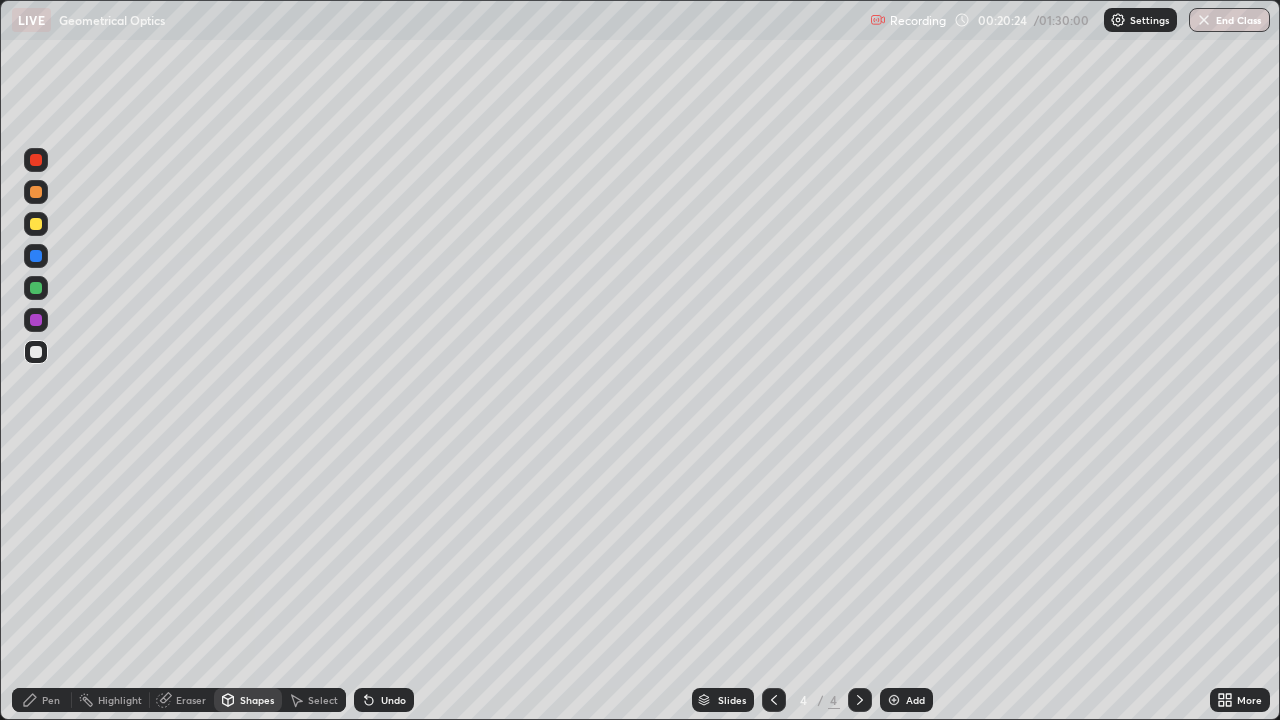 click at bounding box center (36, 224) 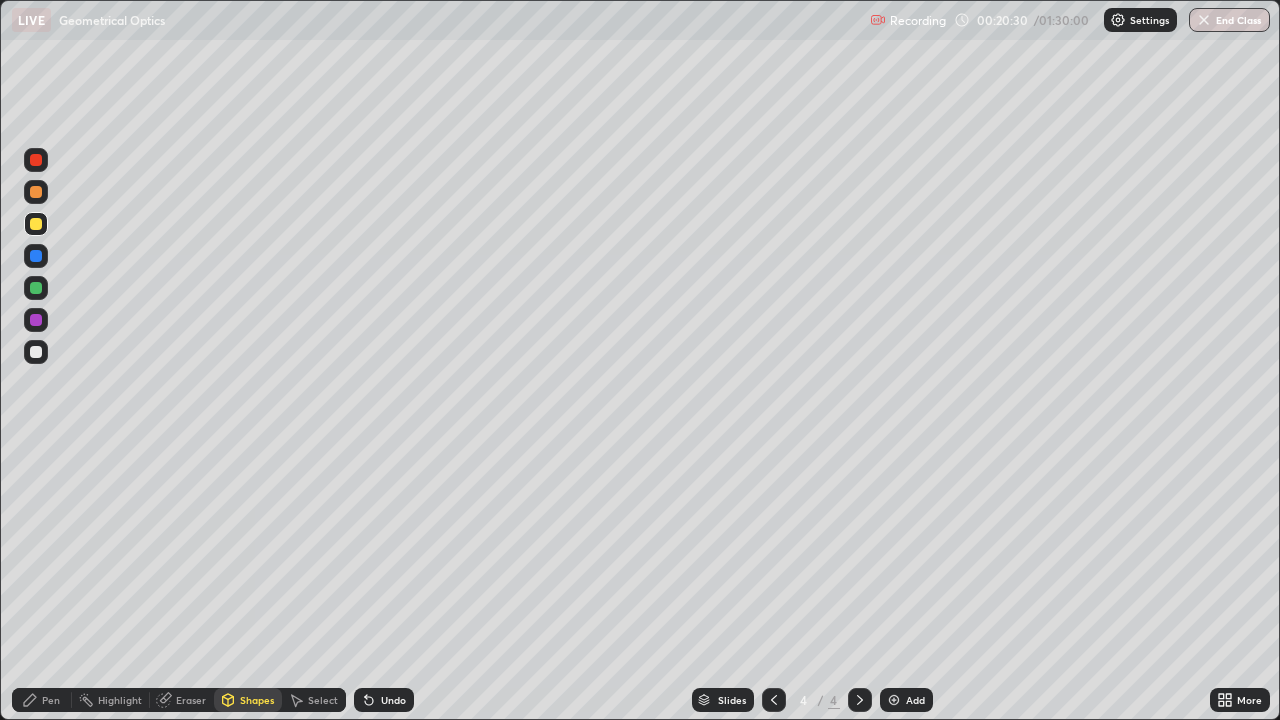 click on "Undo" at bounding box center [384, 700] 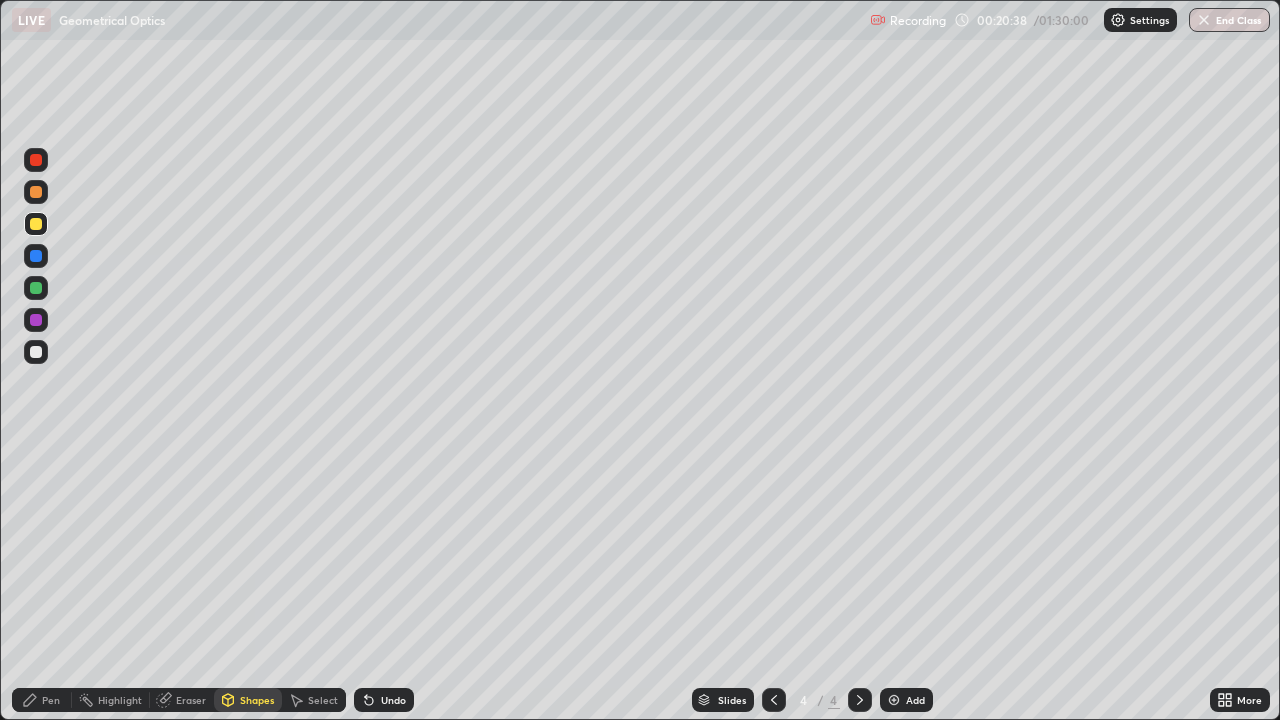 click 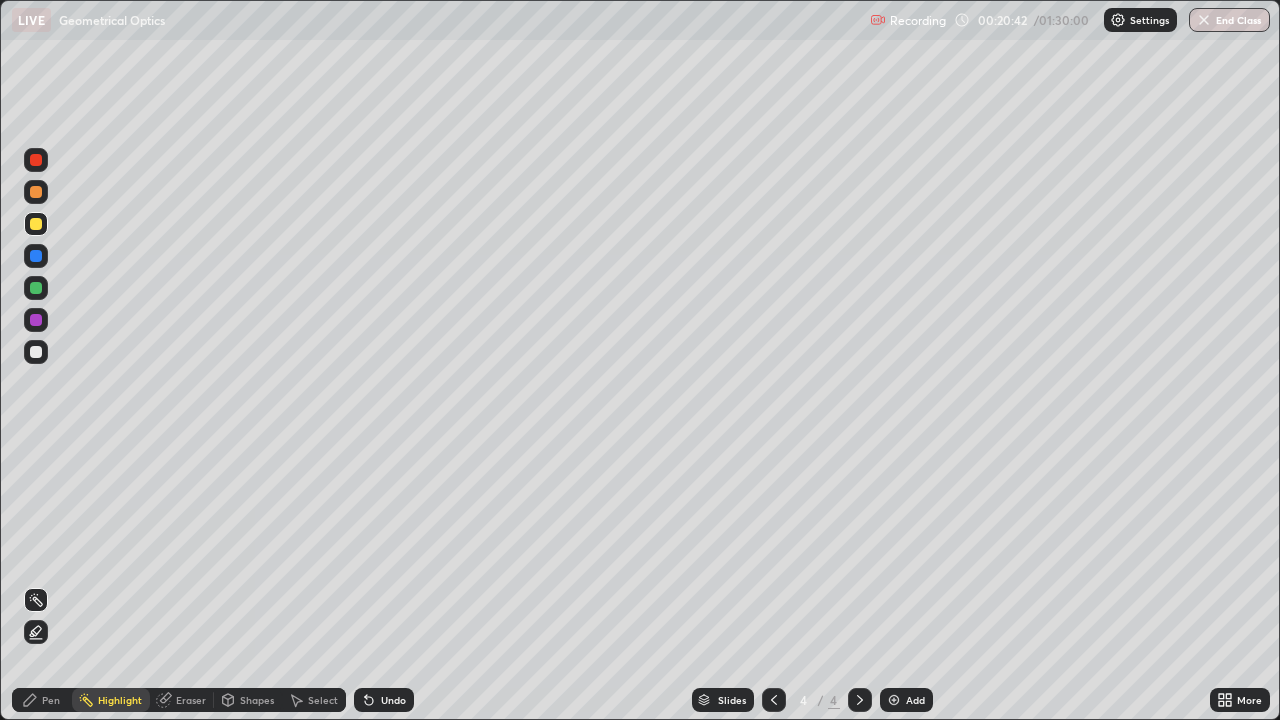 click on "Undo" at bounding box center (393, 700) 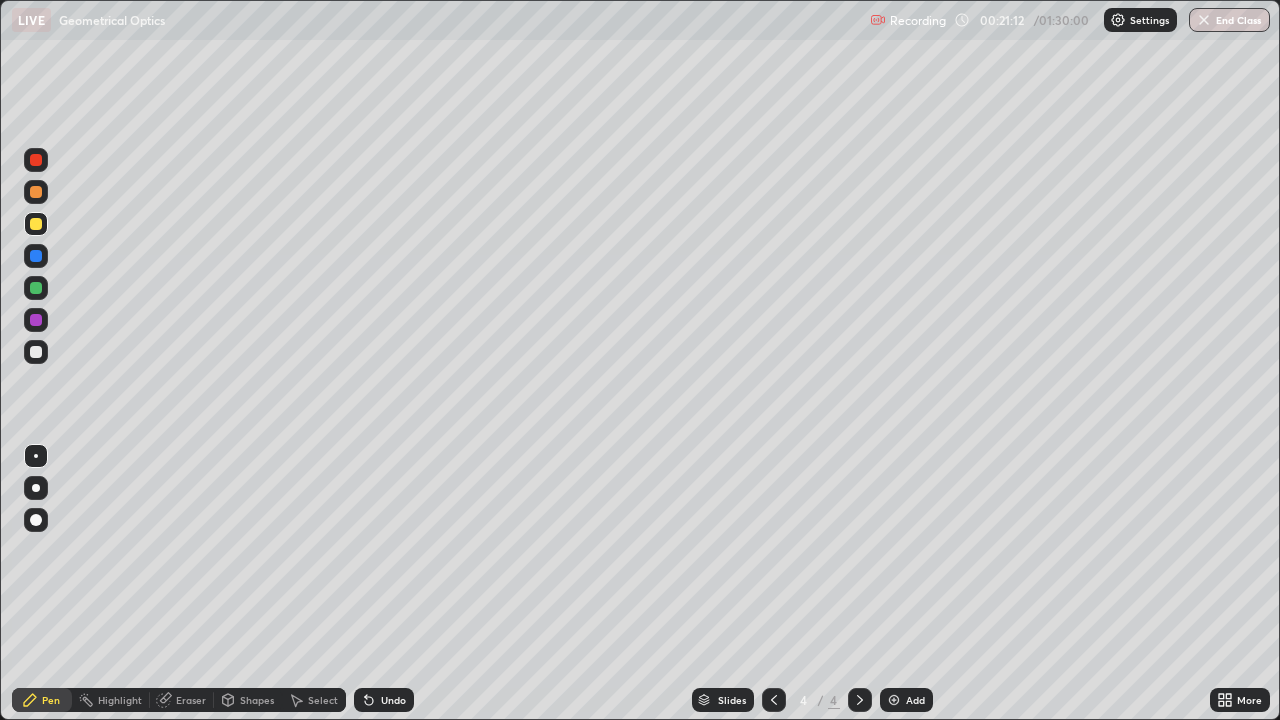 click at bounding box center [36, 224] 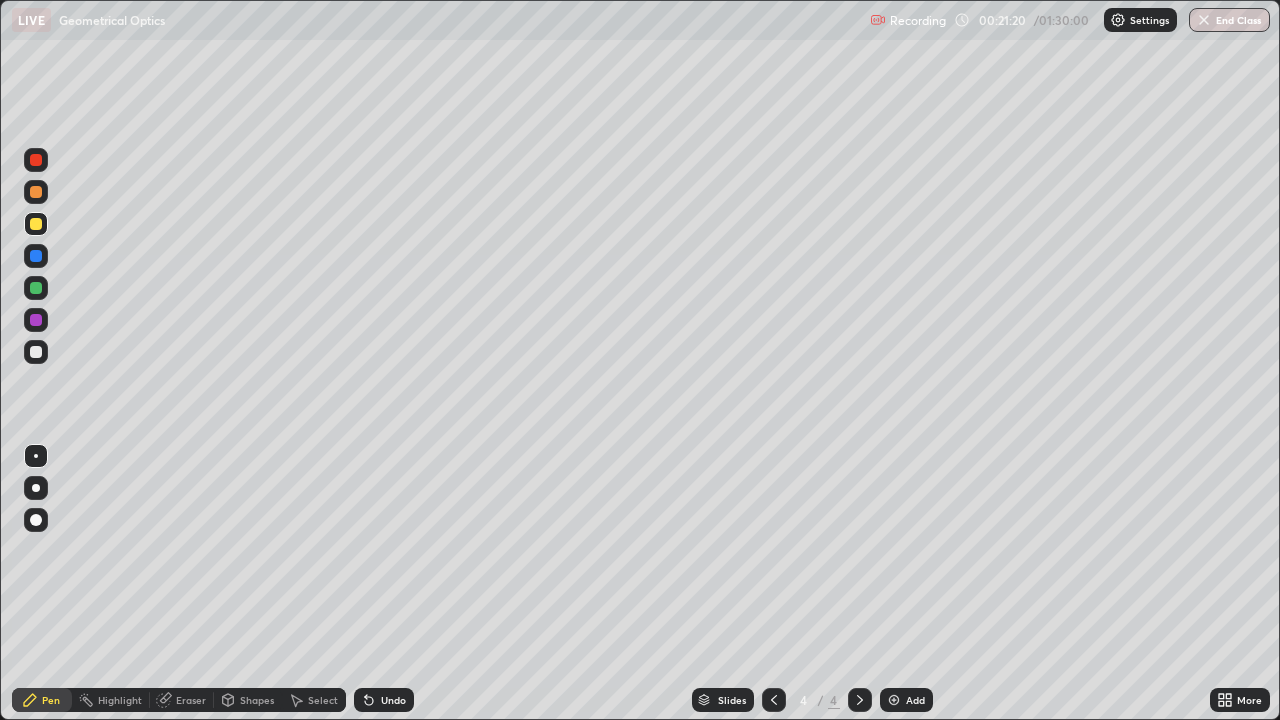 click at bounding box center [774, 700] 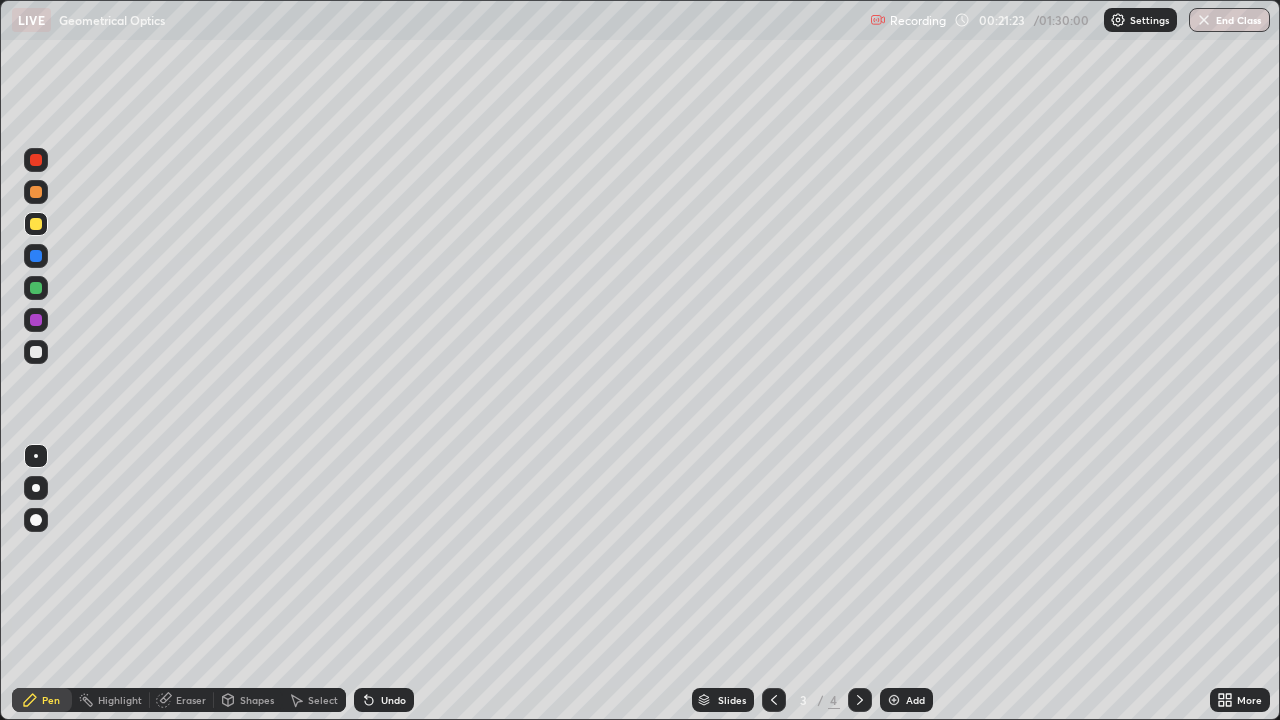 click at bounding box center (860, 700) 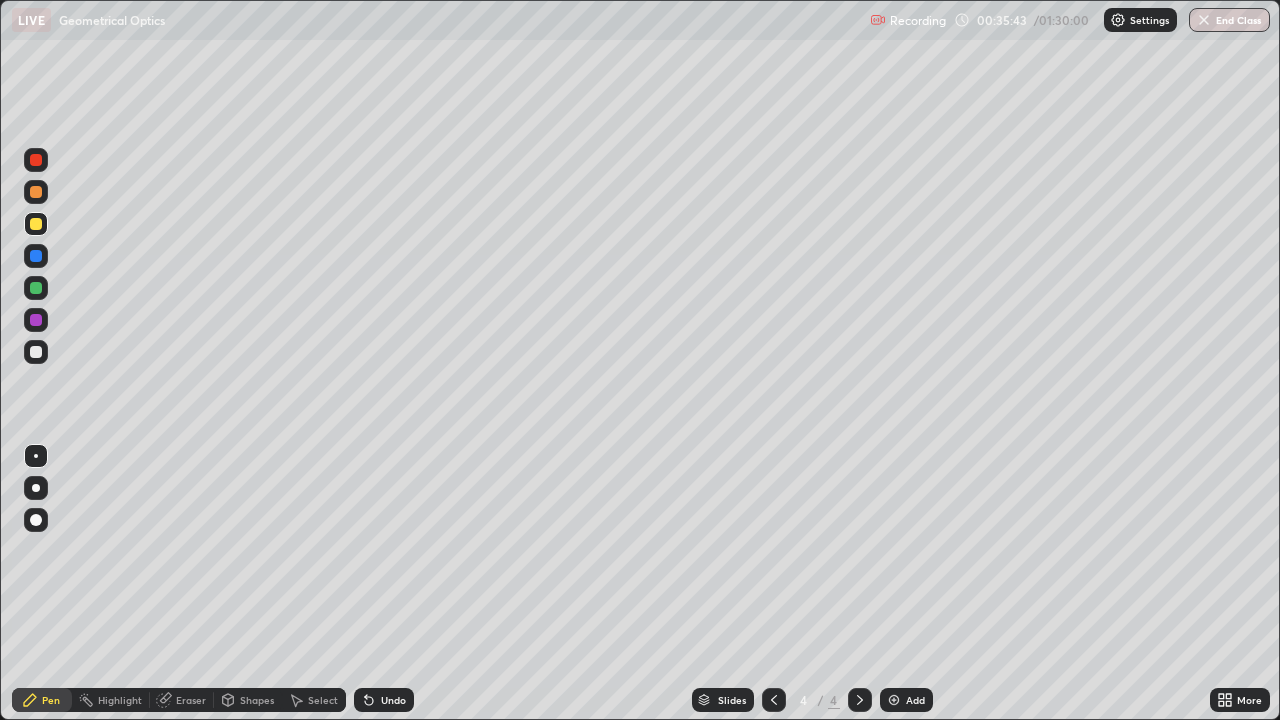 click on "Add" at bounding box center (906, 700) 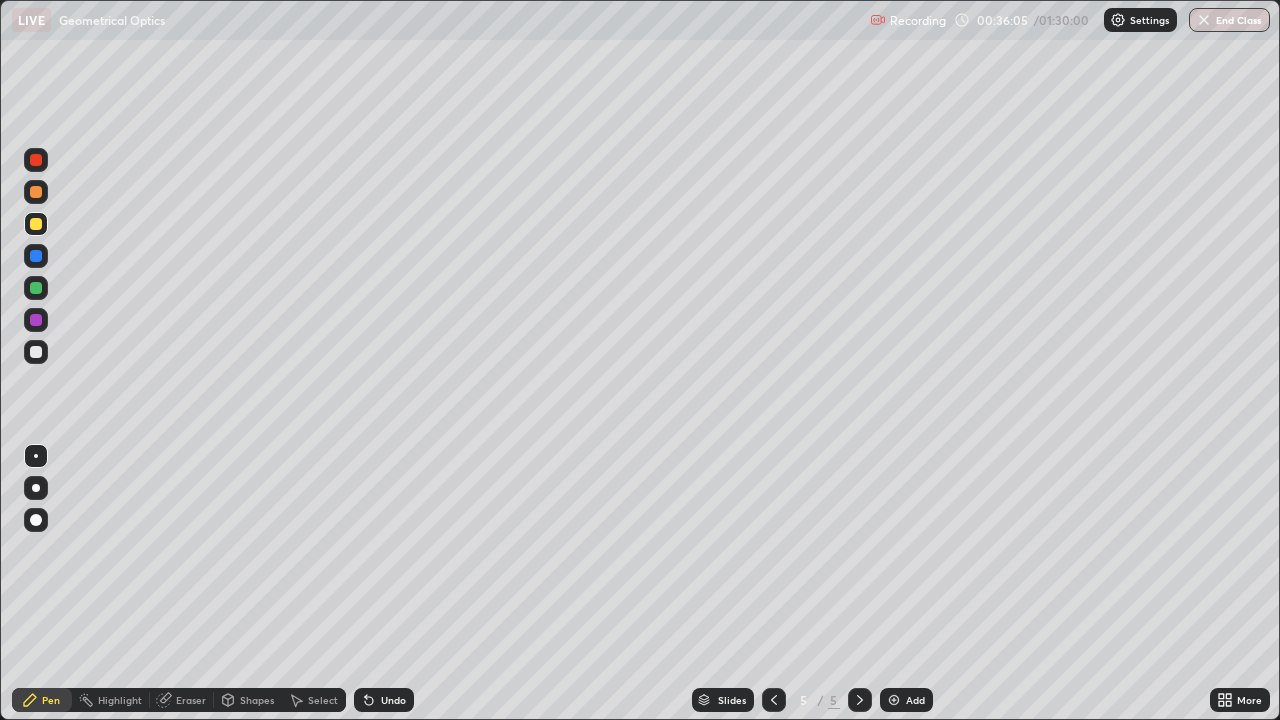 click on "Shapes" at bounding box center [257, 700] 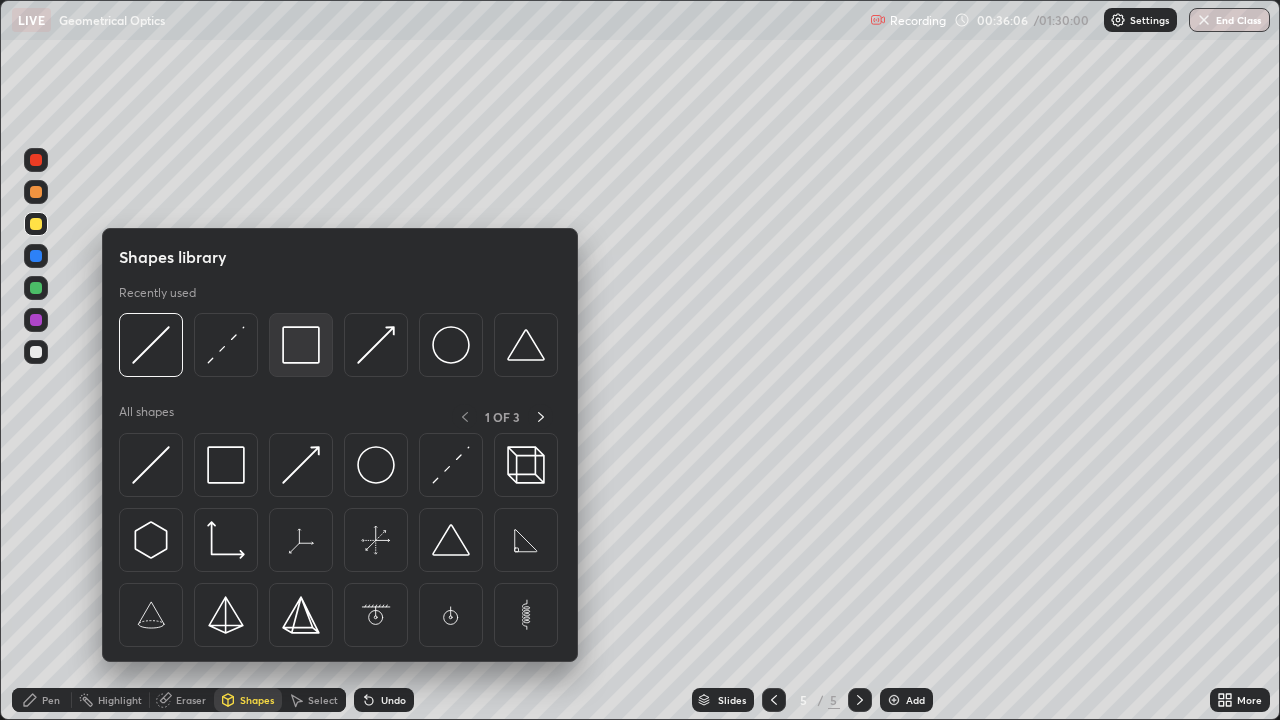 click at bounding box center [301, 345] 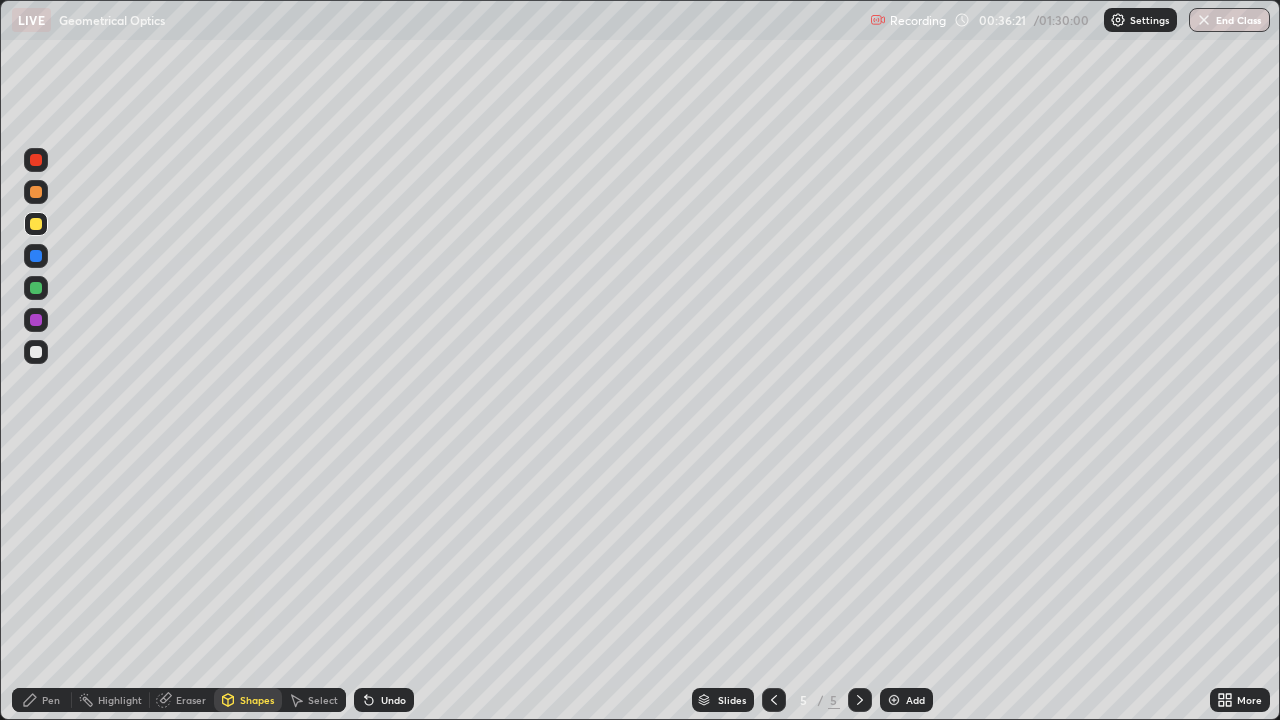 click on "Shapes" at bounding box center [257, 700] 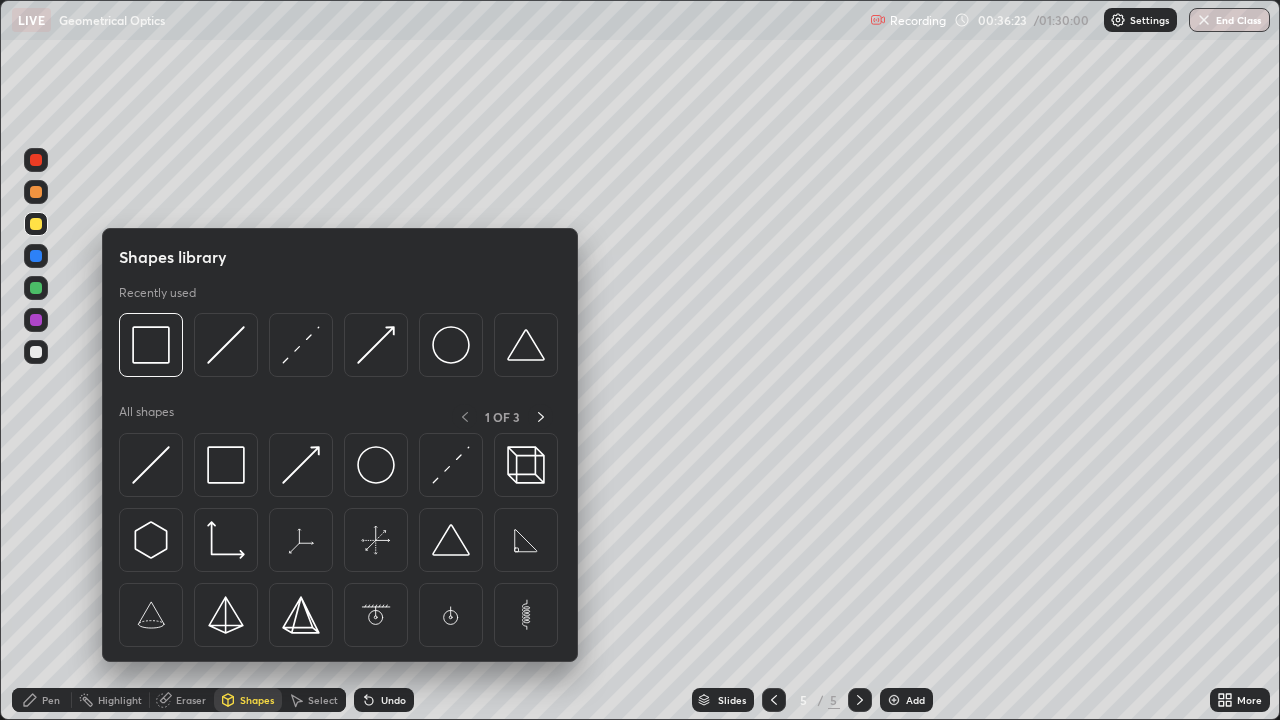click on "Pen" at bounding box center (51, 700) 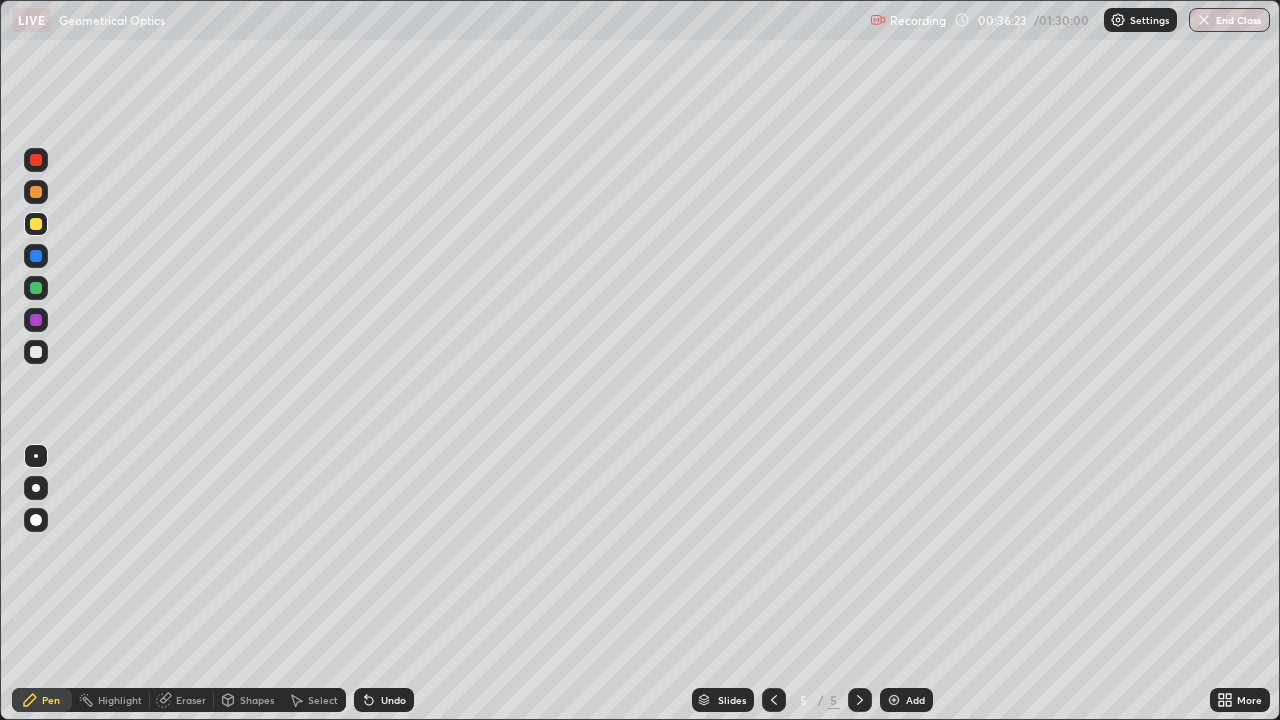 click at bounding box center (36, 352) 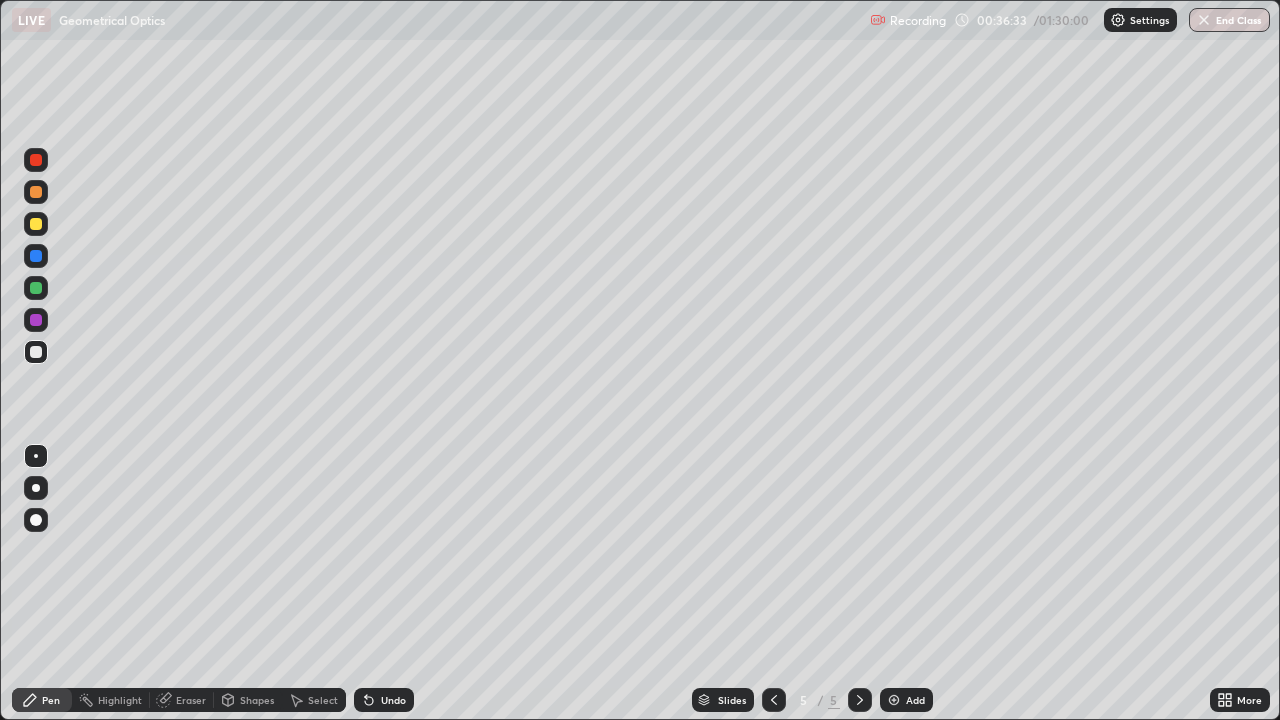 click on "Shapes" at bounding box center (248, 700) 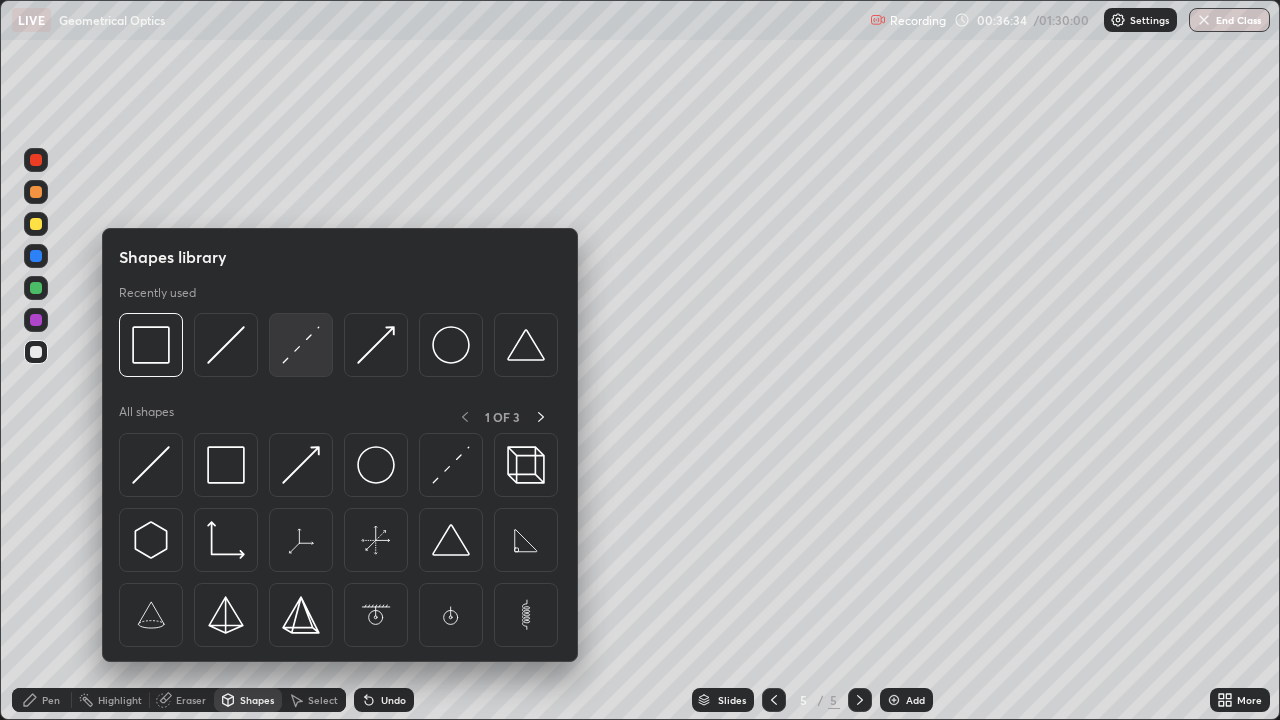 click at bounding box center (301, 345) 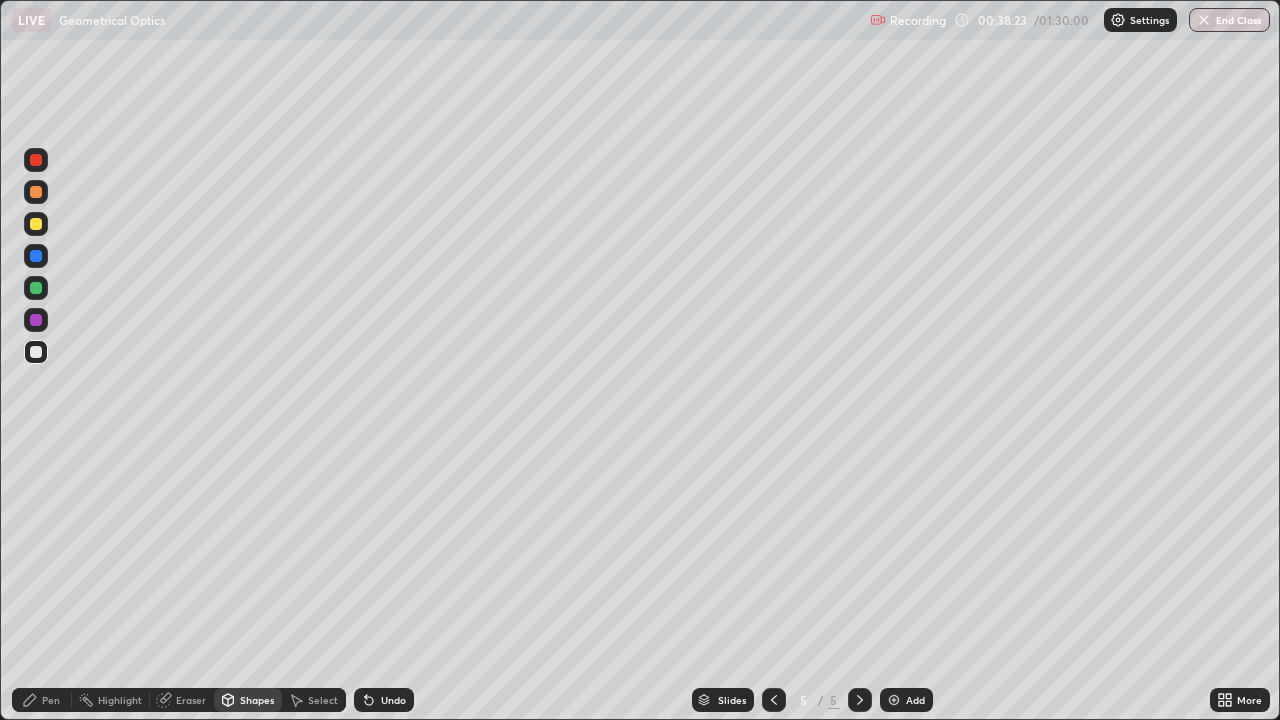 click on "Shapes" at bounding box center [248, 700] 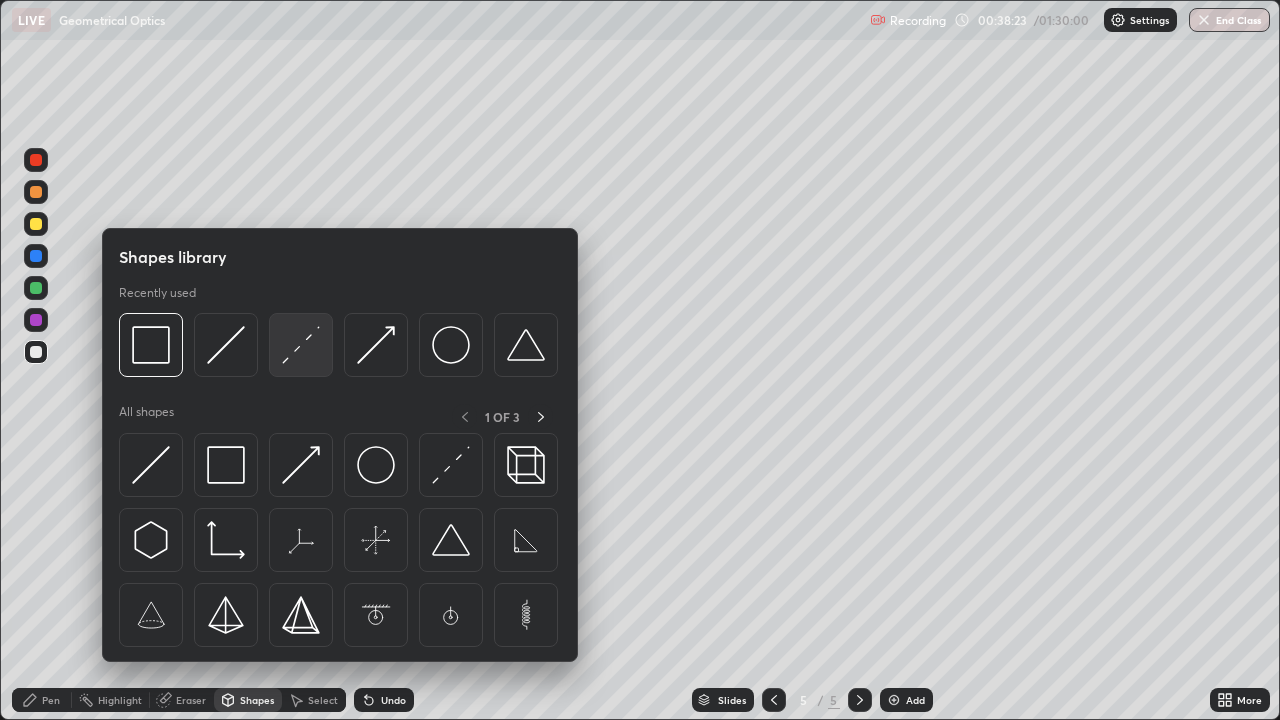 click at bounding box center [301, 345] 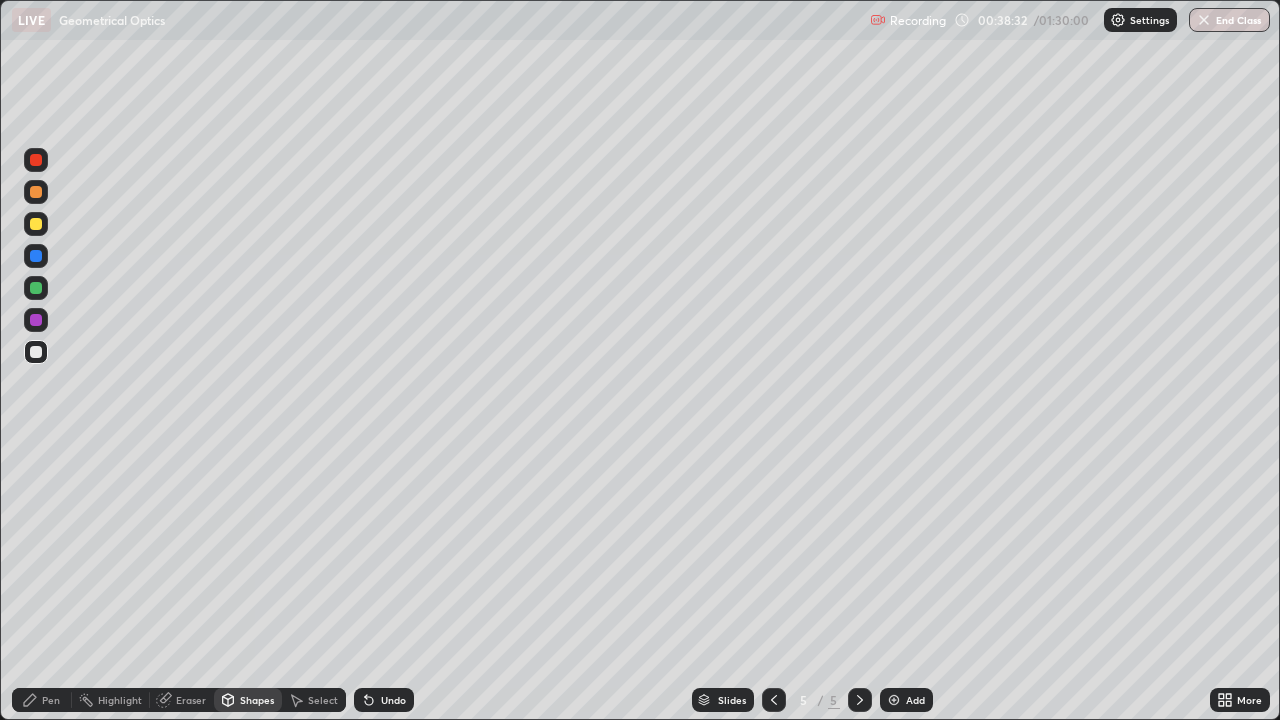 click on "Undo" at bounding box center [384, 700] 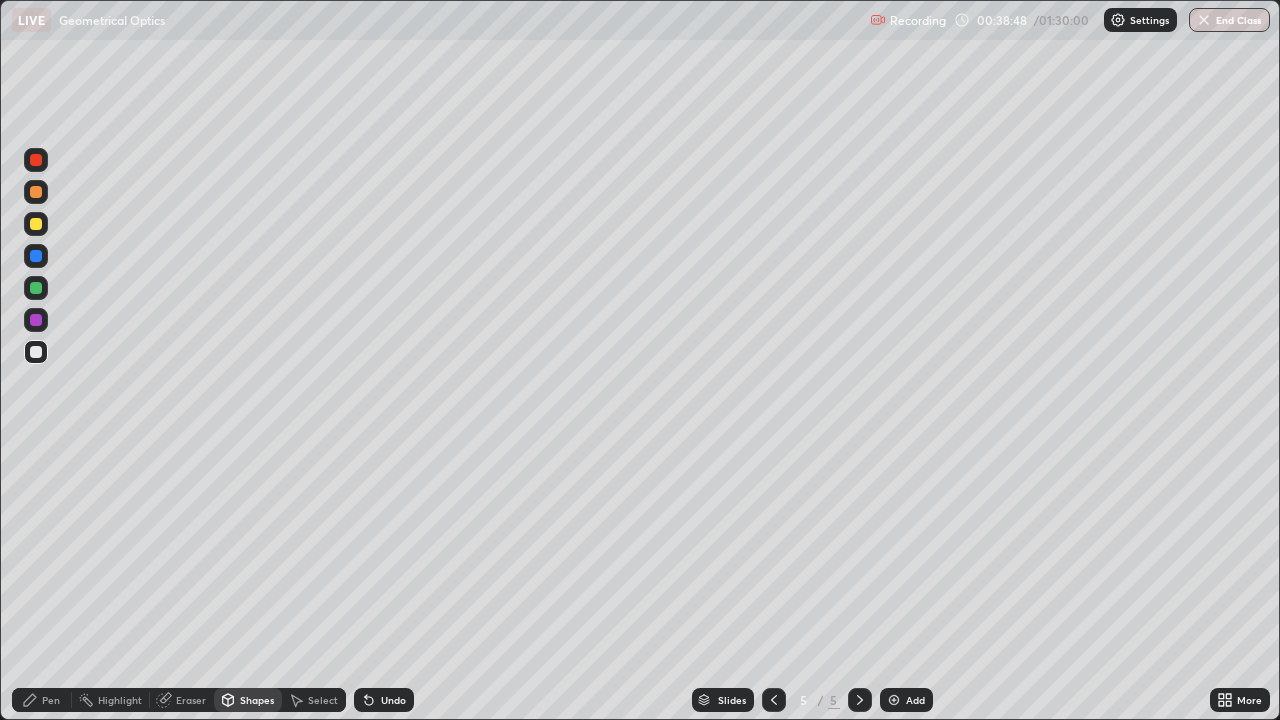 click on "Shapes" at bounding box center [257, 700] 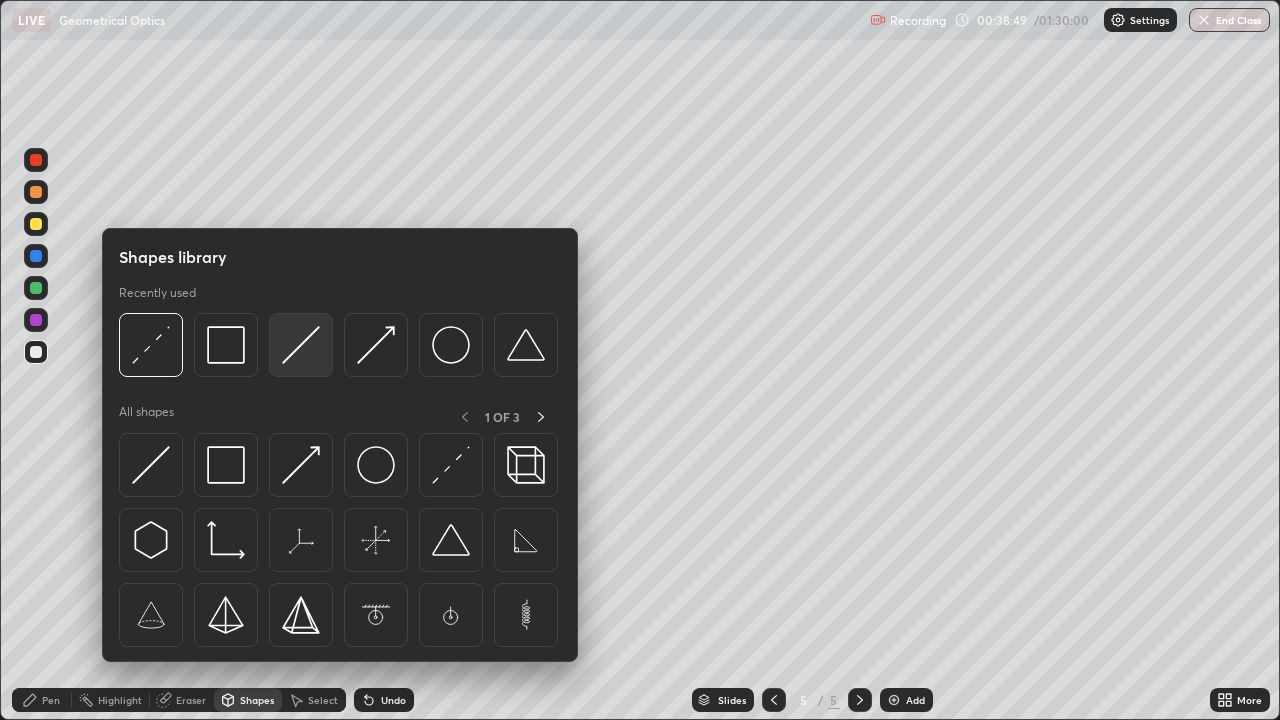 click at bounding box center (301, 345) 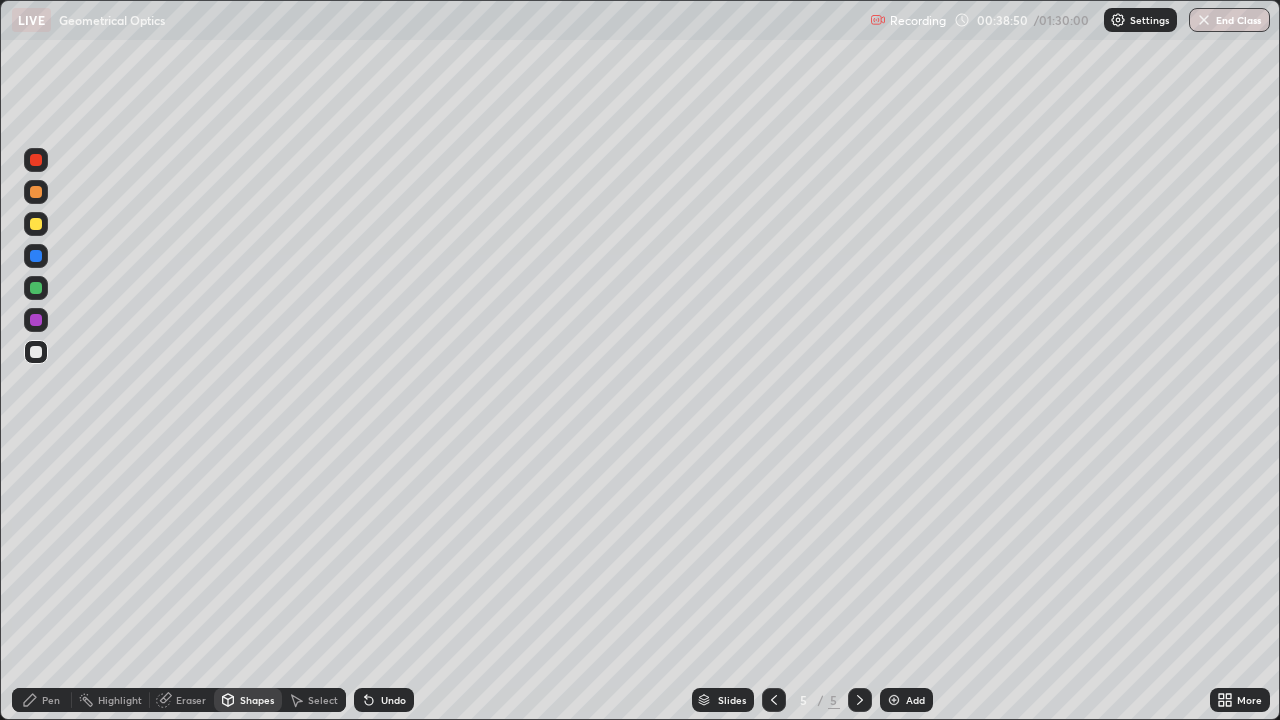 click at bounding box center [36, 224] 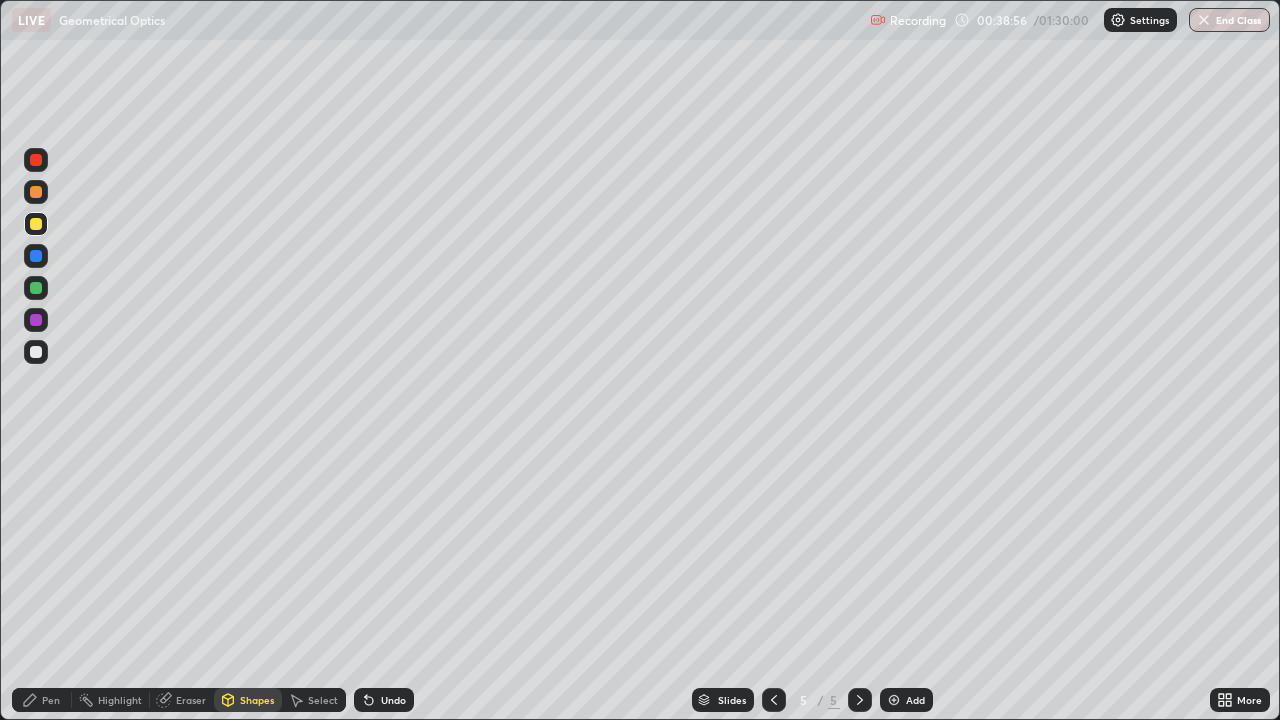 click on "Pen" at bounding box center (42, 700) 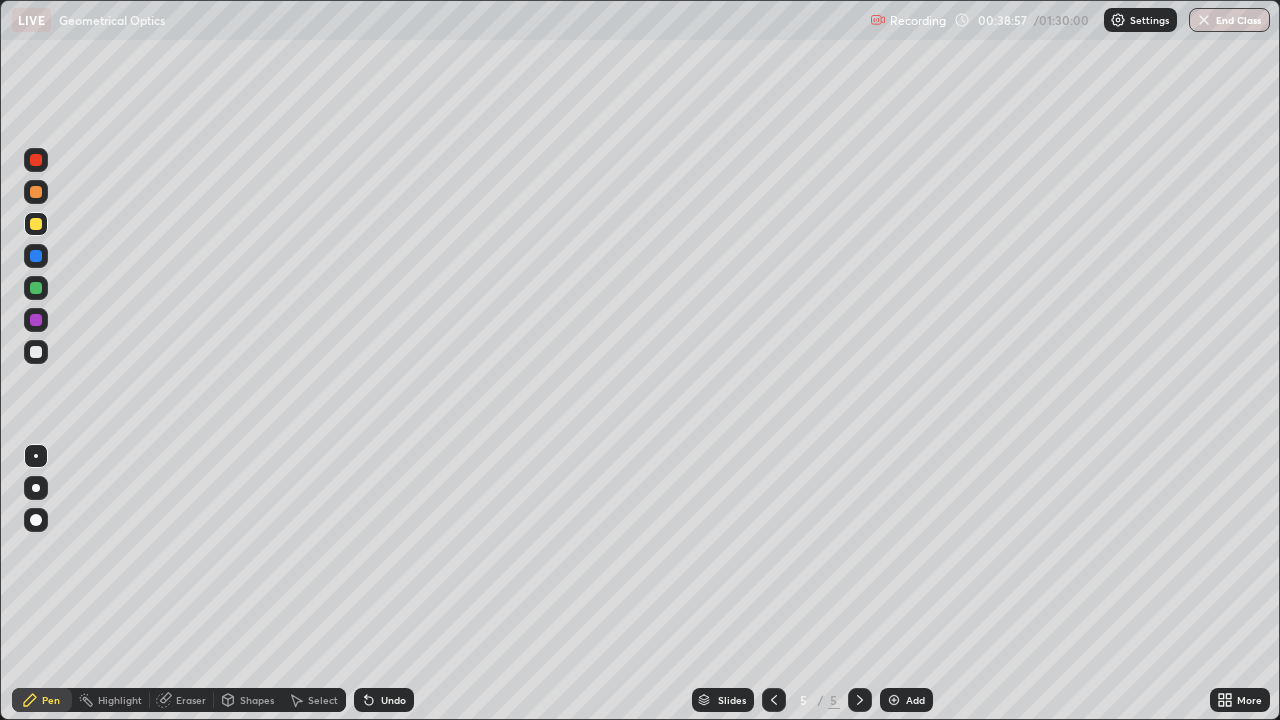 click at bounding box center [36, 352] 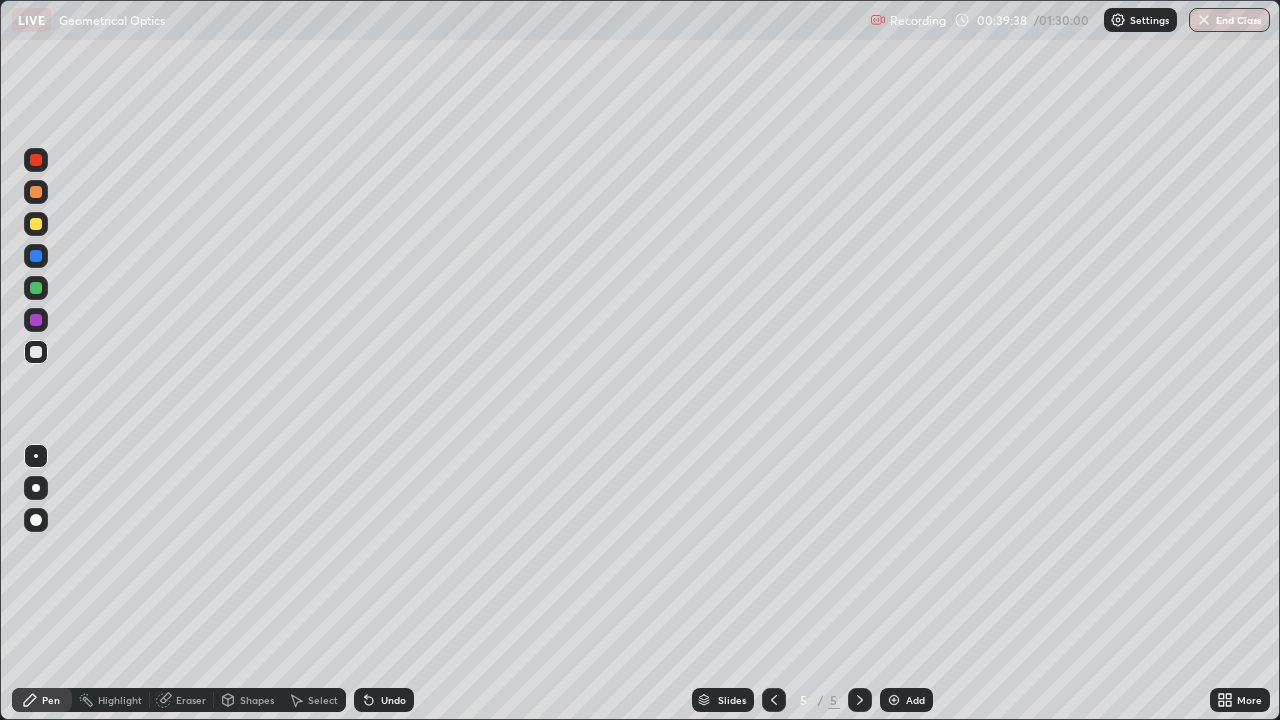click 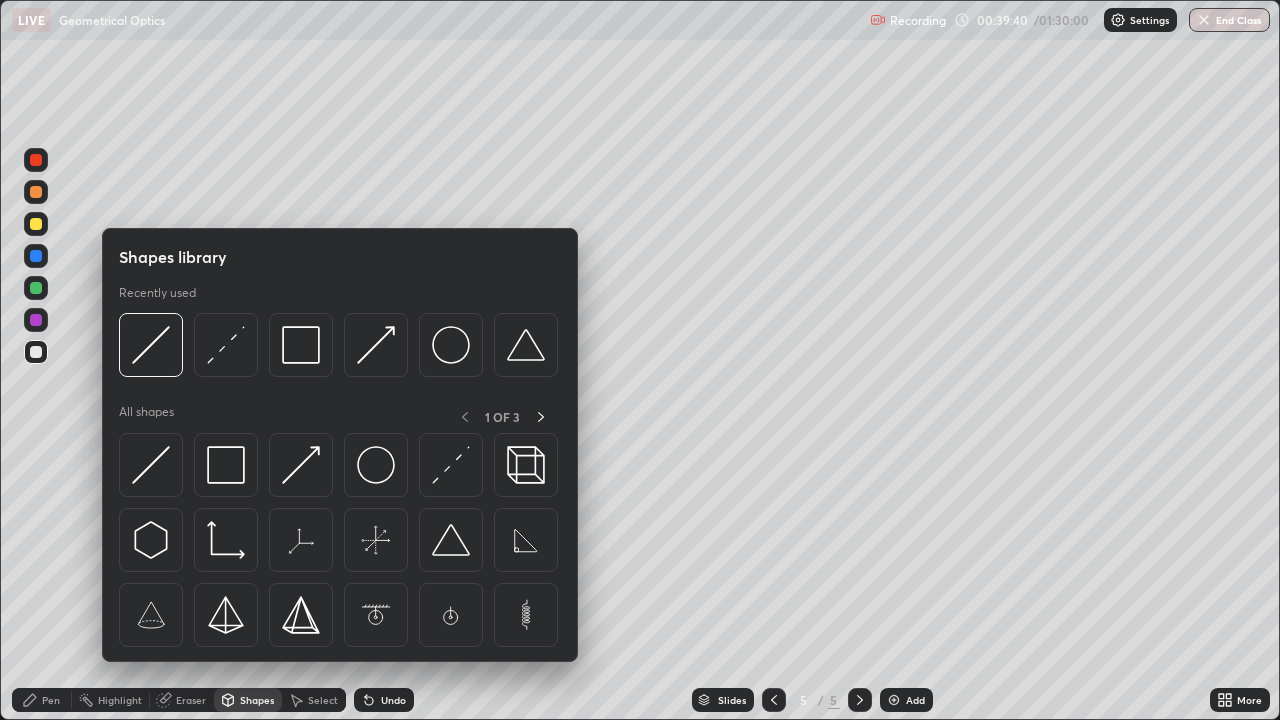 click on "Pen" at bounding box center (51, 700) 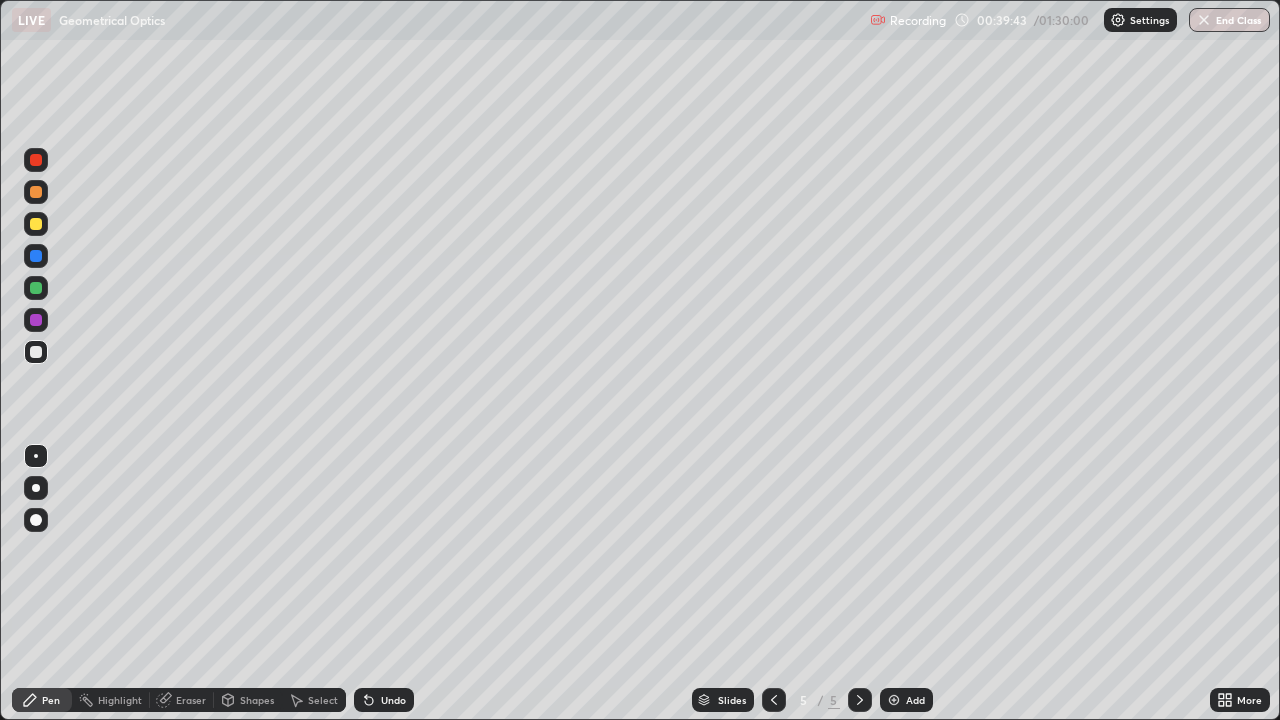click on "Undo" at bounding box center [393, 700] 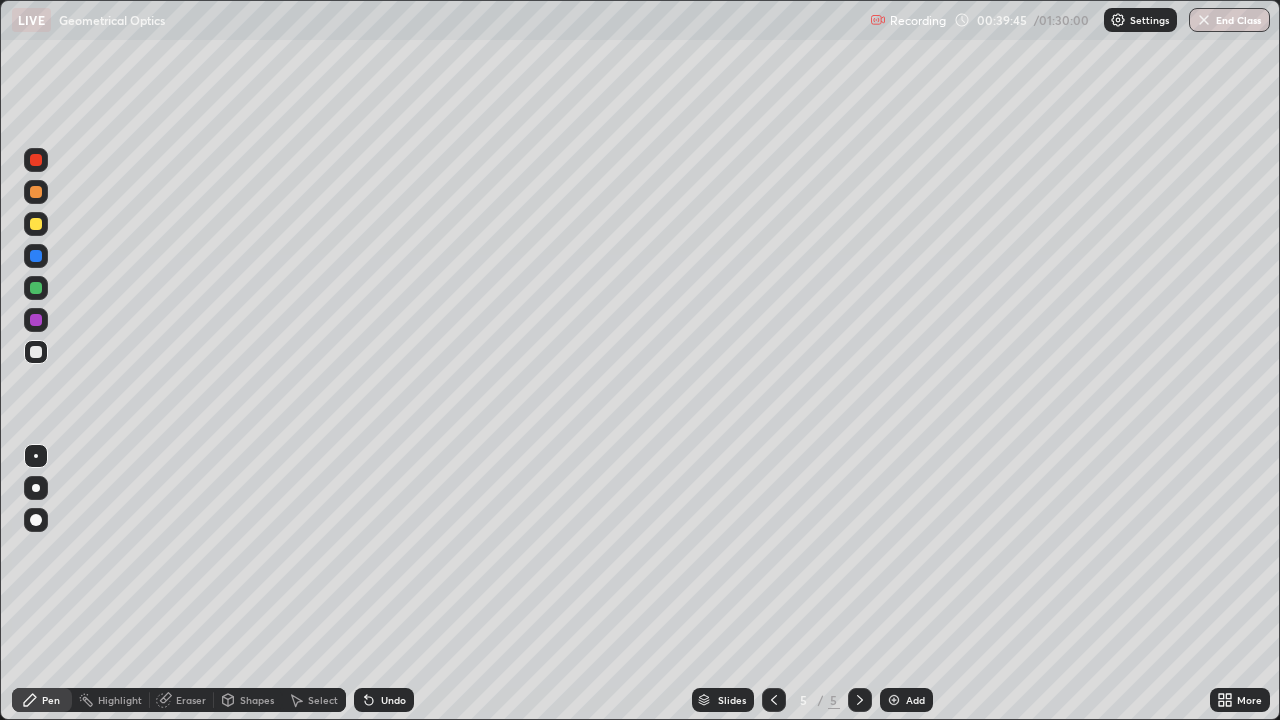 click on "Undo" at bounding box center [384, 700] 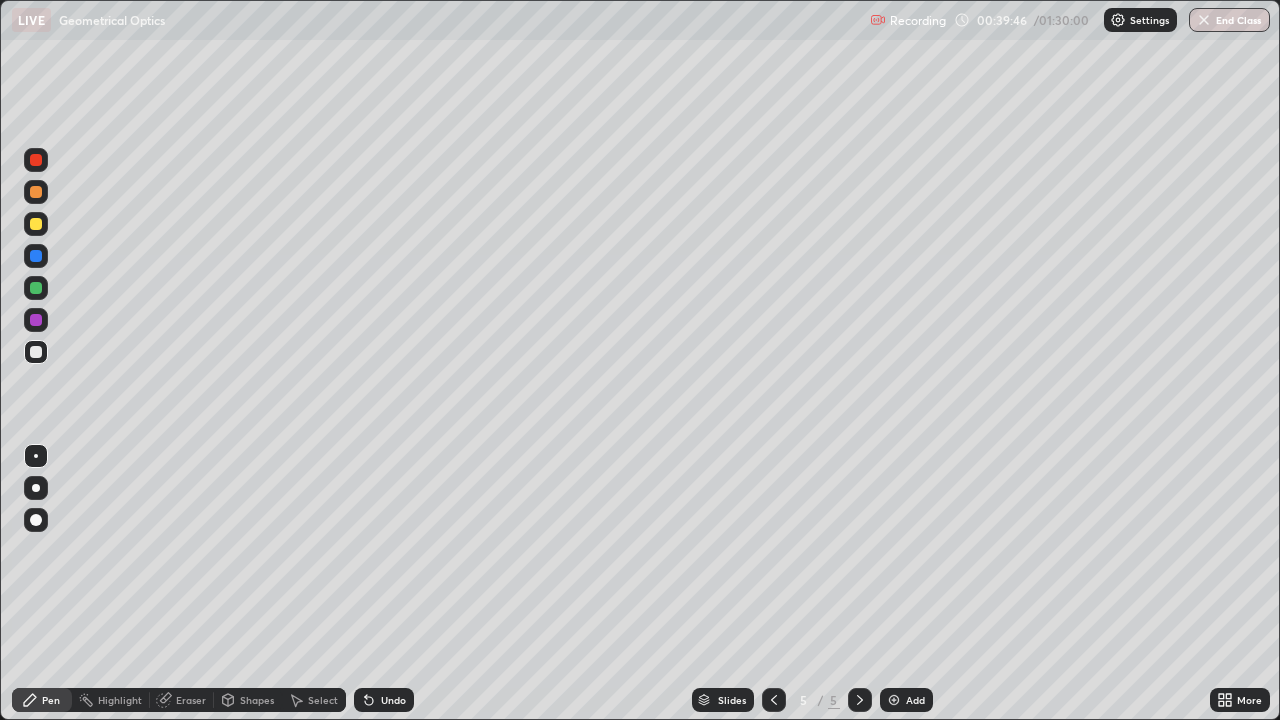 click at bounding box center [36, 224] 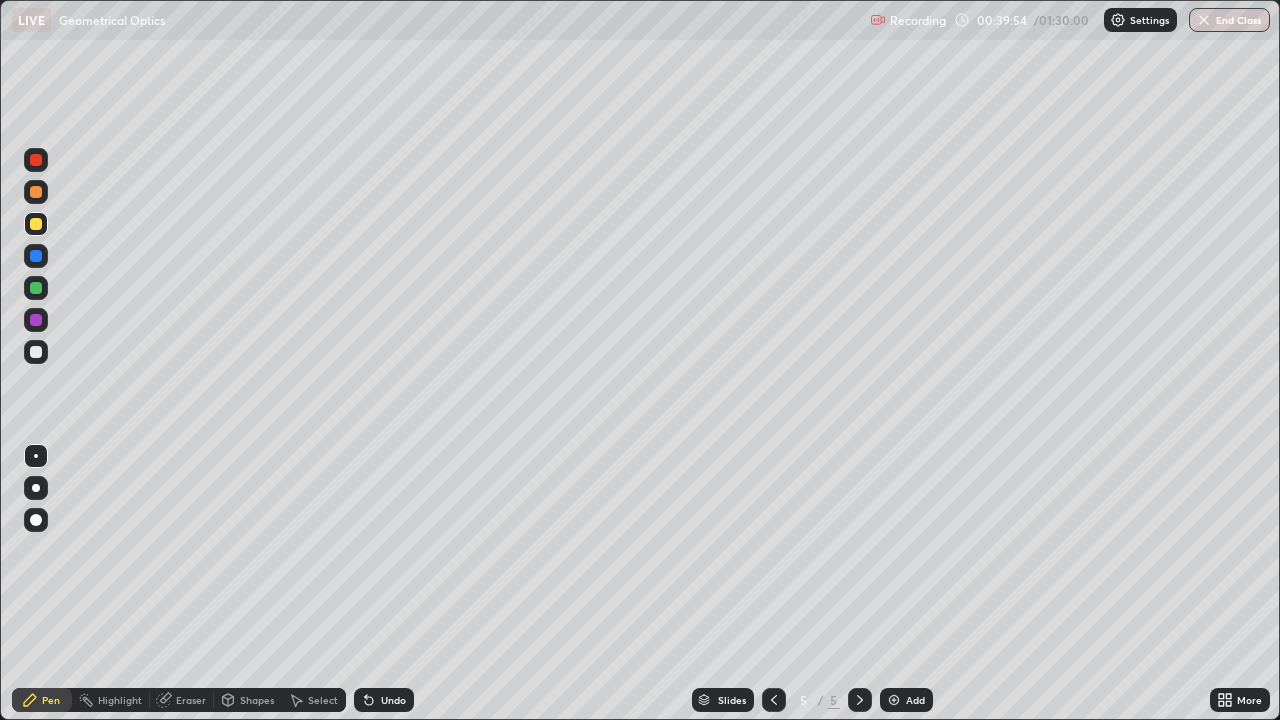 click at bounding box center (36, 256) 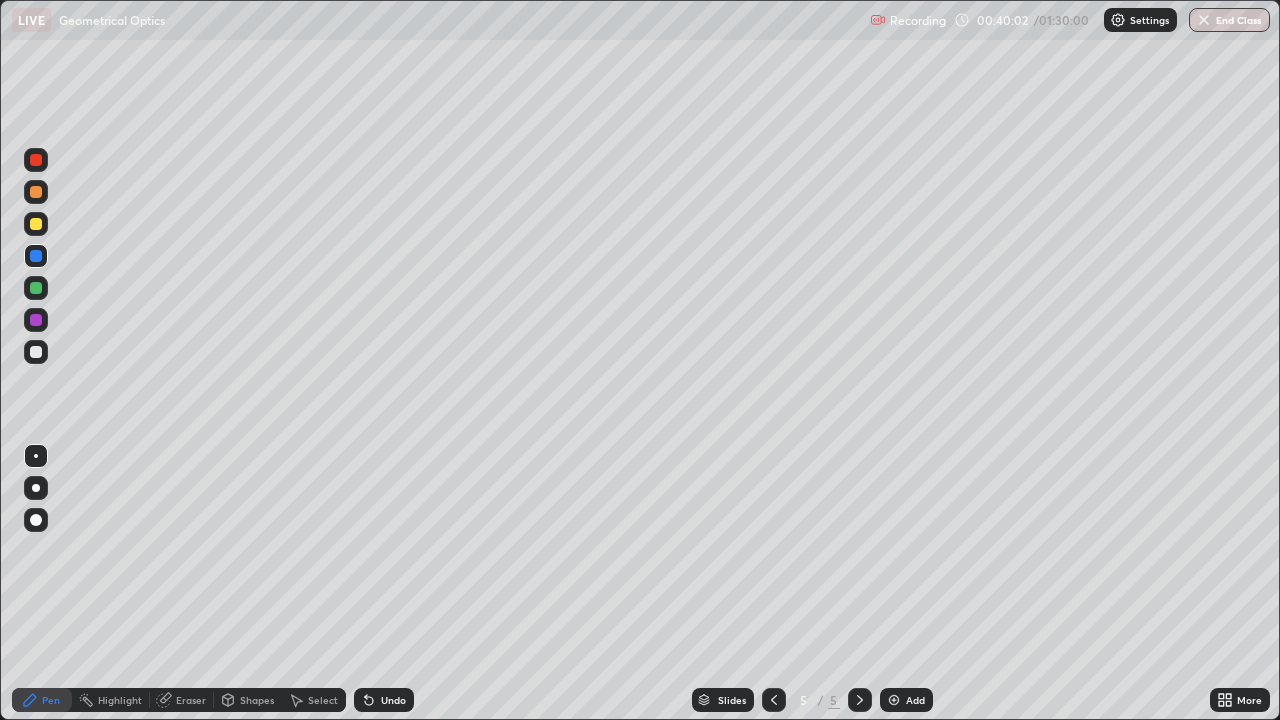 click on "Shapes" at bounding box center [257, 700] 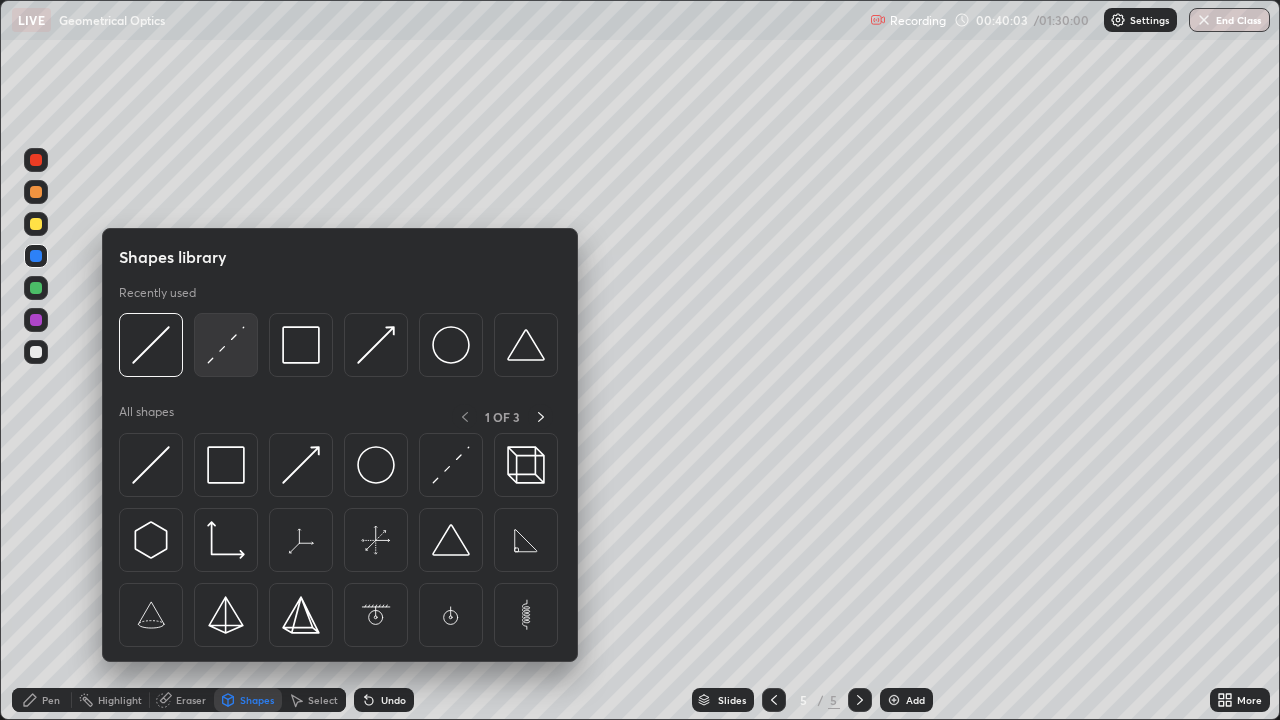 click at bounding box center (226, 345) 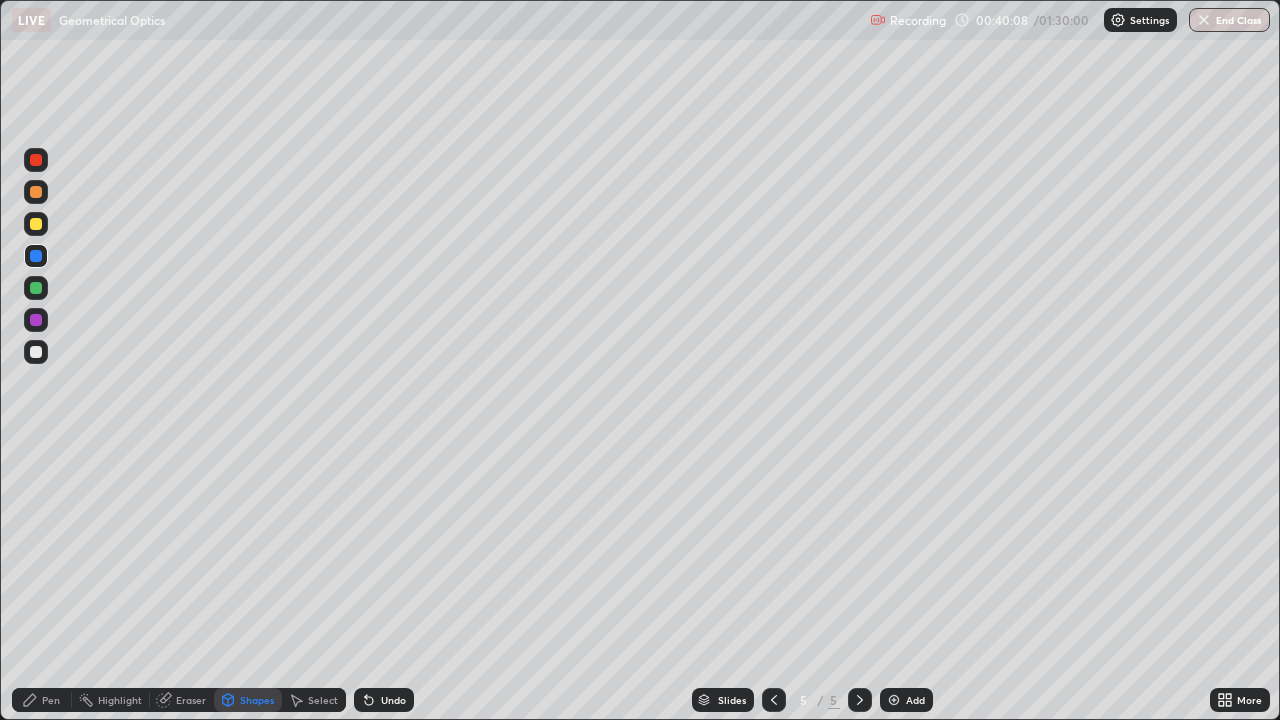 click on "Undo" at bounding box center (393, 700) 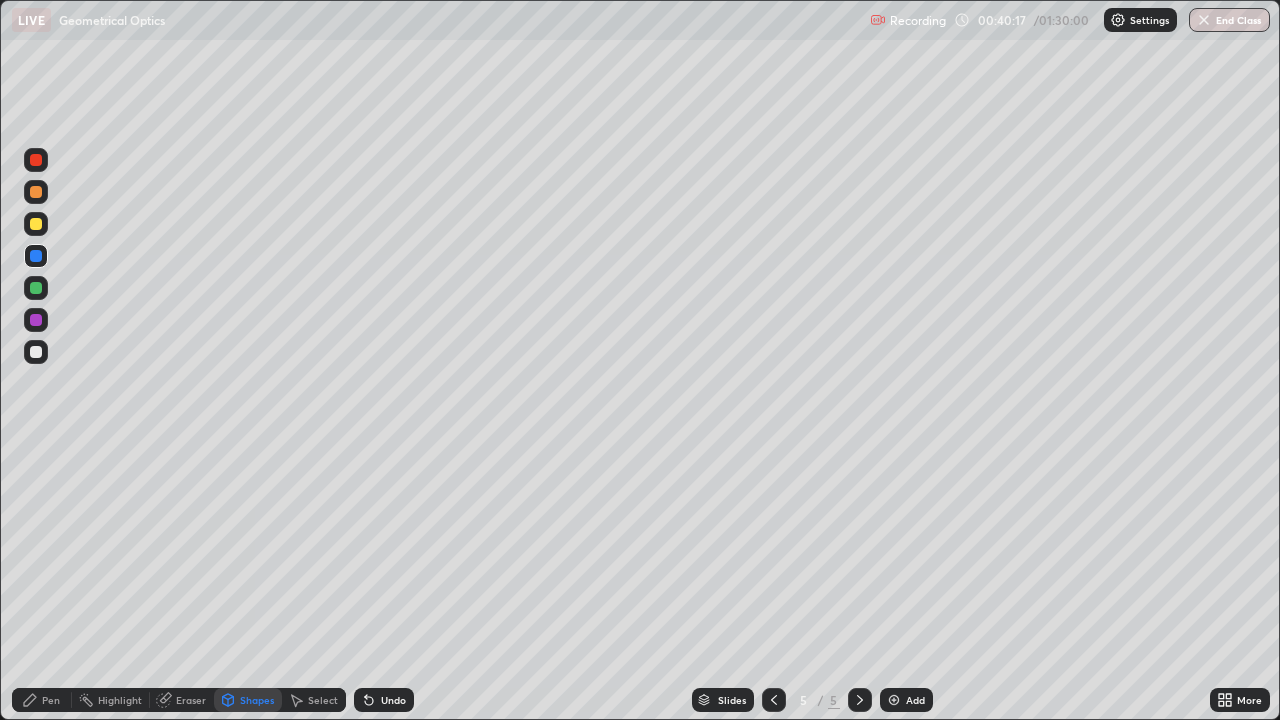click on "Pen" at bounding box center (42, 700) 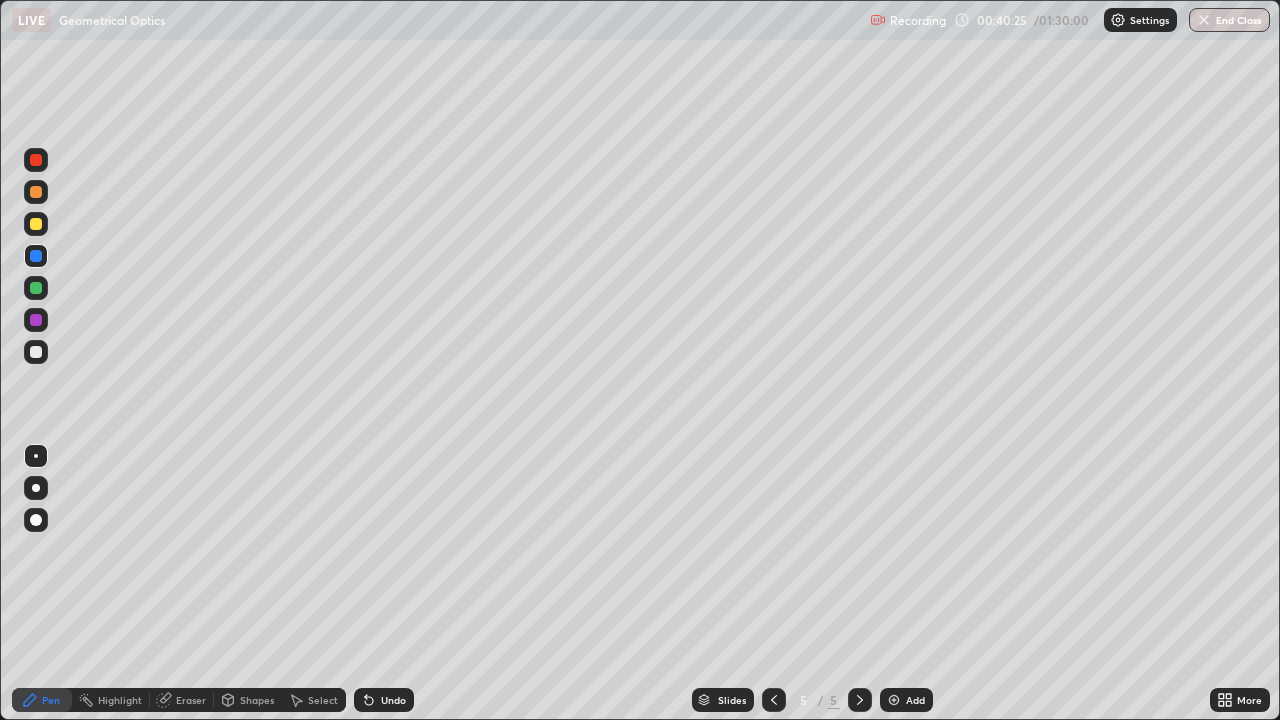 click at bounding box center [36, 224] 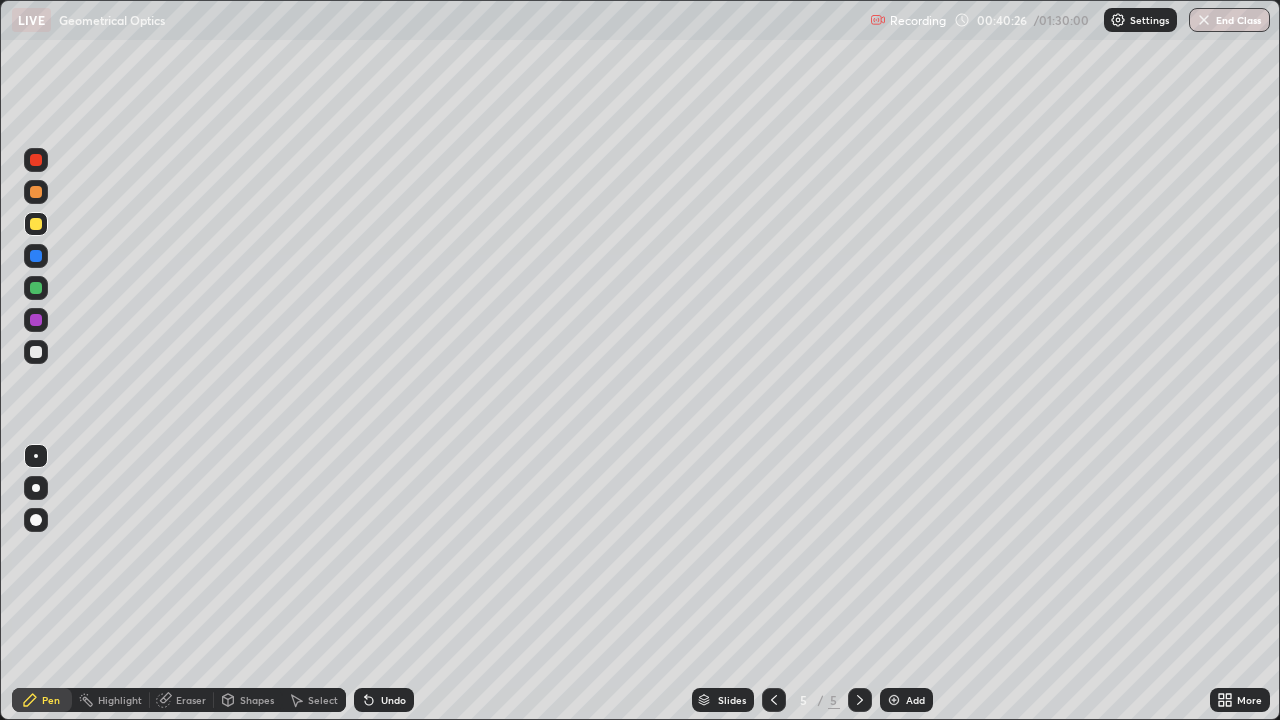click at bounding box center (36, 192) 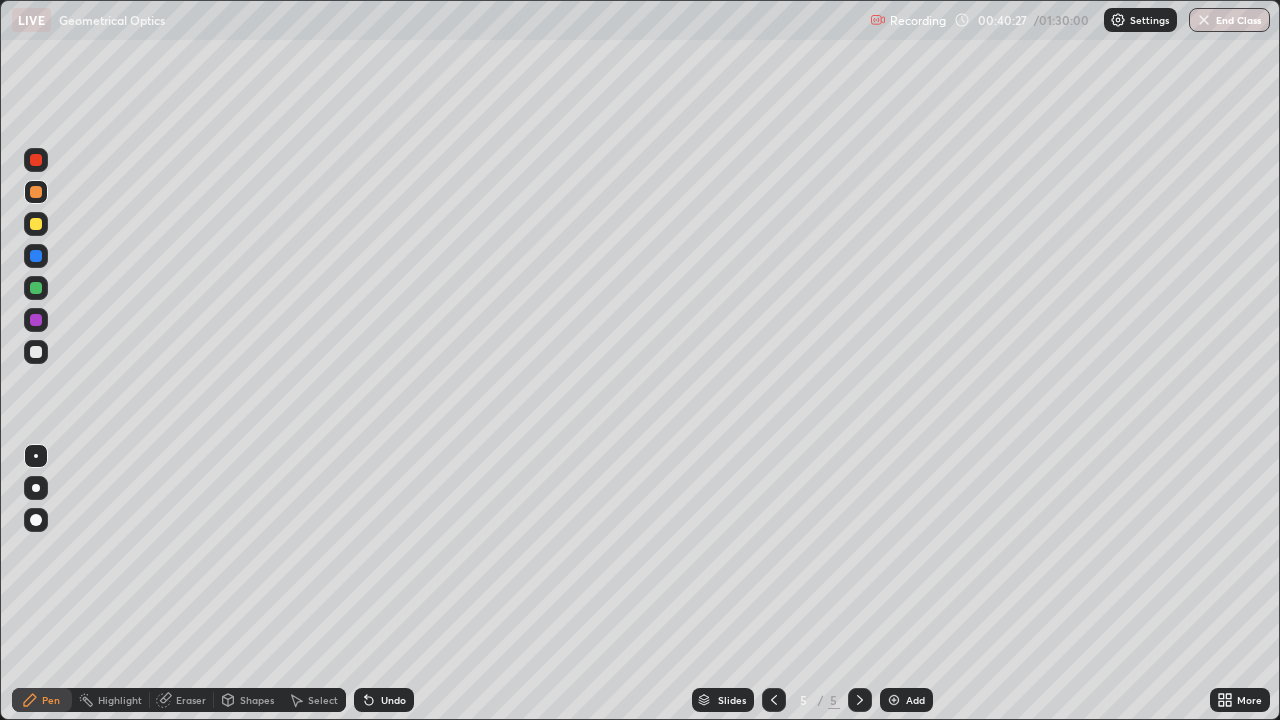 click on "Shapes" at bounding box center [248, 700] 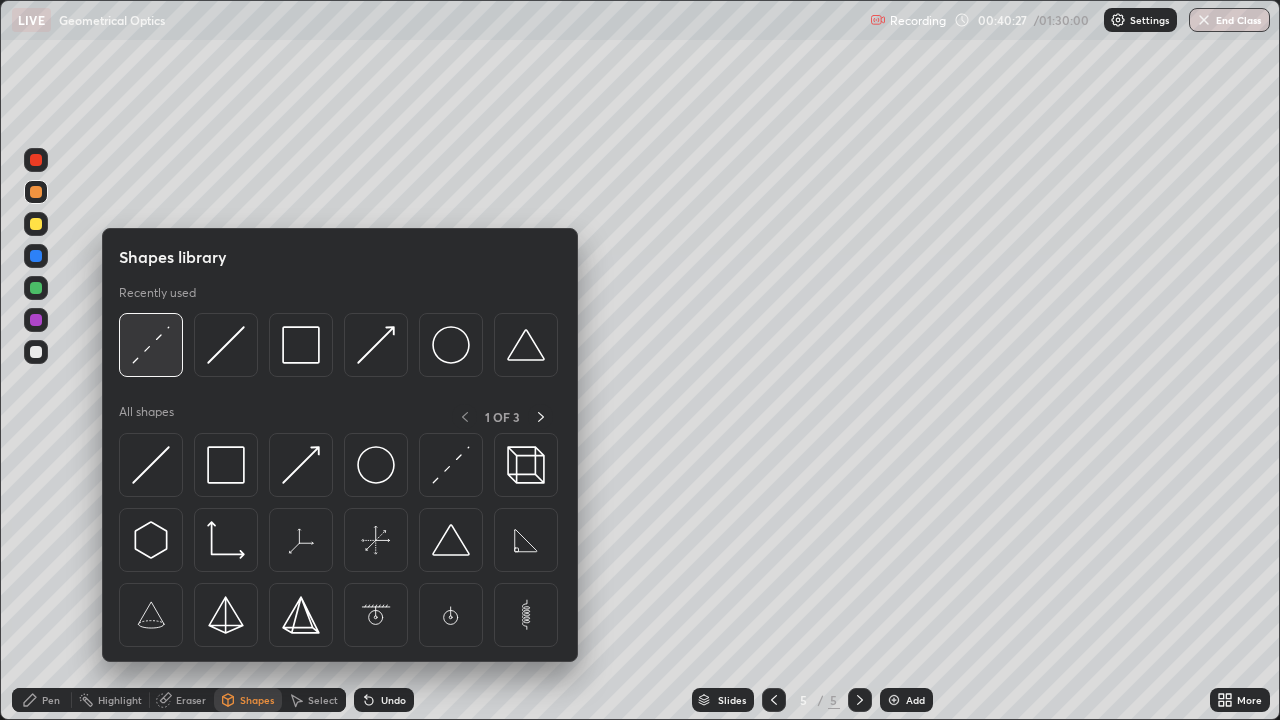 click at bounding box center [151, 345] 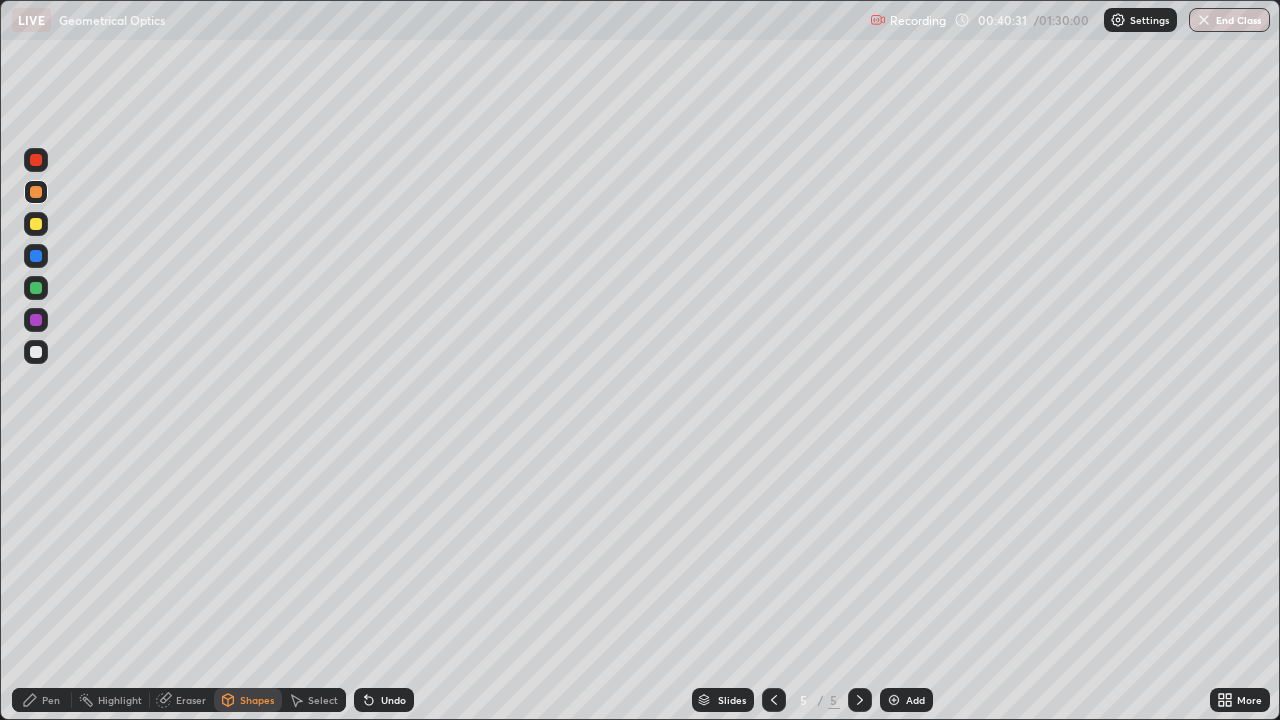 click on "Pen" at bounding box center [51, 700] 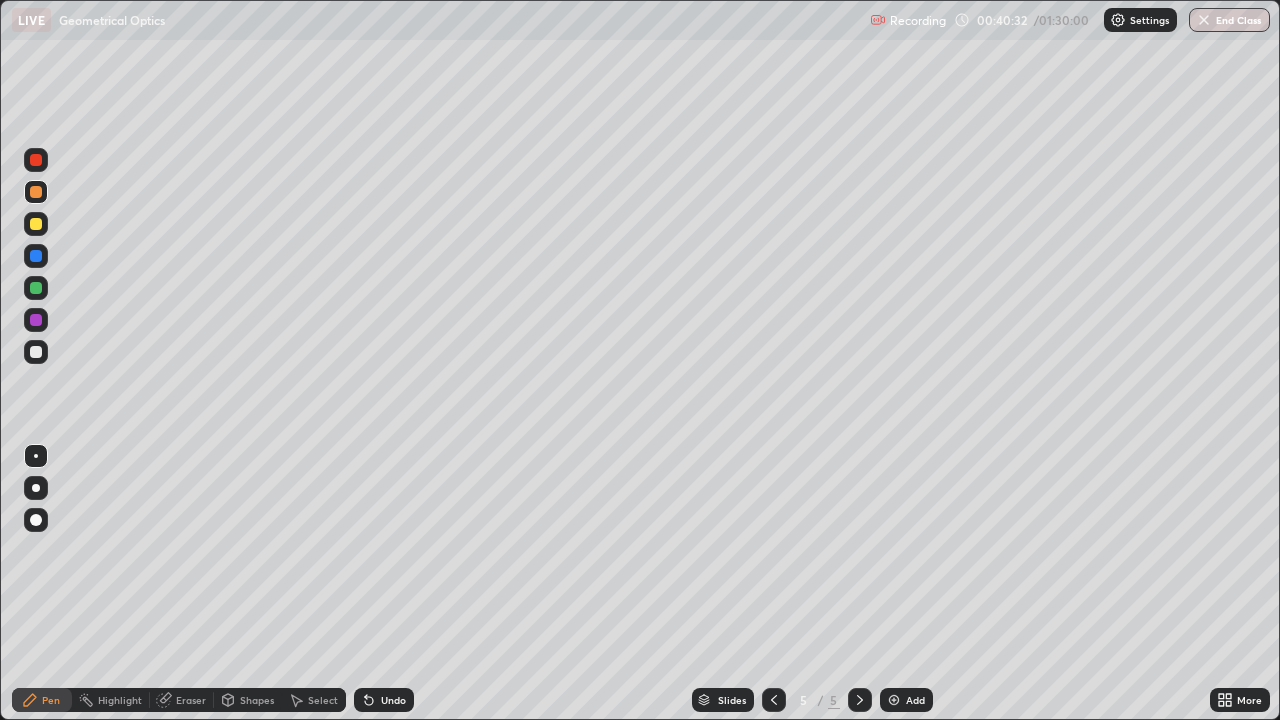 click at bounding box center [36, 224] 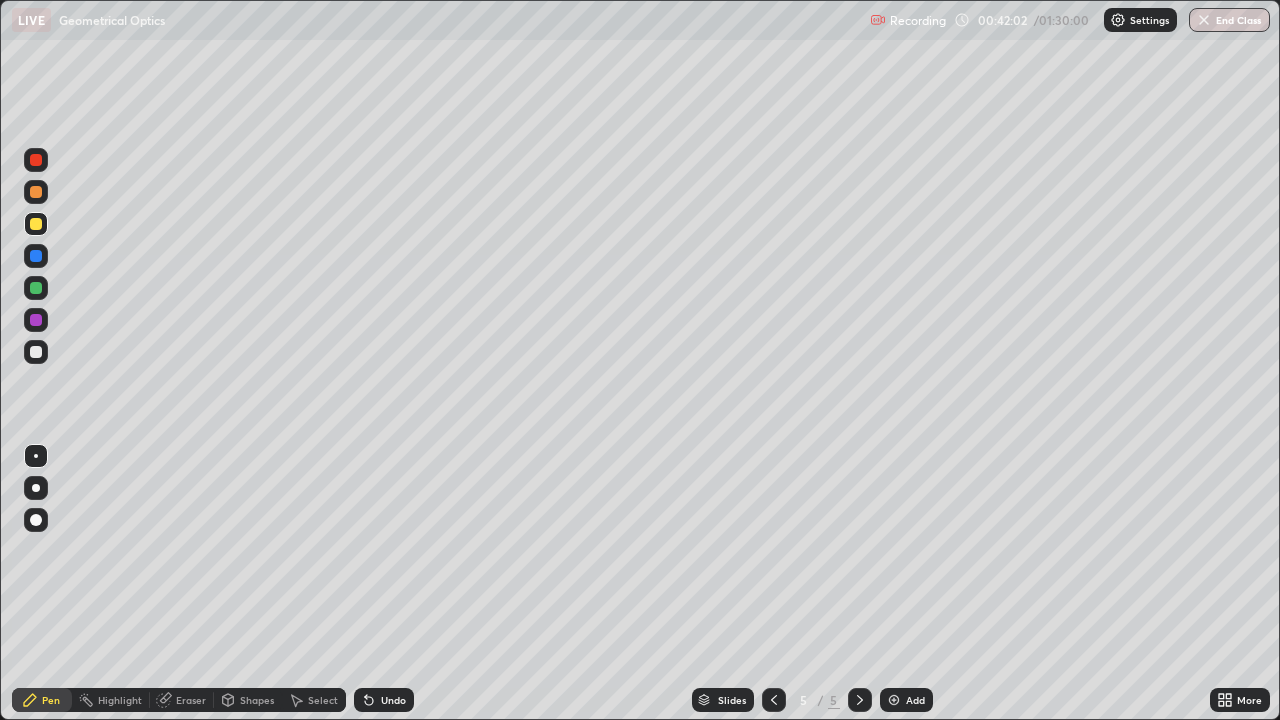 click at bounding box center [36, 192] 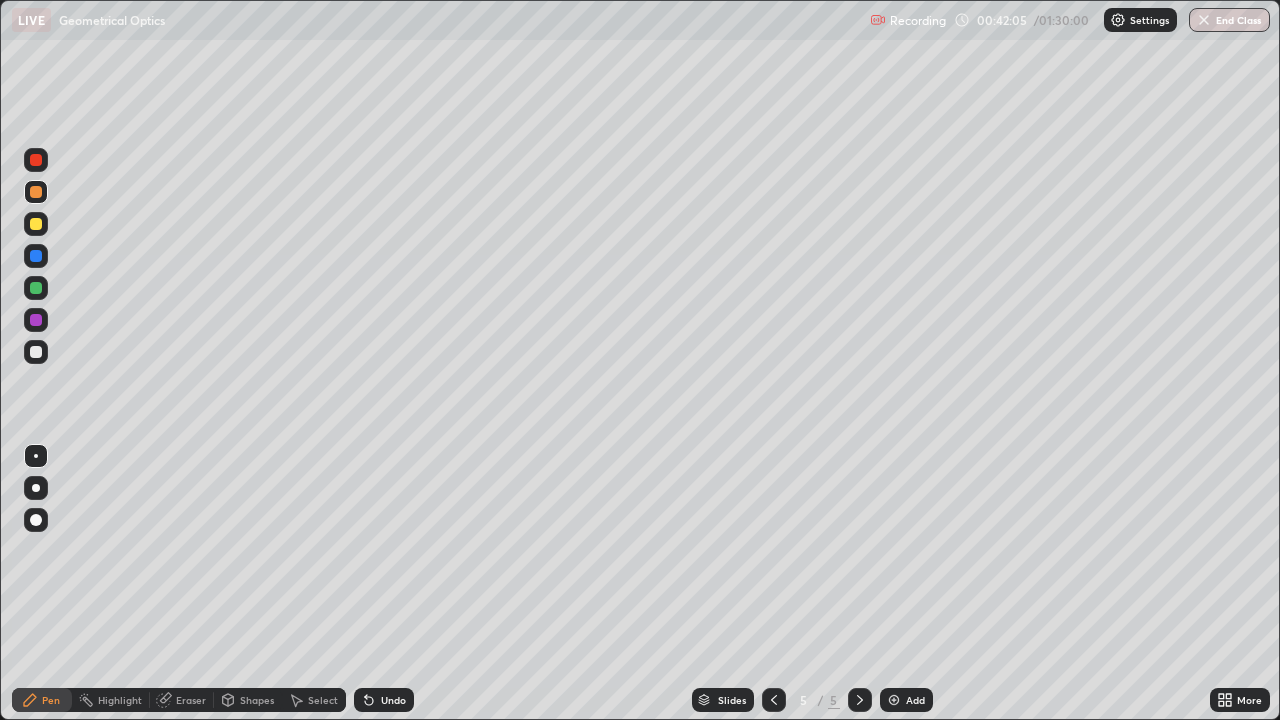 click on "Undo" at bounding box center (393, 700) 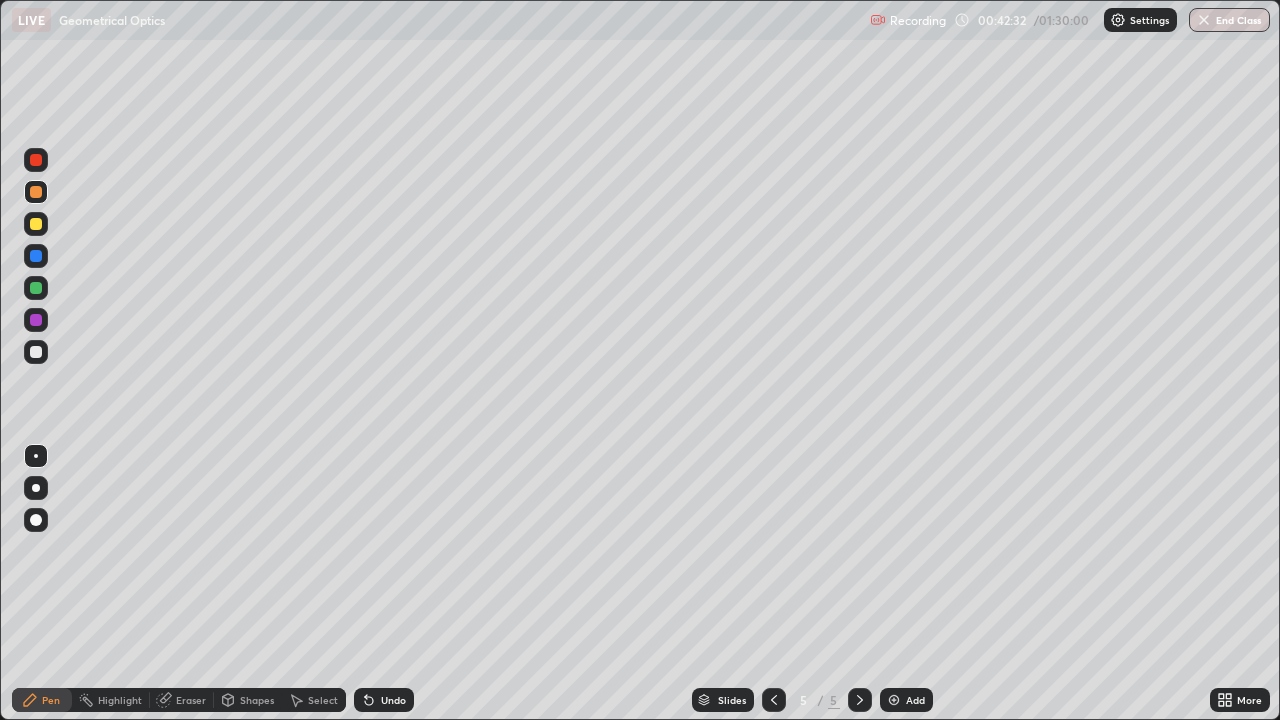 click at bounding box center [36, 256] 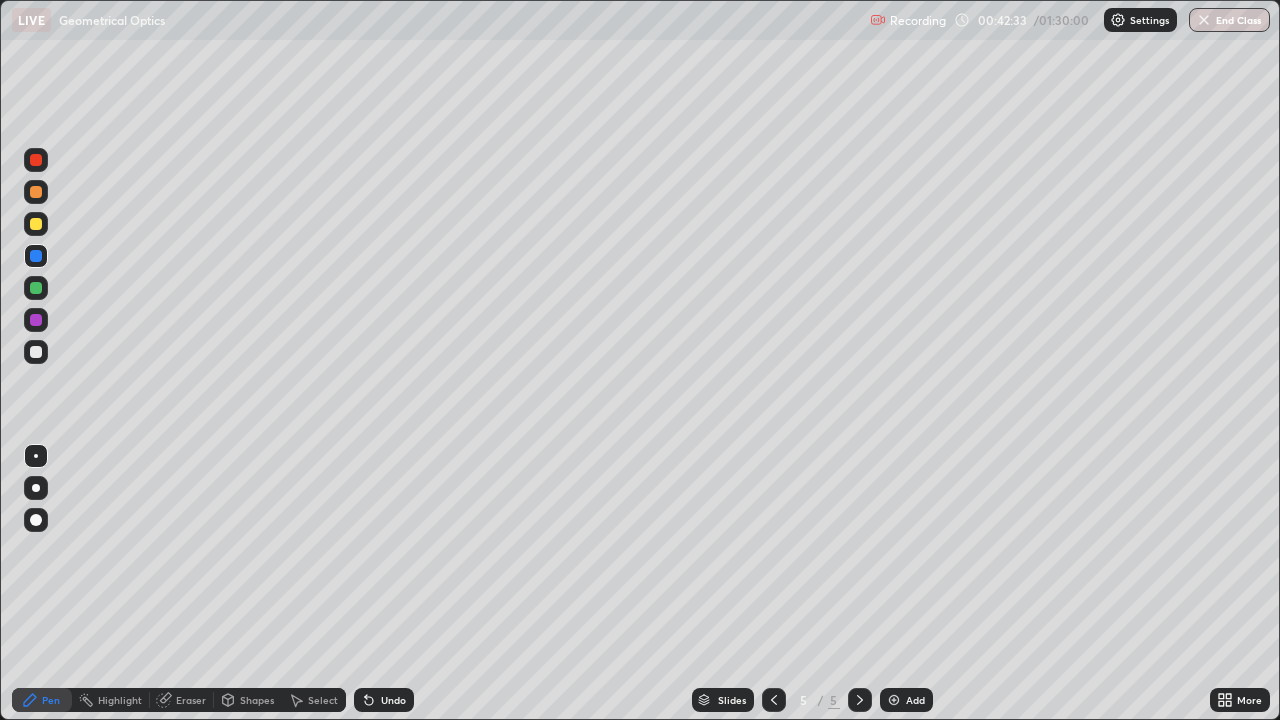 click at bounding box center (36, 488) 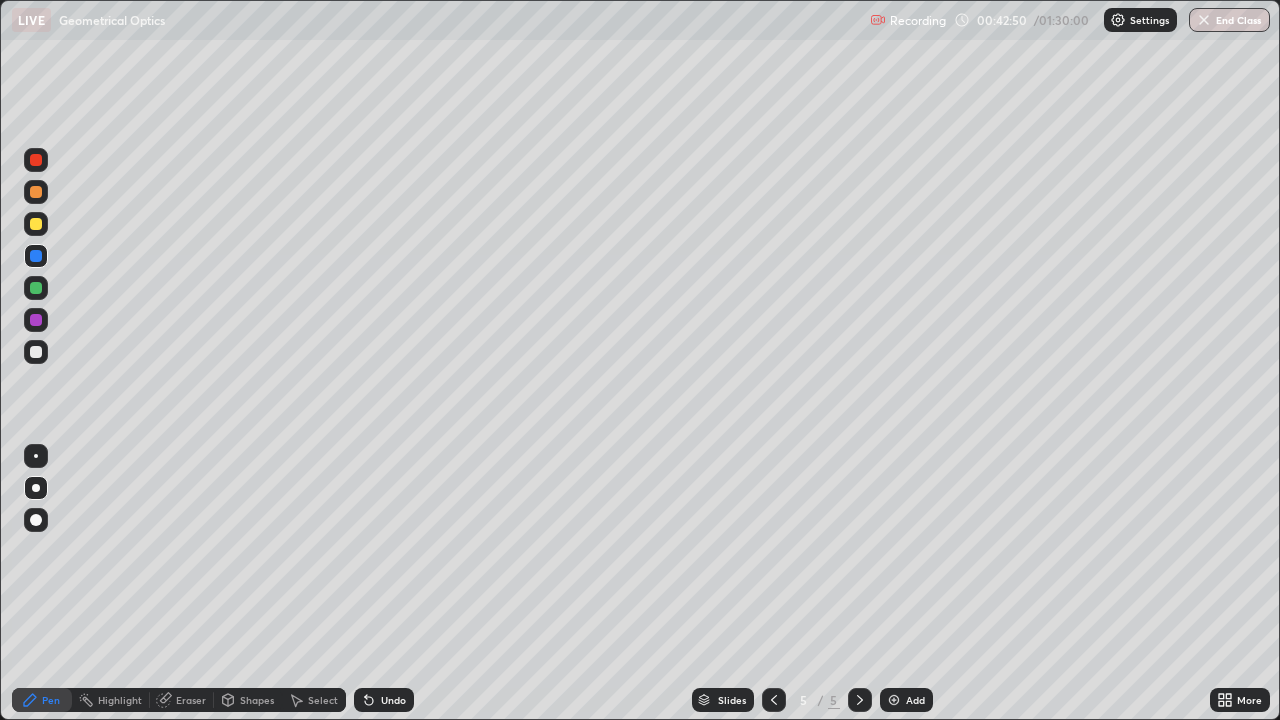 click at bounding box center [36, 192] 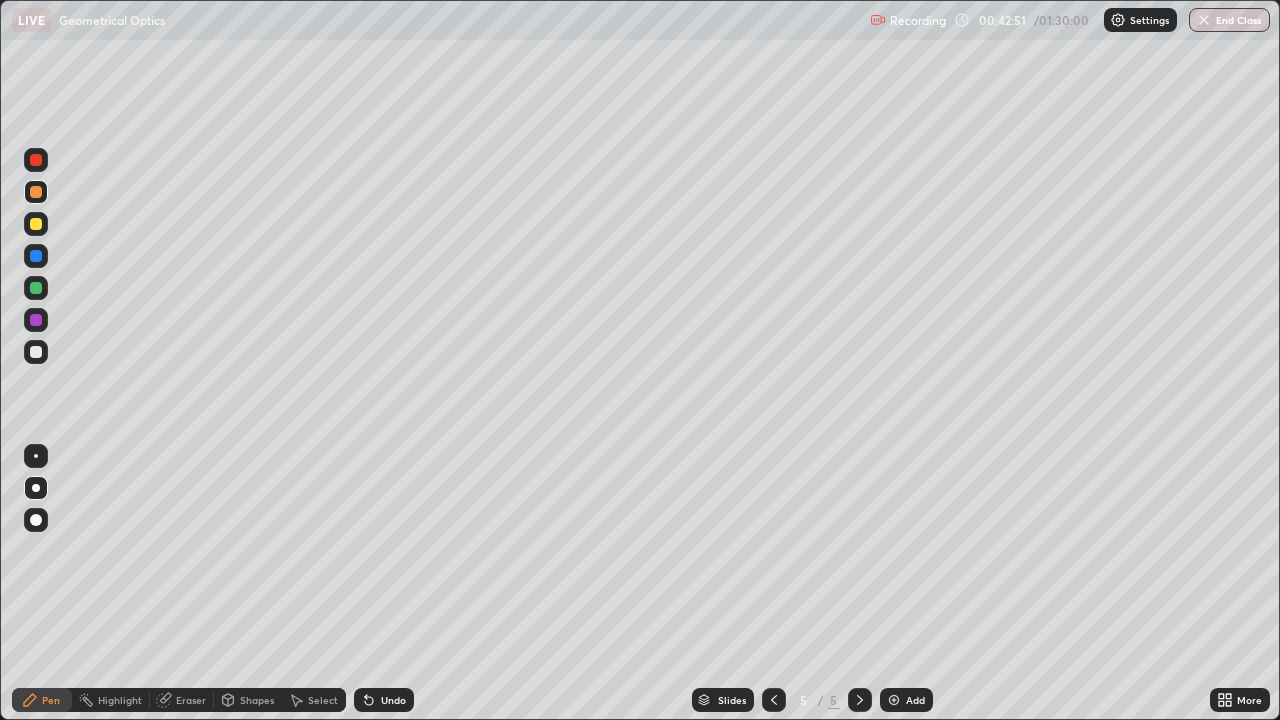 click at bounding box center [36, 456] 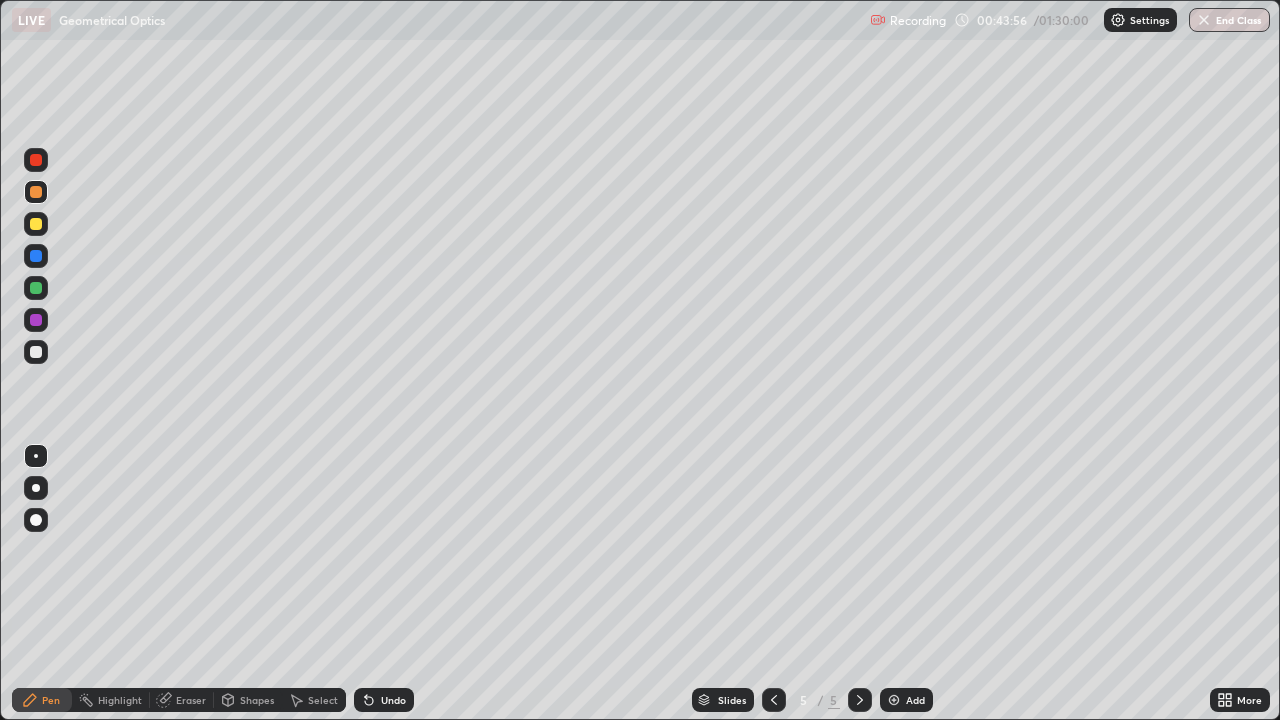 click on "Add" at bounding box center (906, 700) 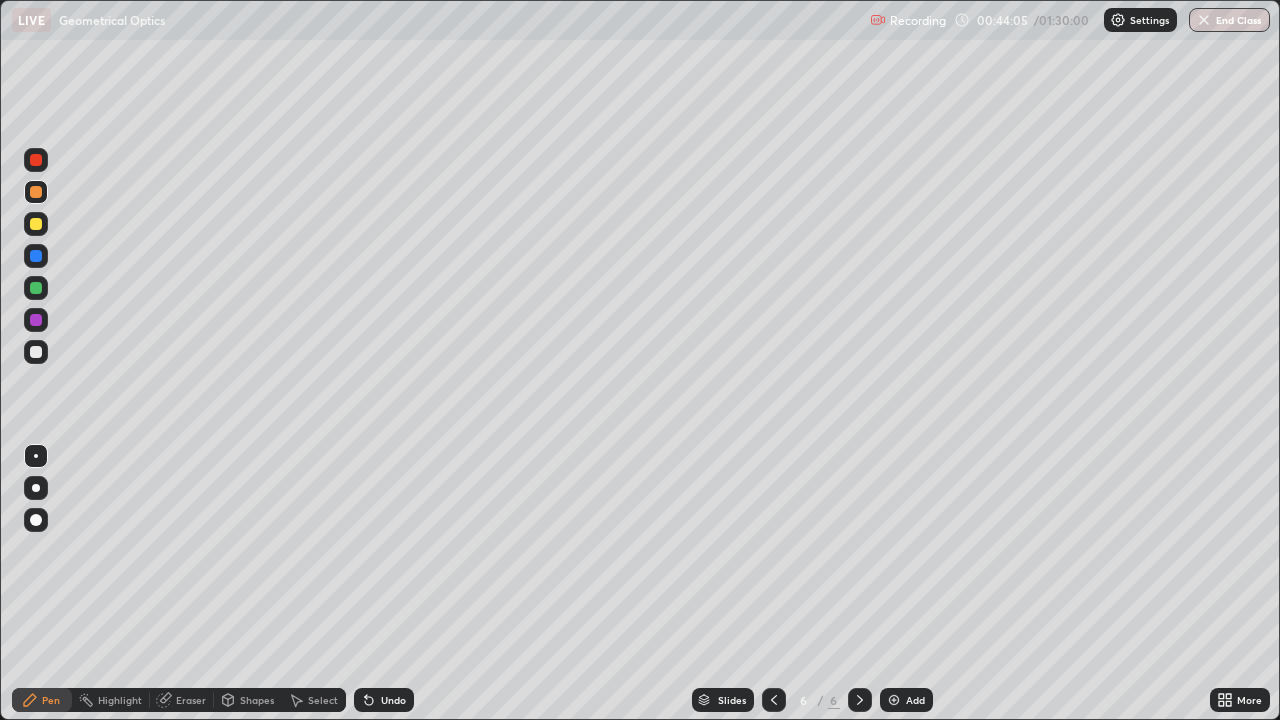 click on "Undo" at bounding box center (393, 700) 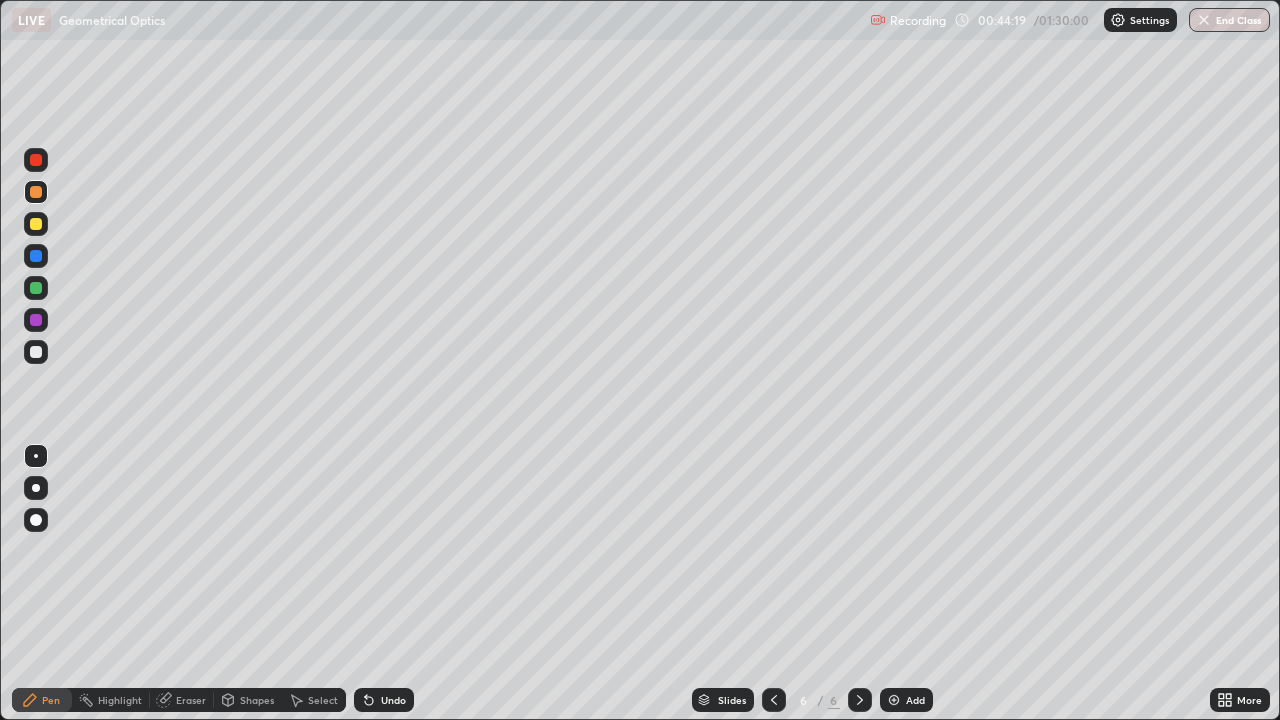 click at bounding box center [36, 352] 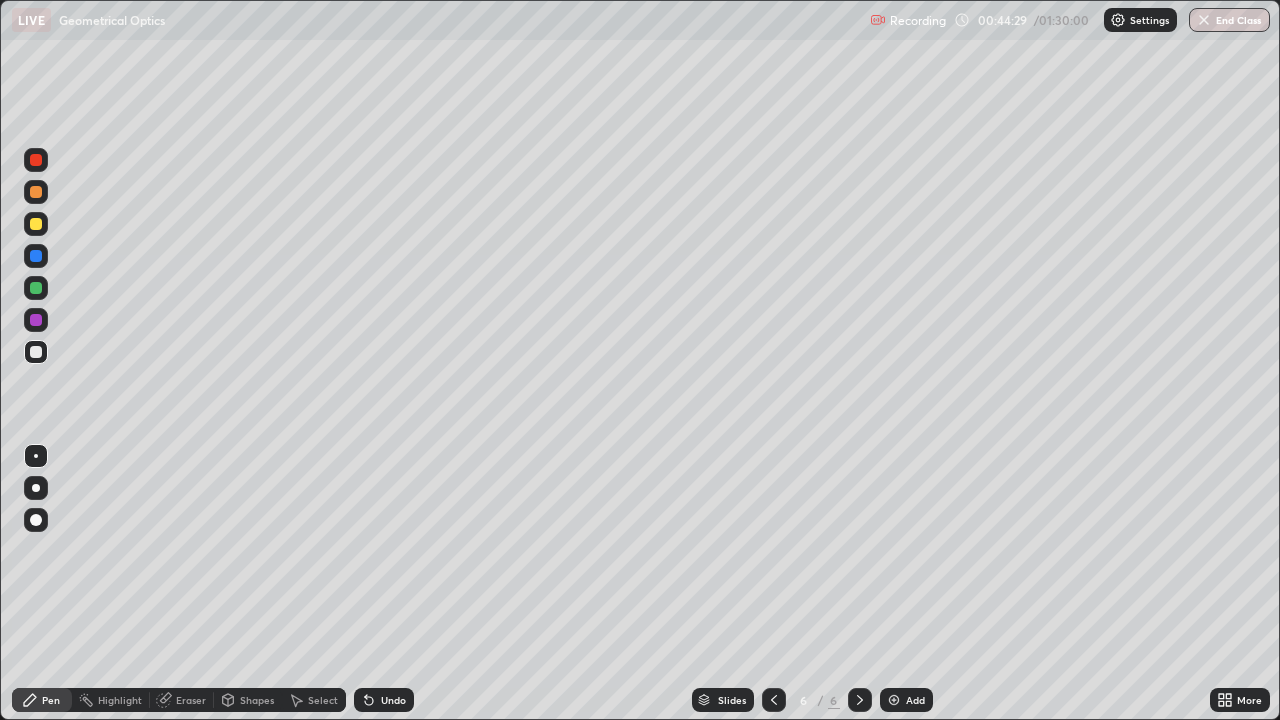 click at bounding box center (36, 192) 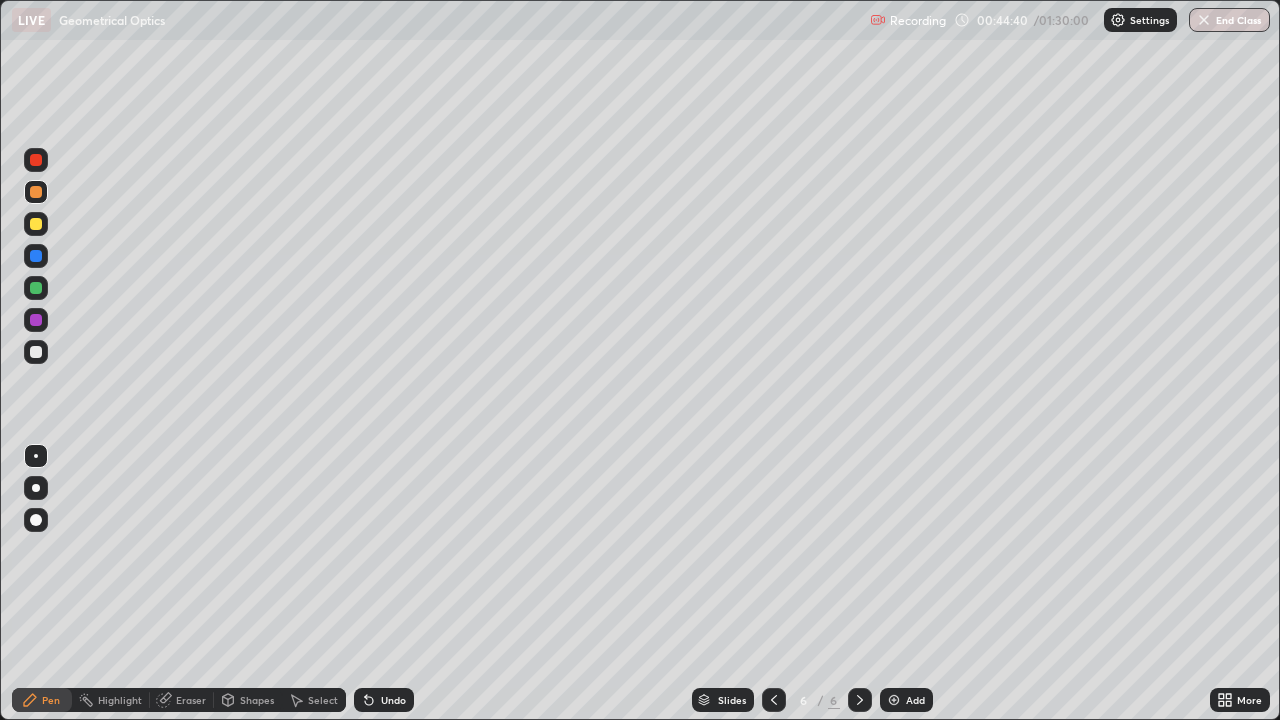 click at bounding box center [36, 352] 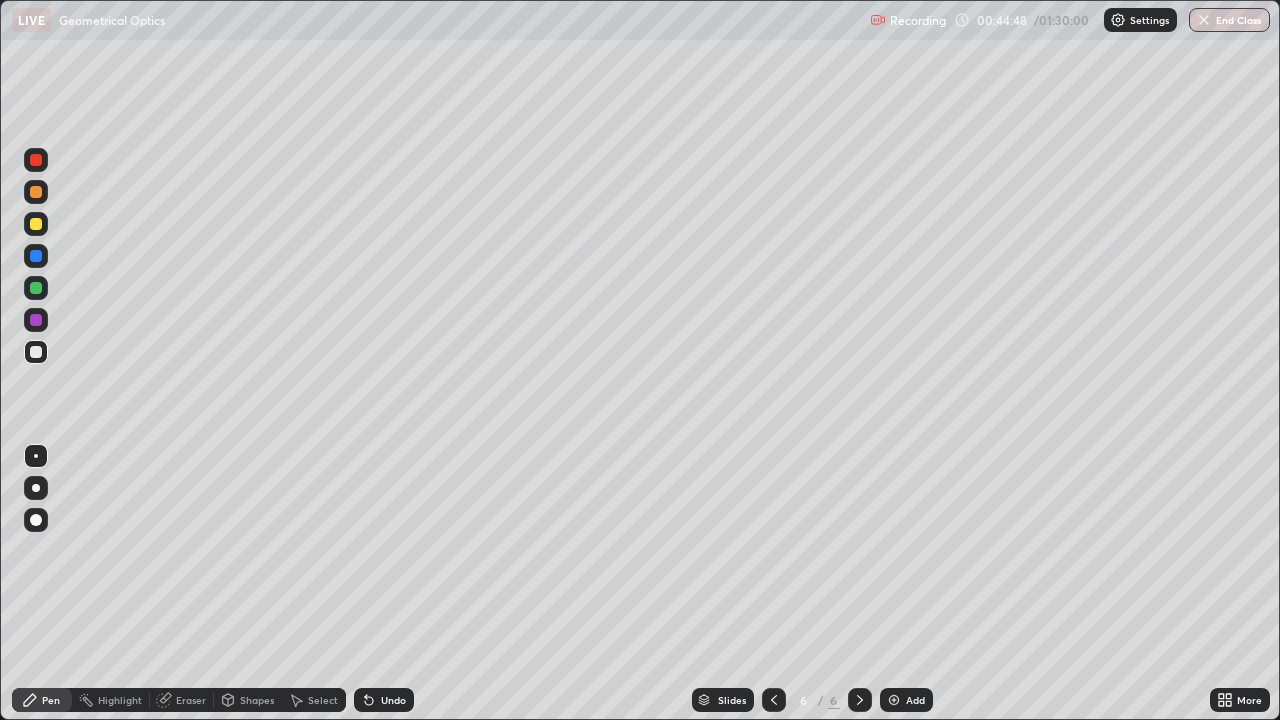 click on "Undo" at bounding box center [393, 700] 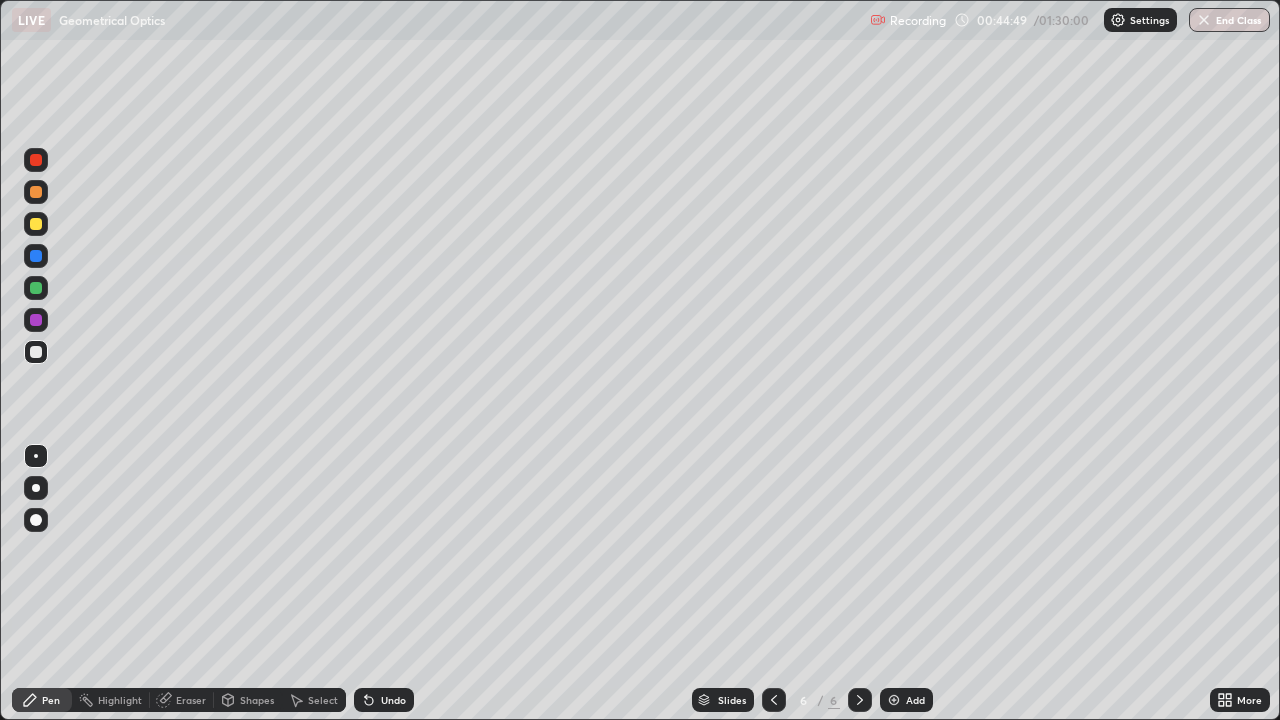 click at bounding box center (36, 192) 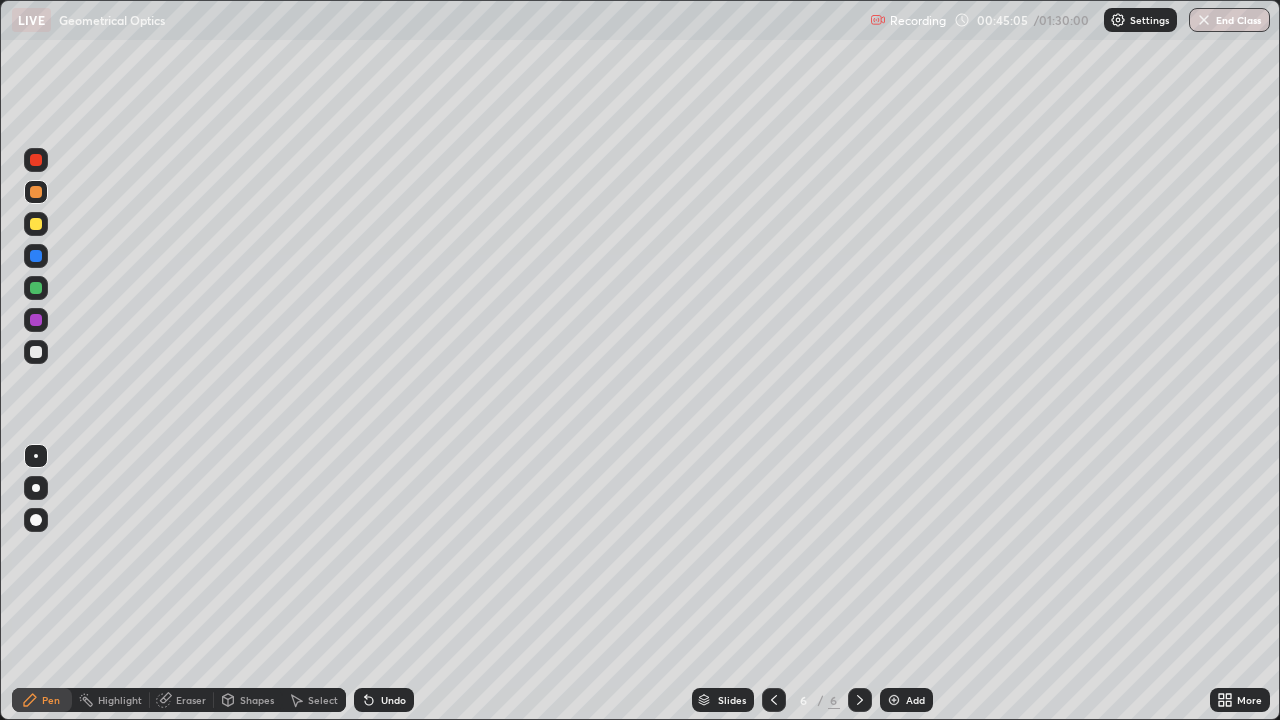 click 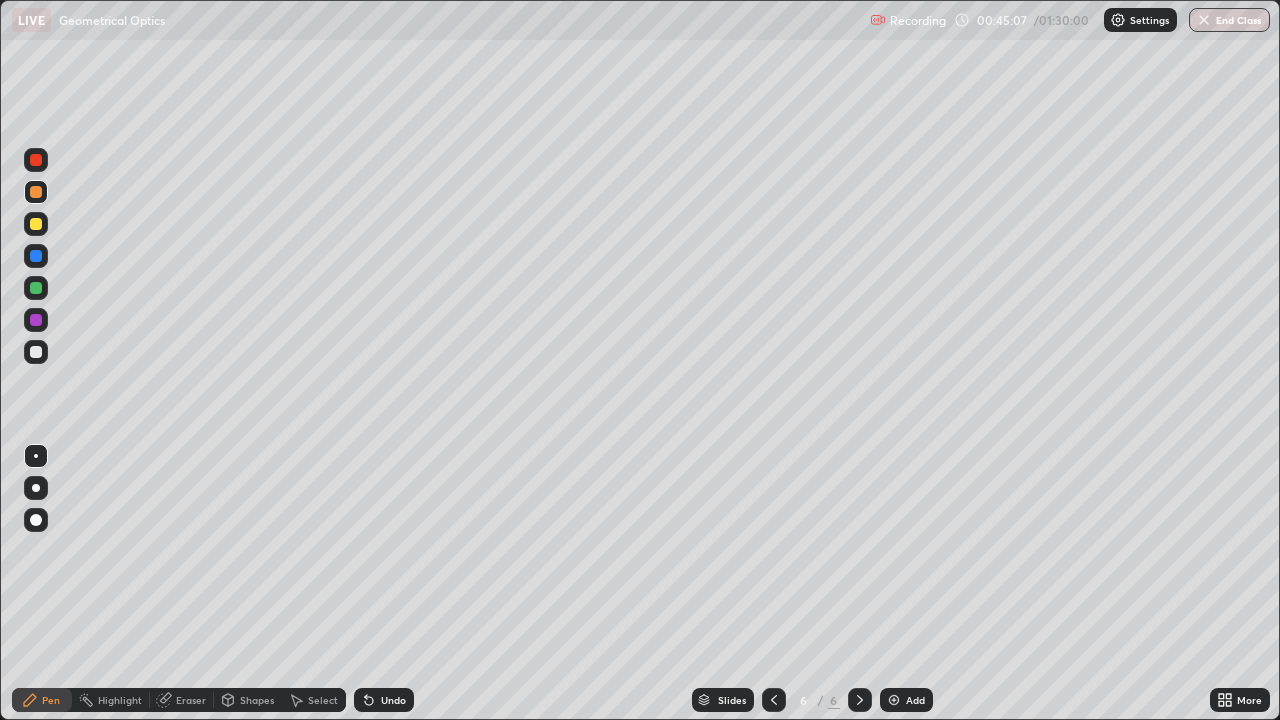click on "Undo" at bounding box center [393, 700] 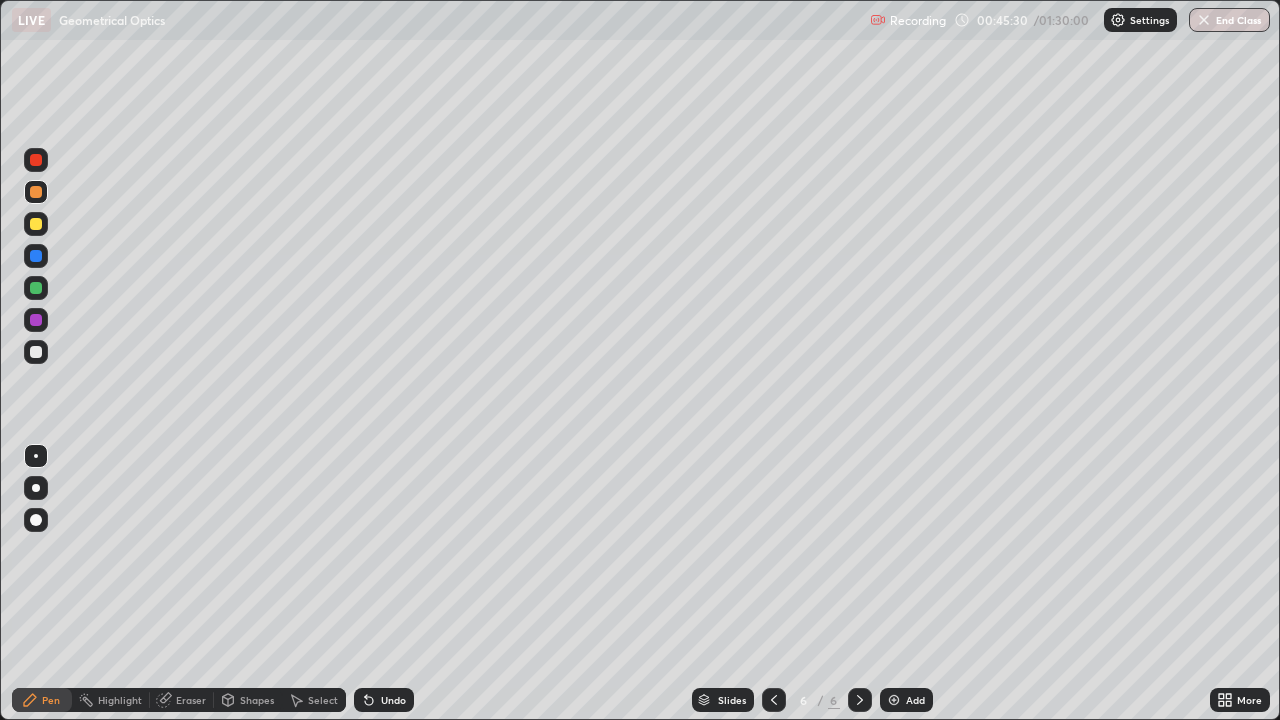 click 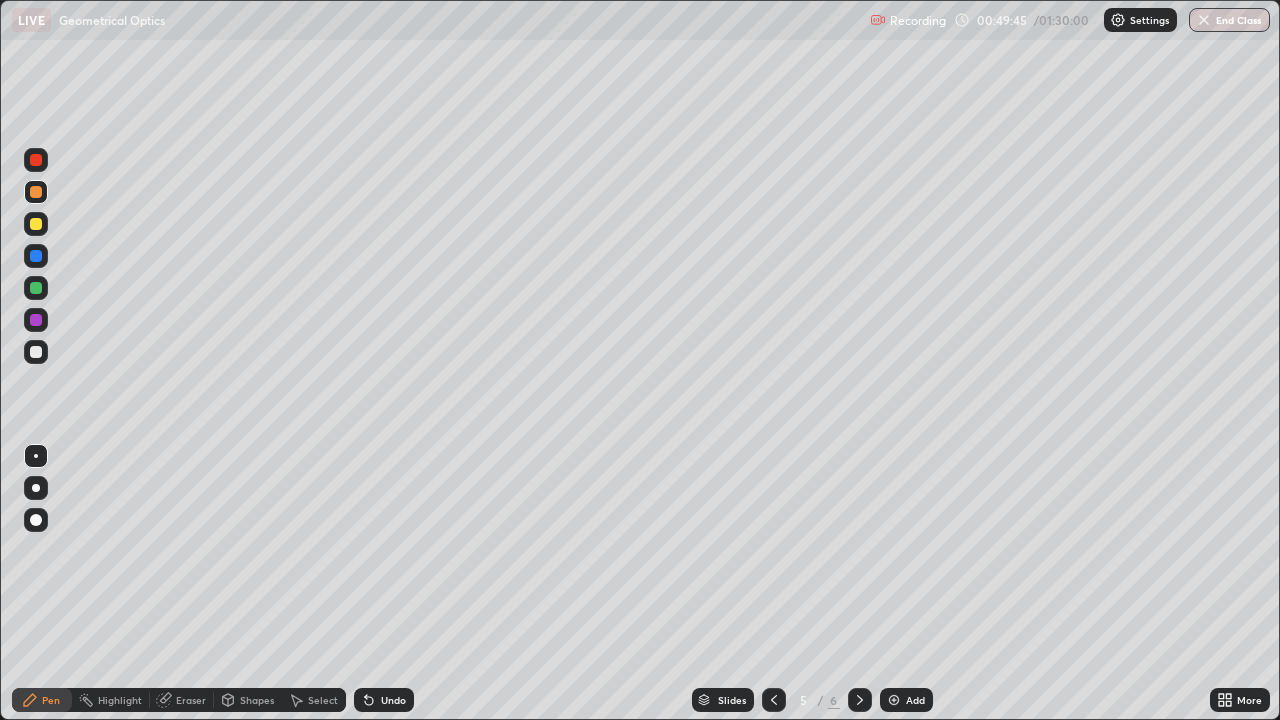 click 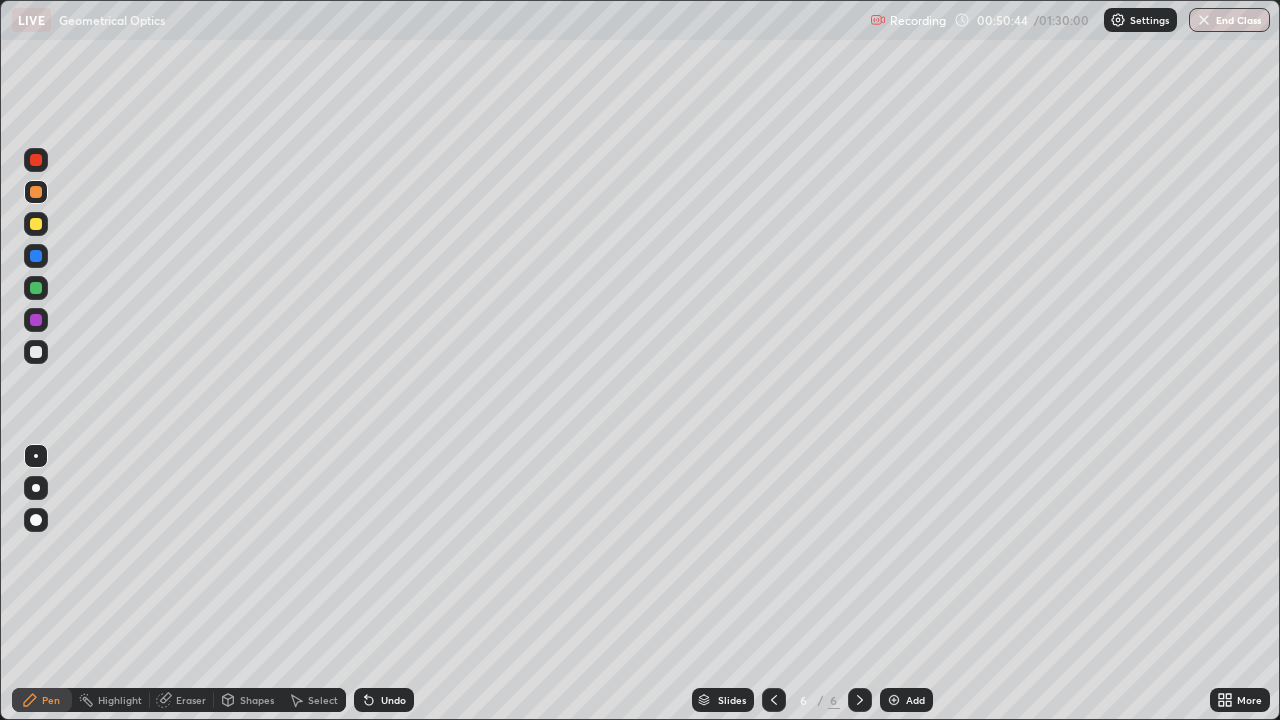 click 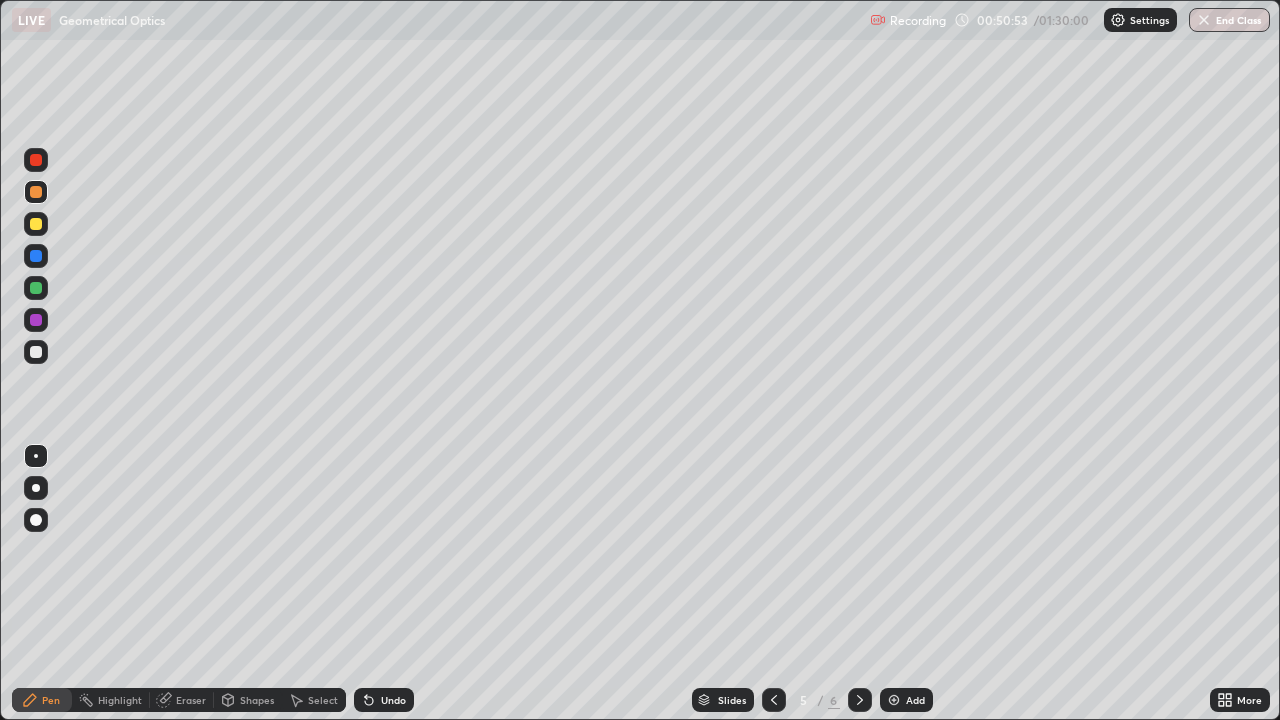 click 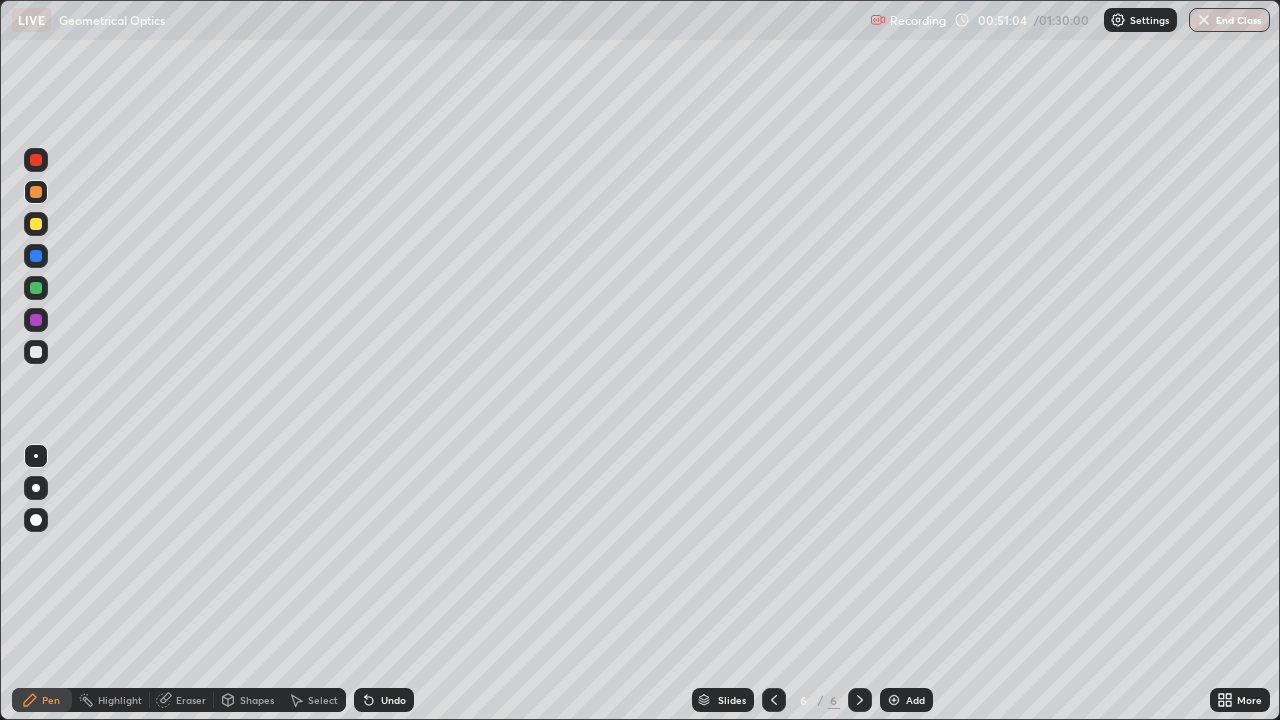 click at bounding box center [894, 700] 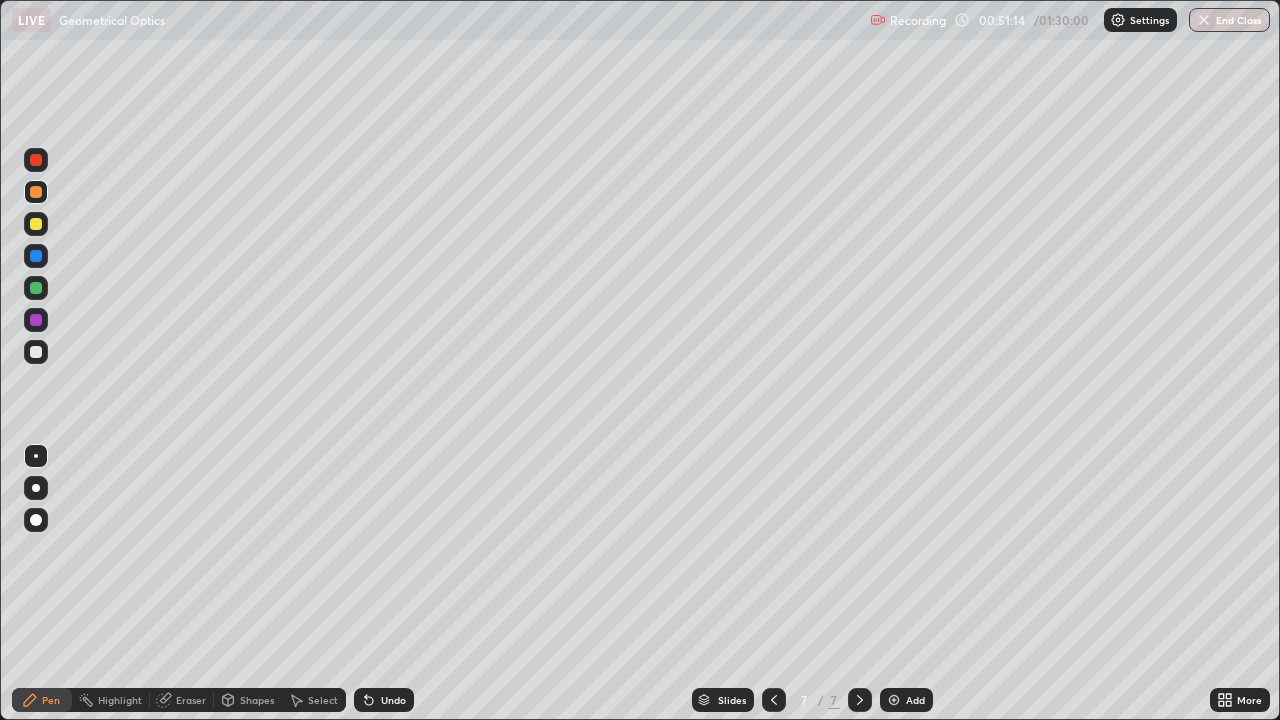 click at bounding box center (36, 352) 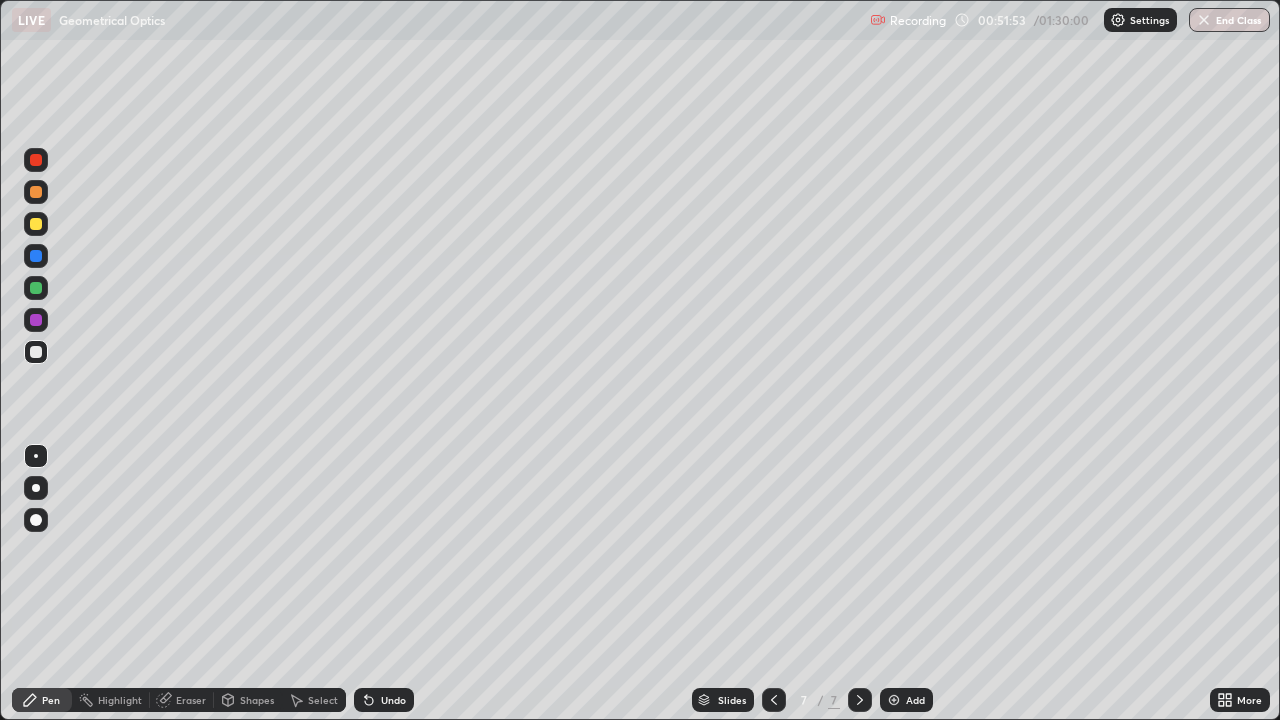 click at bounding box center (774, 700) 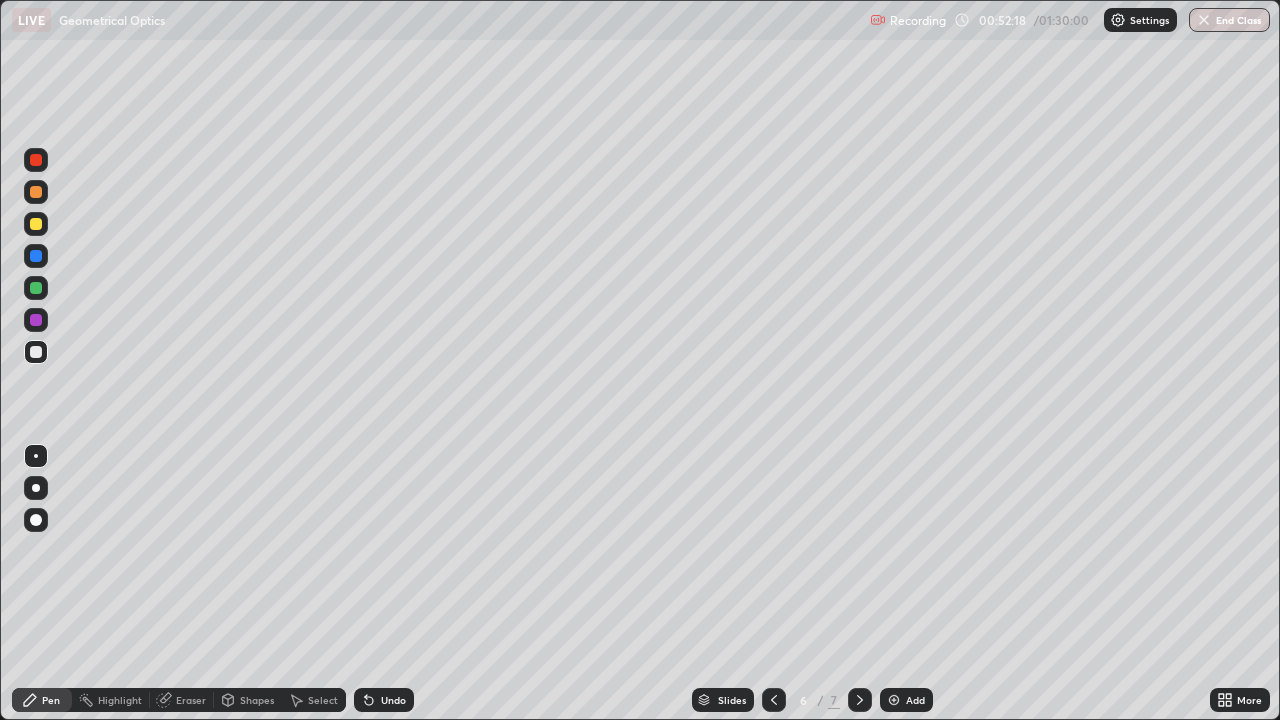 click at bounding box center [774, 700] 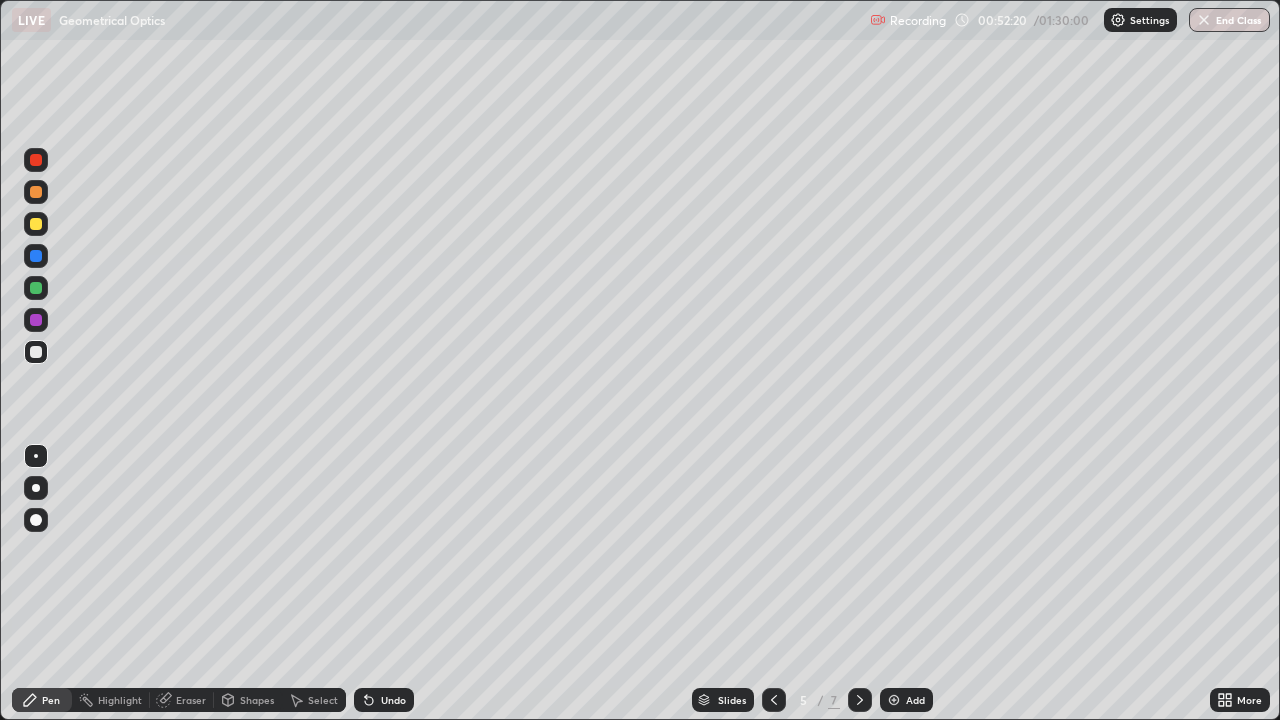 click on "Eraser" at bounding box center (191, 700) 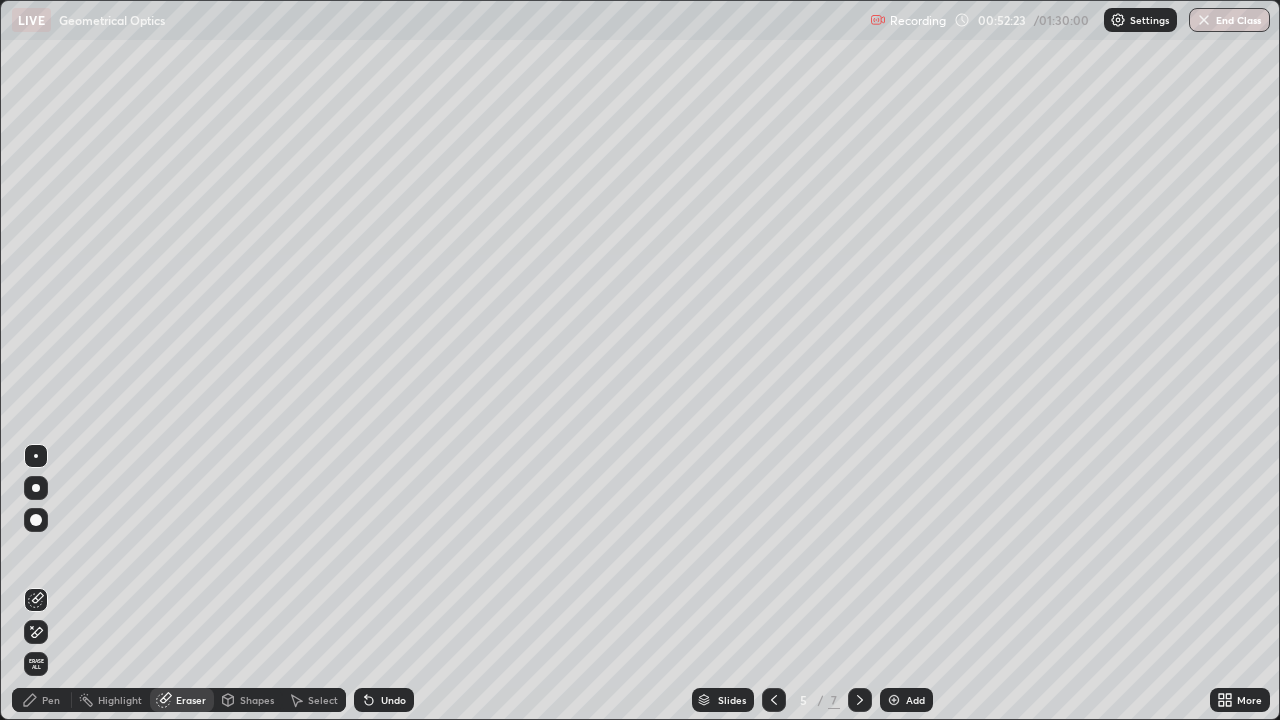 click on "Pen" at bounding box center [51, 700] 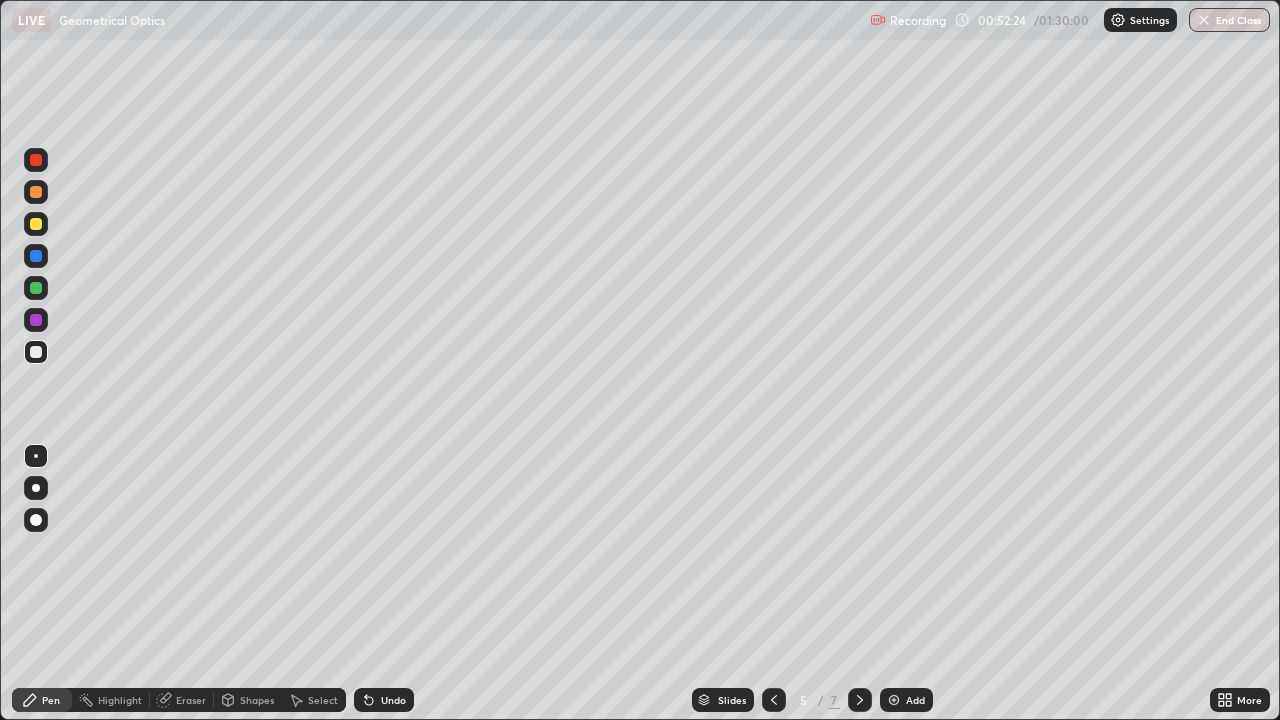 click at bounding box center [36, 224] 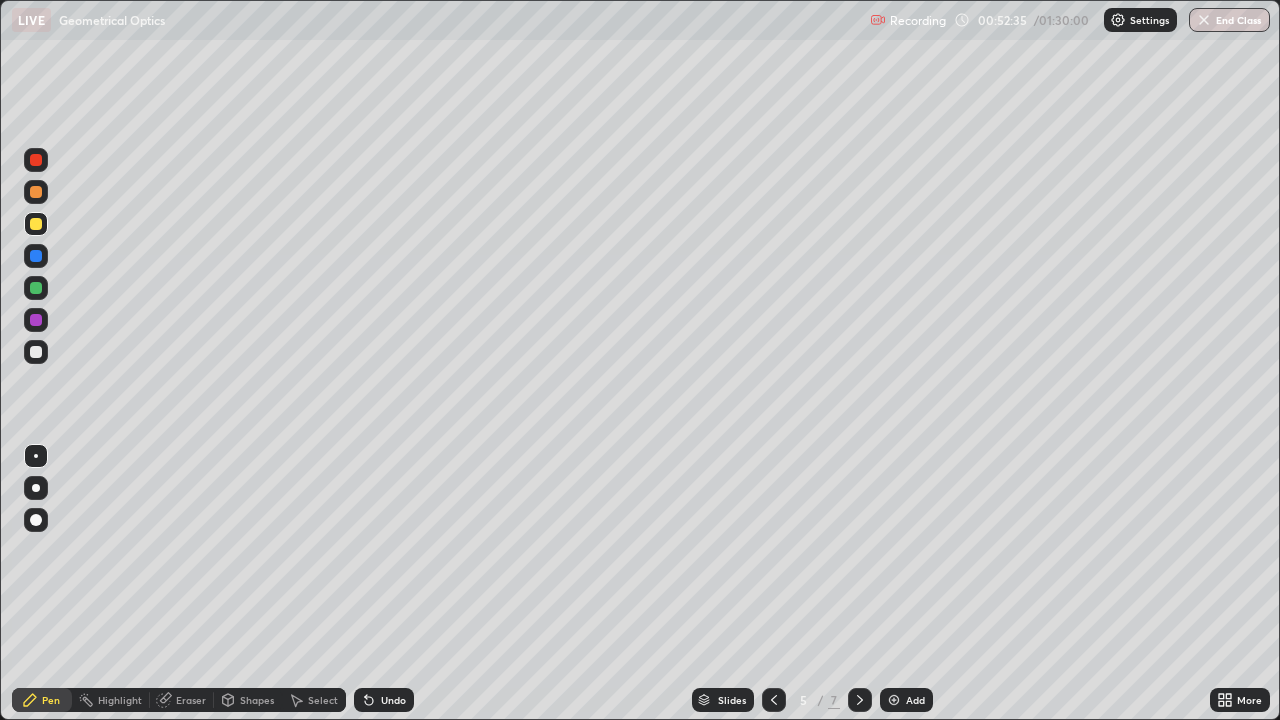 click 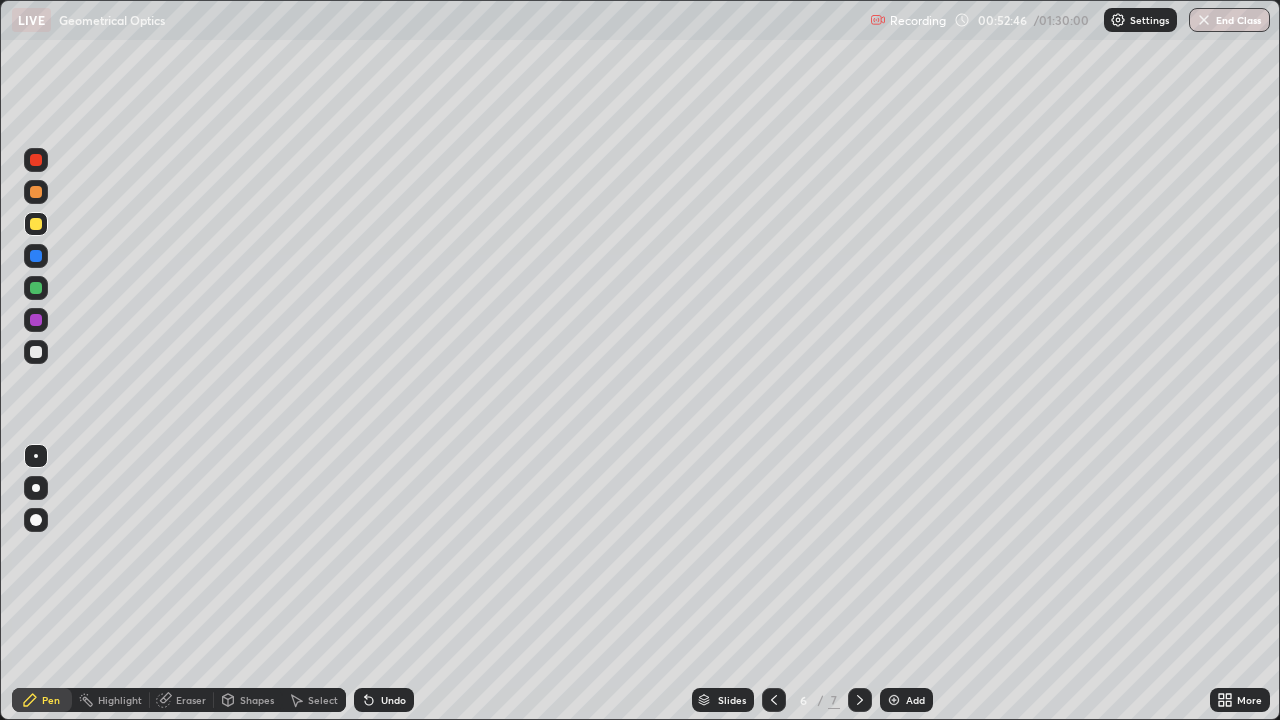 click 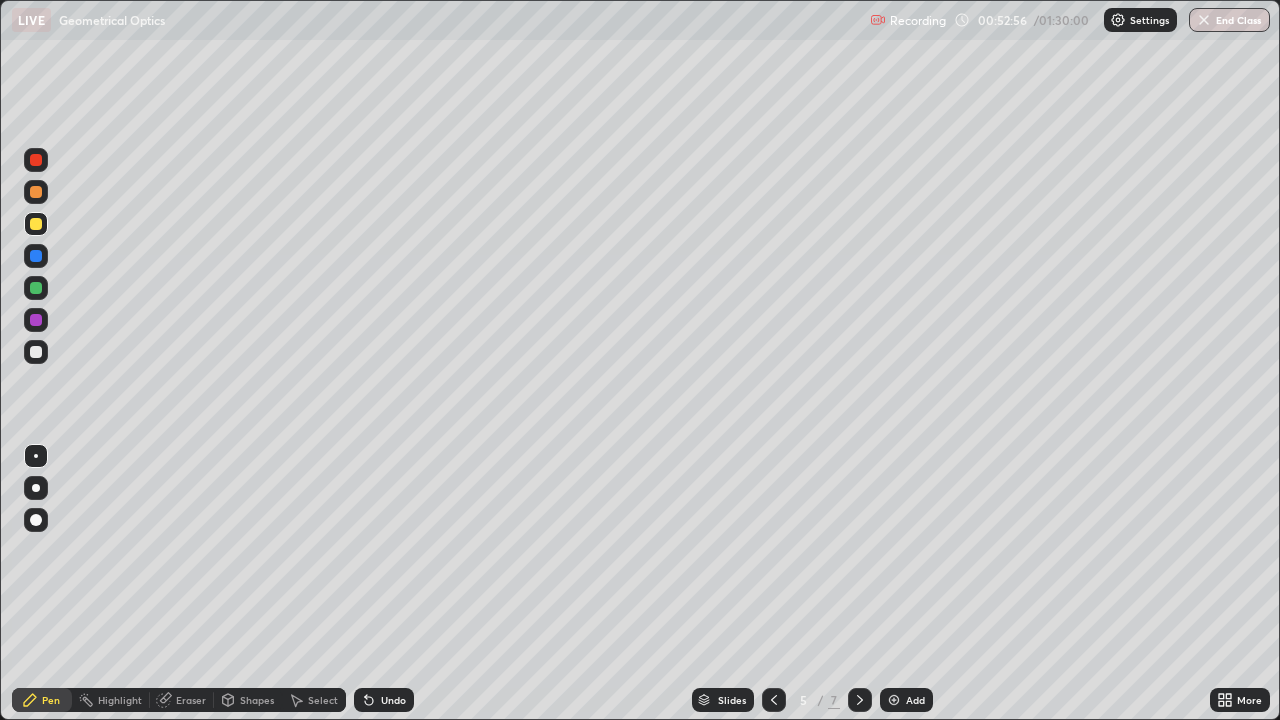 click on "Shapes" at bounding box center (257, 700) 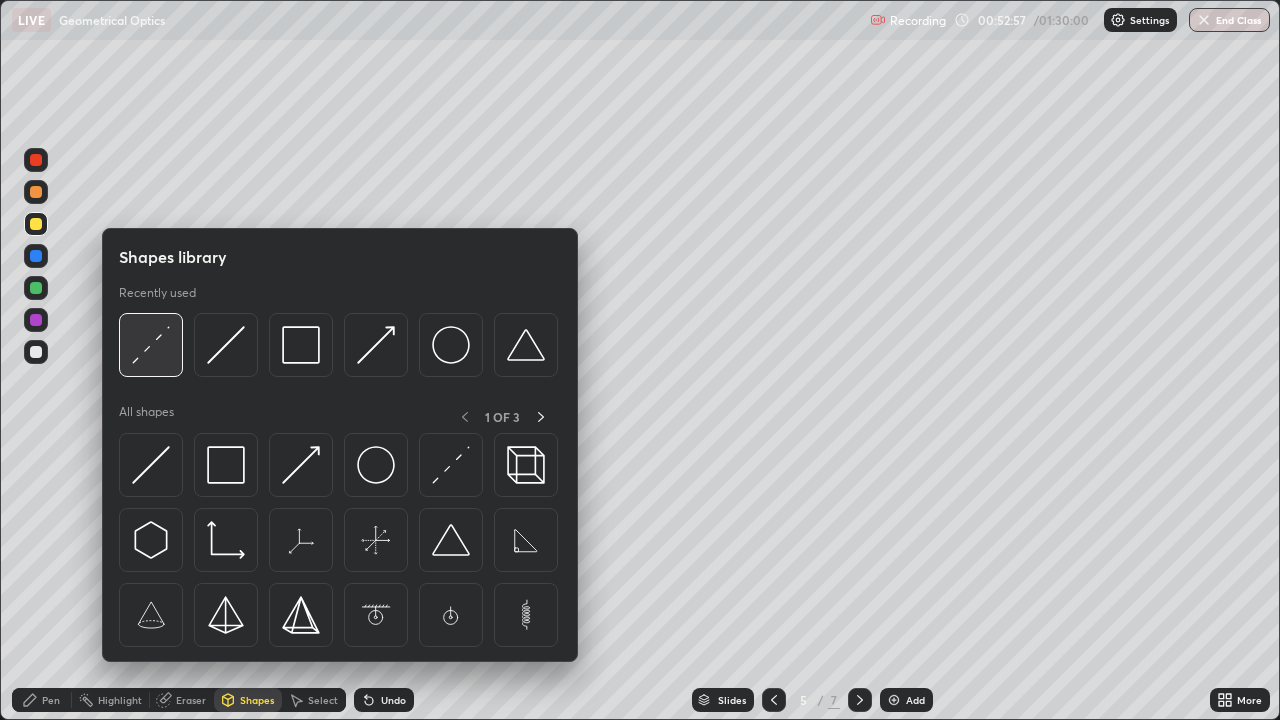 click at bounding box center (151, 345) 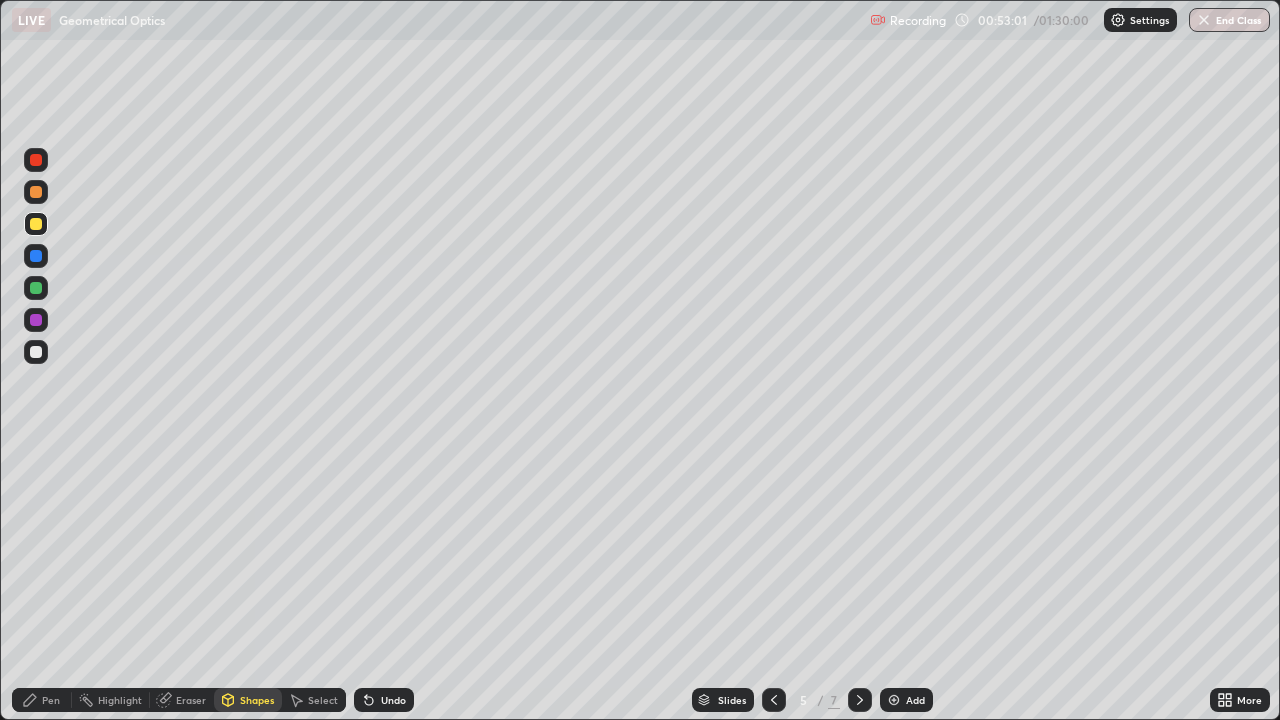 click at bounding box center (36, 352) 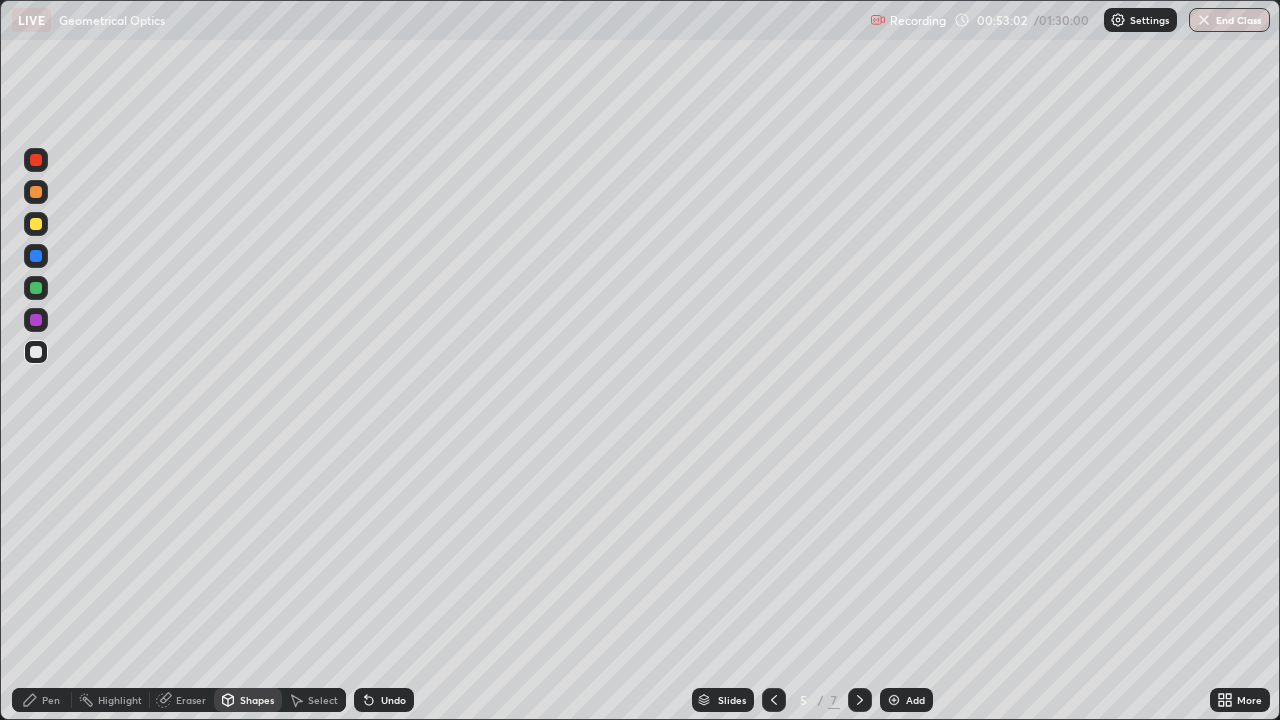 click on "Undo" at bounding box center [393, 700] 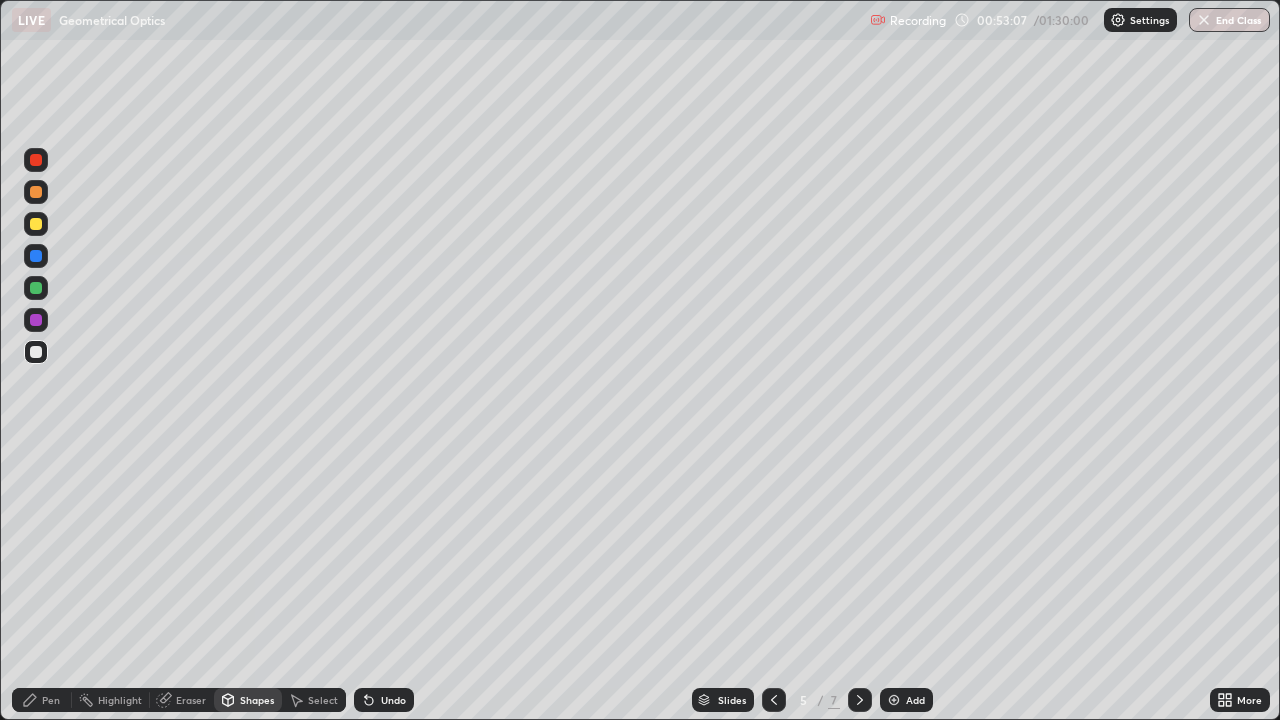 click on "Undo" at bounding box center [384, 700] 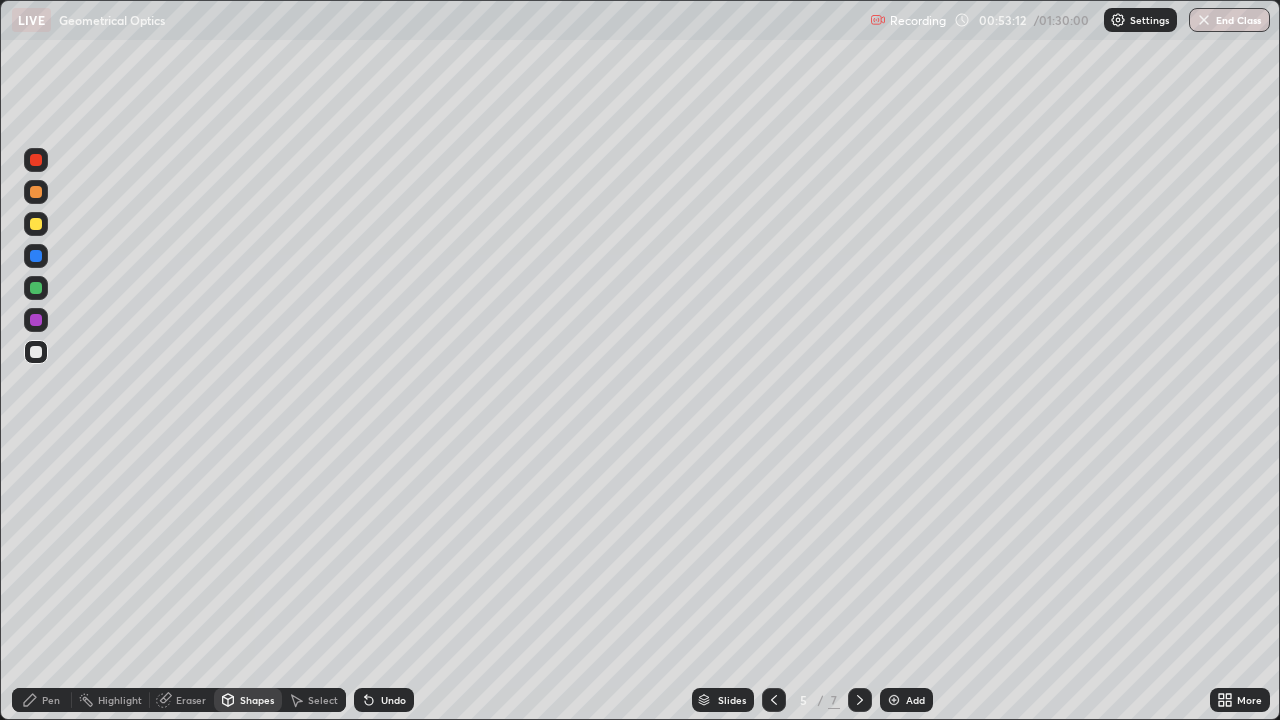 click on "Undo" at bounding box center (393, 700) 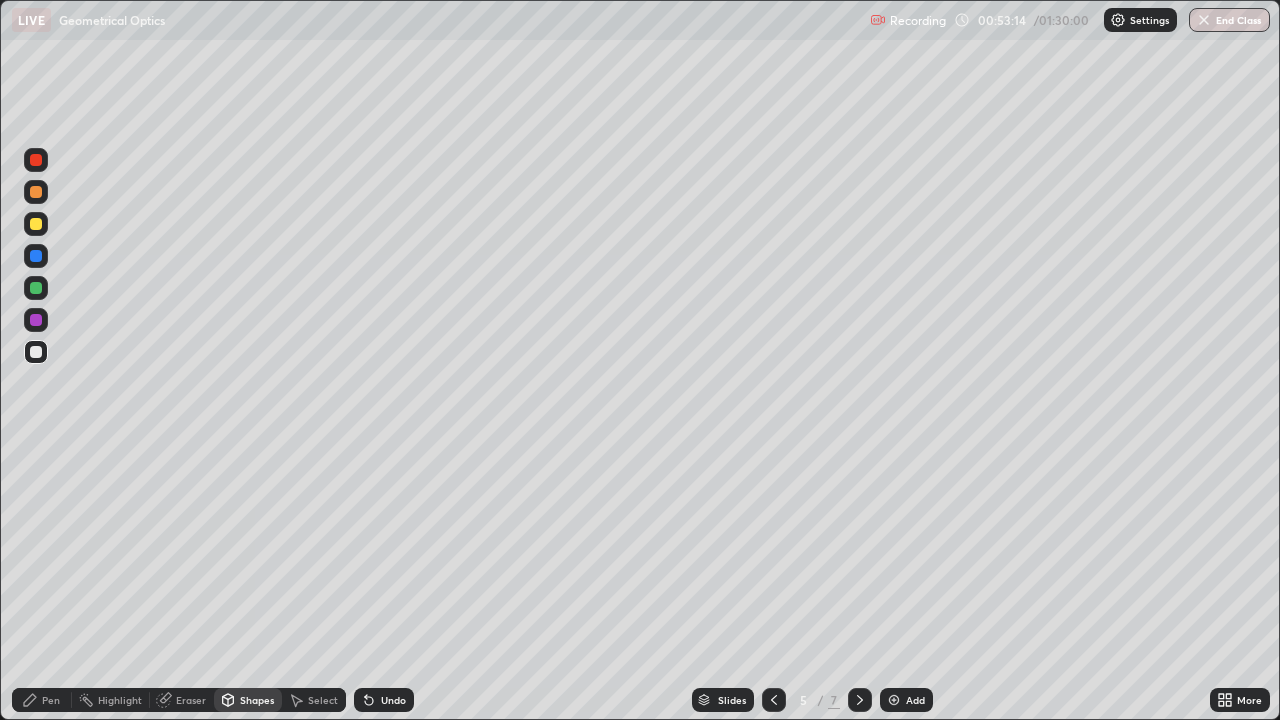 click on "Undo" at bounding box center [384, 700] 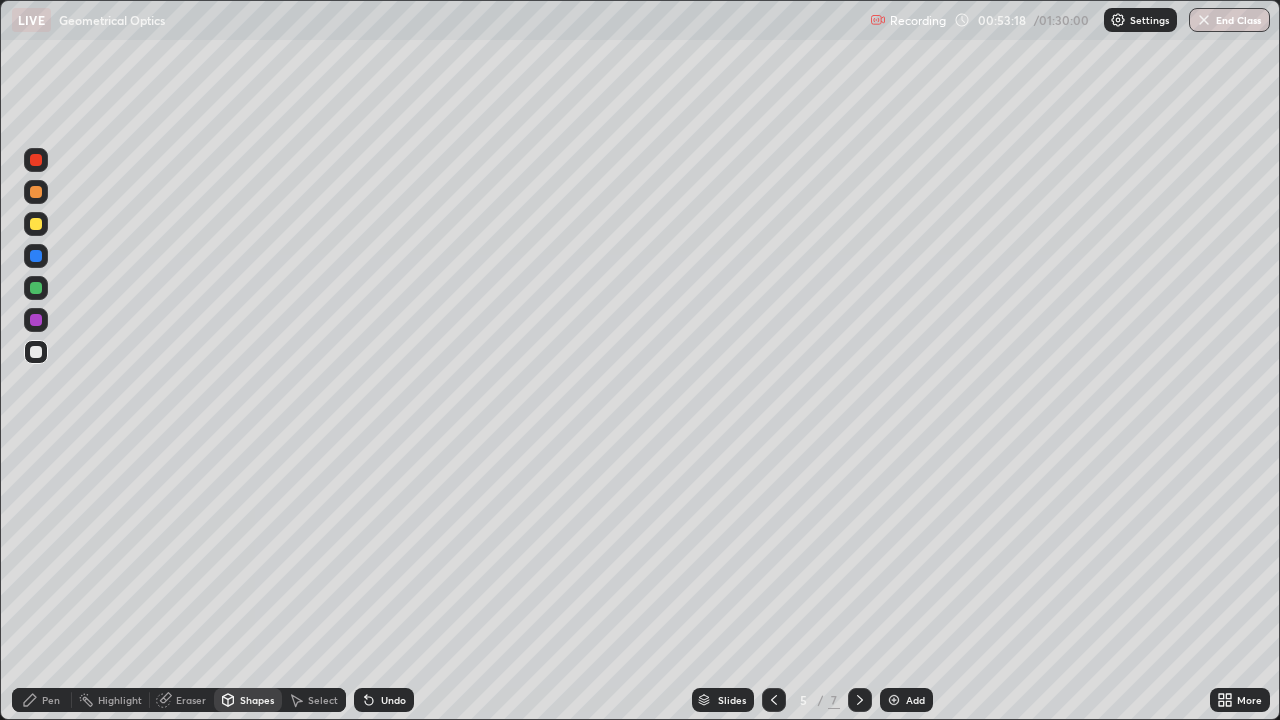 click on "Shapes" at bounding box center (257, 700) 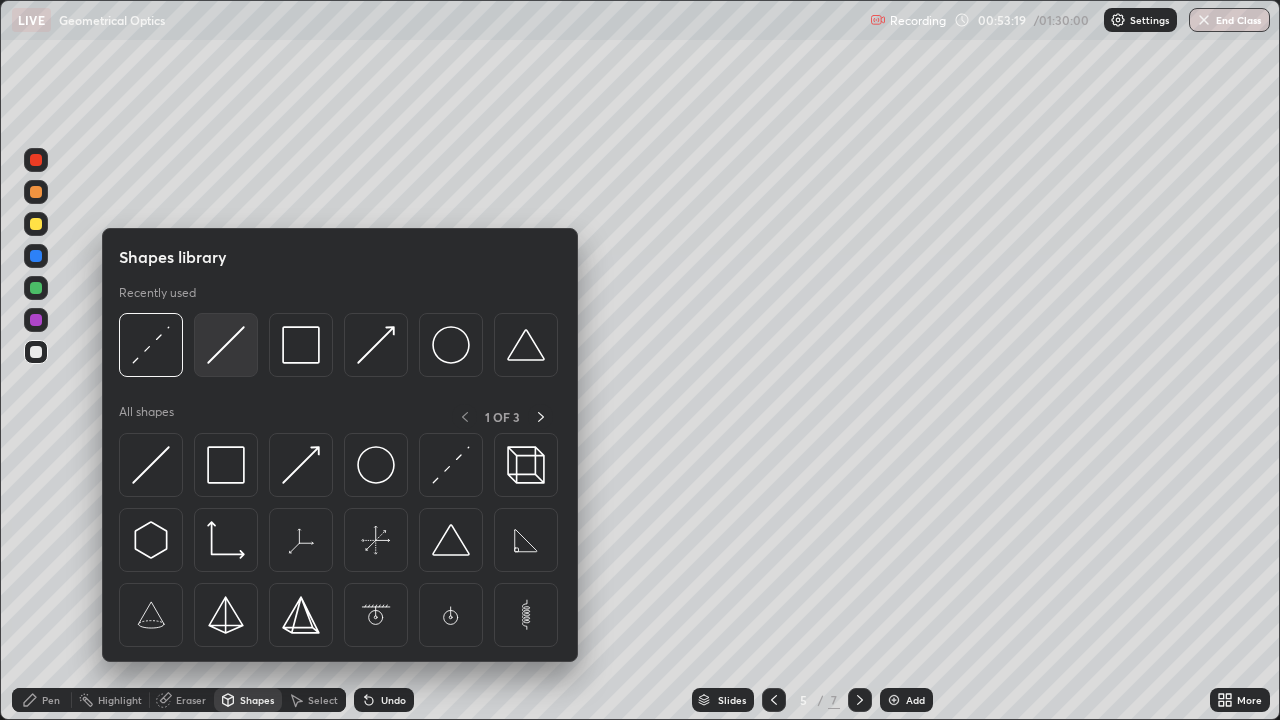 click at bounding box center (226, 345) 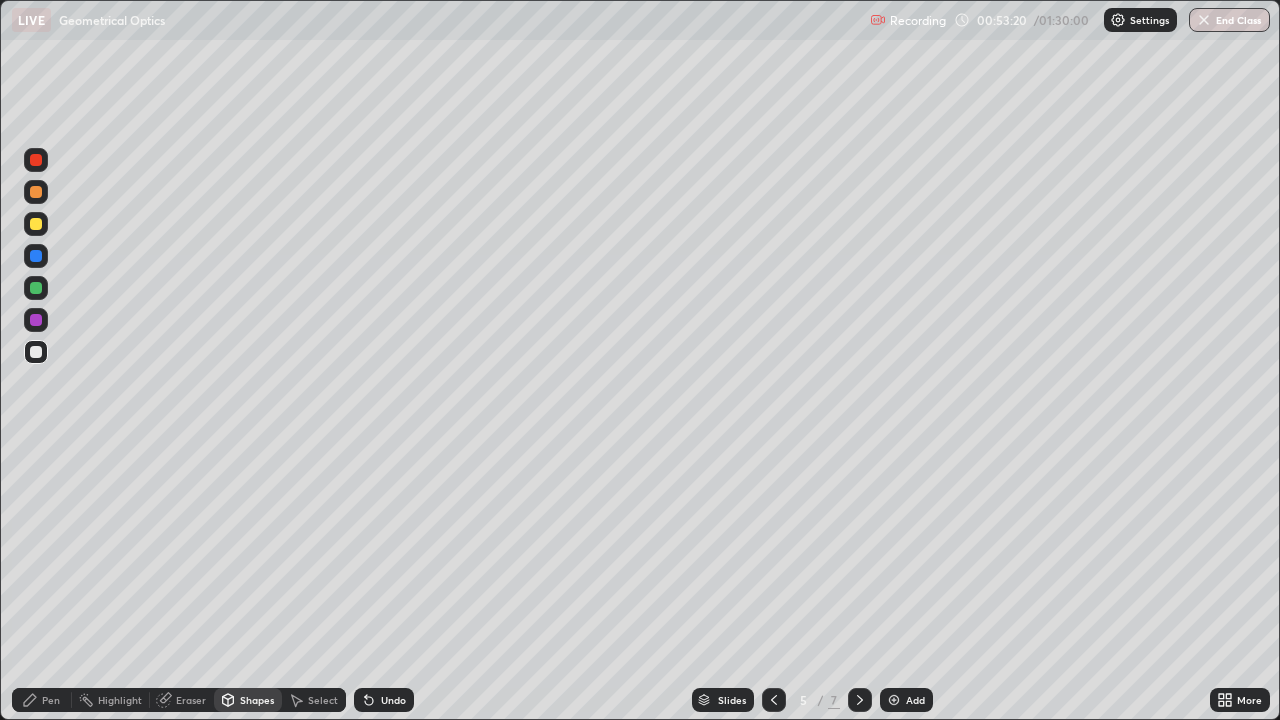 click at bounding box center (36, 224) 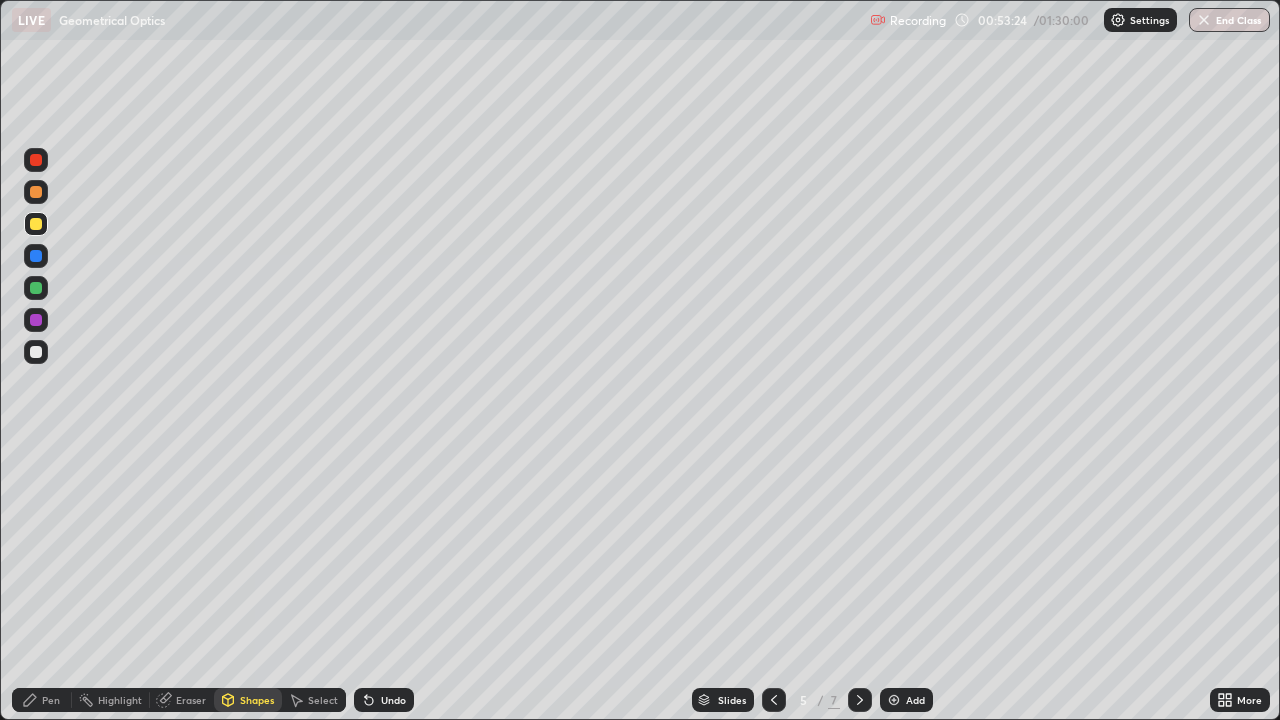 click on "Pen" at bounding box center [51, 700] 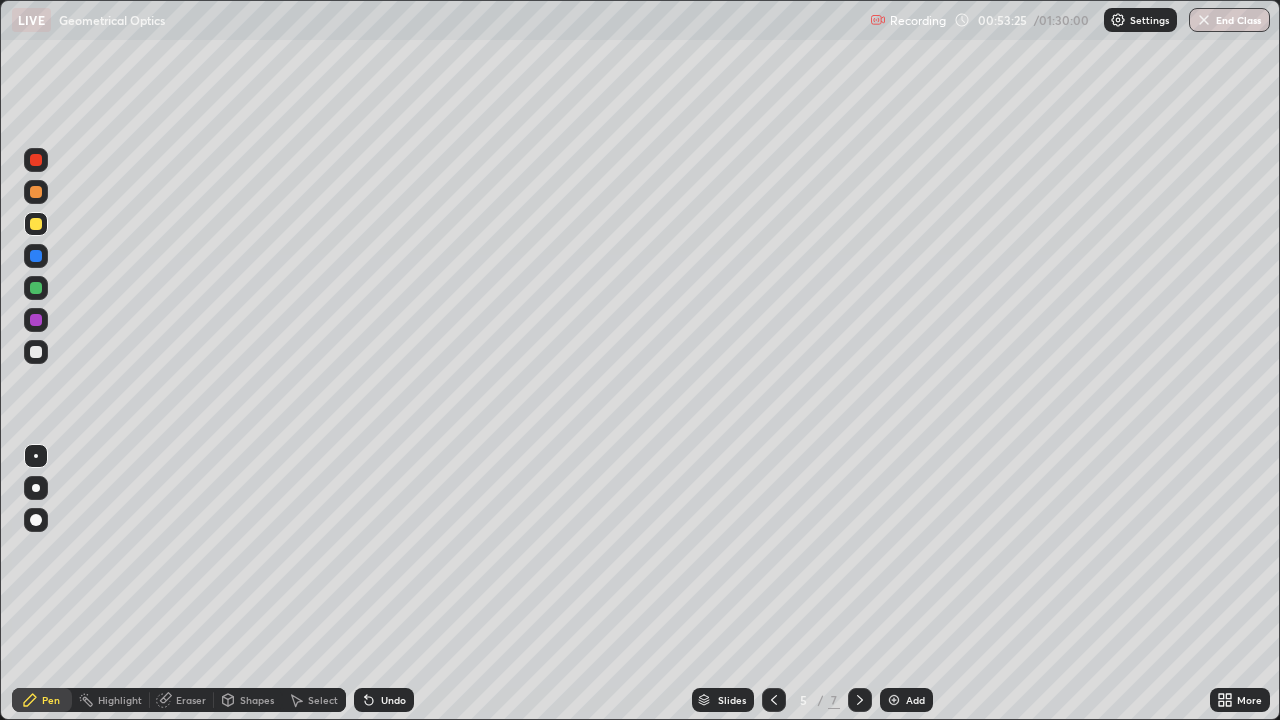 click at bounding box center (36, 352) 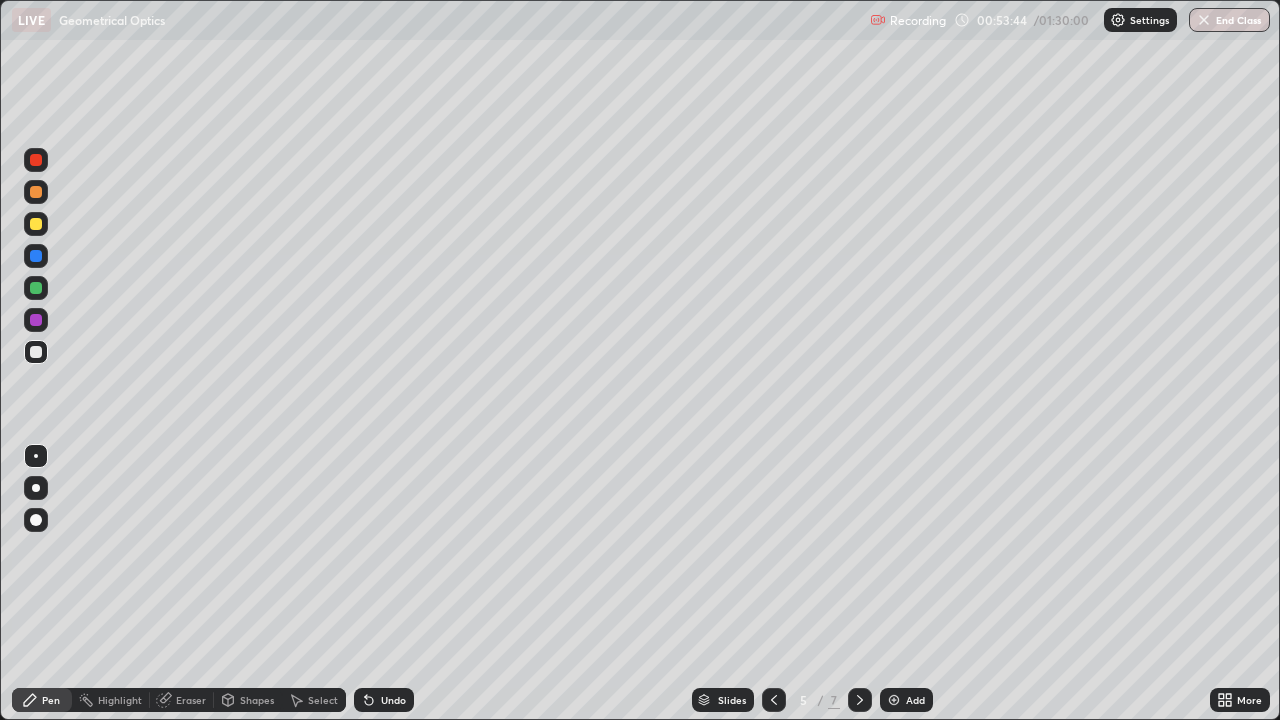click at bounding box center [860, 700] 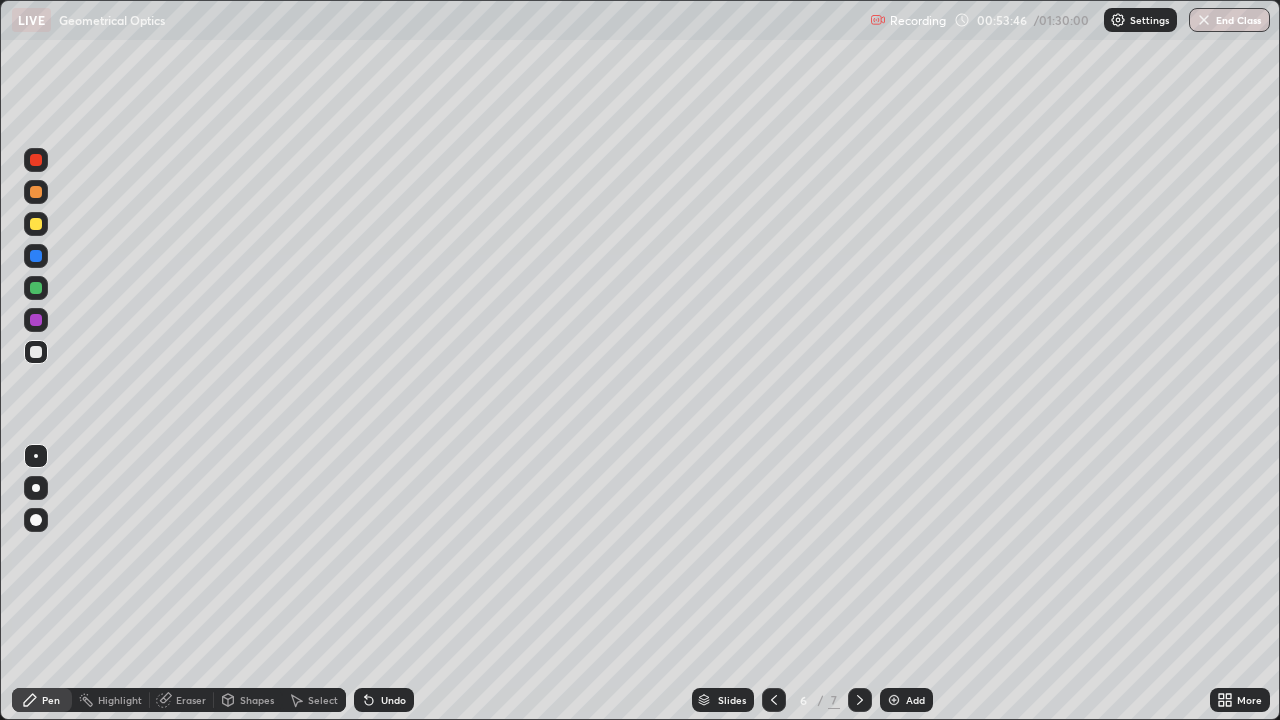 click 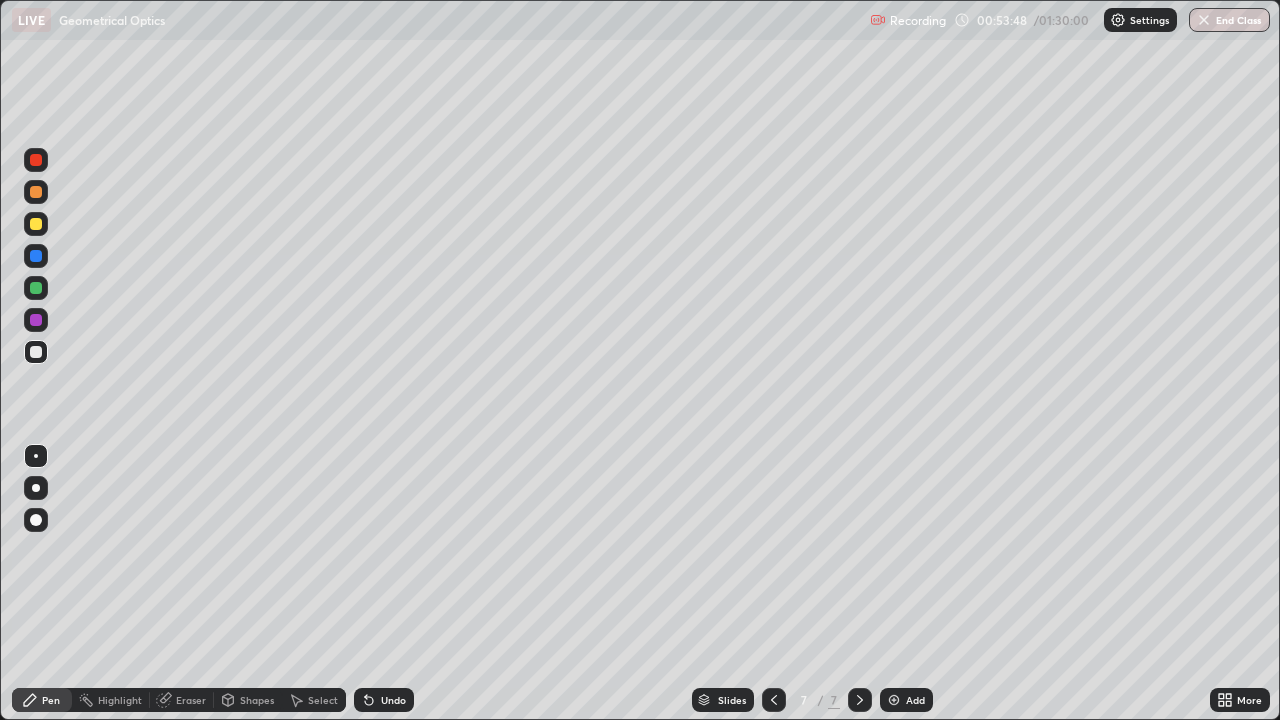 click at bounding box center [36, 352] 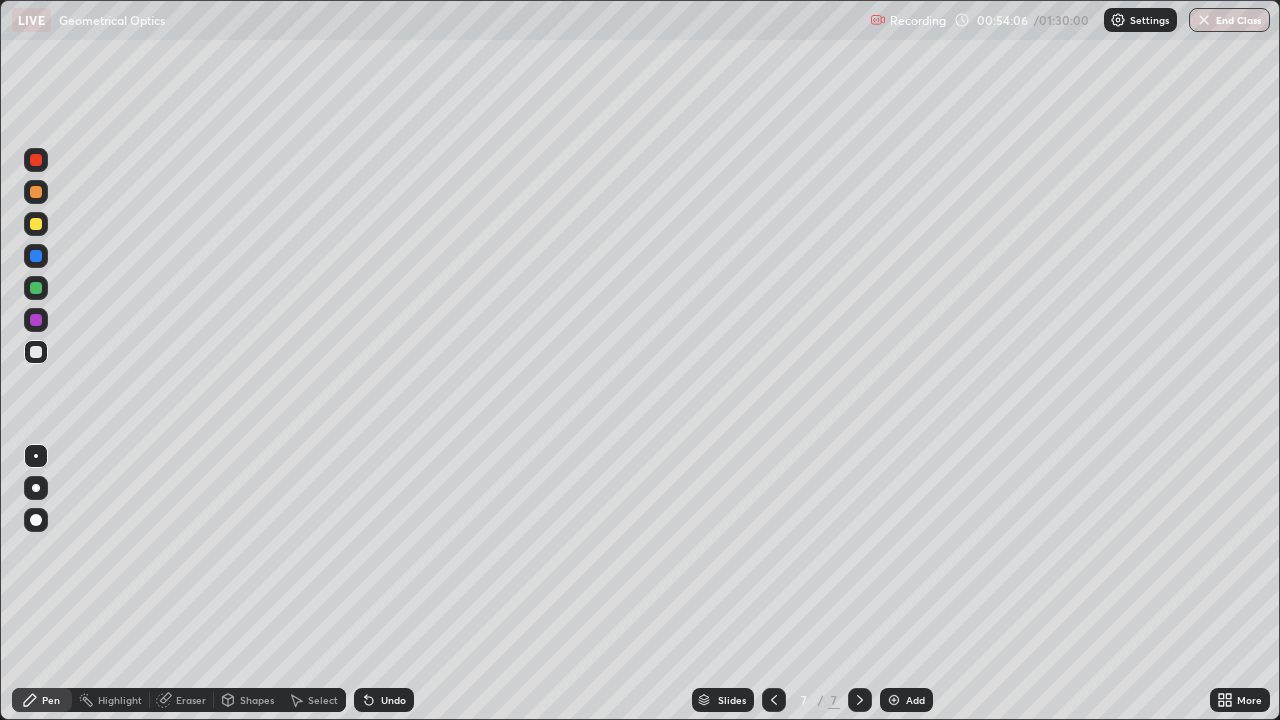 click on "Undo" at bounding box center (393, 700) 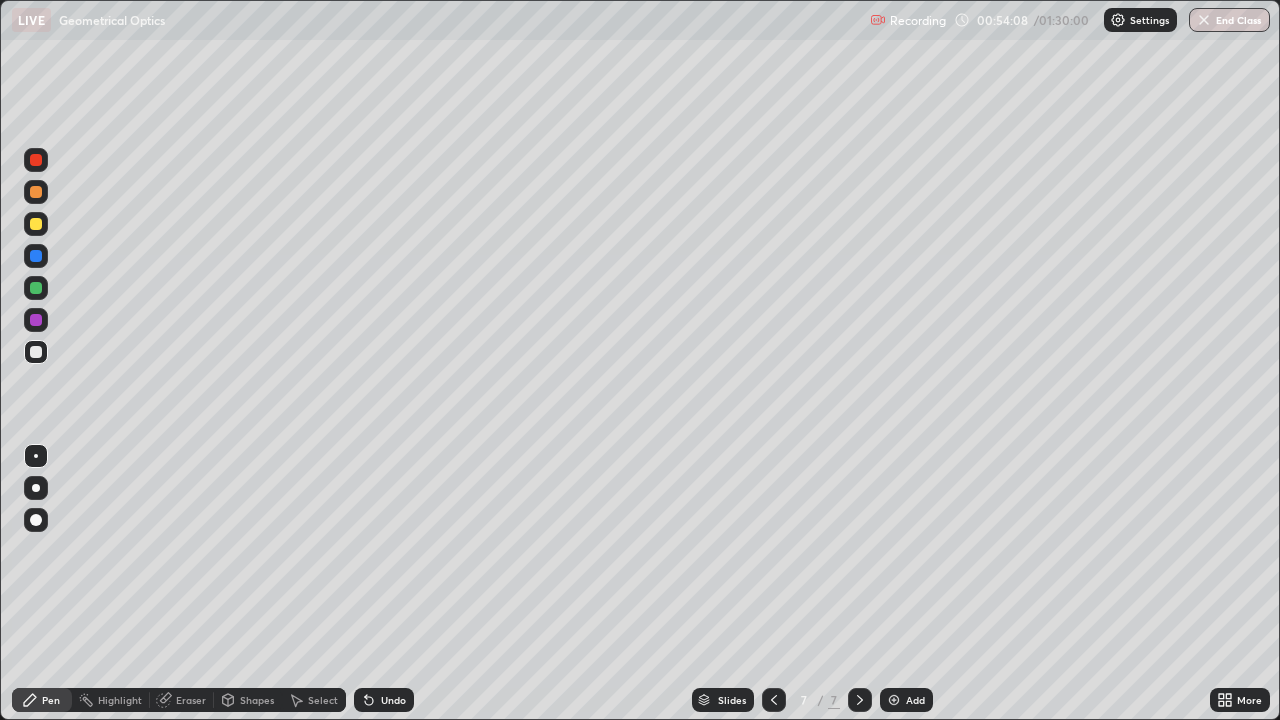 click on "Undo" at bounding box center (384, 700) 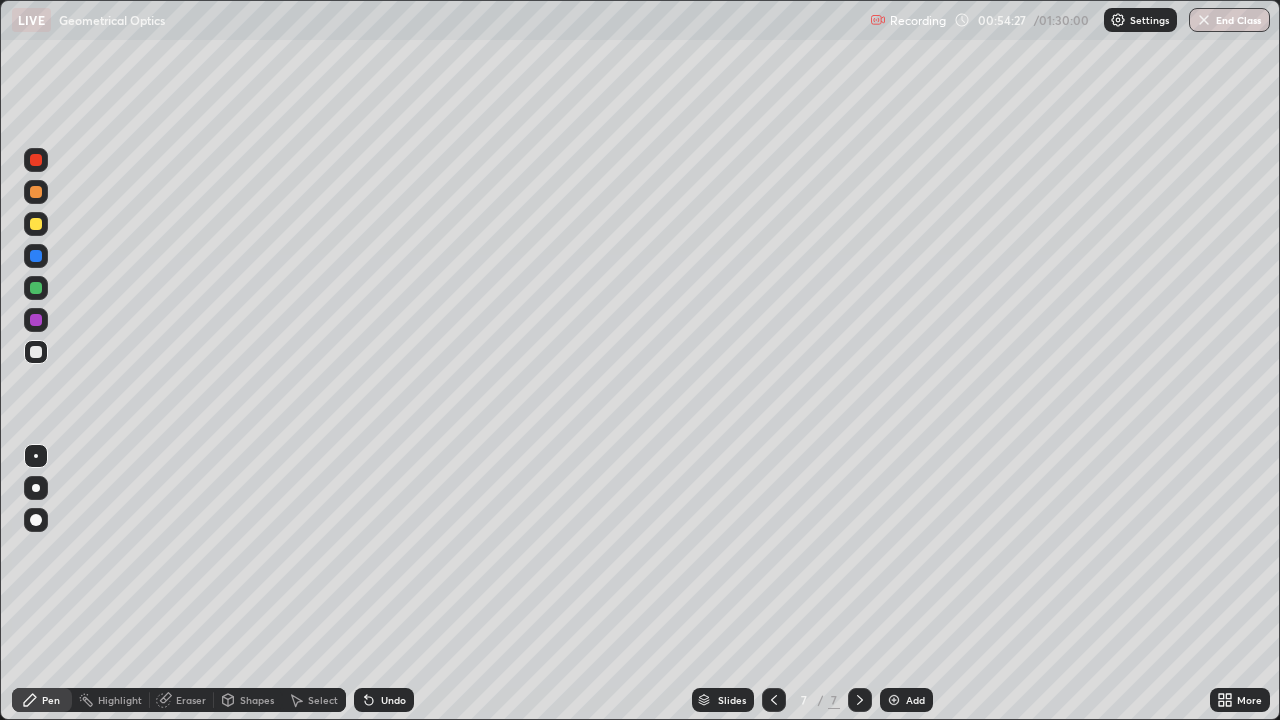 click on "Shapes" at bounding box center [257, 700] 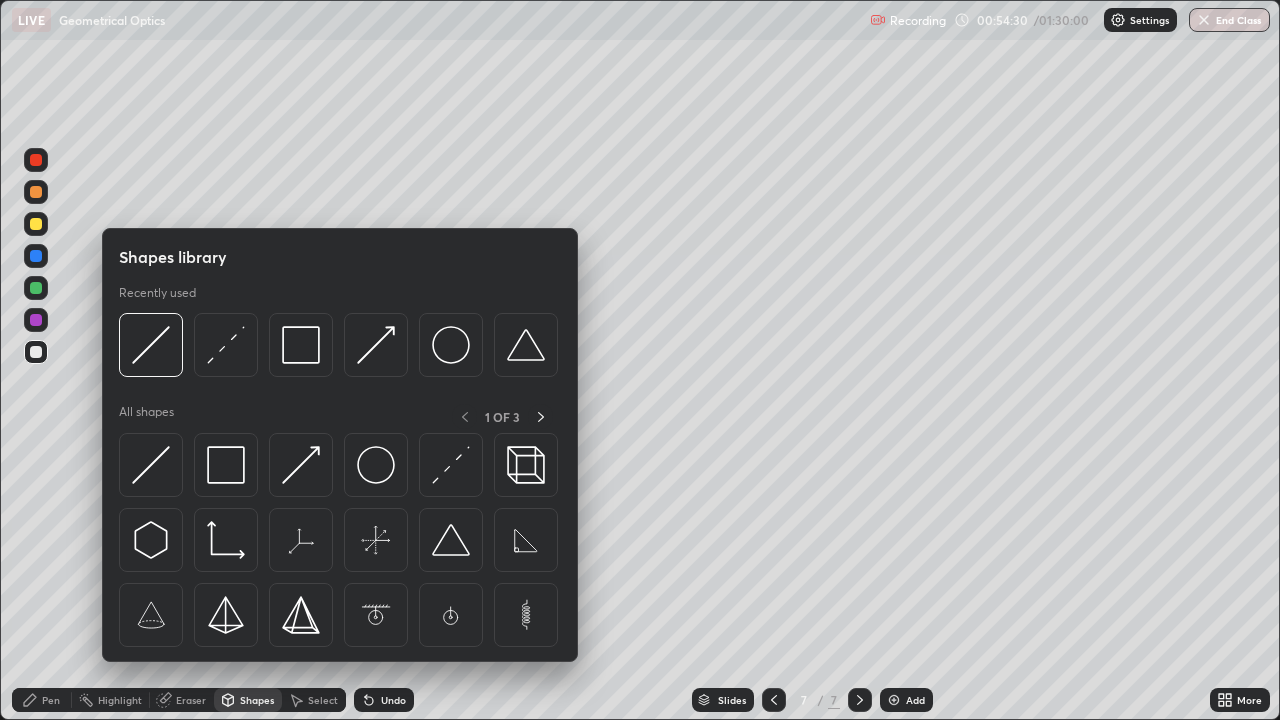 click on "Pen" at bounding box center (42, 700) 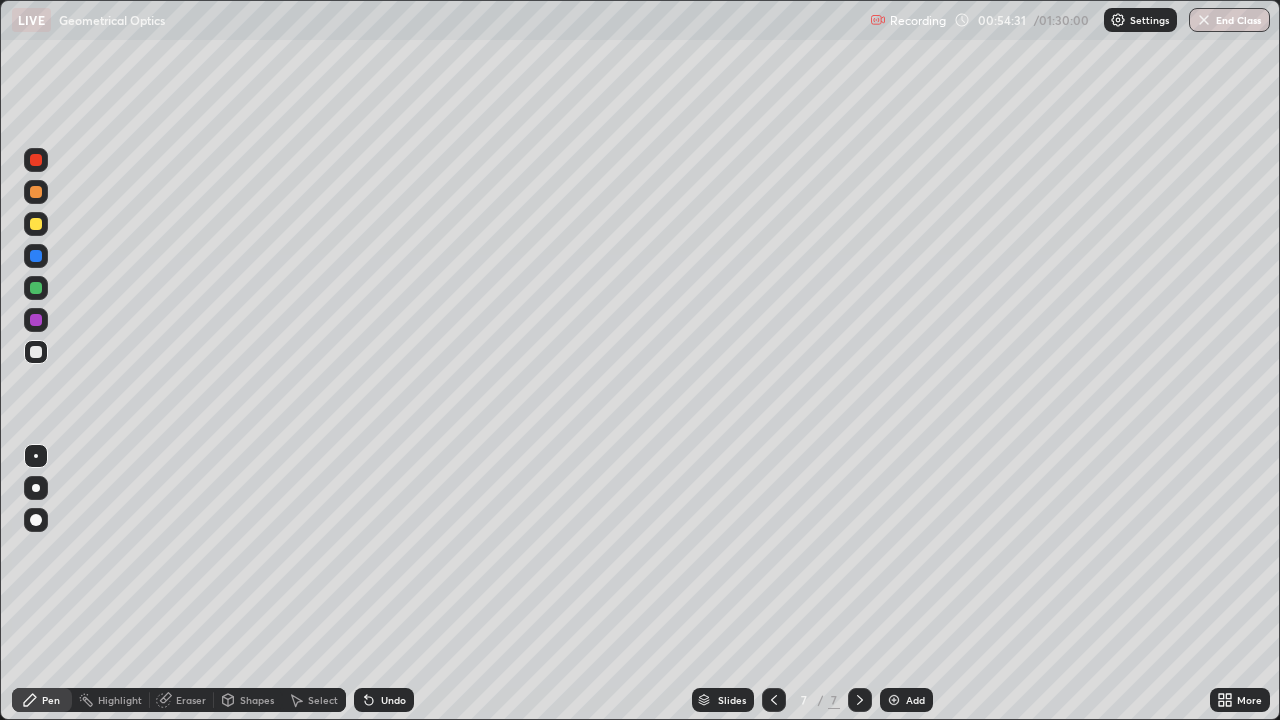 click on "Shapes" at bounding box center [257, 700] 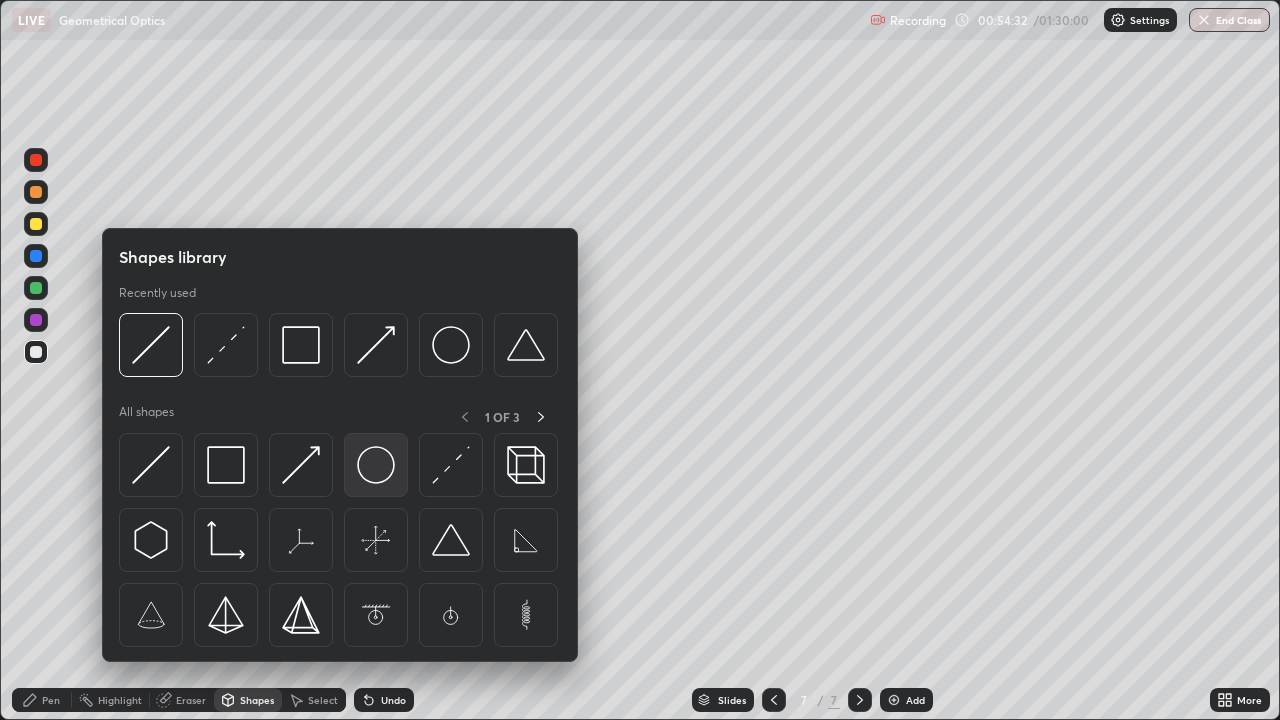 click at bounding box center (376, 465) 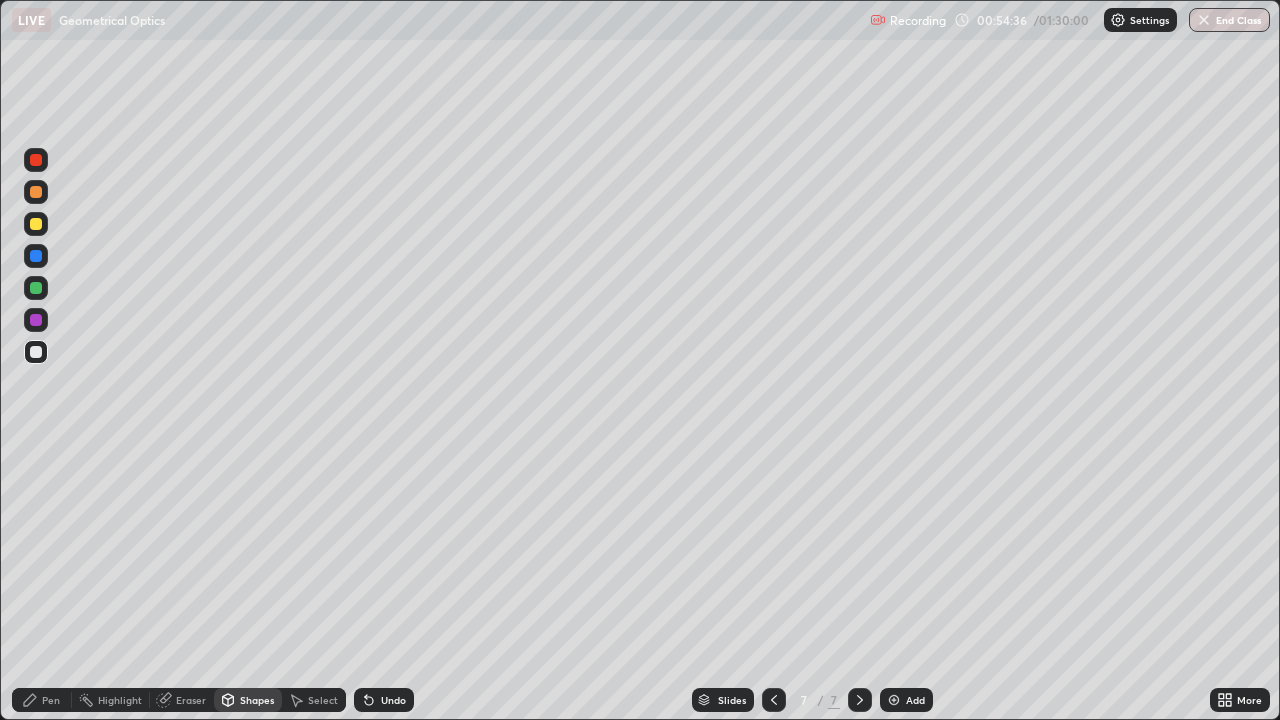 click on "Eraser" at bounding box center [191, 700] 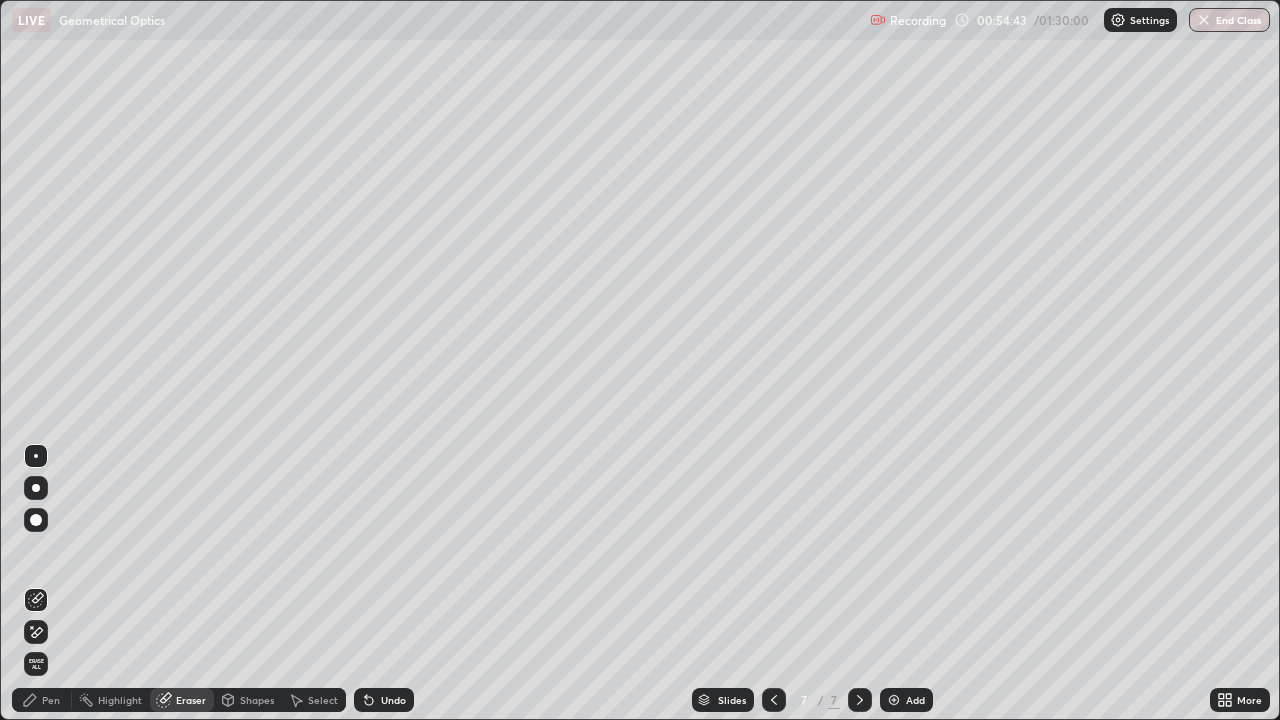 click on "Pen" at bounding box center [51, 700] 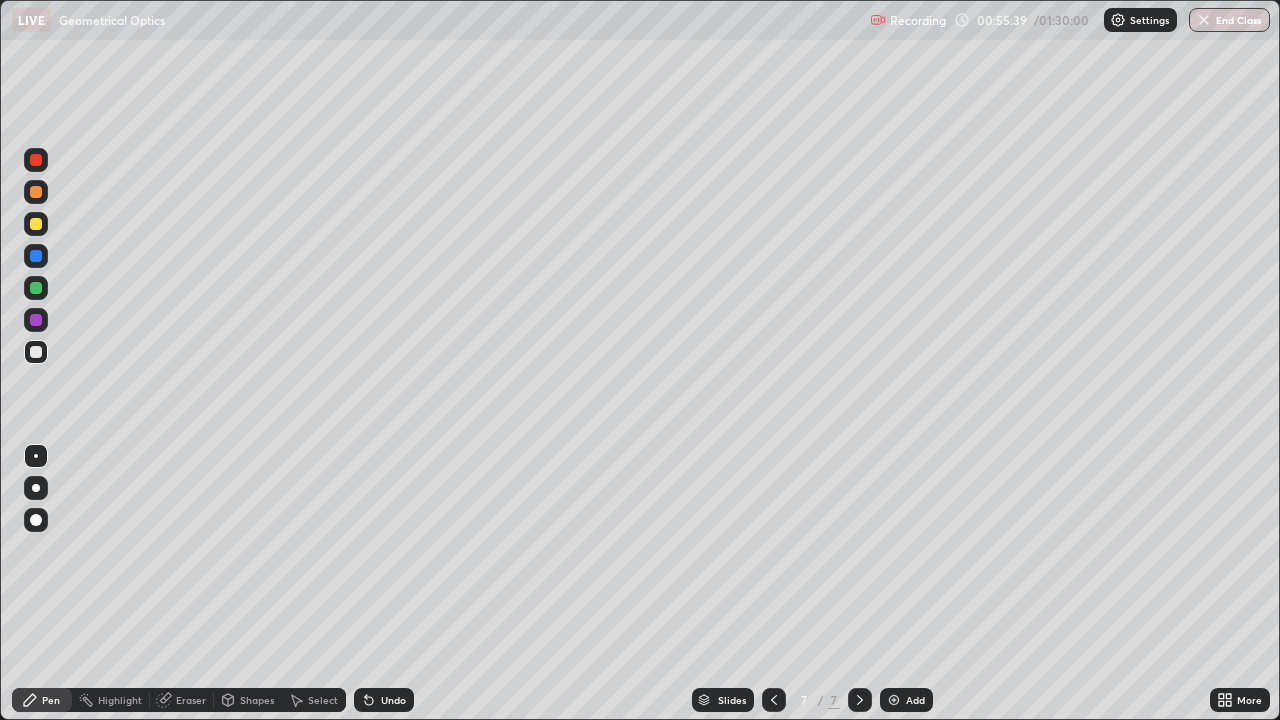 click on "Shapes" at bounding box center [257, 700] 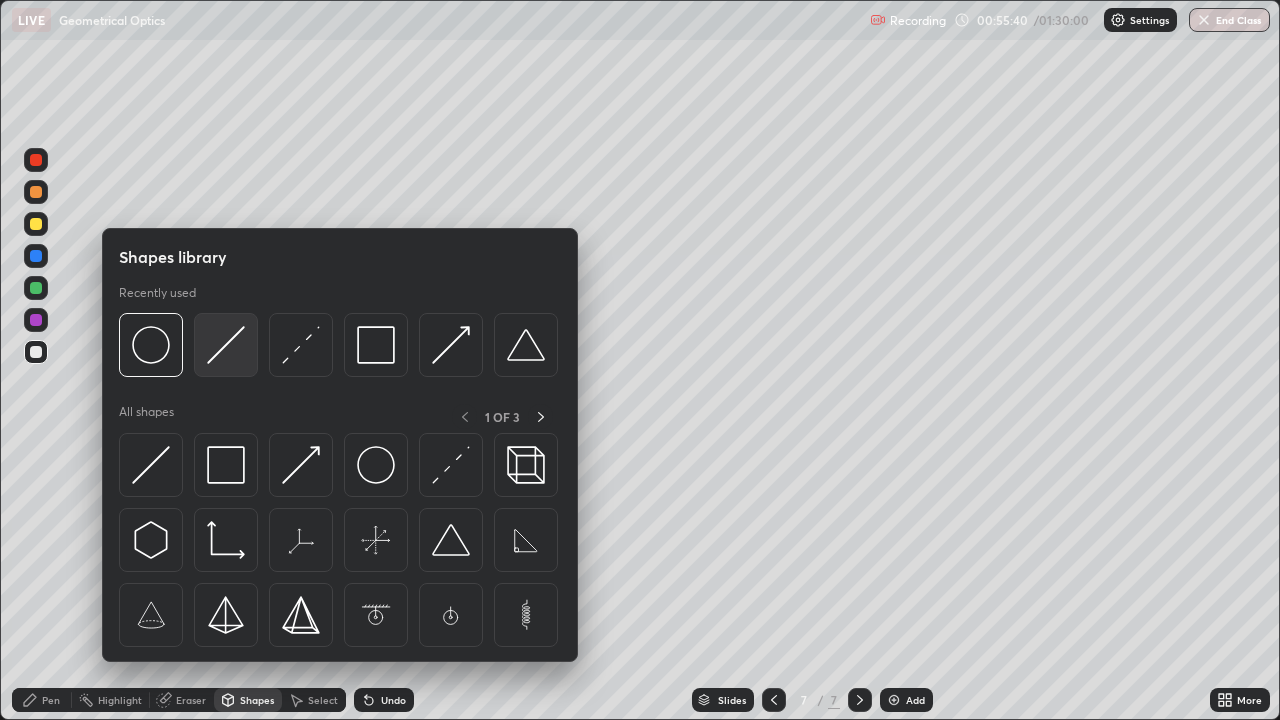 click at bounding box center (226, 345) 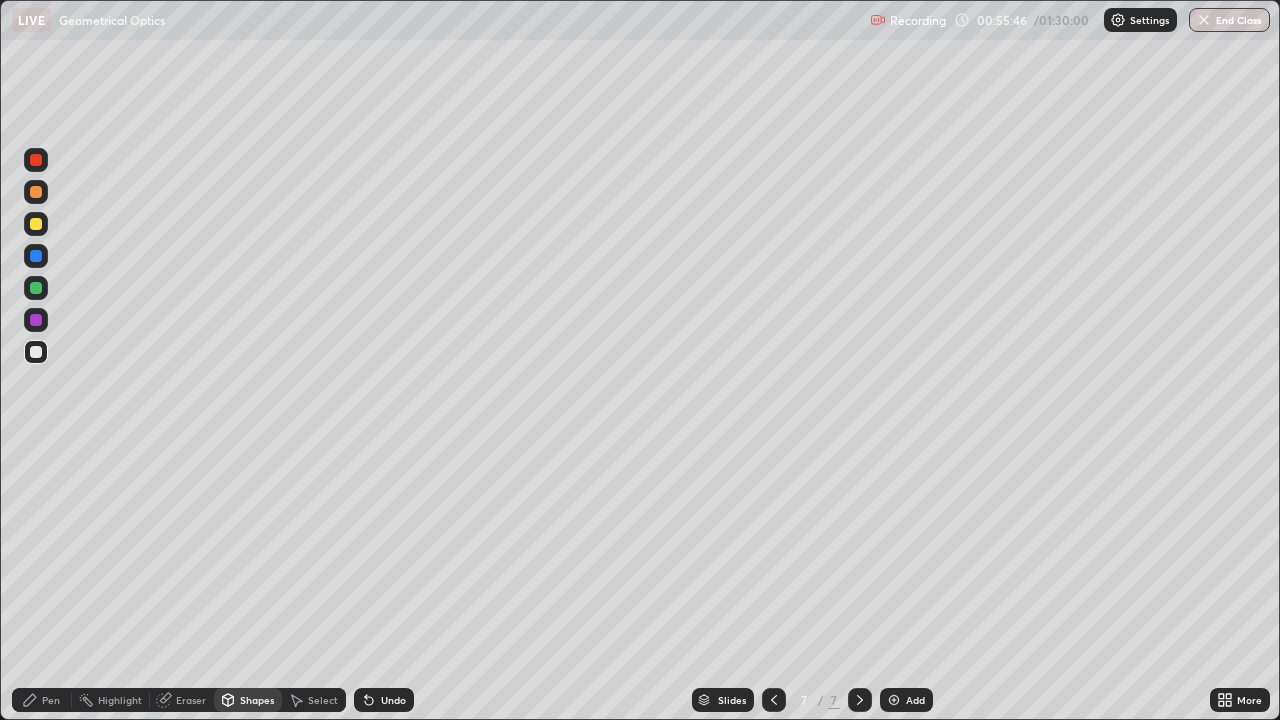 click on "Pen" at bounding box center [51, 700] 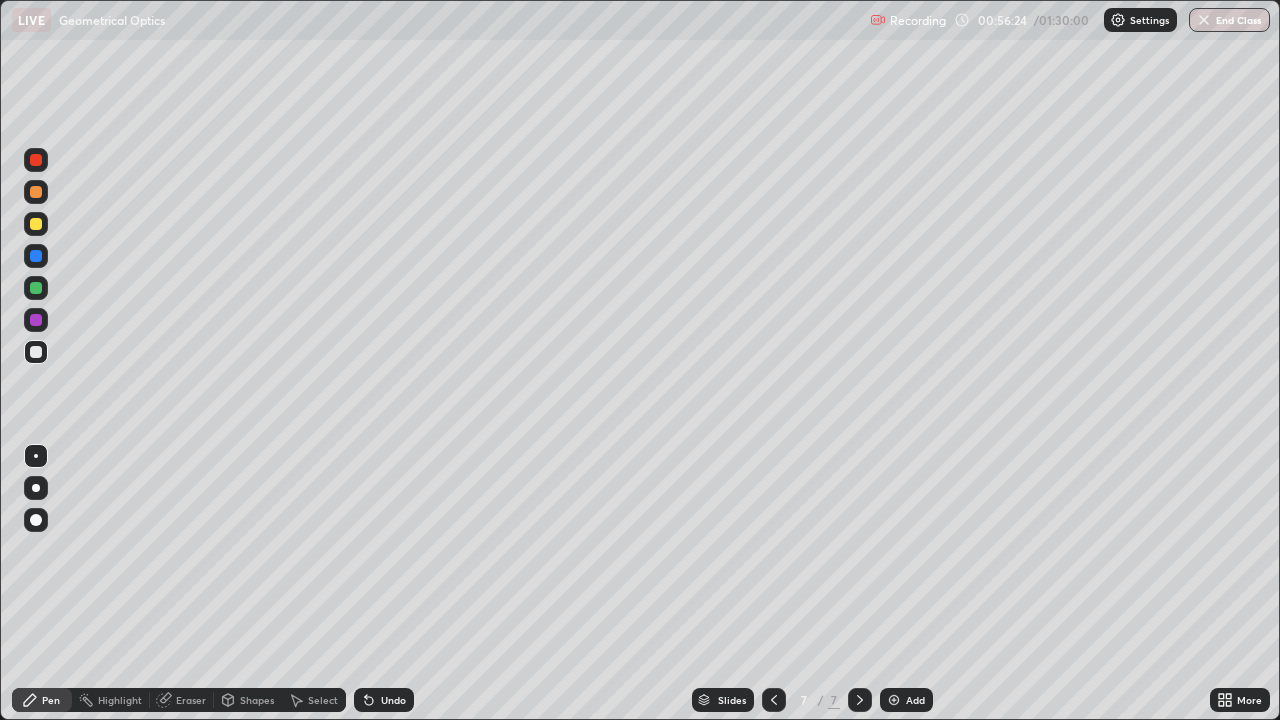 click on "Eraser" at bounding box center [191, 700] 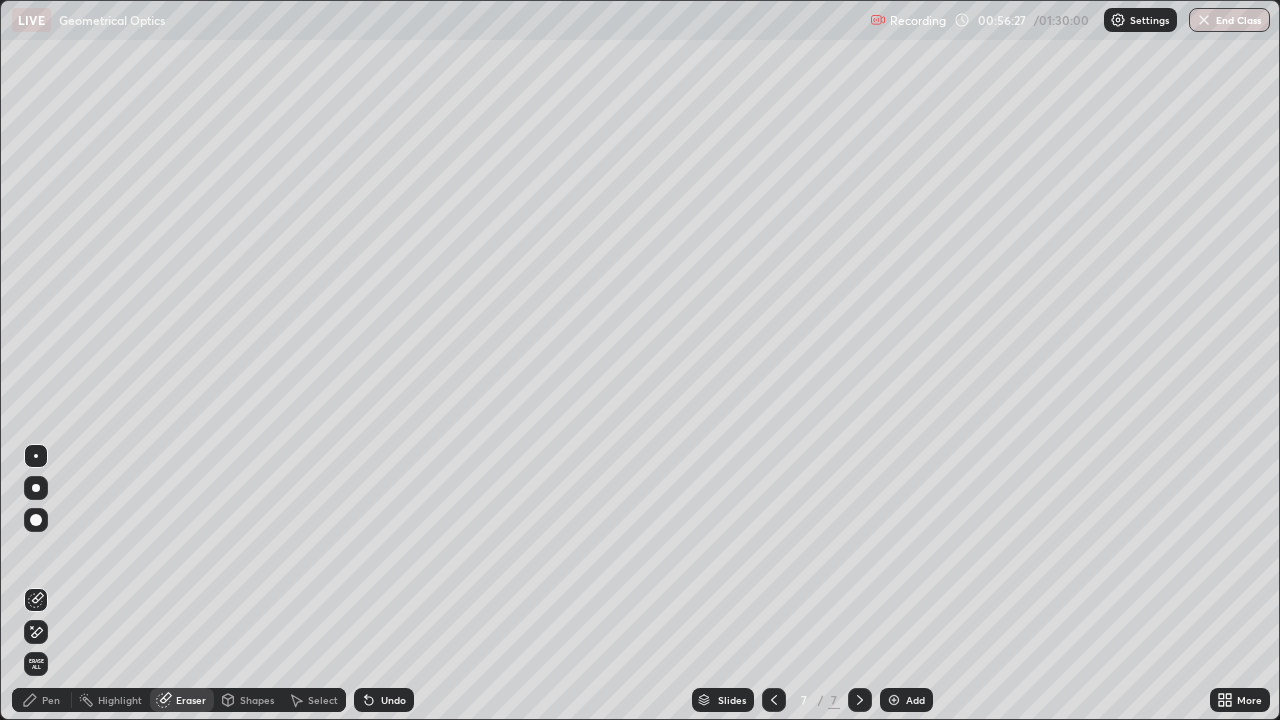 click on "Shapes" at bounding box center (257, 700) 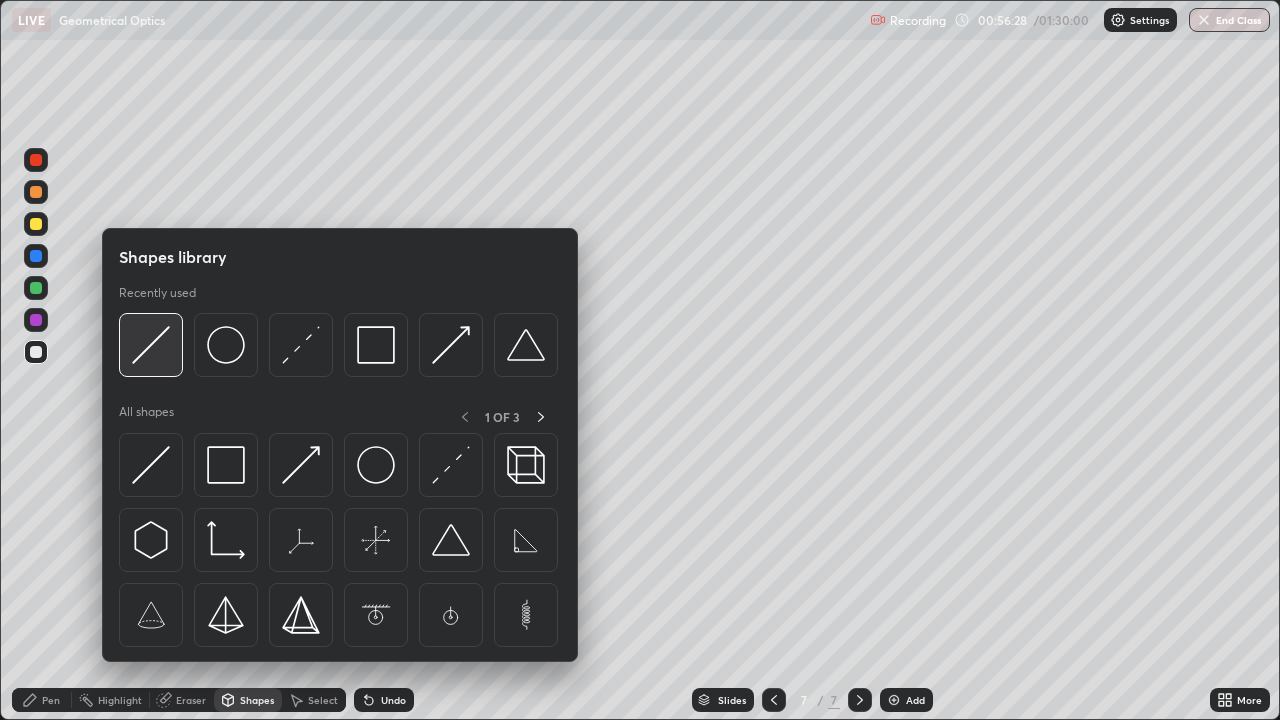 click at bounding box center (151, 345) 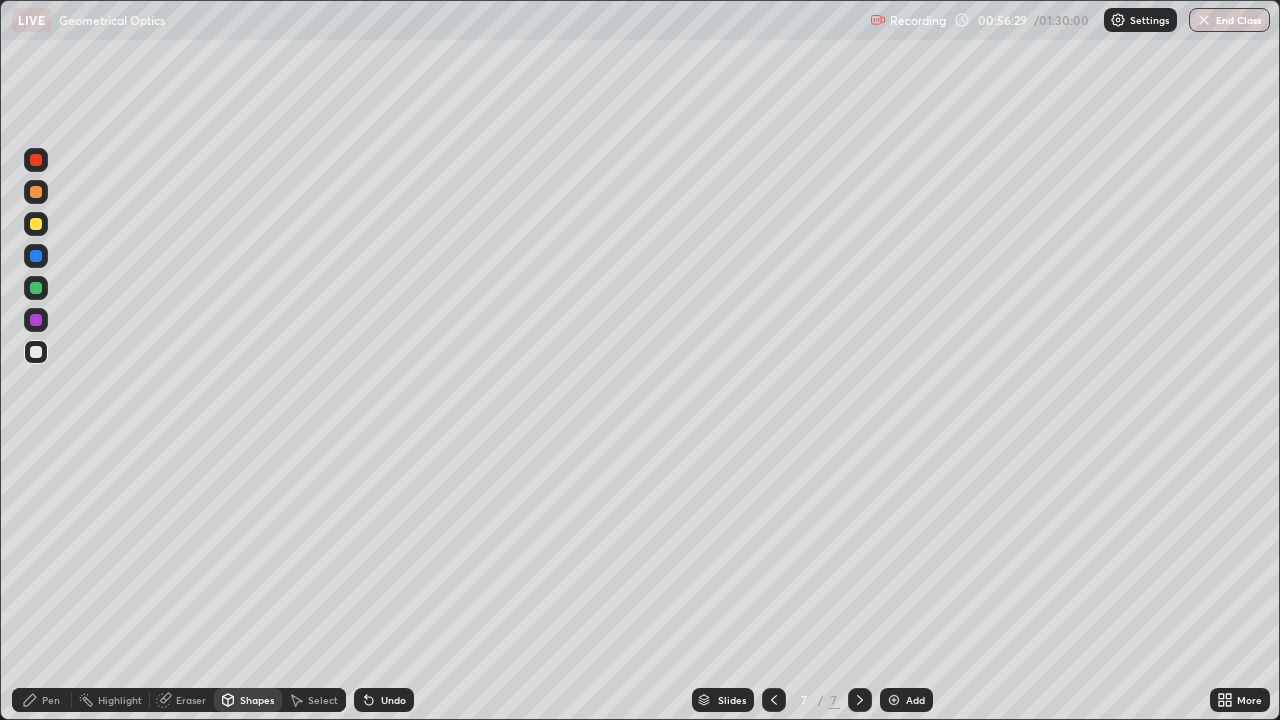 click at bounding box center (36, 352) 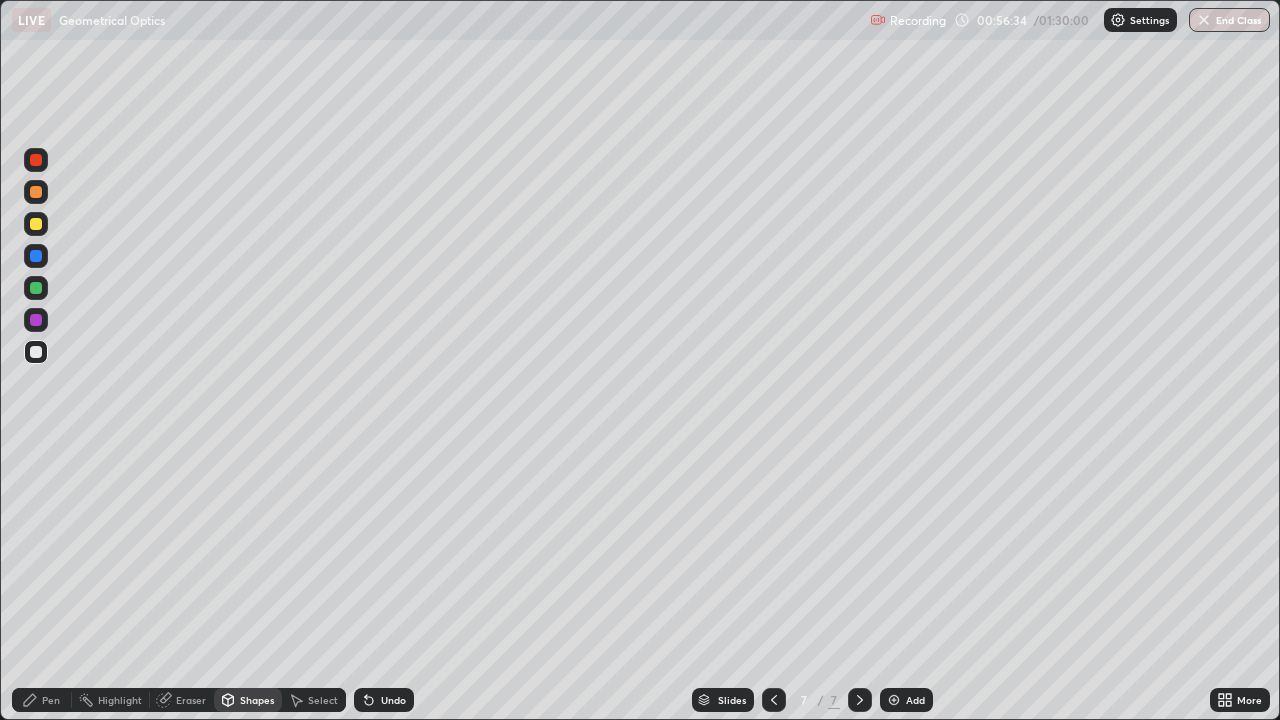 click on "Pen" at bounding box center (51, 700) 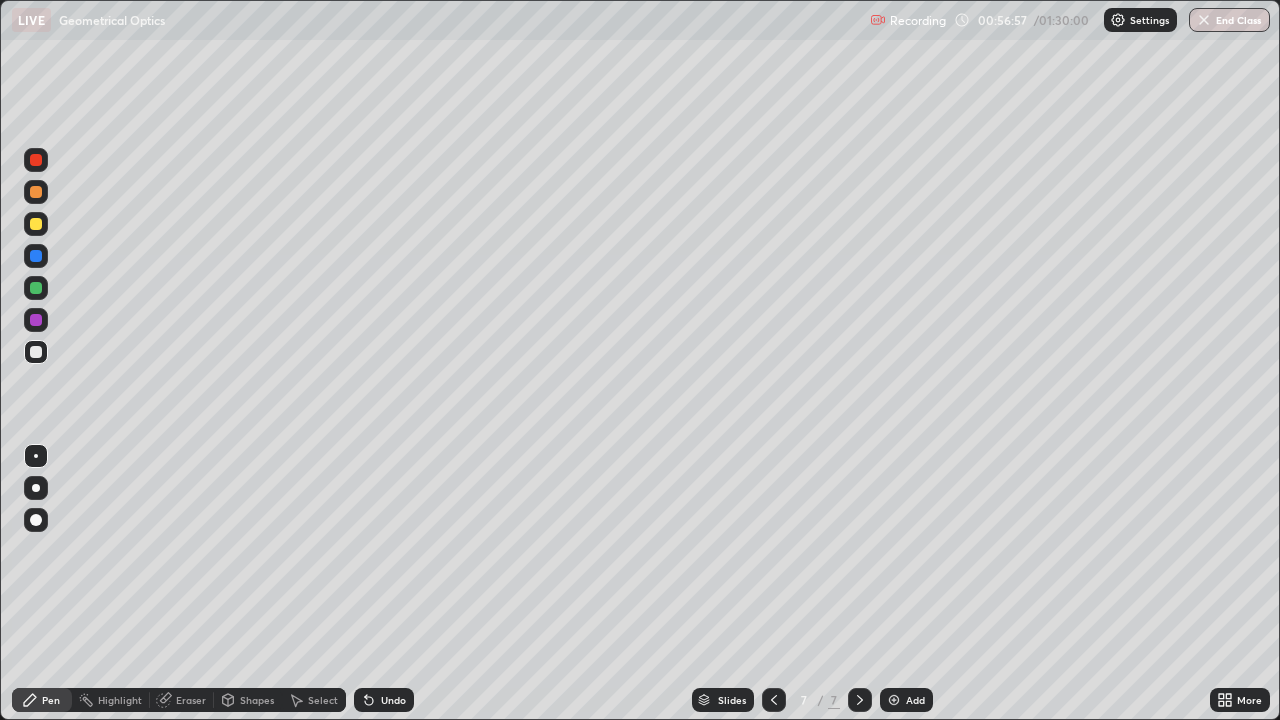 click on "Shapes" at bounding box center (257, 700) 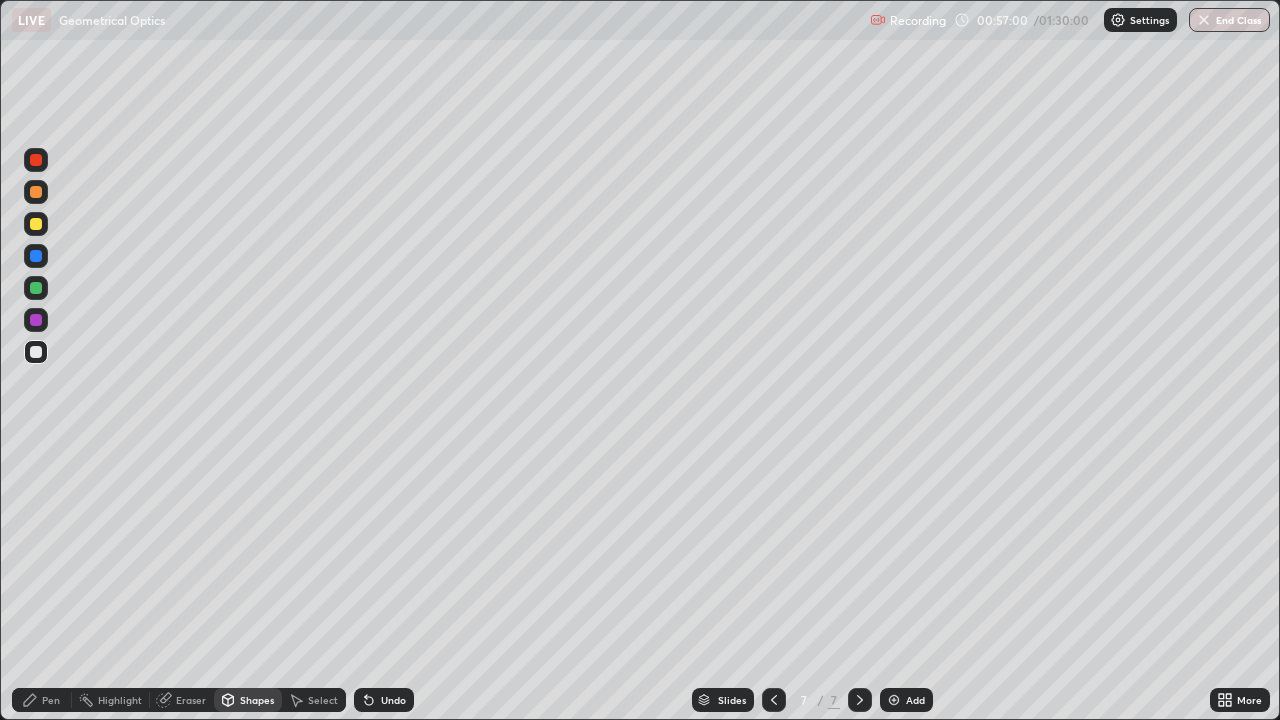 click on "Undo" at bounding box center (384, 700) 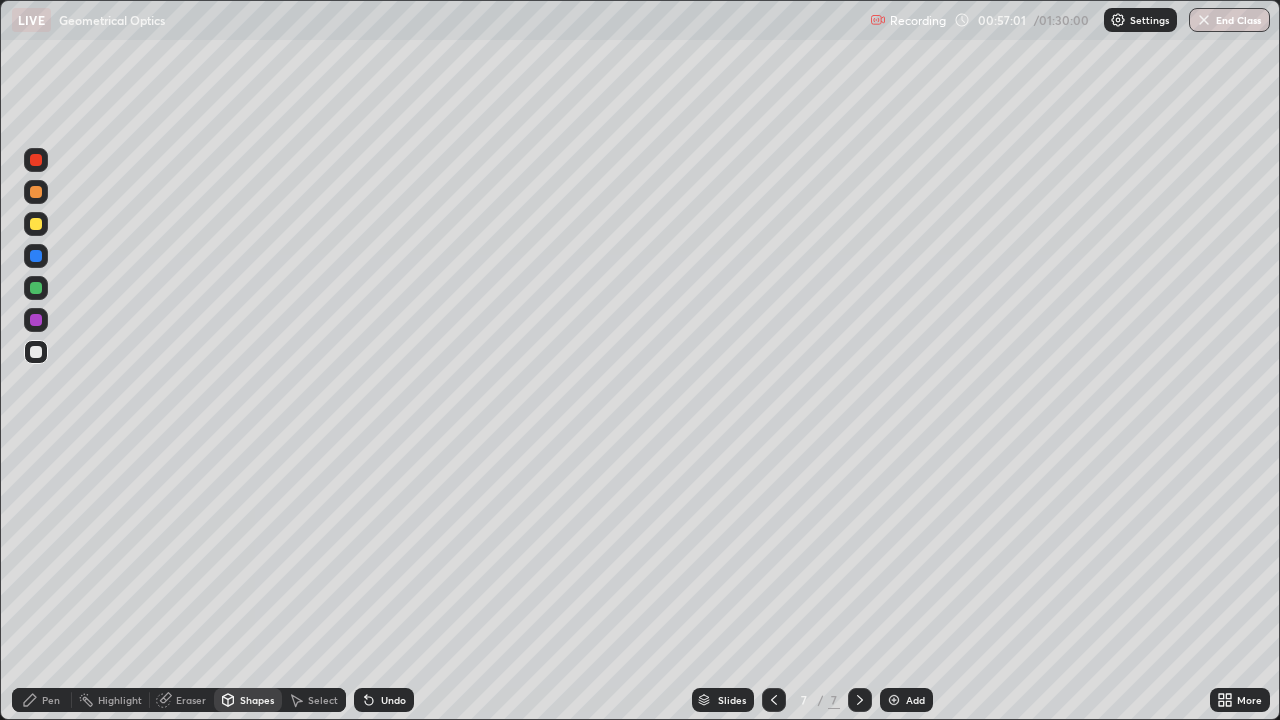 click on "Select" at bounding box center (323, 700) 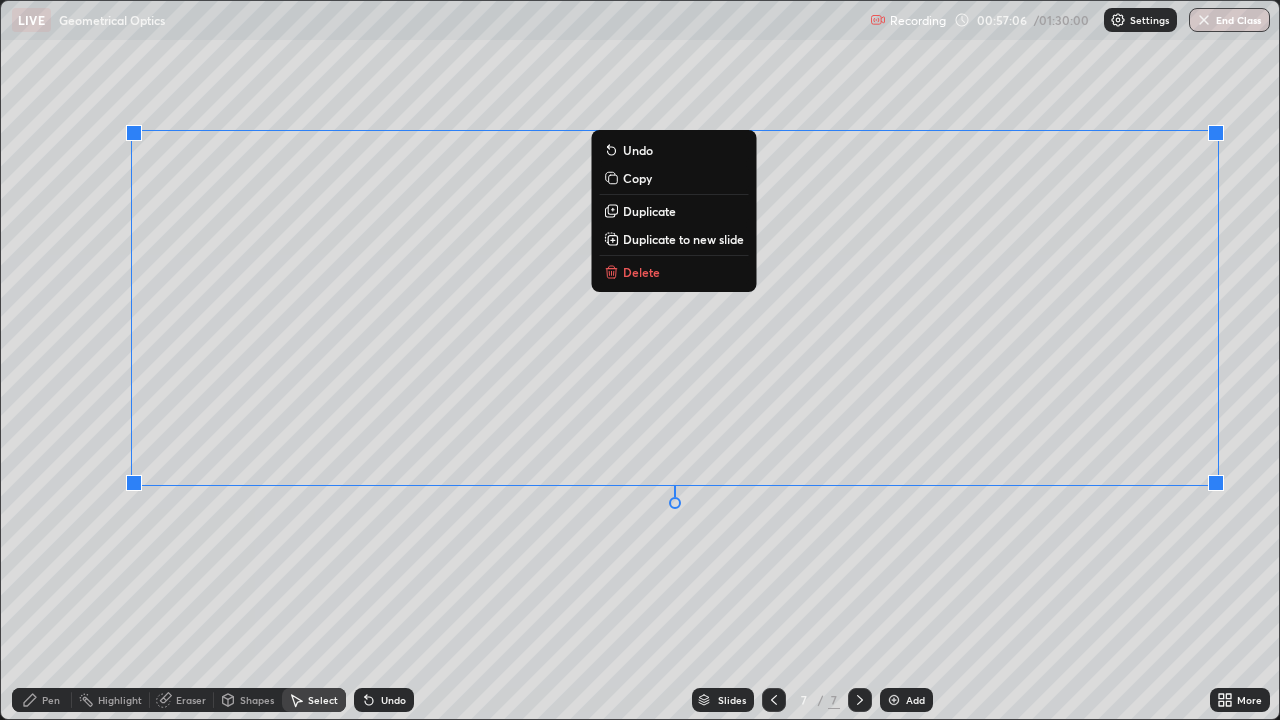 click on "Duplicate to new slide" at bounding box center [683, 239] 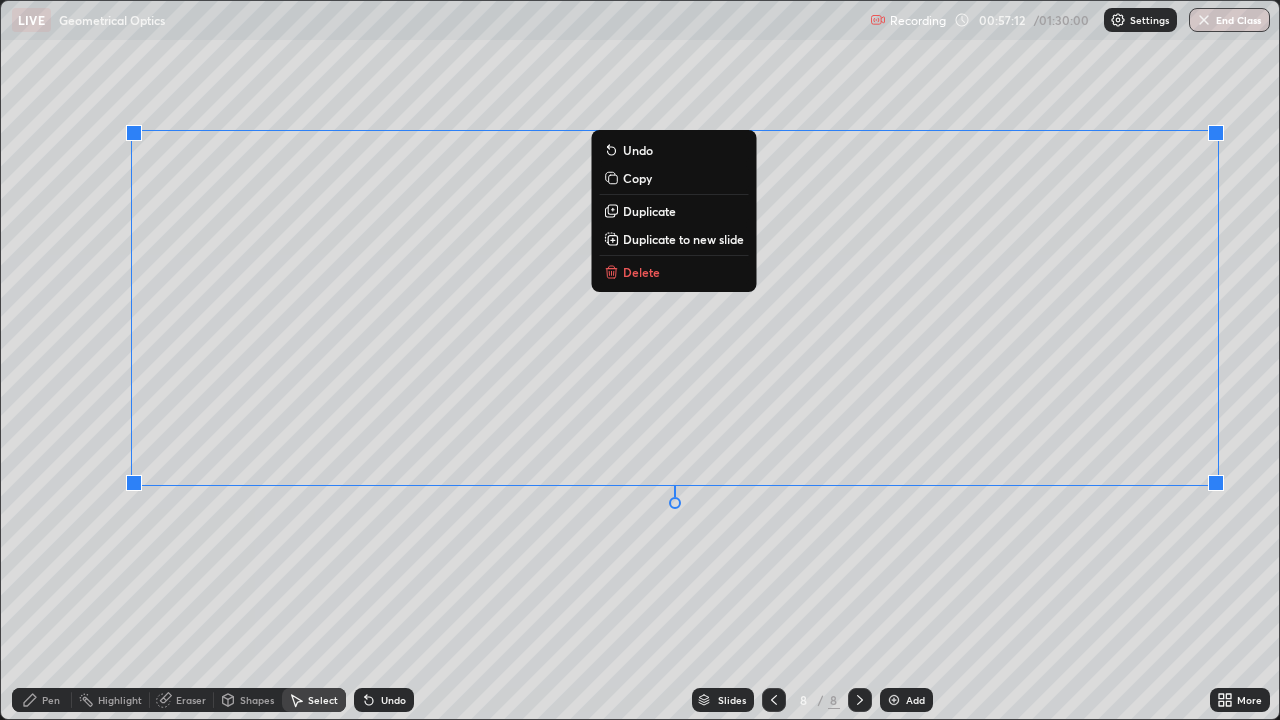 click on "Duplicate to new slide" at bounding box center (683, 239) 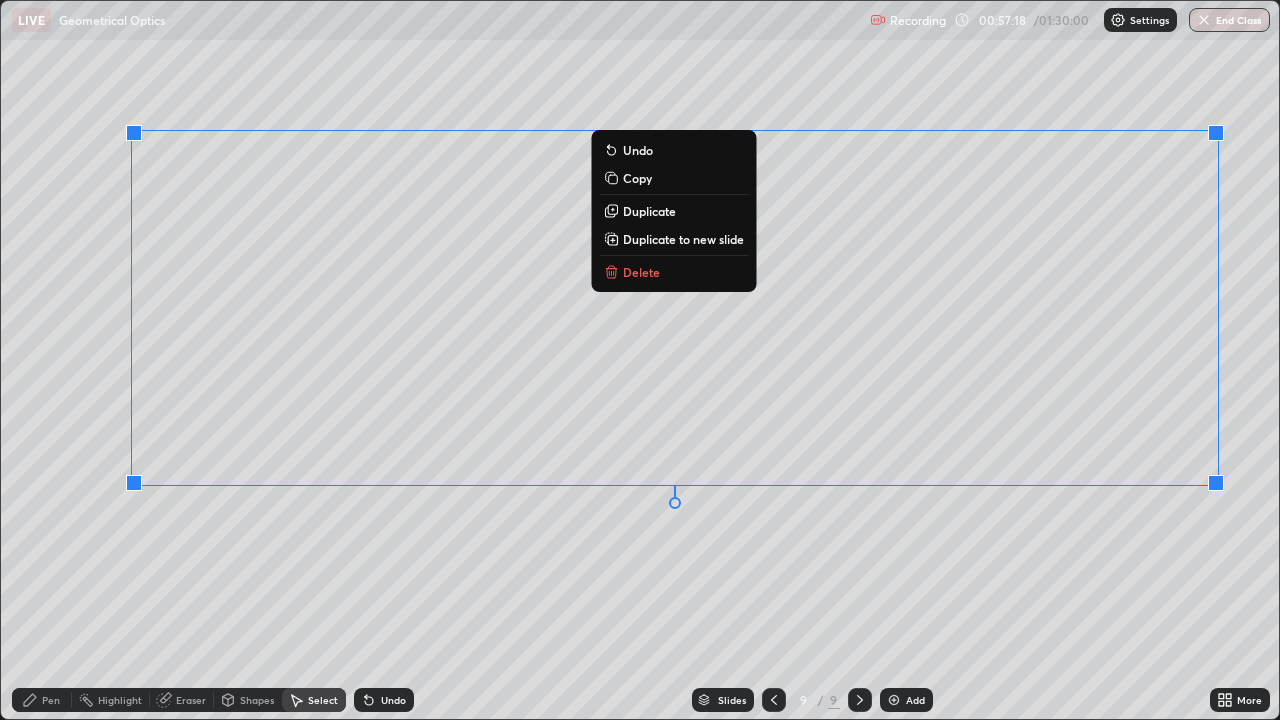 click on "Duplicate to new slide" at bounding box center [683, 239] 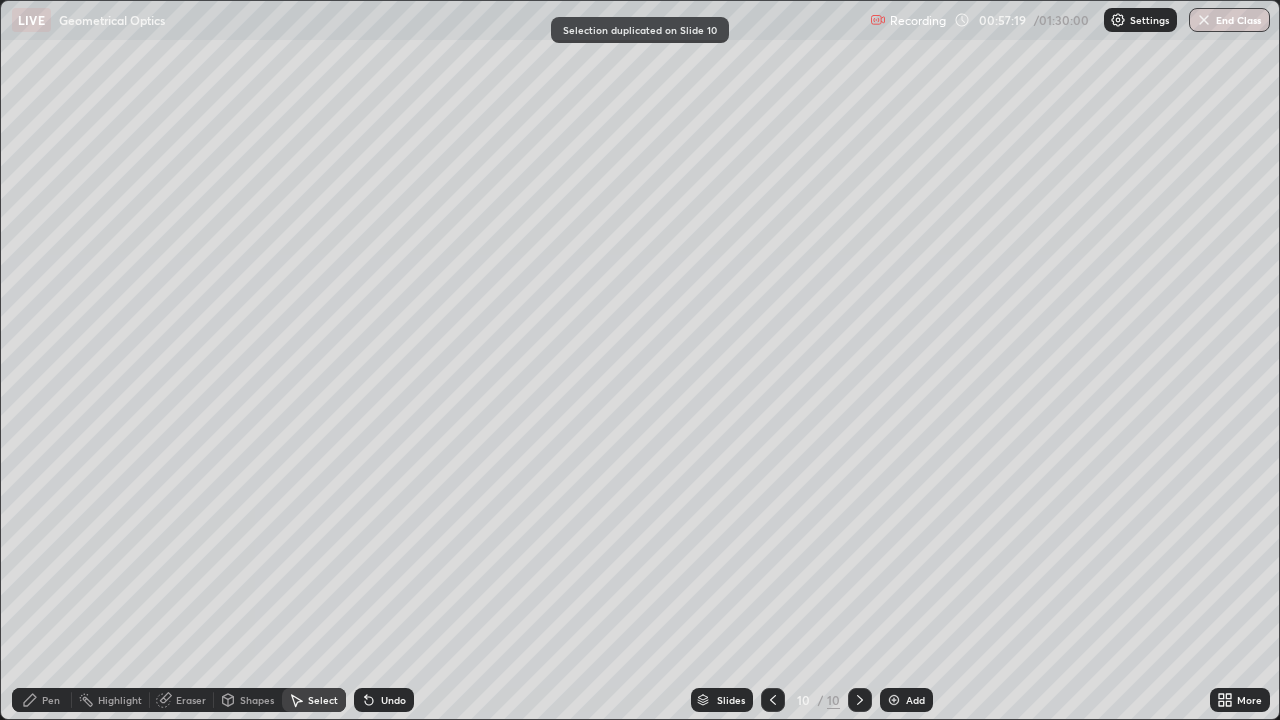 click at bounding box center [773, 700] 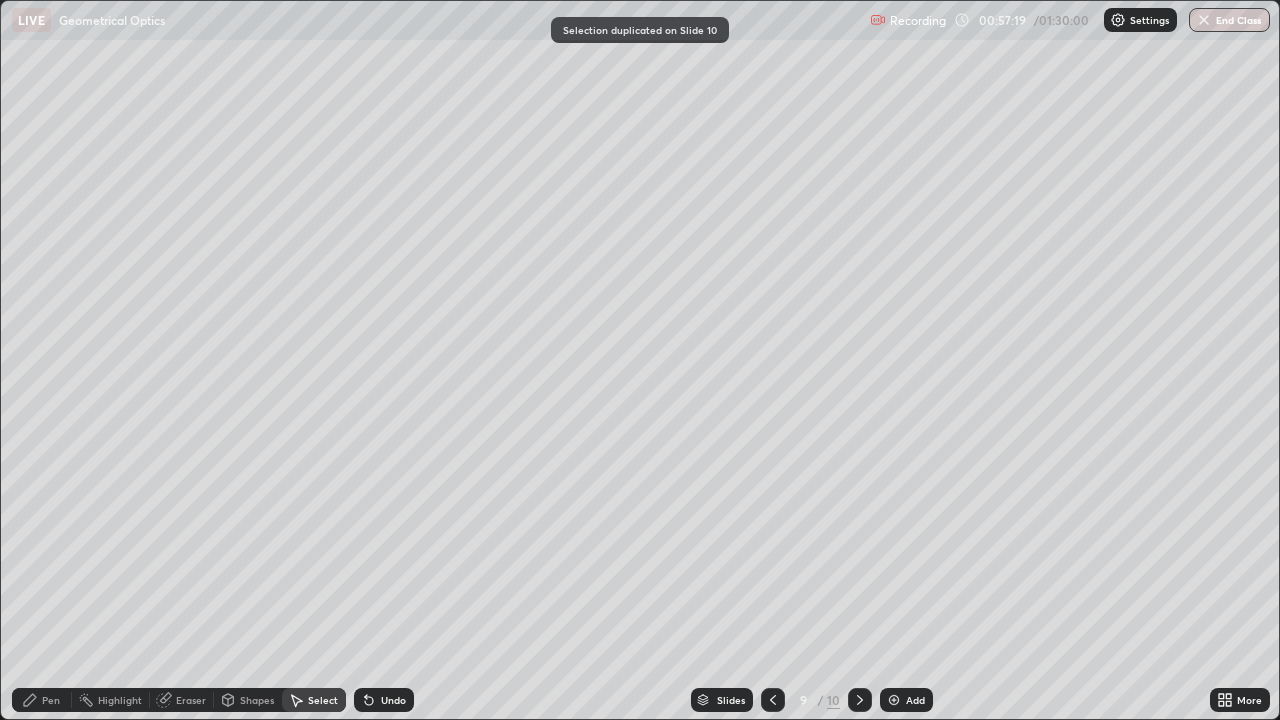 click at bounding box center (773, 700) 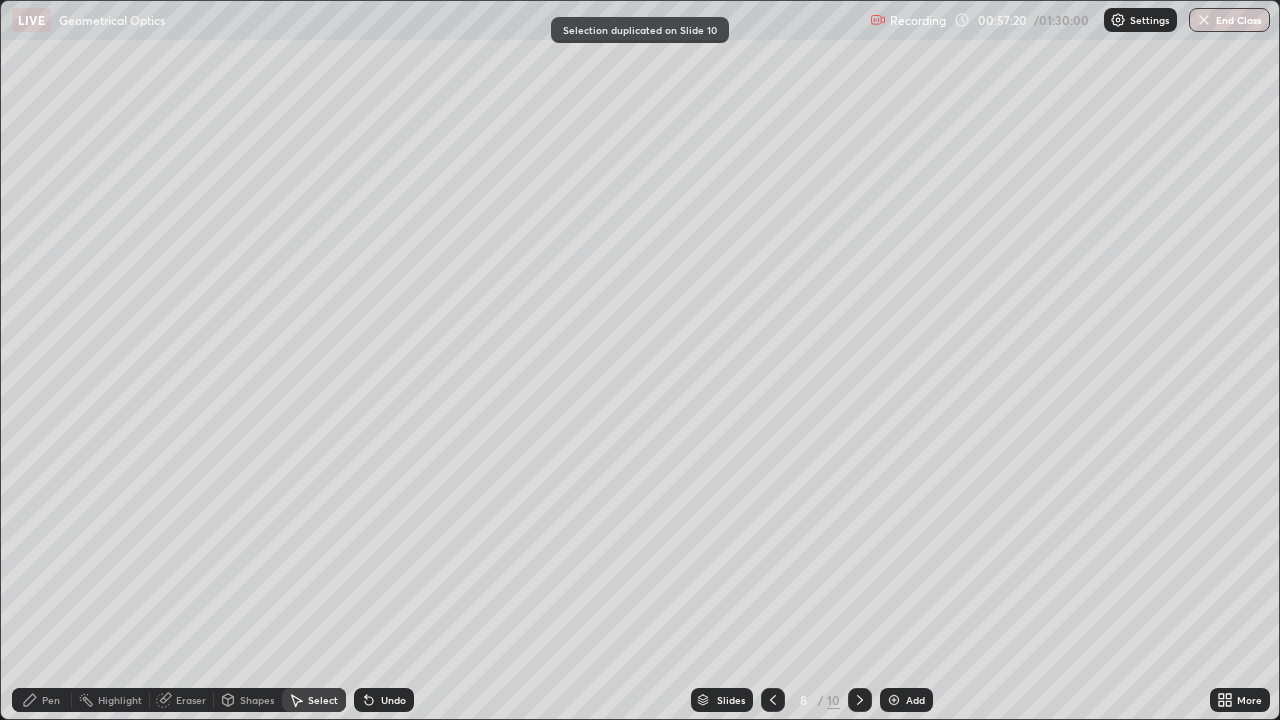 click 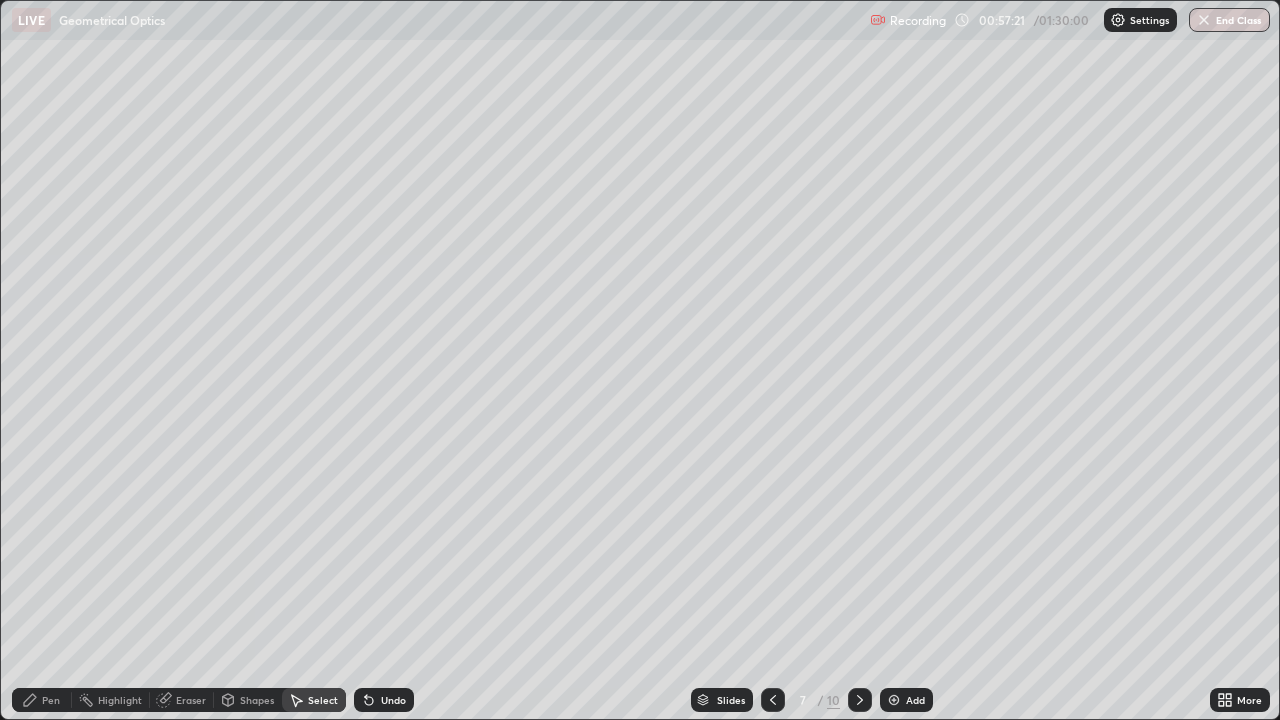 click at bounding box center (773, 700) 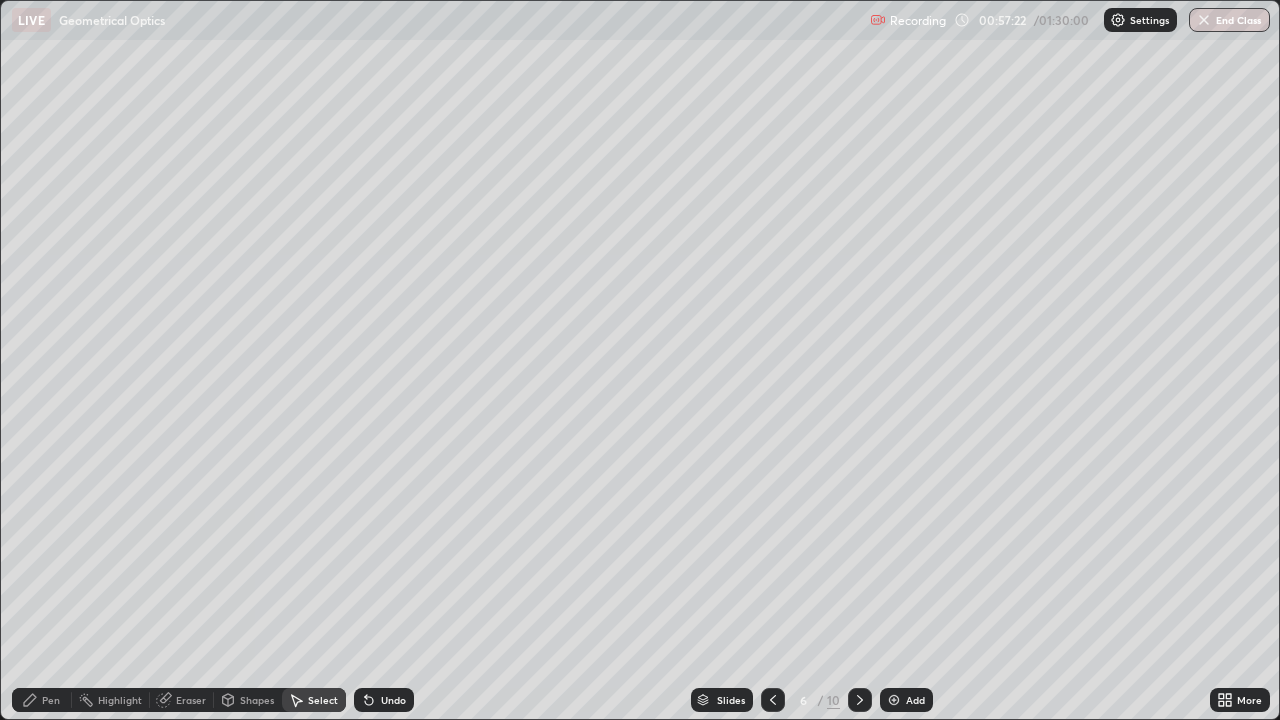 click 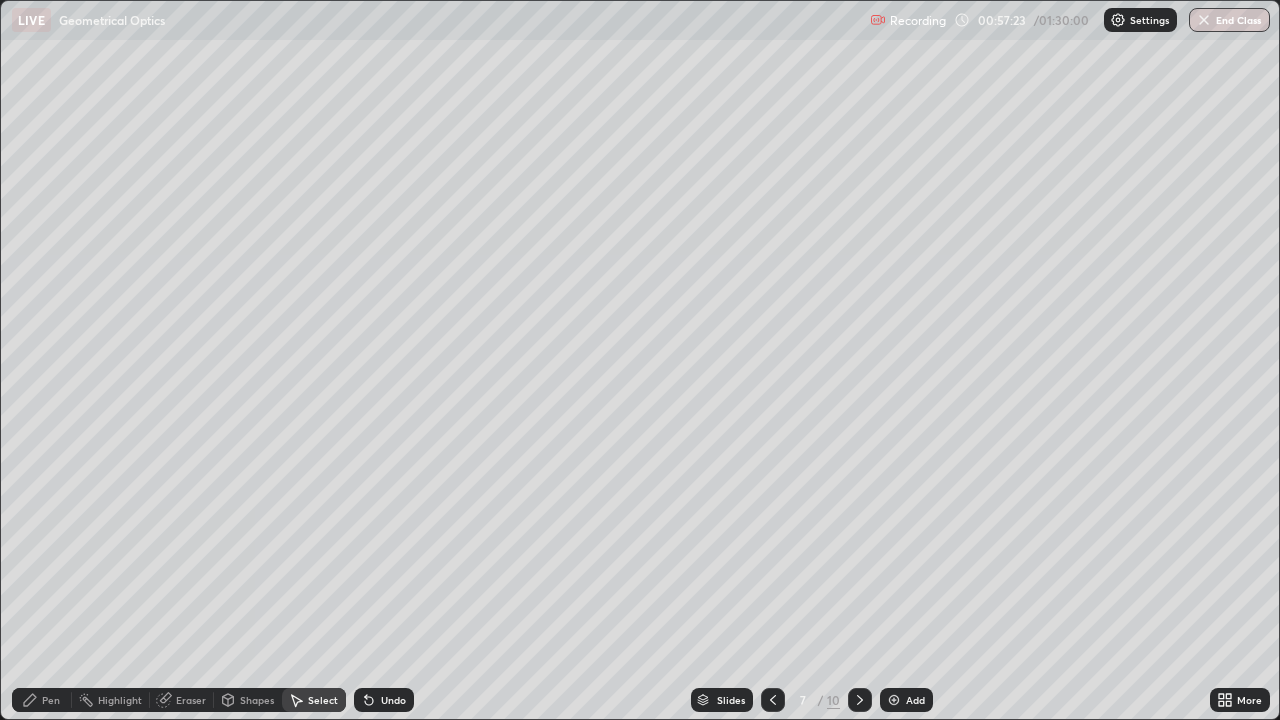 click 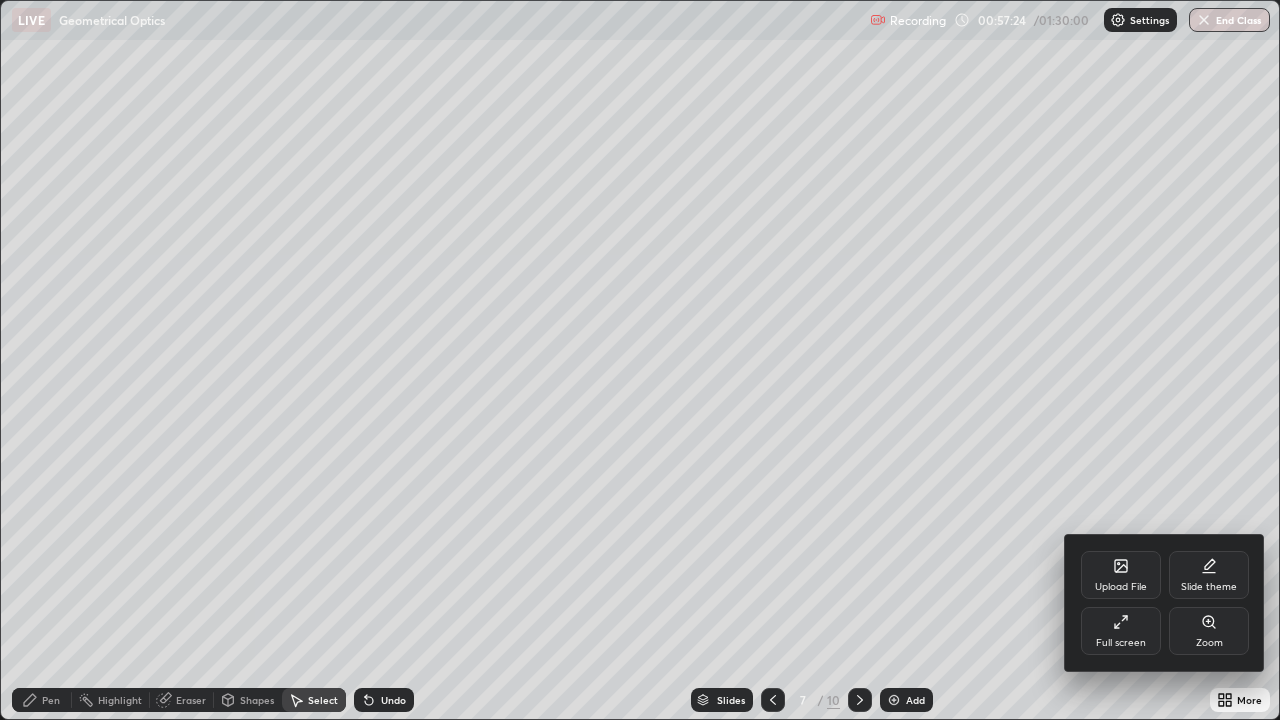 click on "Full screen" at bounding box center (1121, 643) 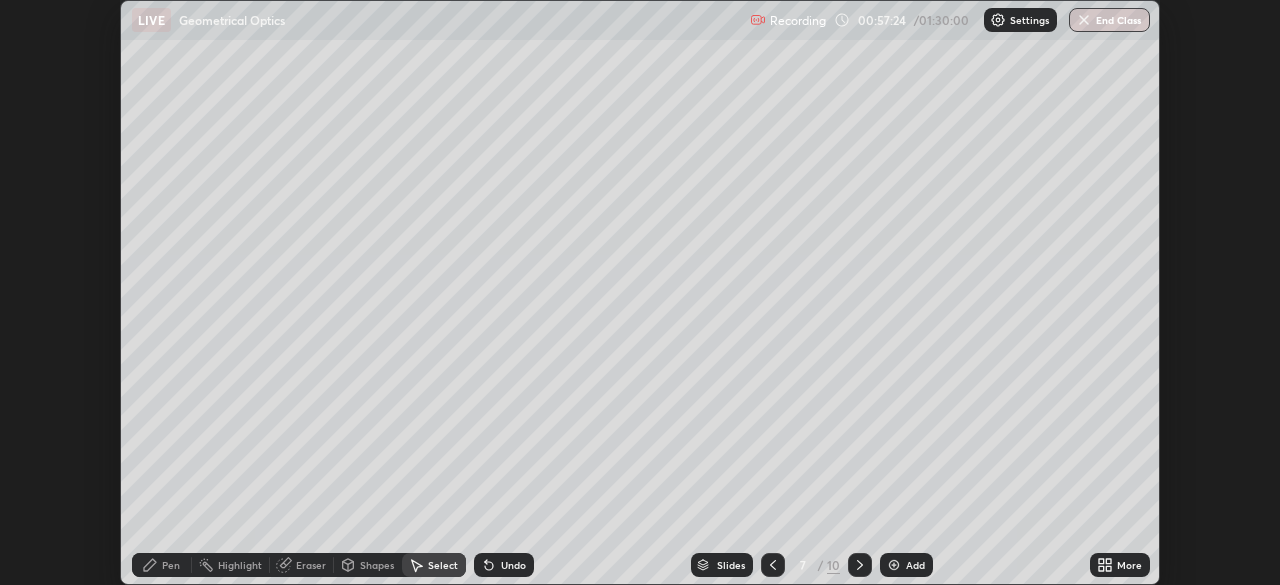 scroll, scrollTop: 585, scrollLeft: 1280, axis: both 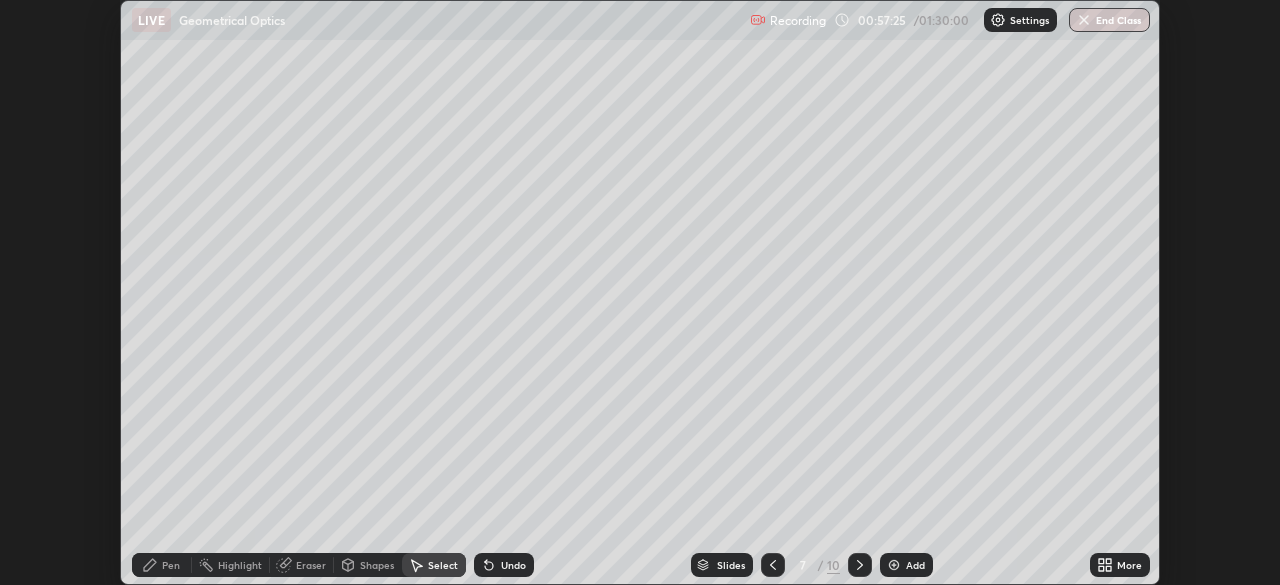 click on "More" at bounding box center (1120, 565) 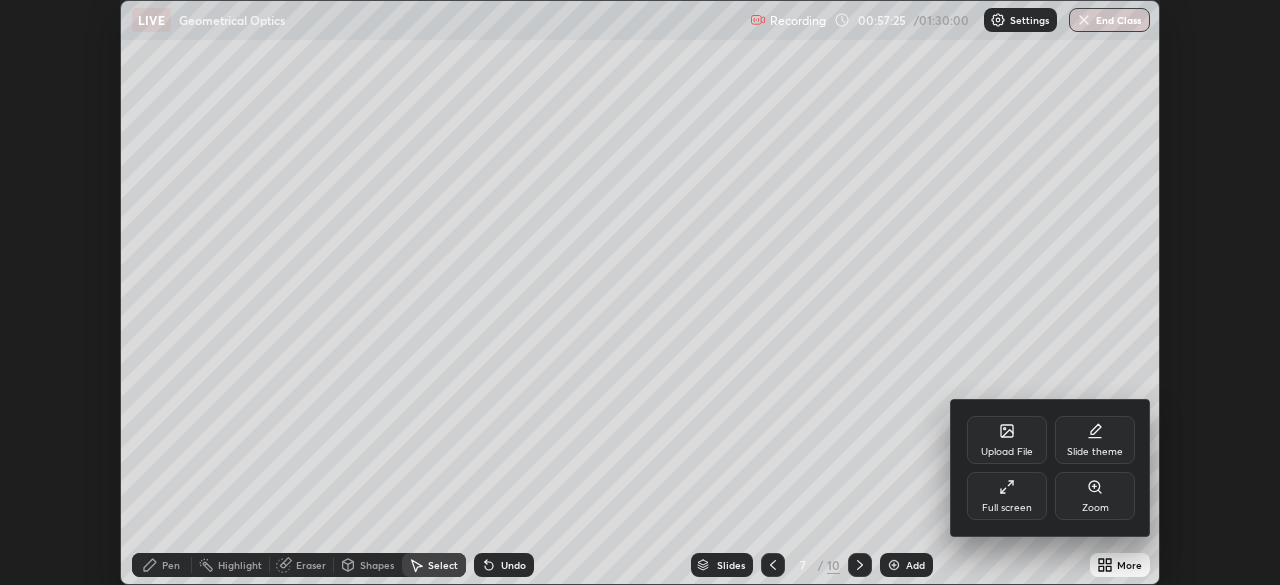 click on "Full screen" at bounding box center [1007, 496] 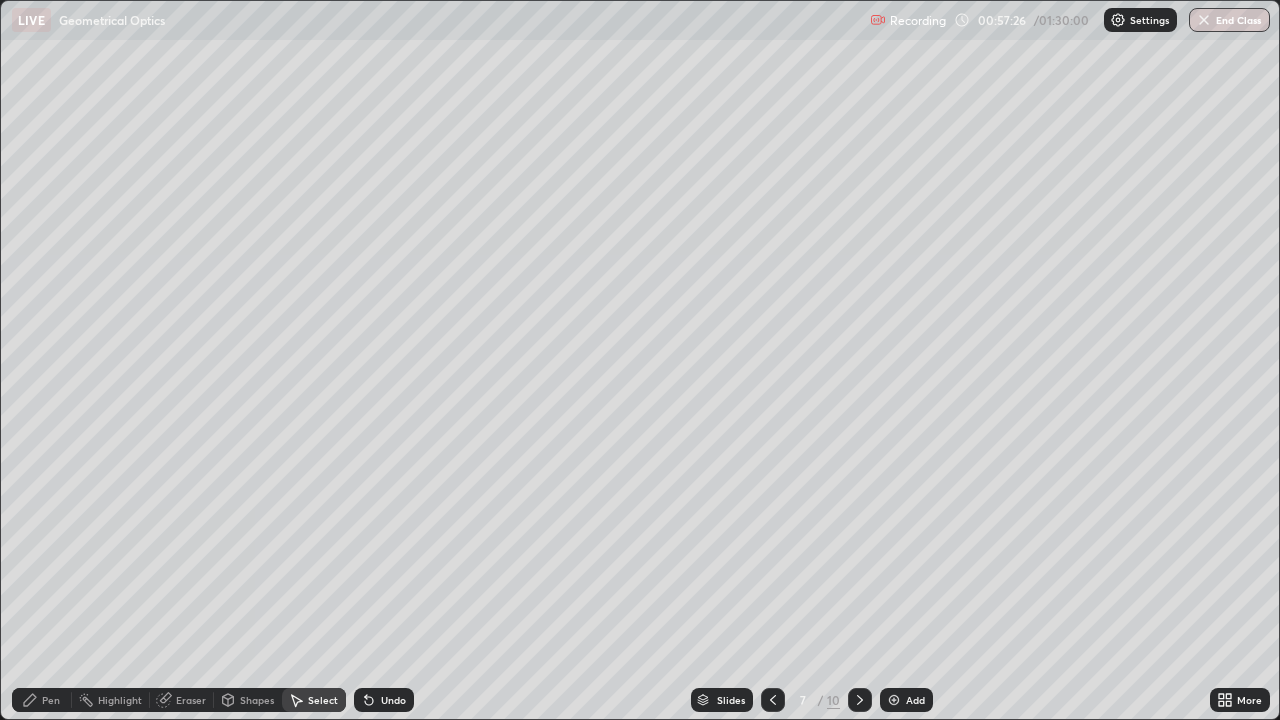 scroll, scrollTop: 99280, scrollLeft: 98720, axis: both 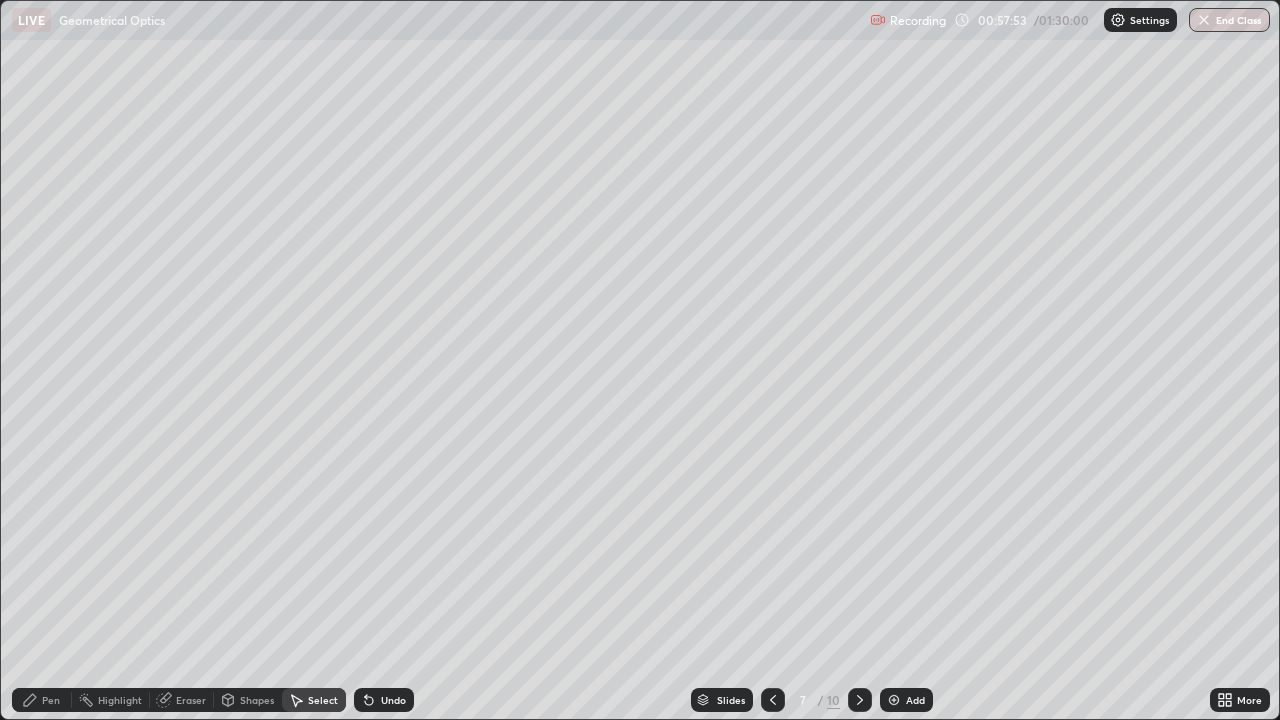 click on "Shapes" at bounding box center (257, 700) 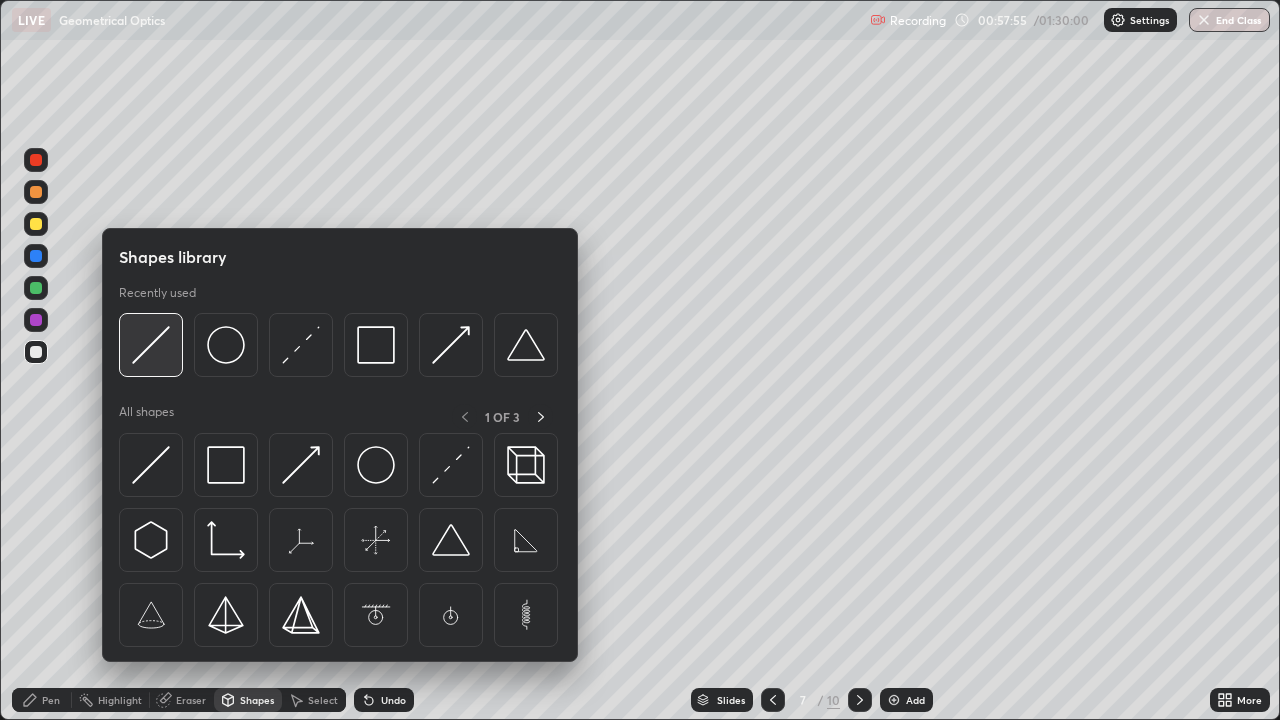 click at bounding box center [151, 345] 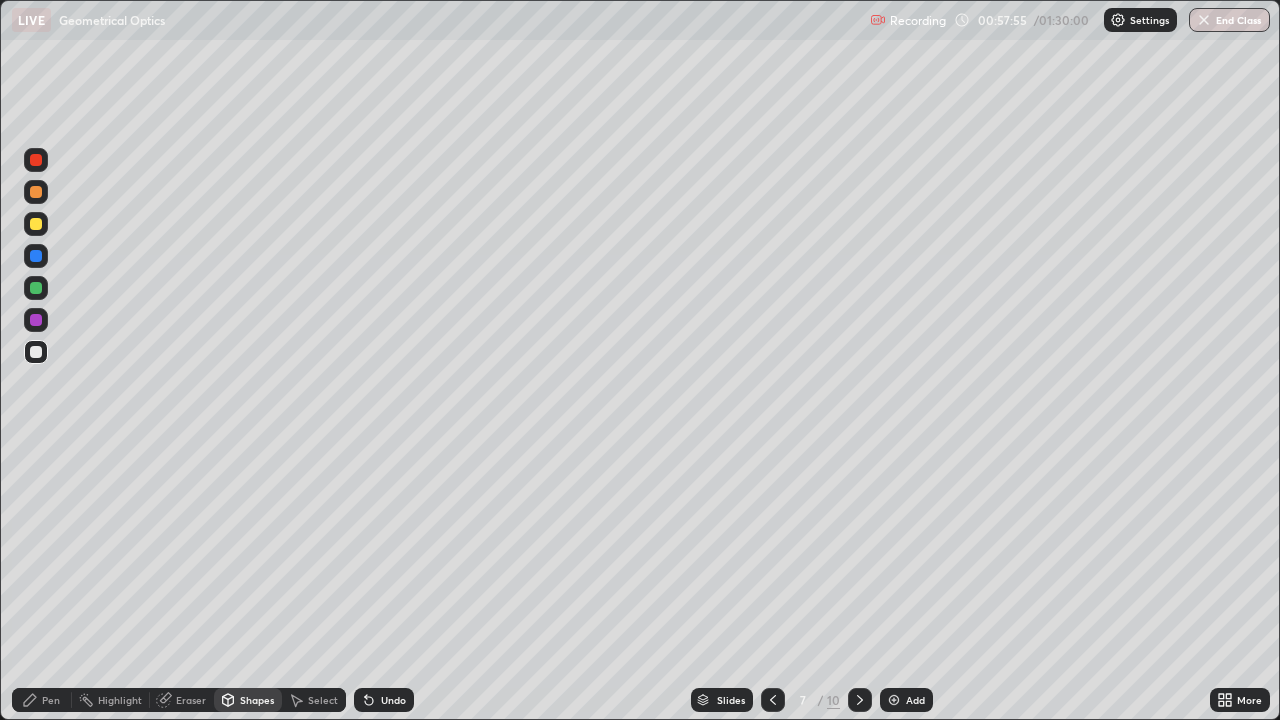 click at bounding box center [36, 224] 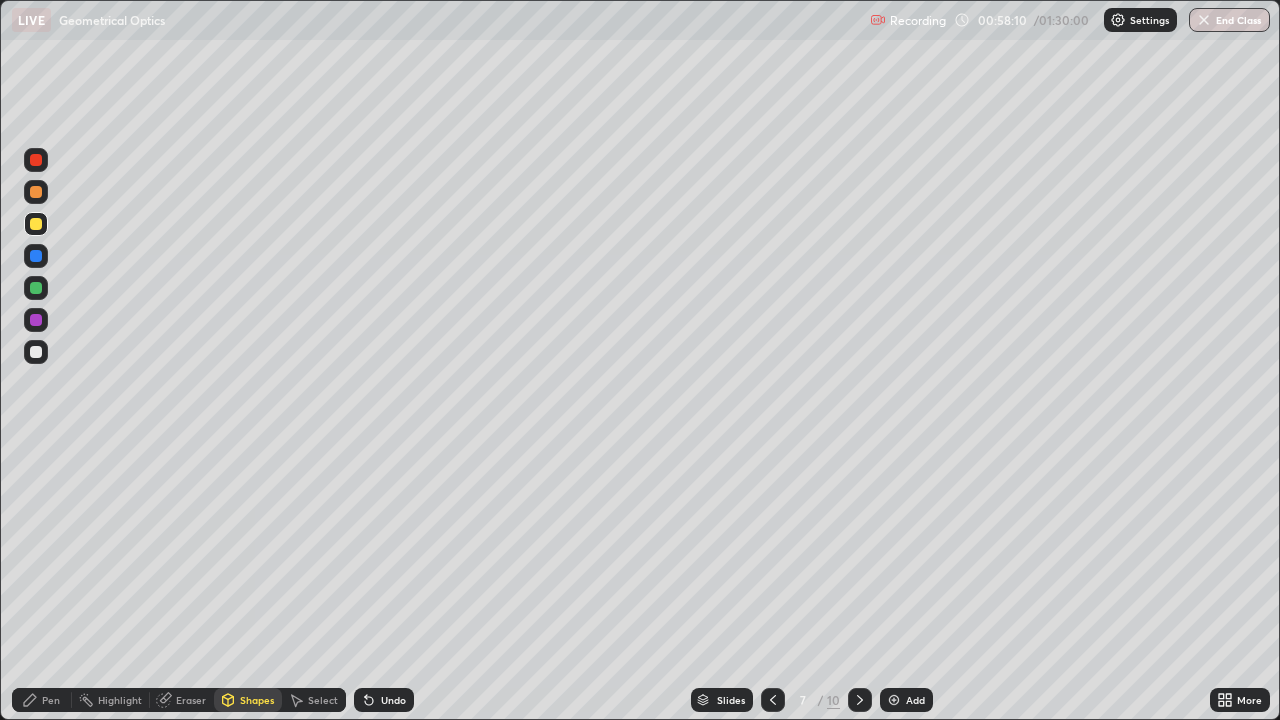 click on "Undo" at bounding box center [393, 700] 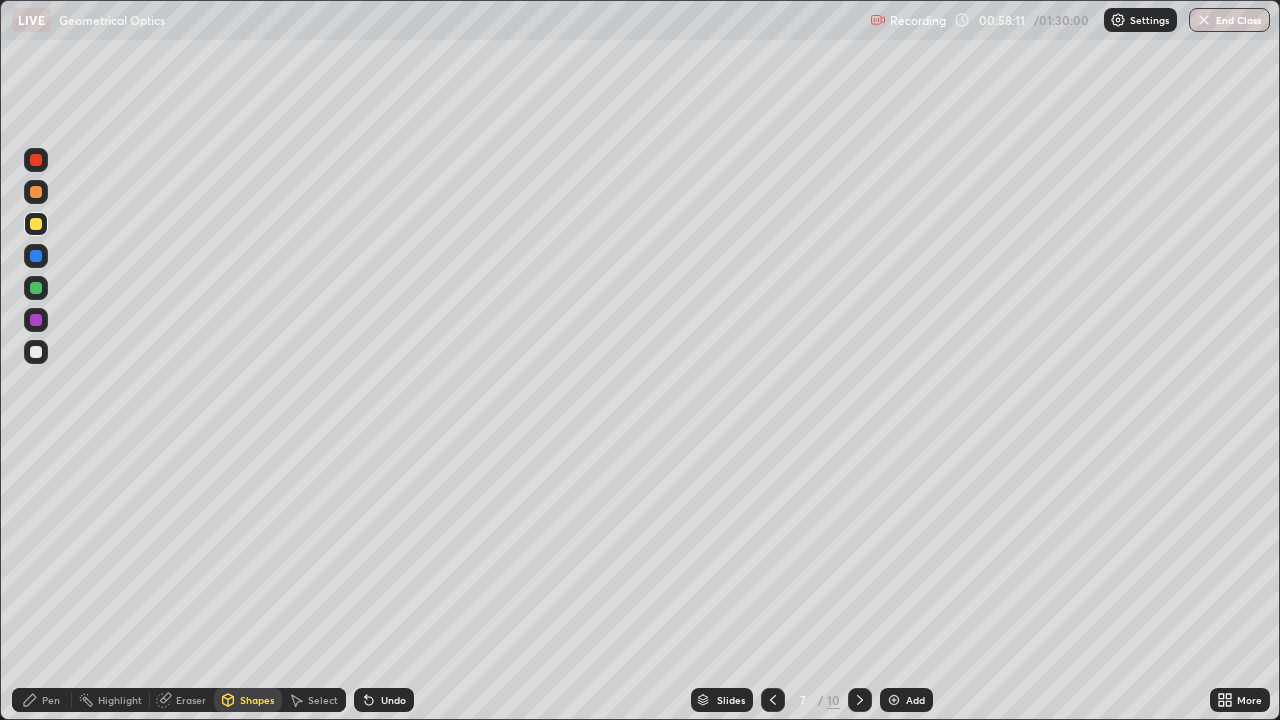 click on "Undo" at bounding box center [393, 700] 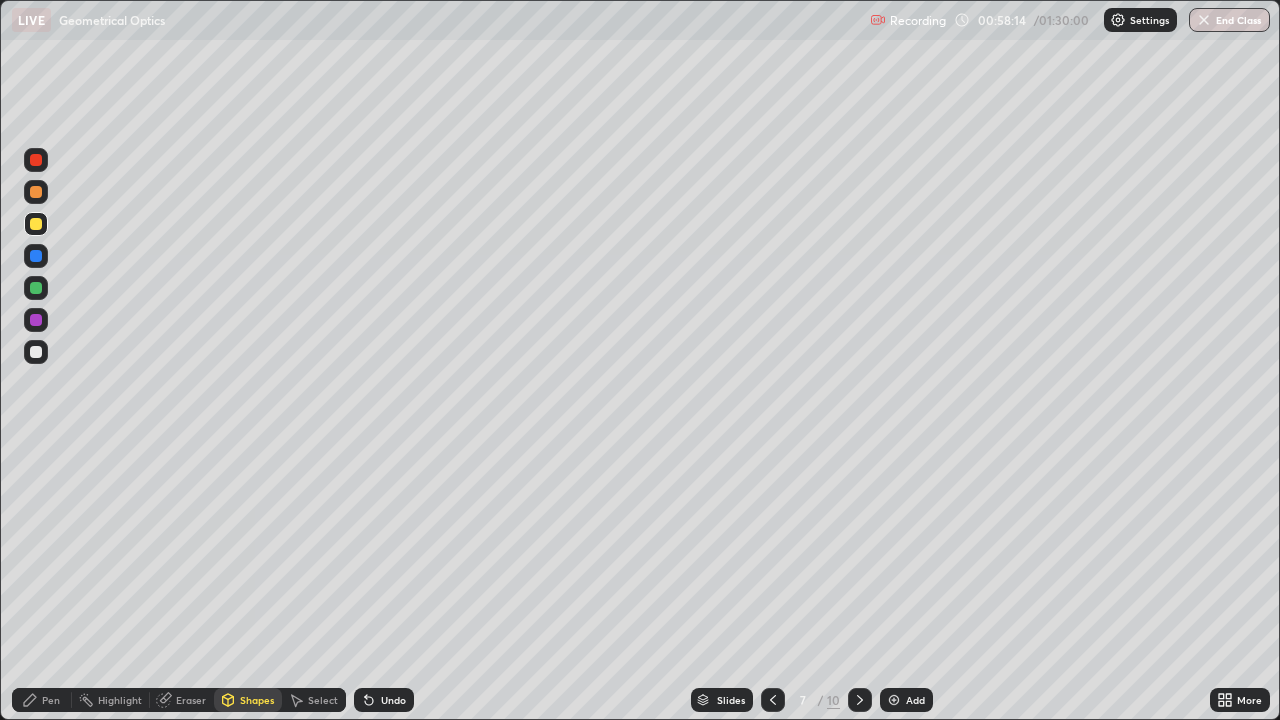 click on "Undo" at bounding box center [393, 700] 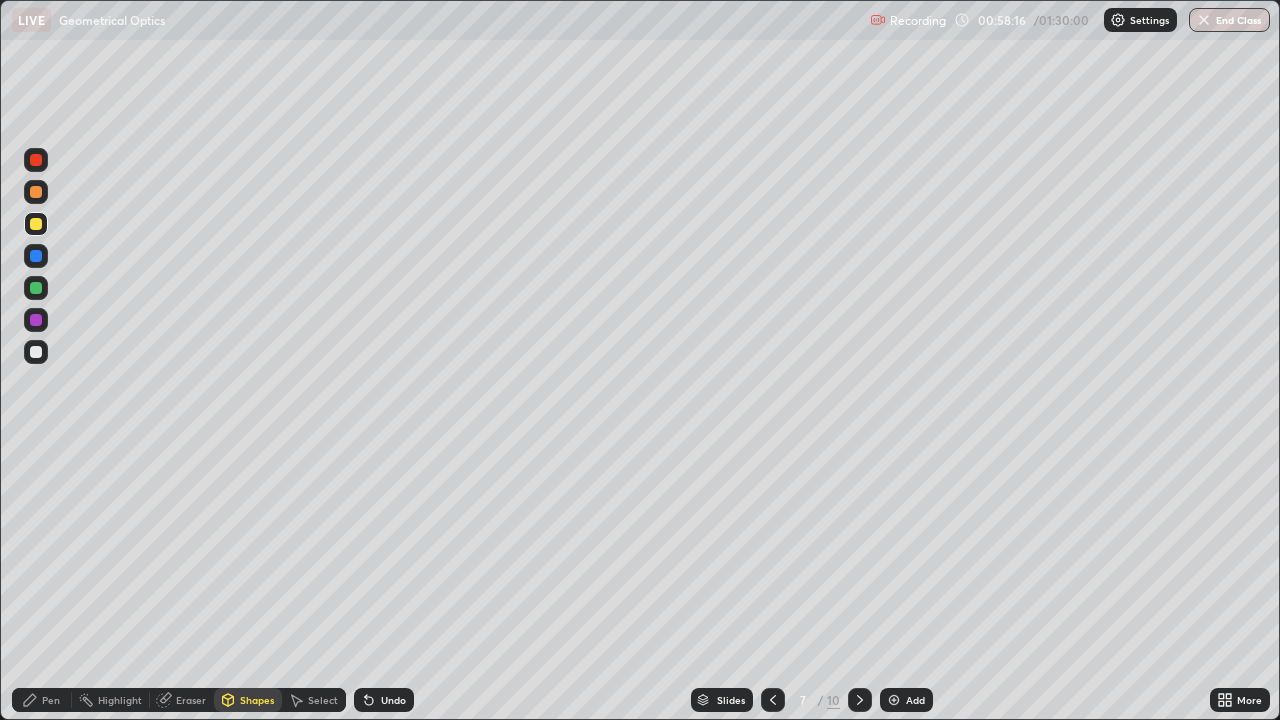 click on "Pen" at bounding box center [51, 700] 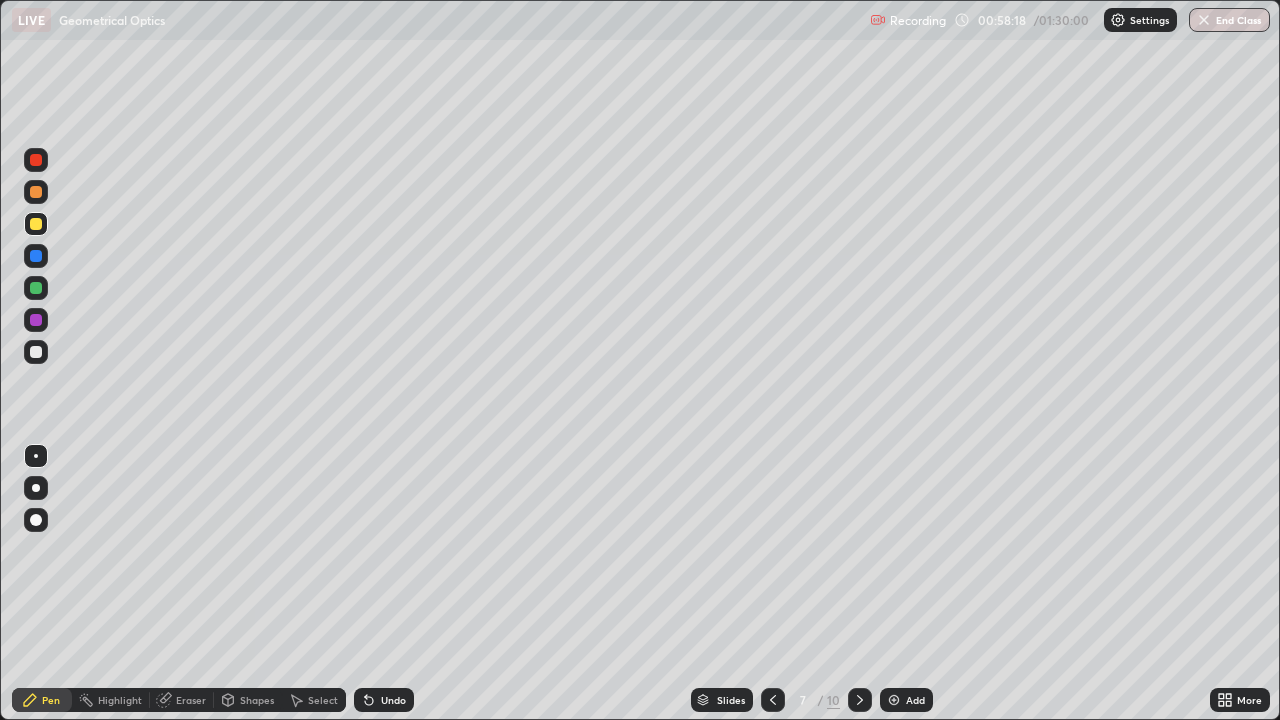 click at bounding box center [36, 352] 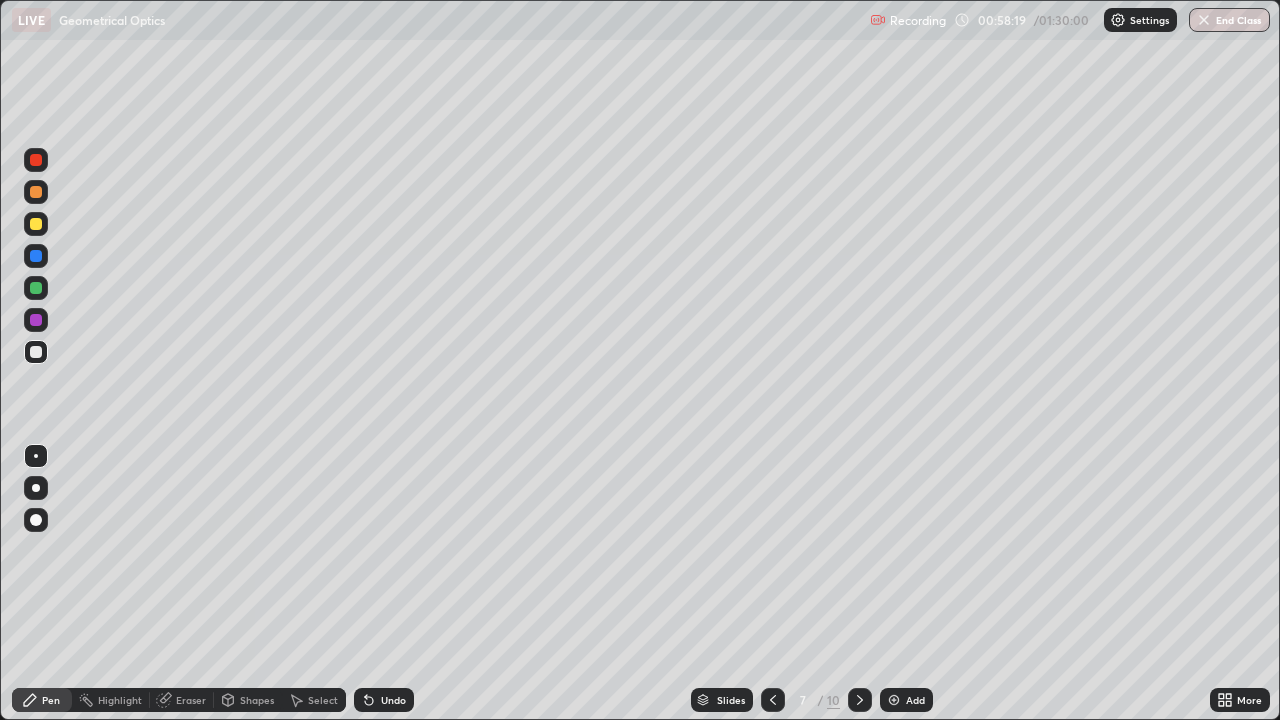 click on "Shapes" at bounding box center [248, 700] 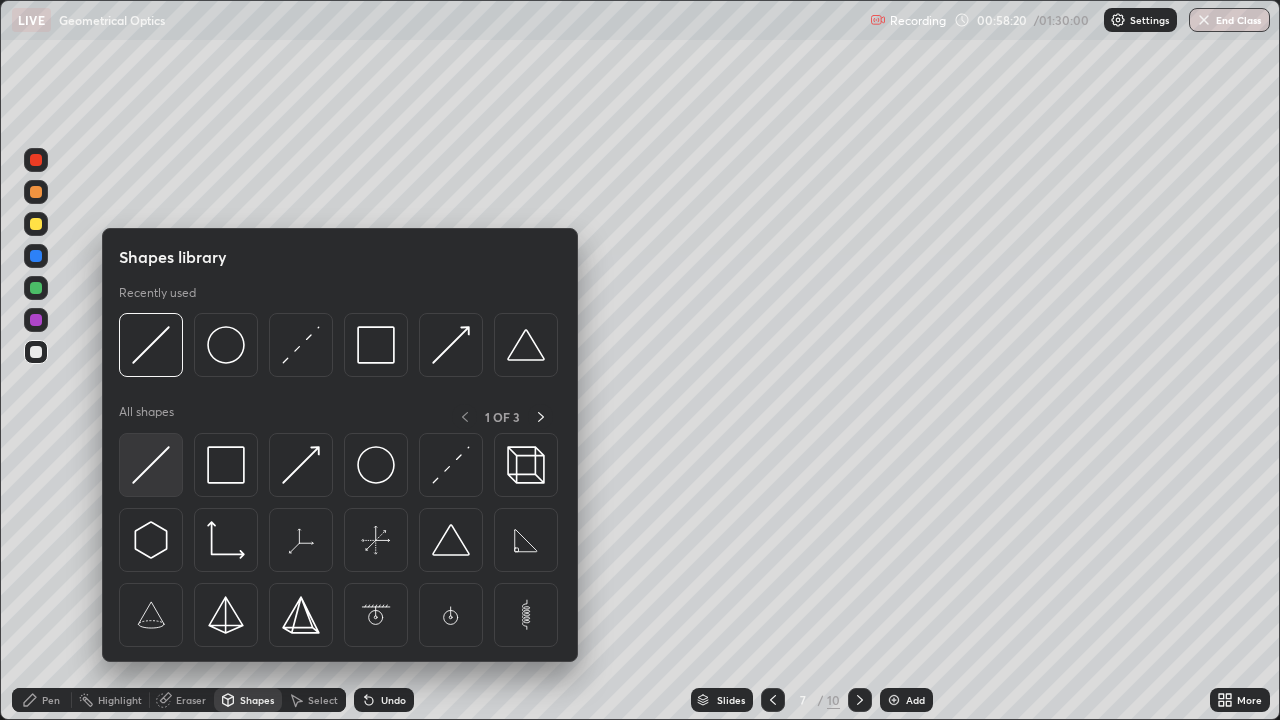 click at bounding box center (151, 465) 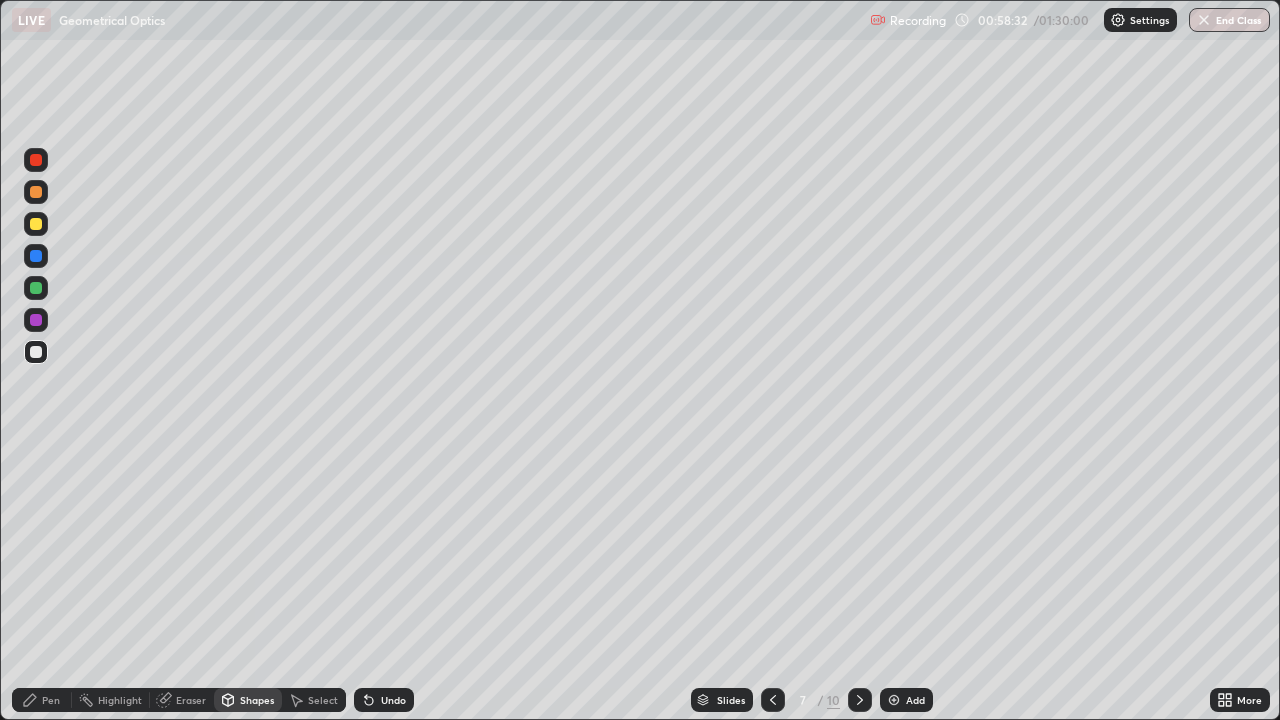 click on "Shapes" at bounding box center (248, 700) 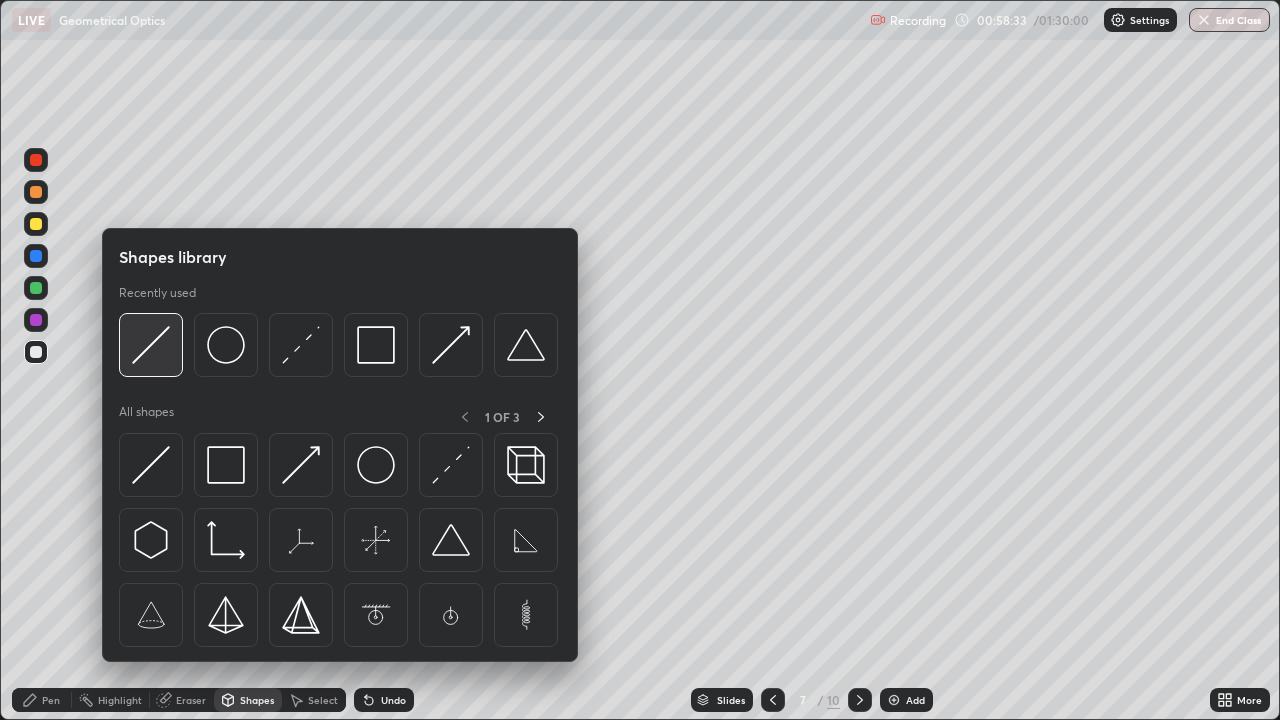 click at bounding box center (151, 345) 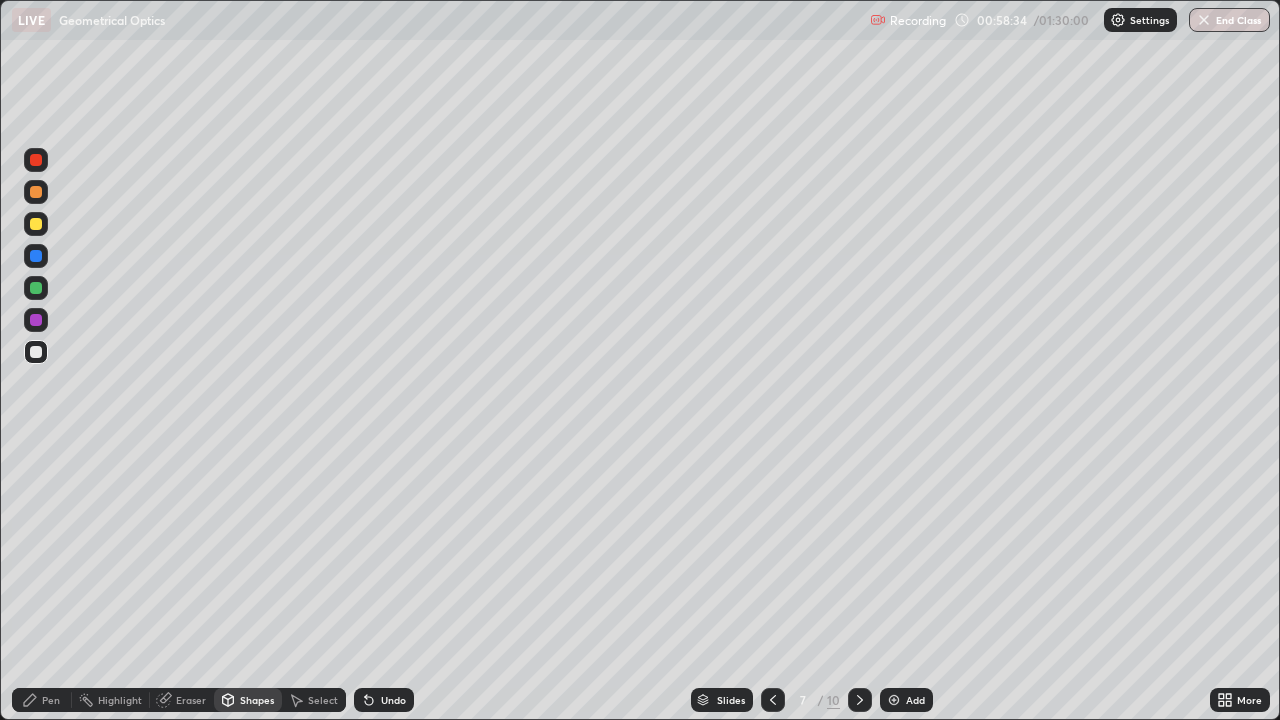 click at bounding box center (36, 224) 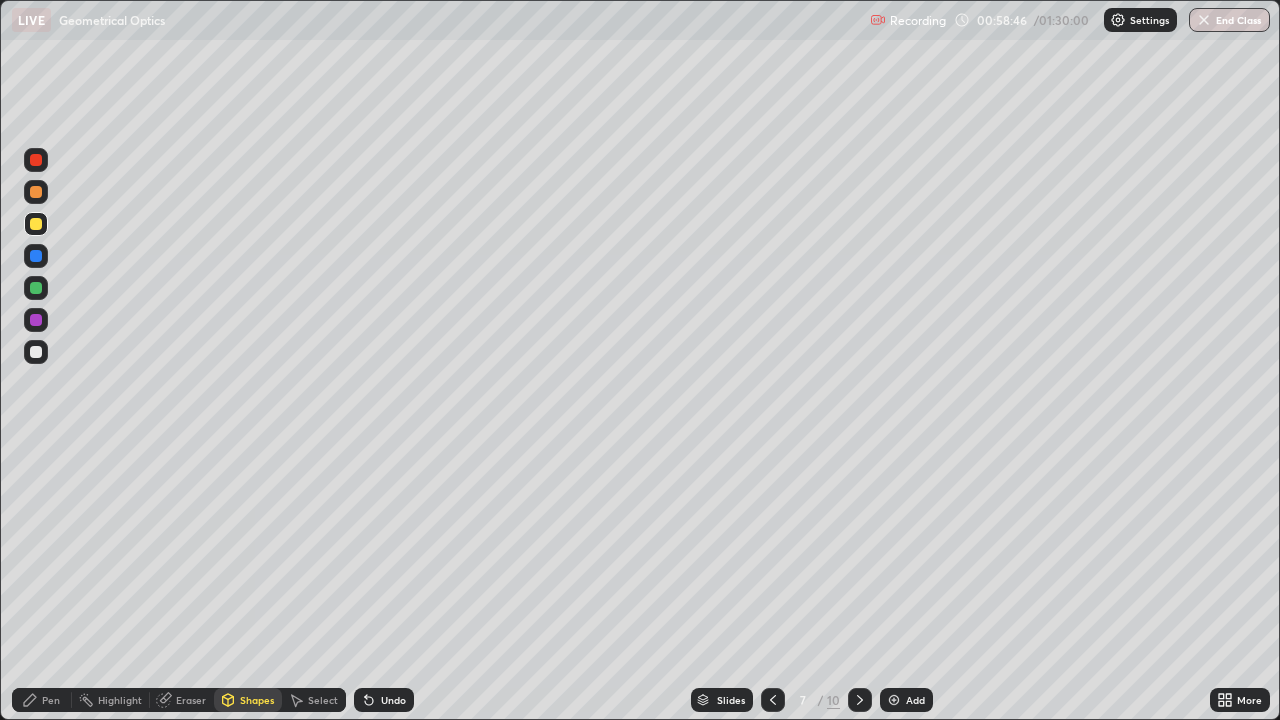 click on "Shapes" at bounding box center [248, 700] 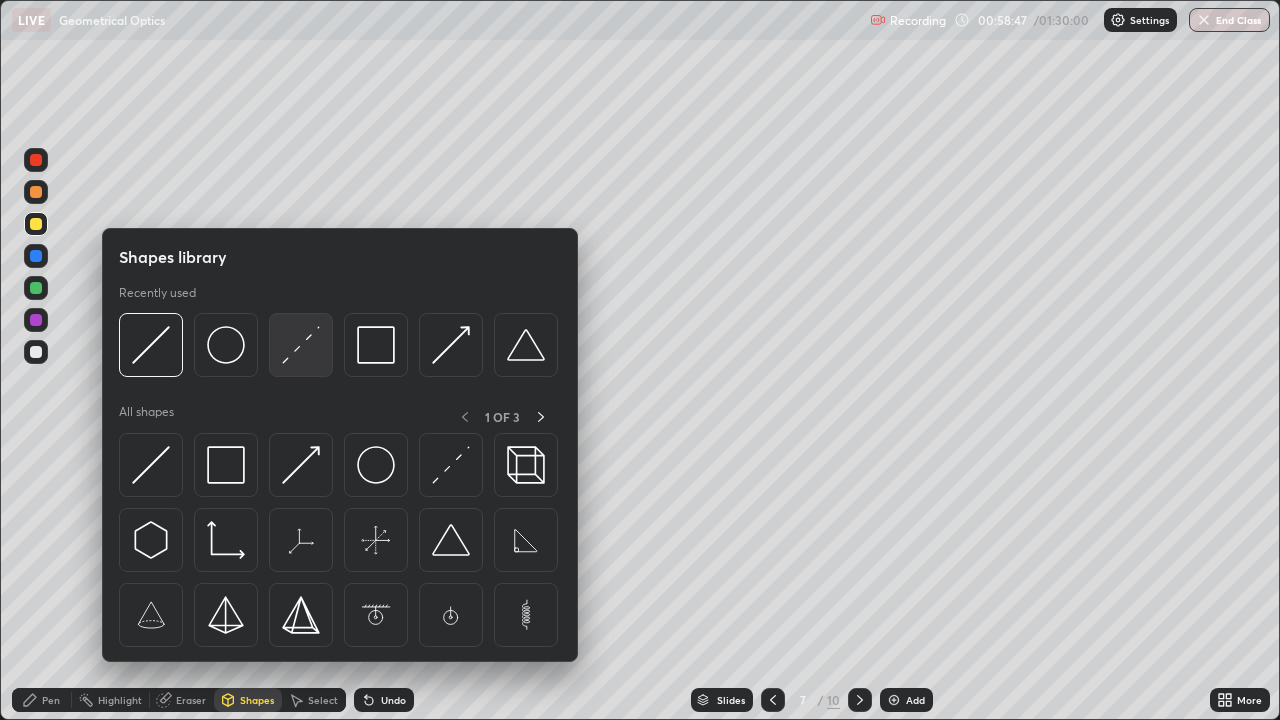 click at bounding box center [301, 345] 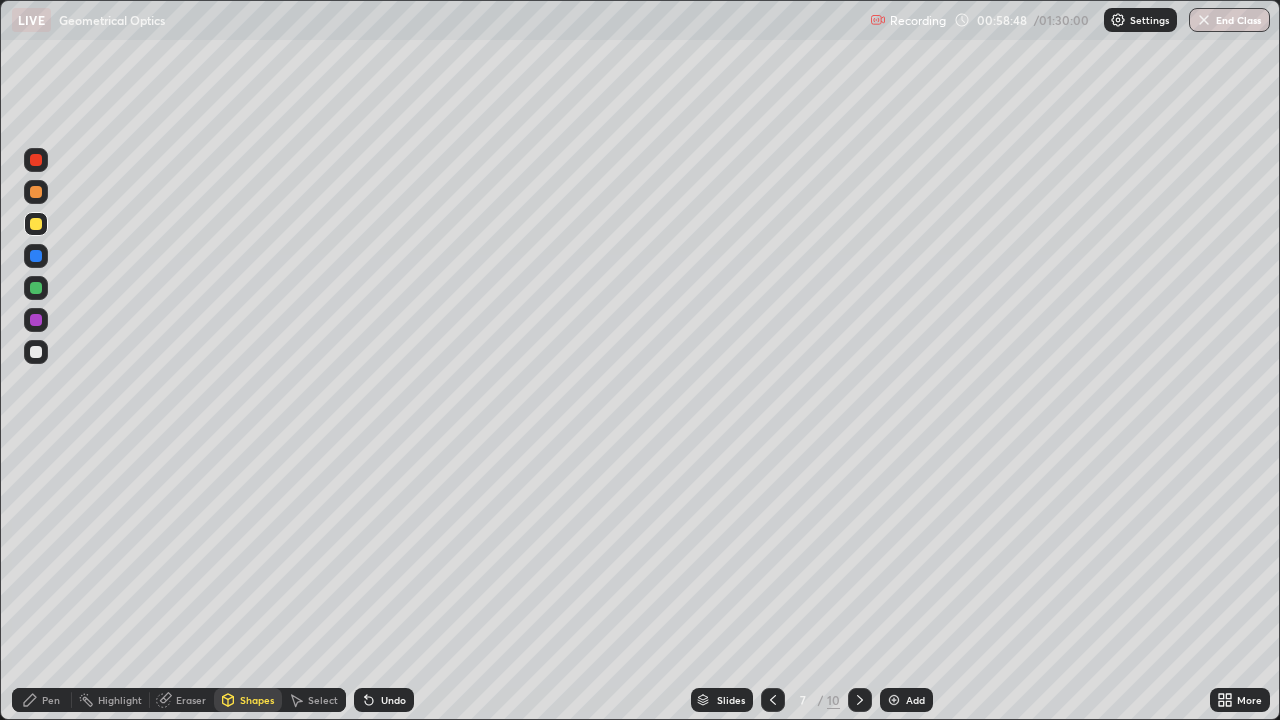 click at bounding box center [36, 352] 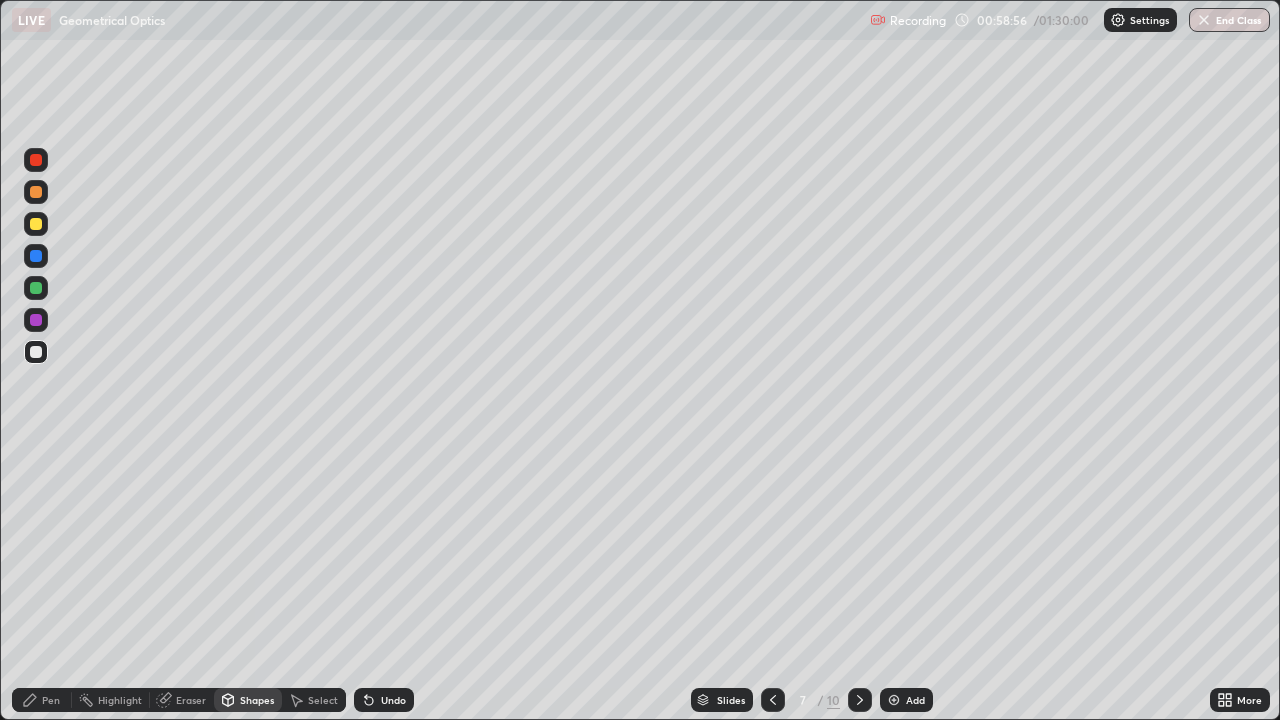 click on "Undo" at bounding box center (384, 700) 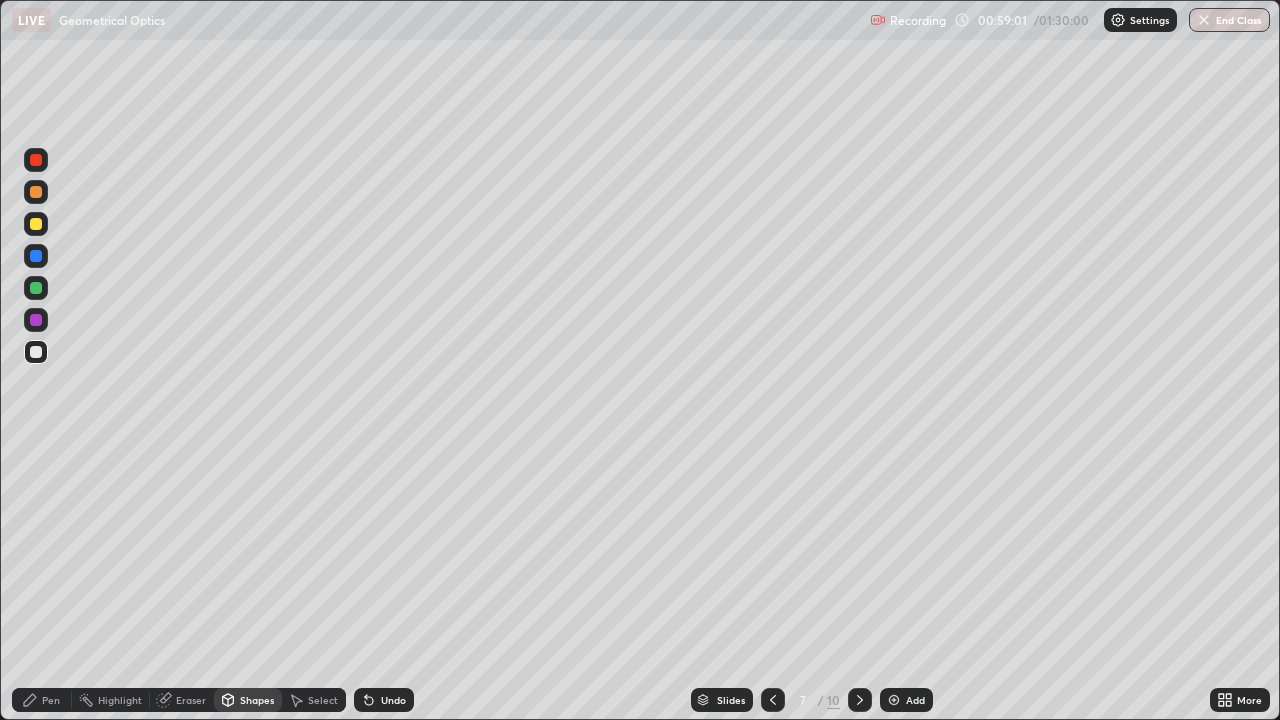 click on "Undo" at bounding box center (384, 700) 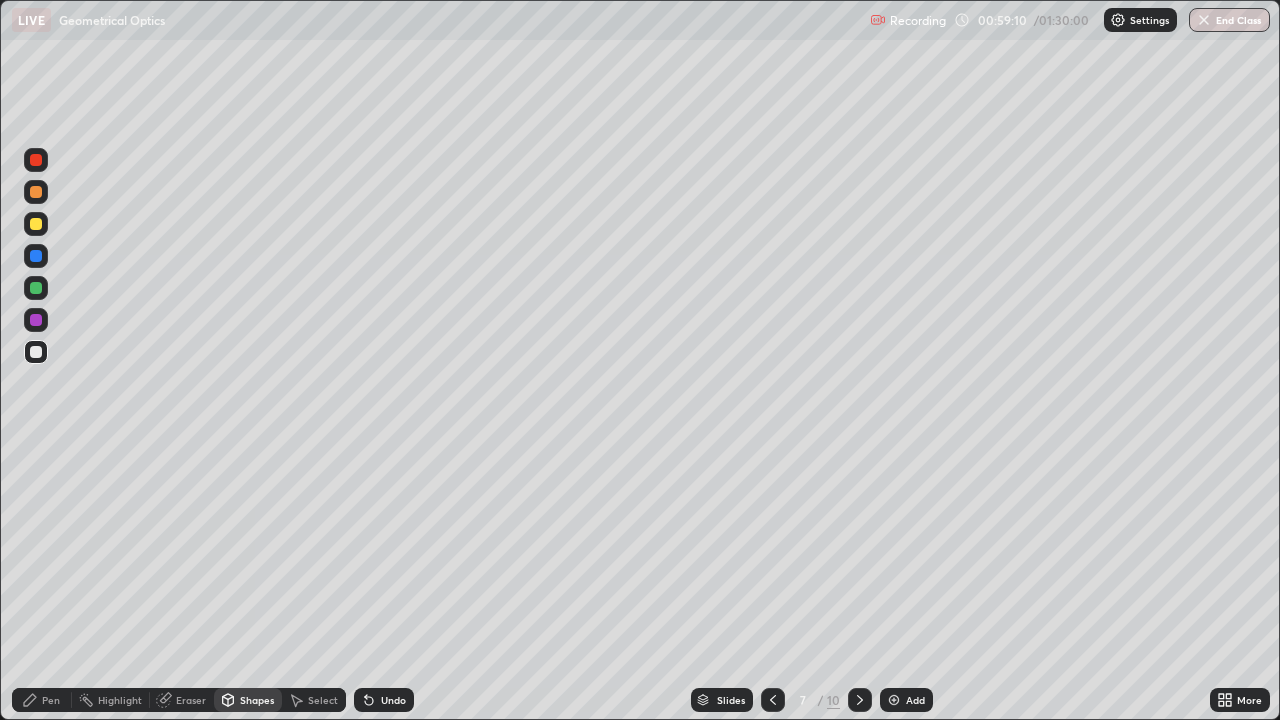 click on "Pen" at bounding box center [42, 700] 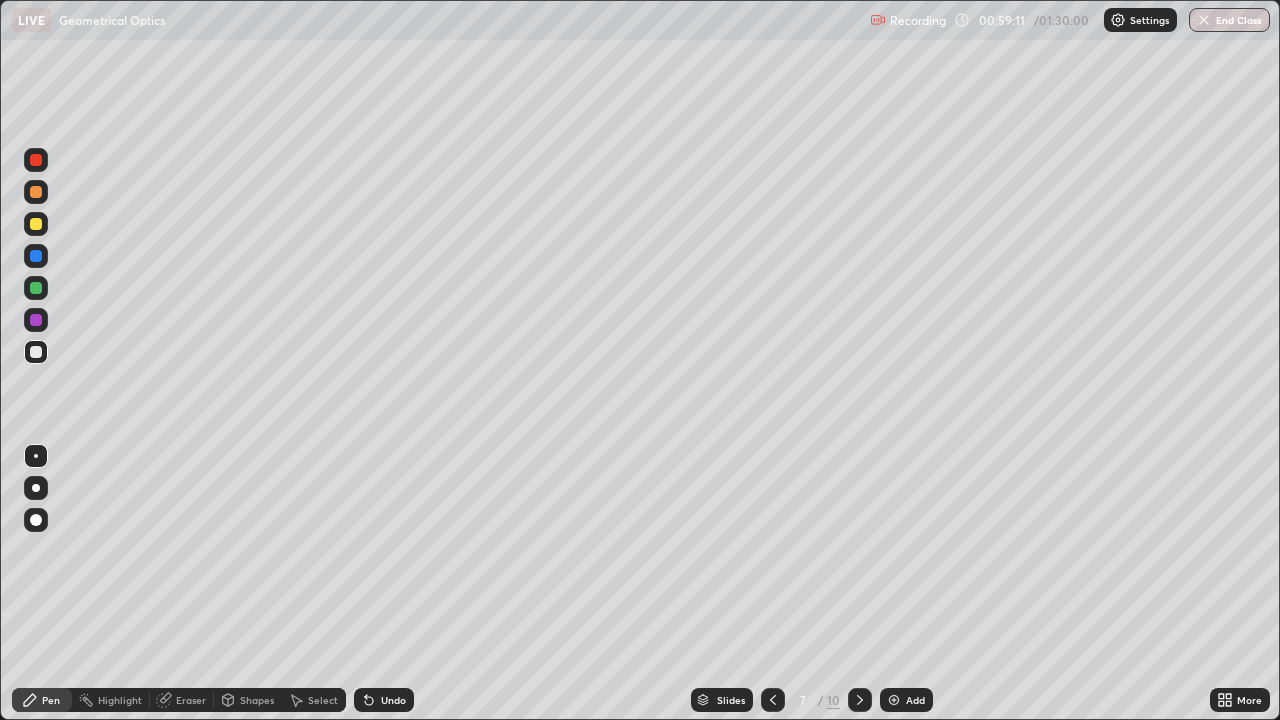 click at bounding box center [36, 256] 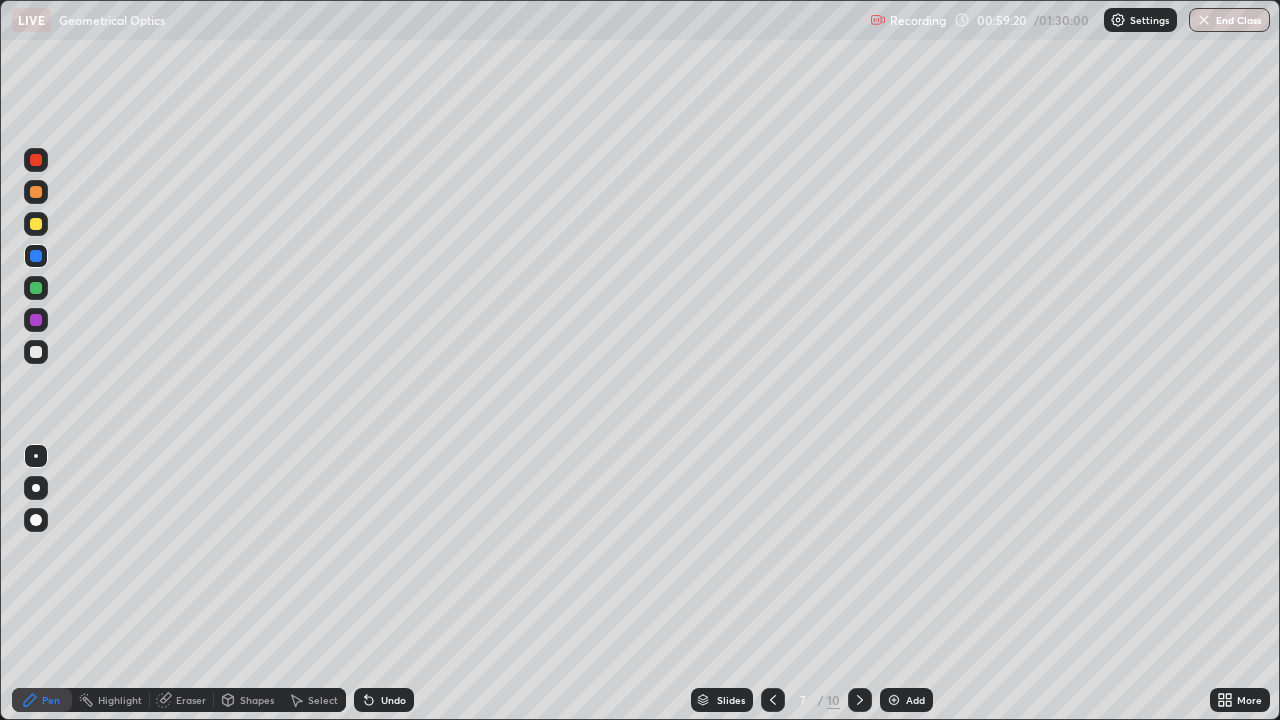 click at bounding box center [36, 288] 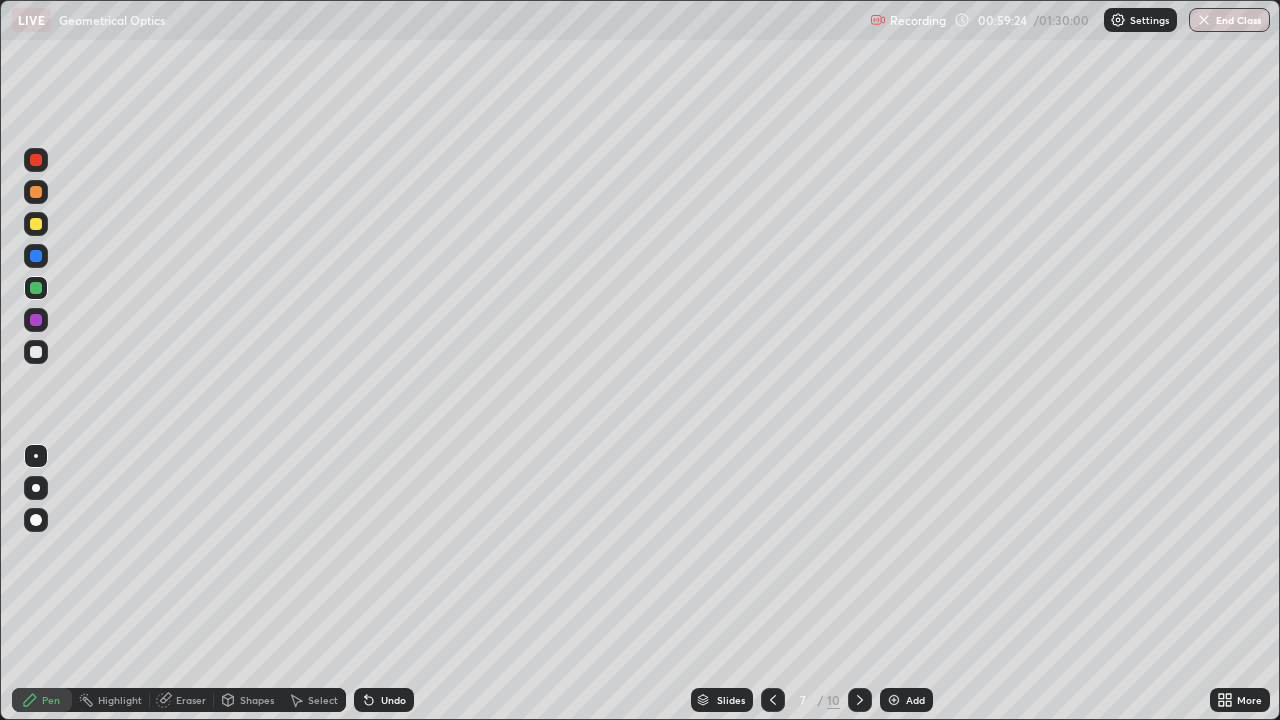 click at bounding box center [36, 224] 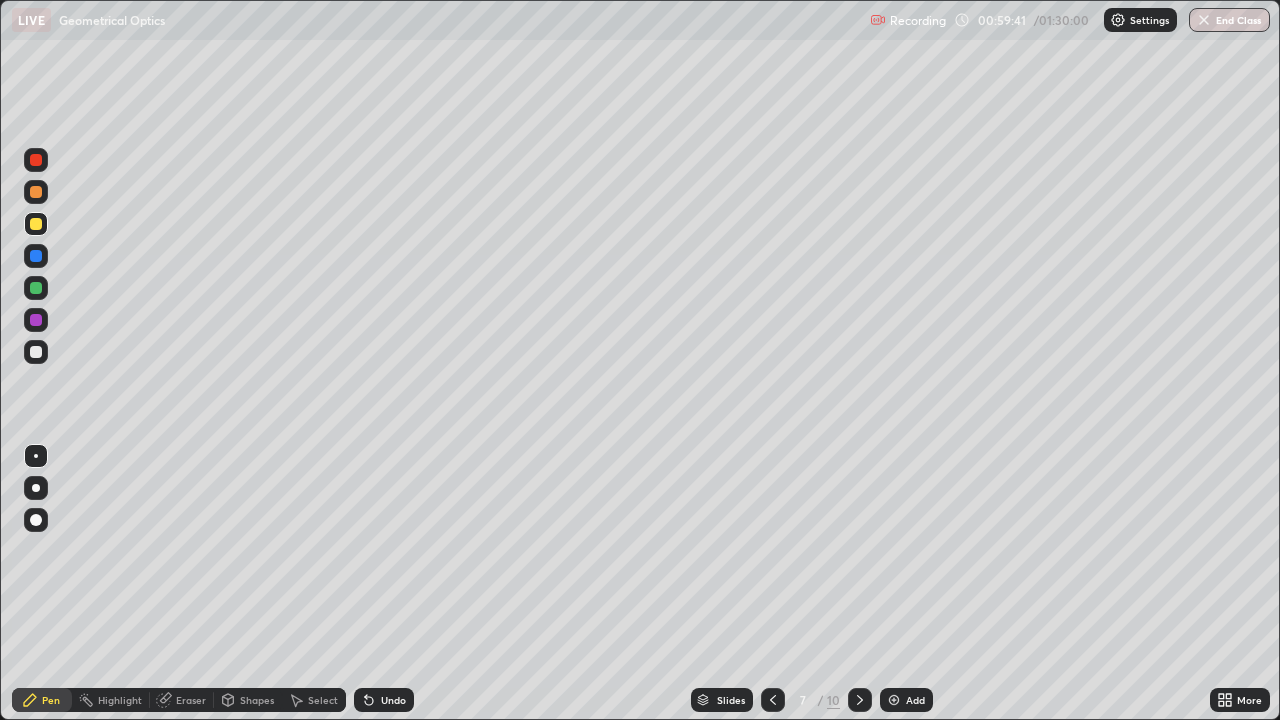 click on "Shapes" at bounding box center [248, 700] 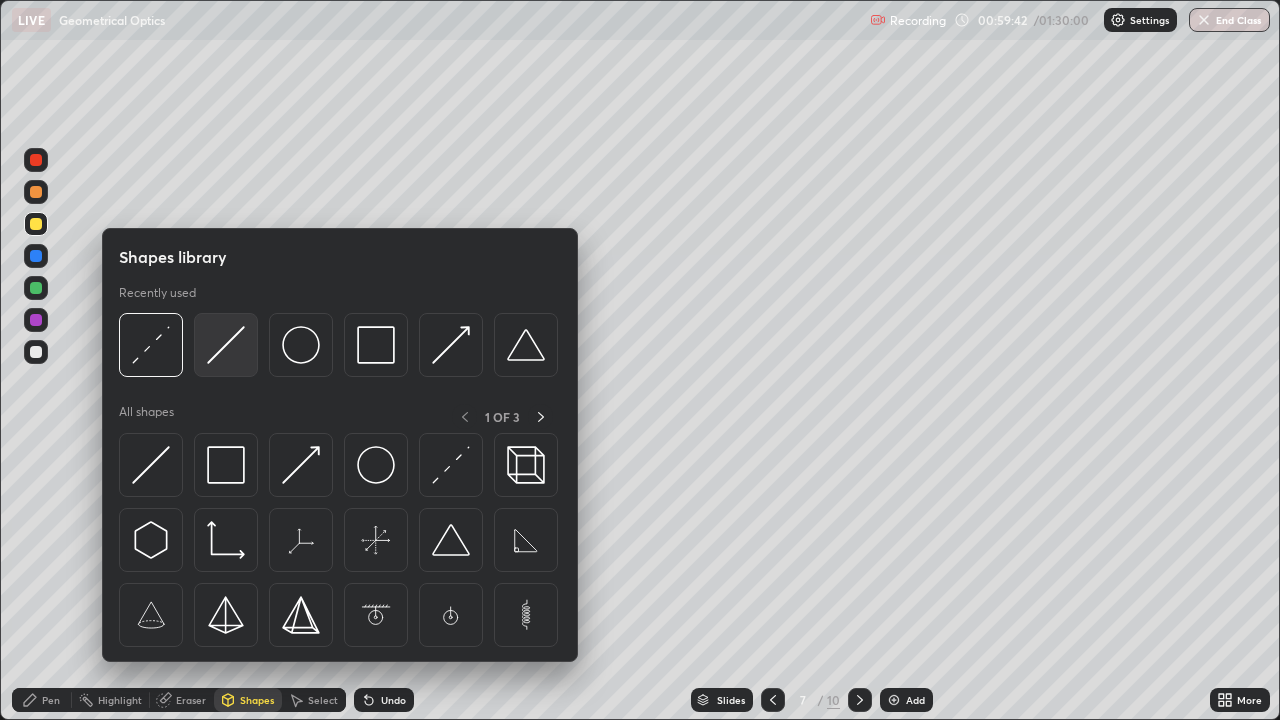 click at bounding box center (226, 345) 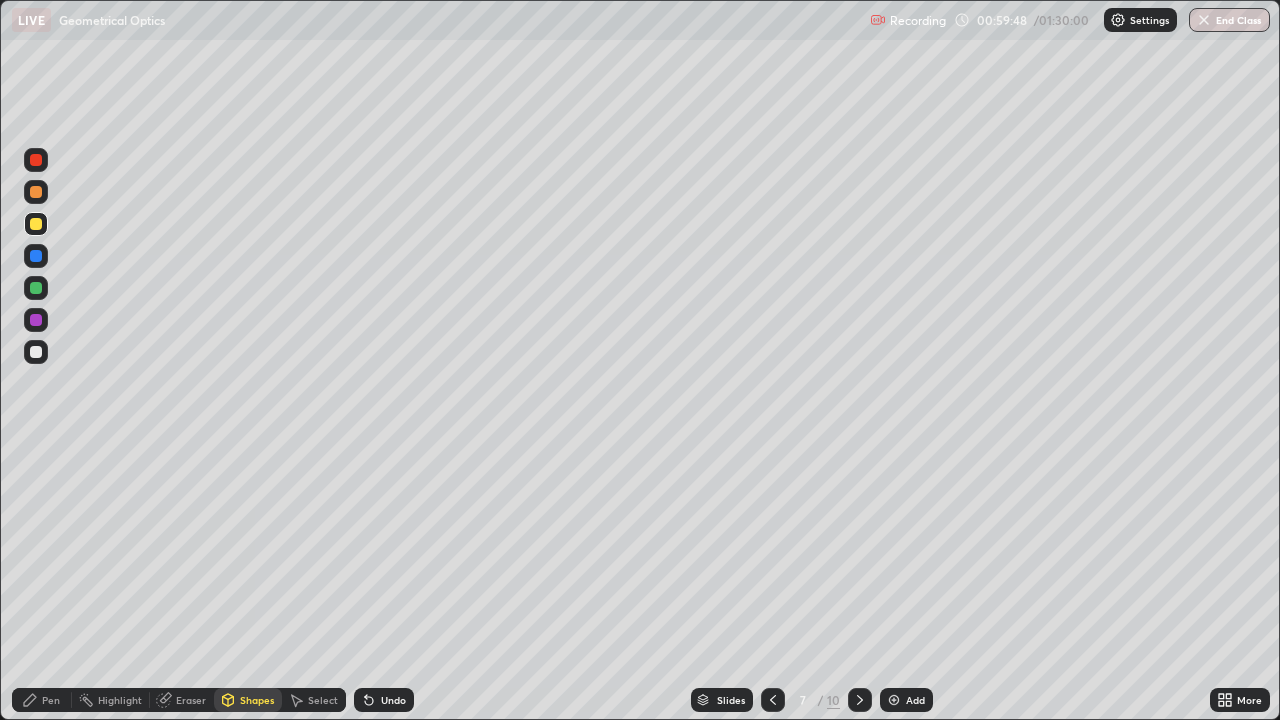 click on "Undo" at bounding box center [393, 700] 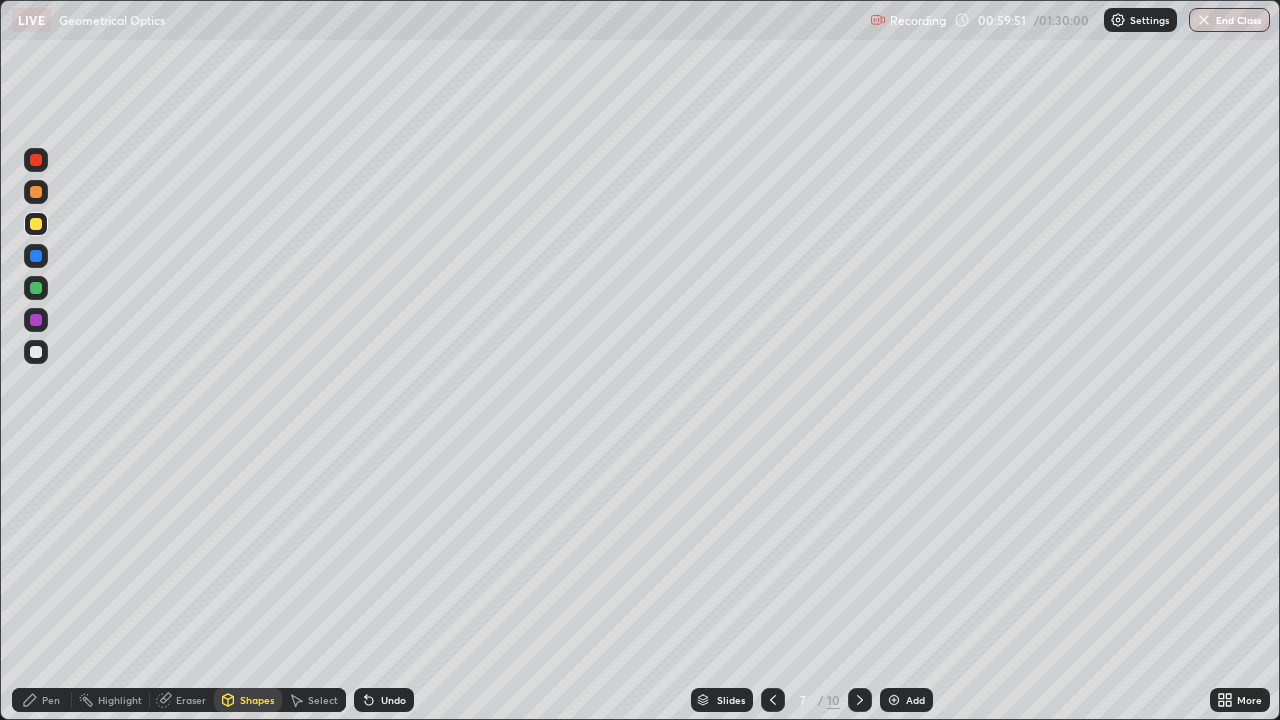click on "Undo" at bounding box center (384, 700) 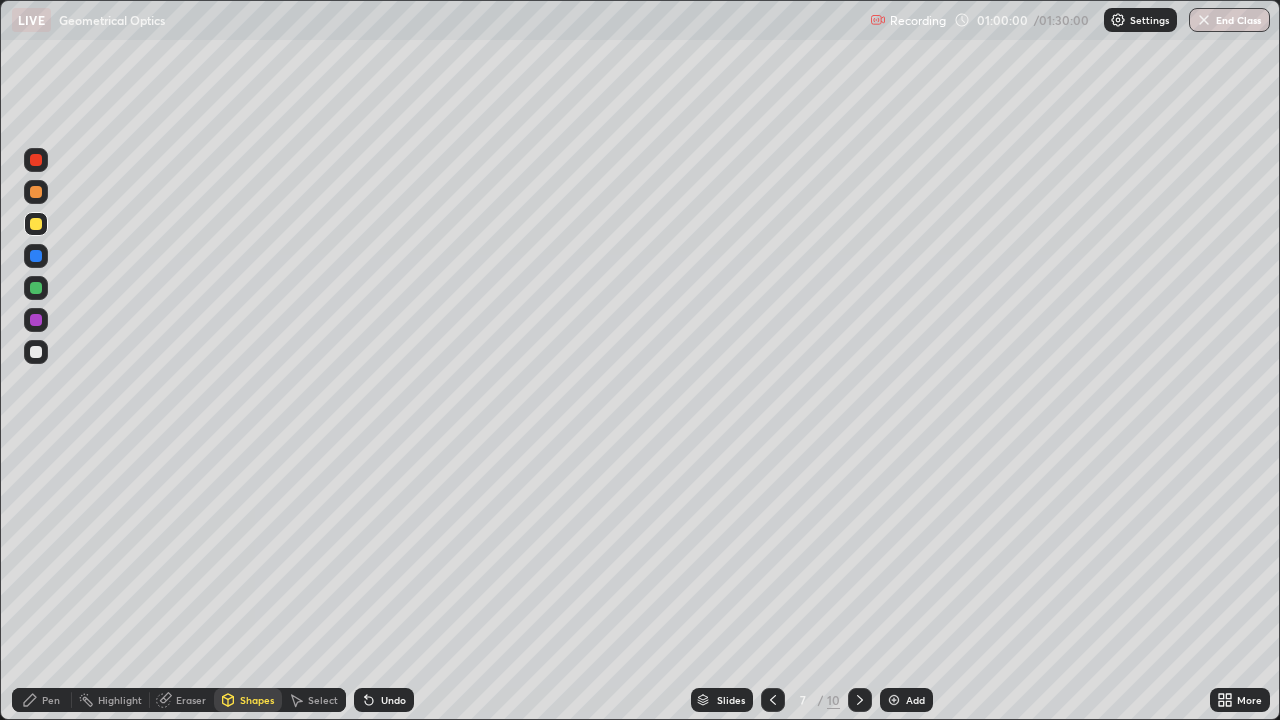 click on "Shapes" at bounding box center [257, 700] 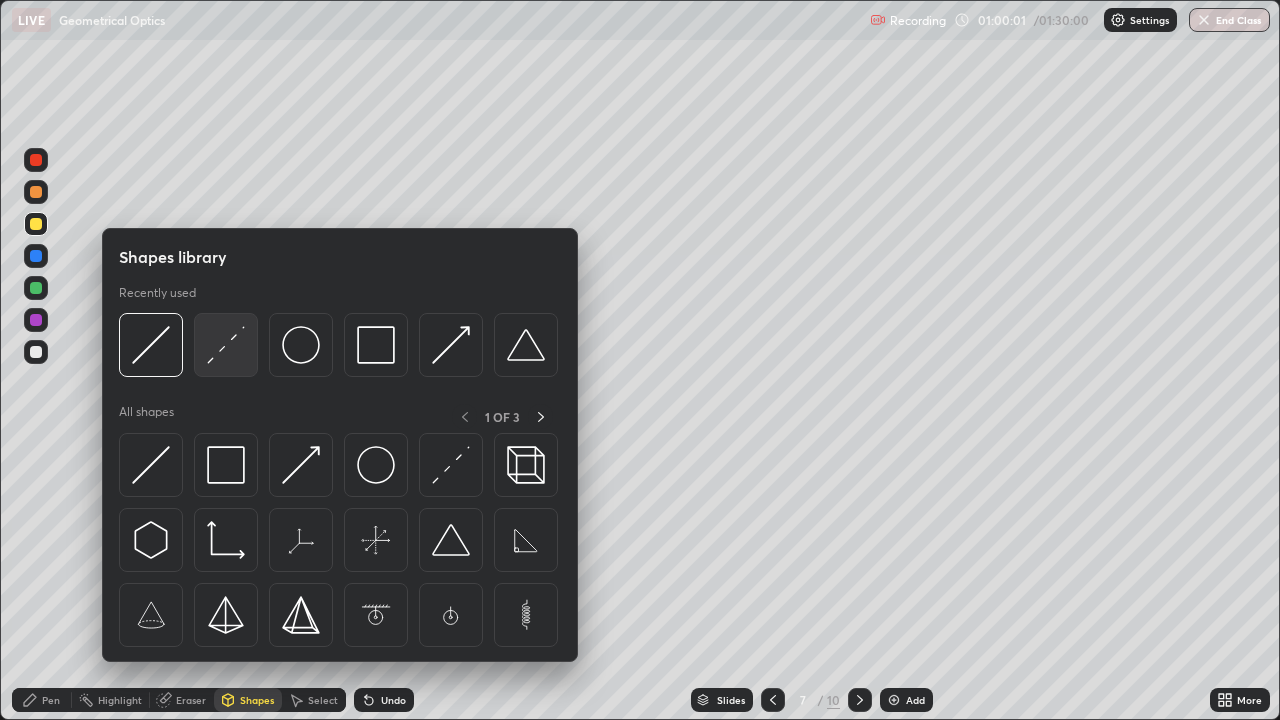 click at bounding box center [226, 345] 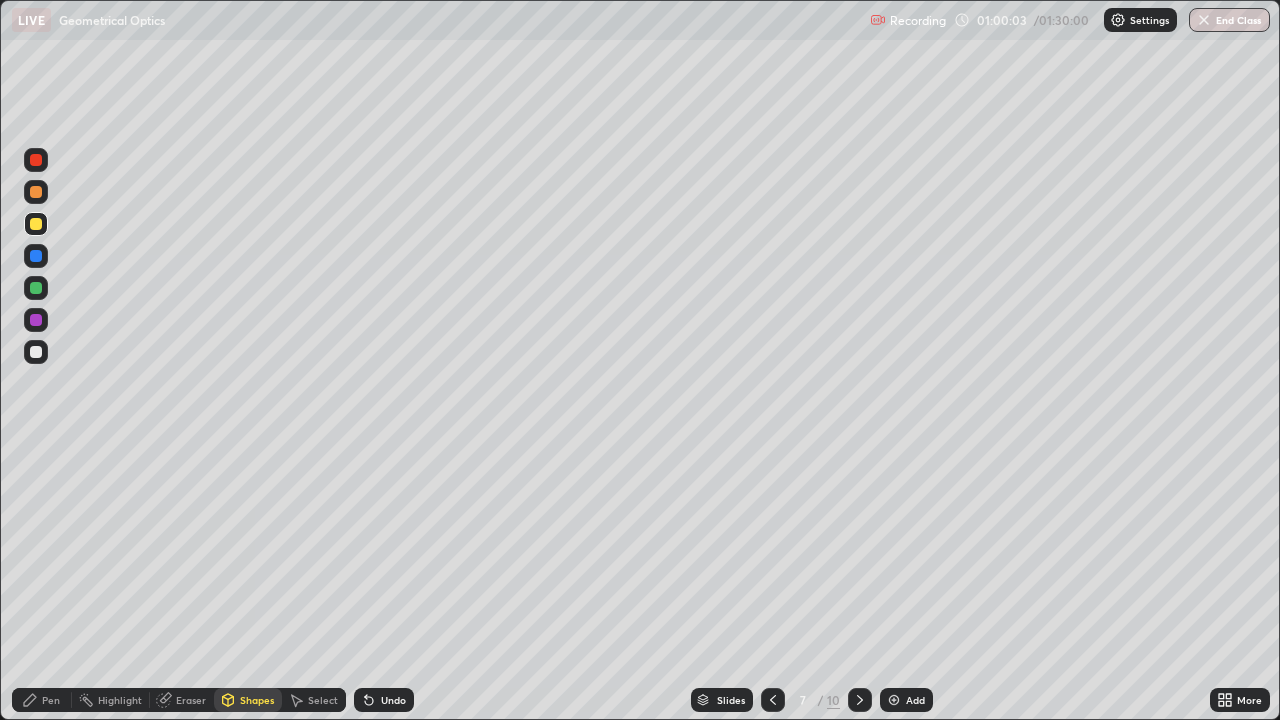 click on "Undo" at bounding box center [393, 700] 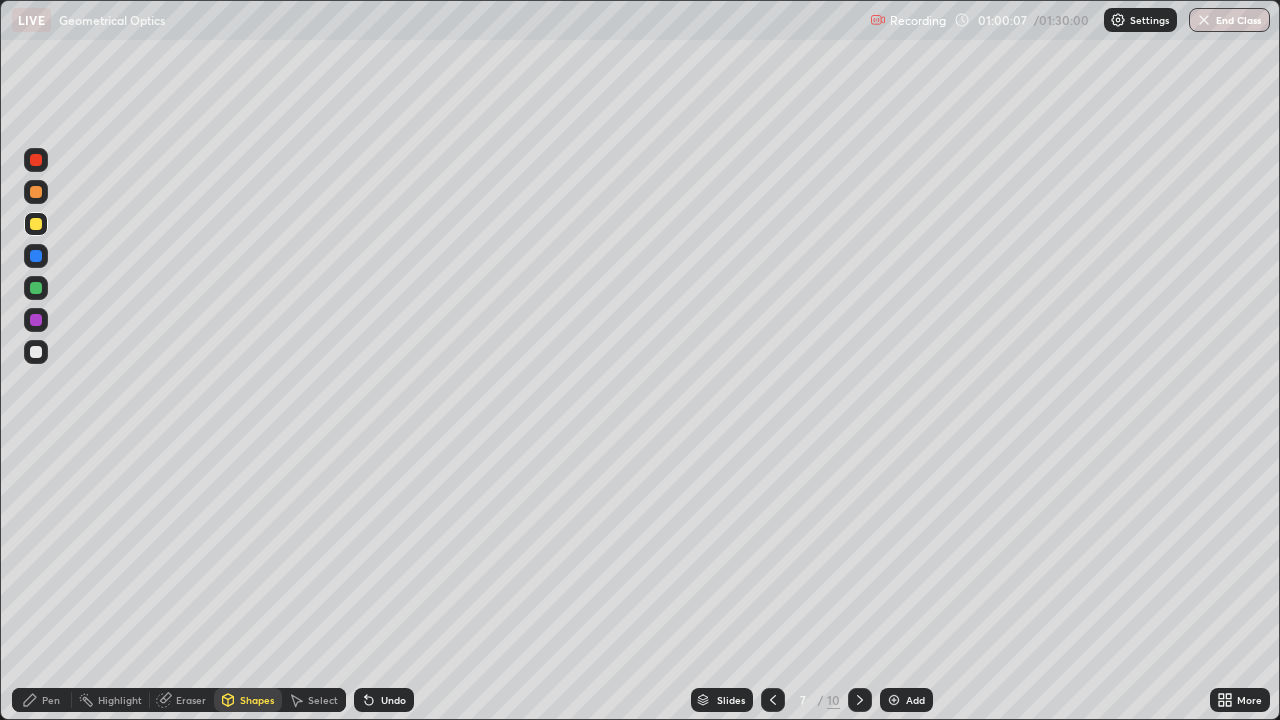 click on "Pen" at bounding box center [51, 700] 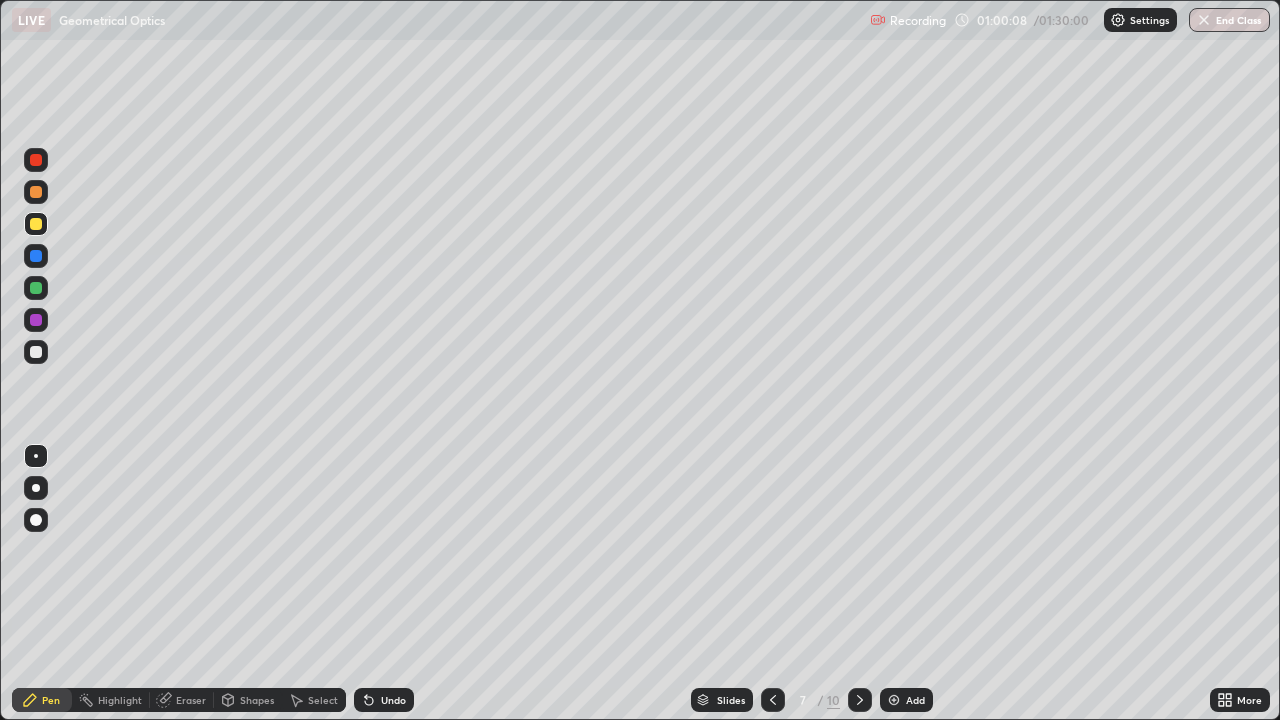 click at bounding box center [36, 256] 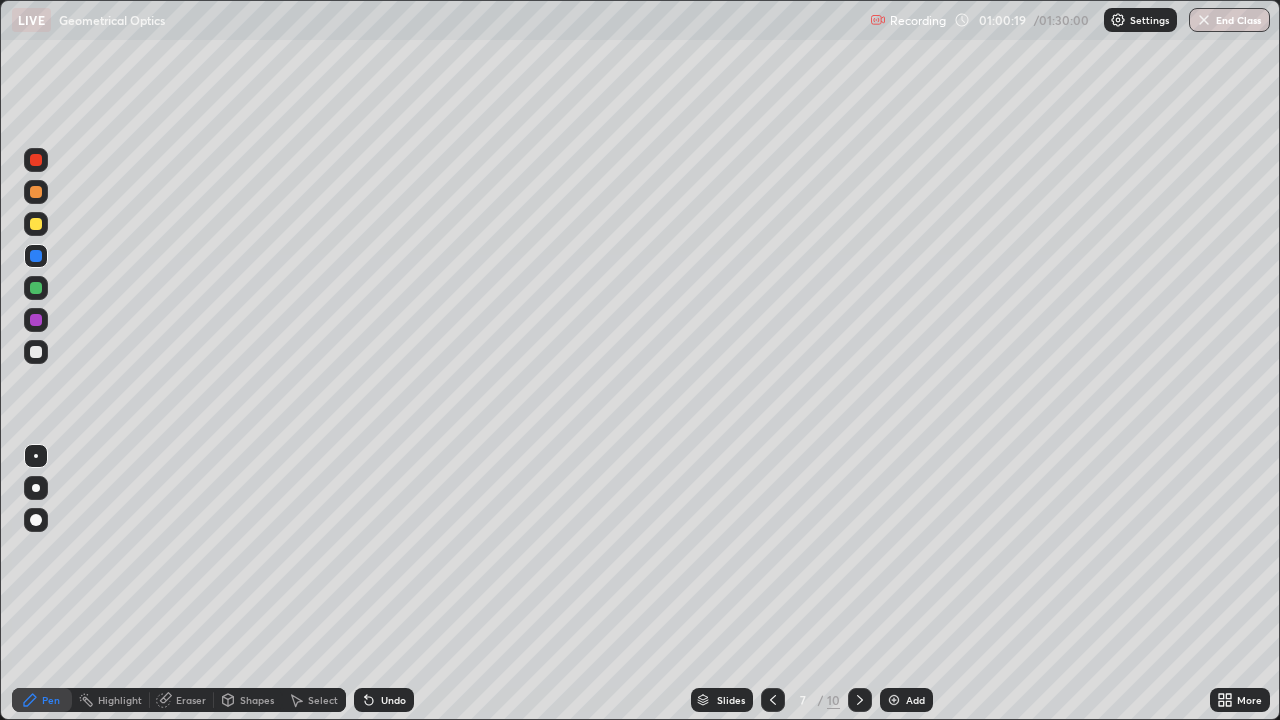 click at bounding box center (36, 192) 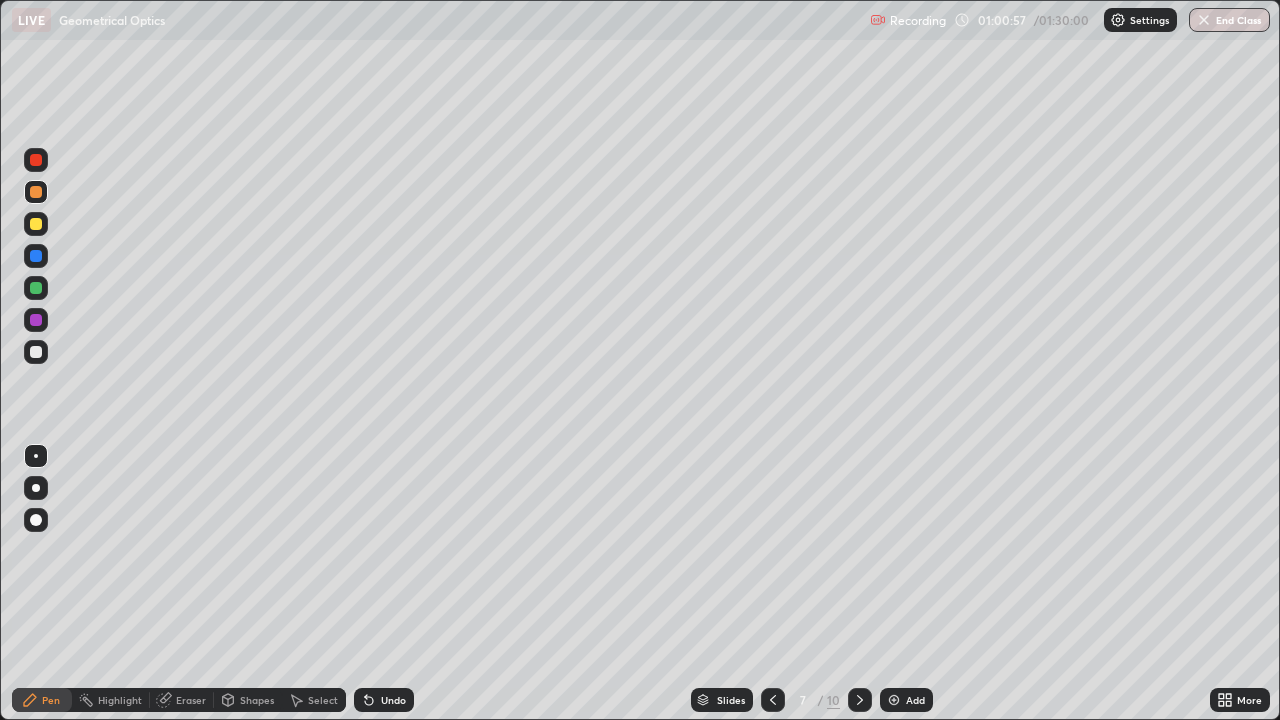 click at bounding box center [36, 256] 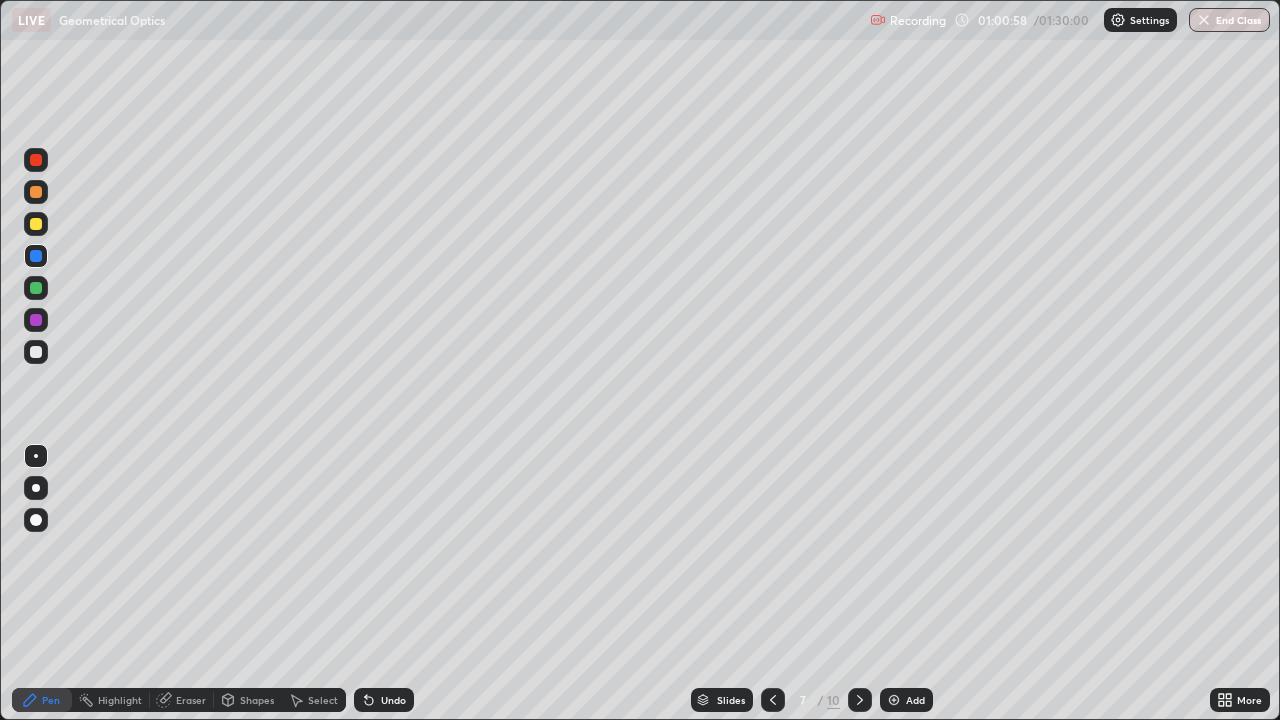 click on "Shapes" at bounding box center [257, 700] 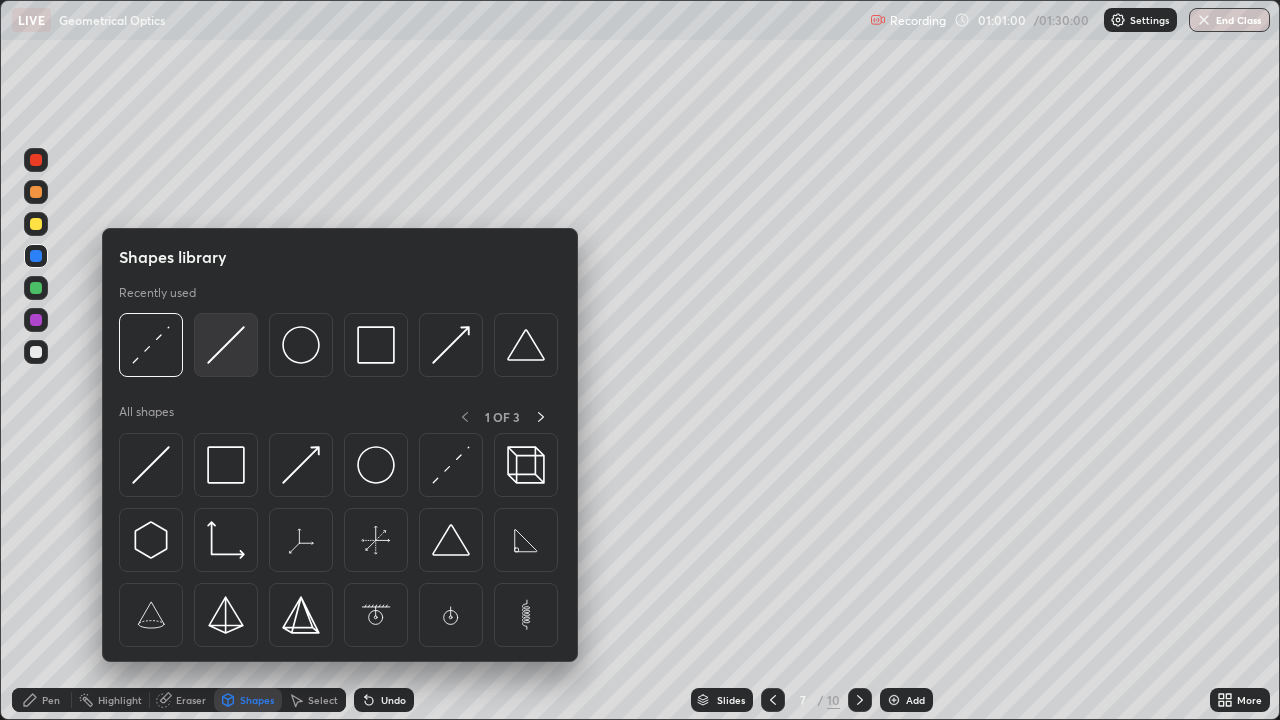 click at bounding box center [226, 345] 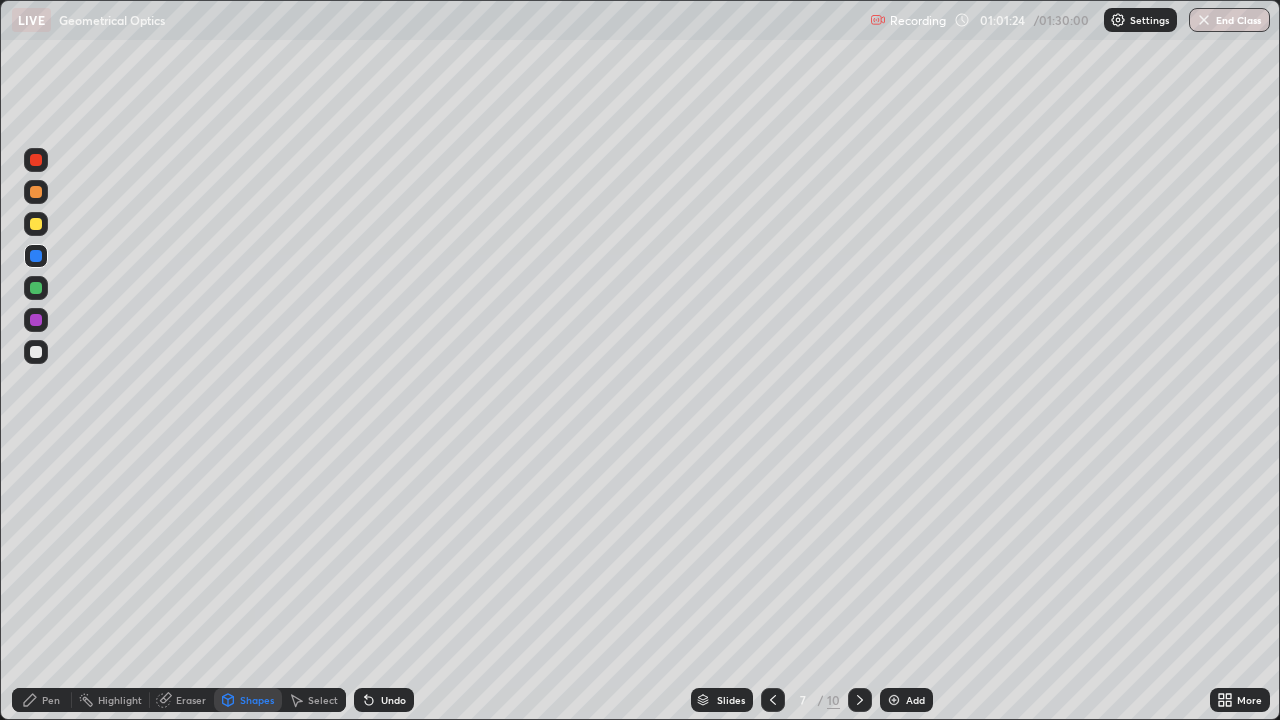 click on "Undo" at bounding box center [393, 700] 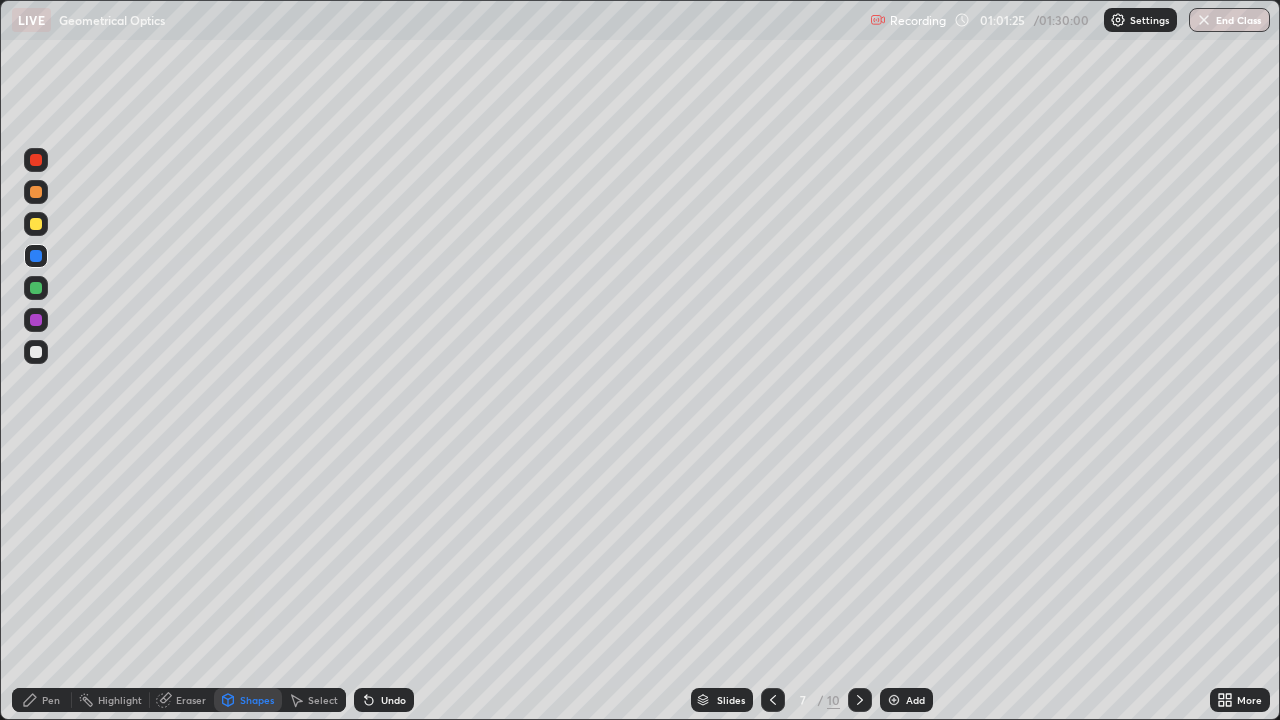 click 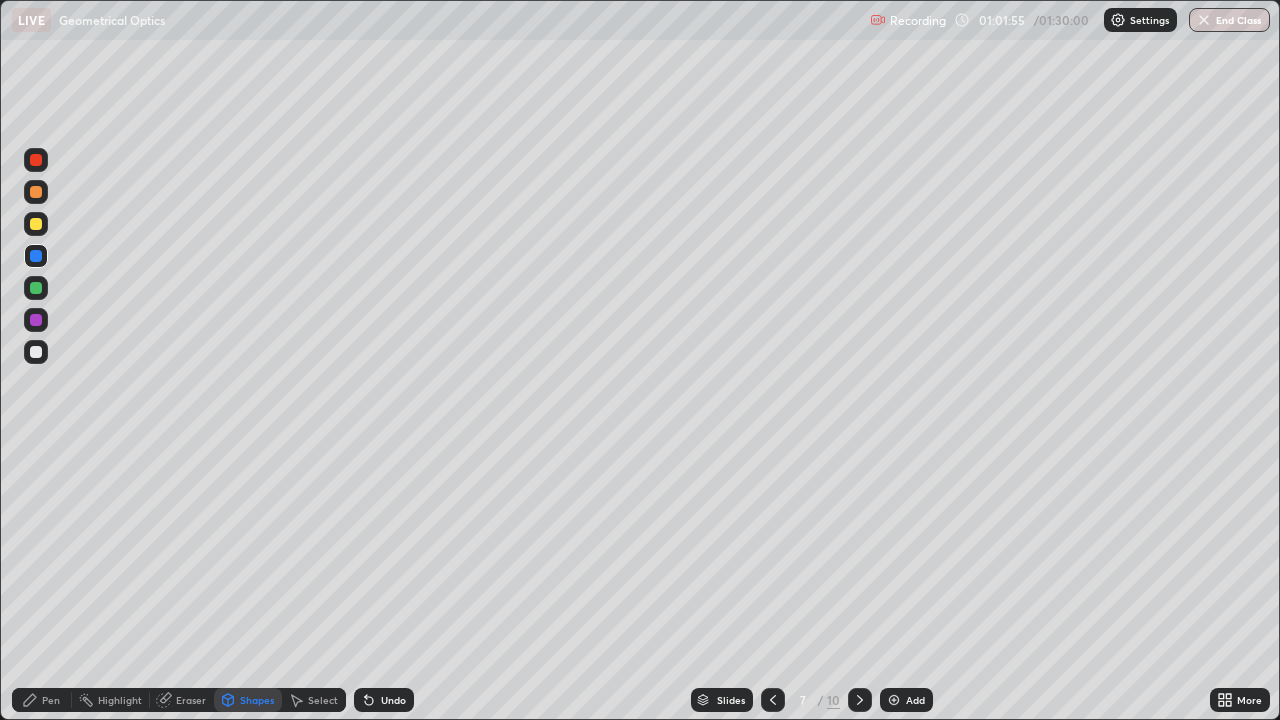click at bounding box center [36, 224] 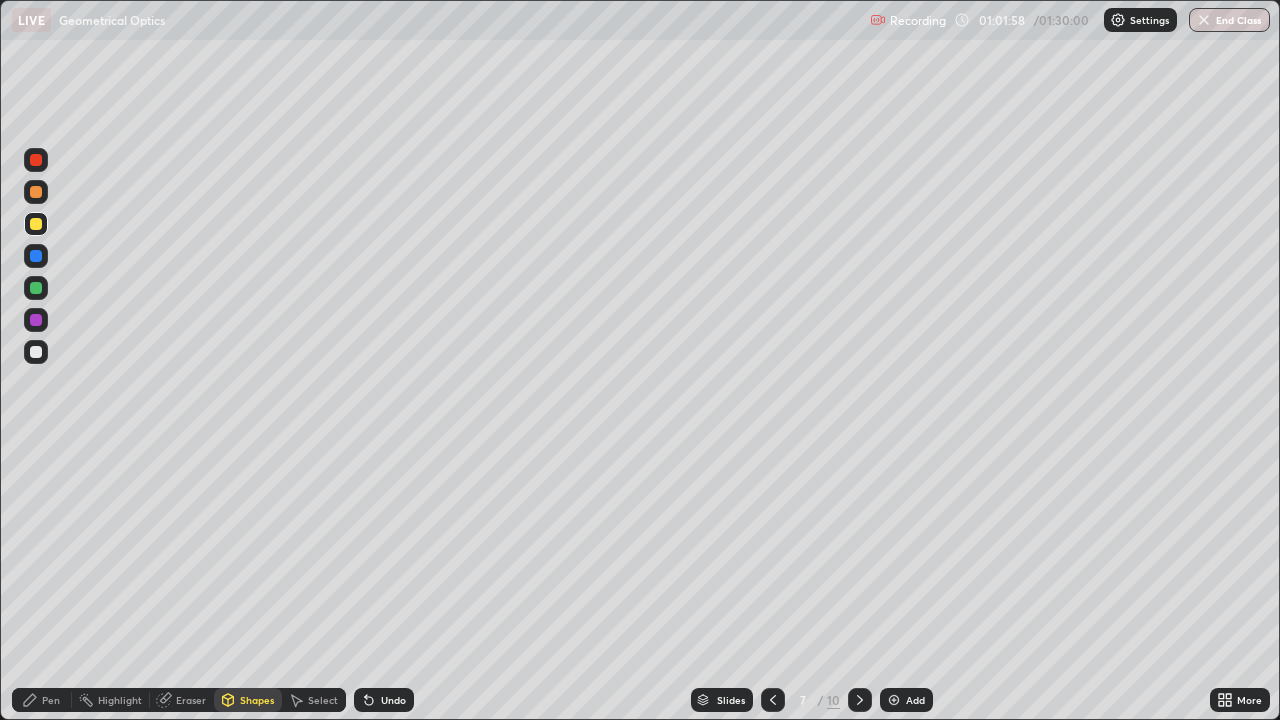 click on "Pen" at bounding box center [51, 700] 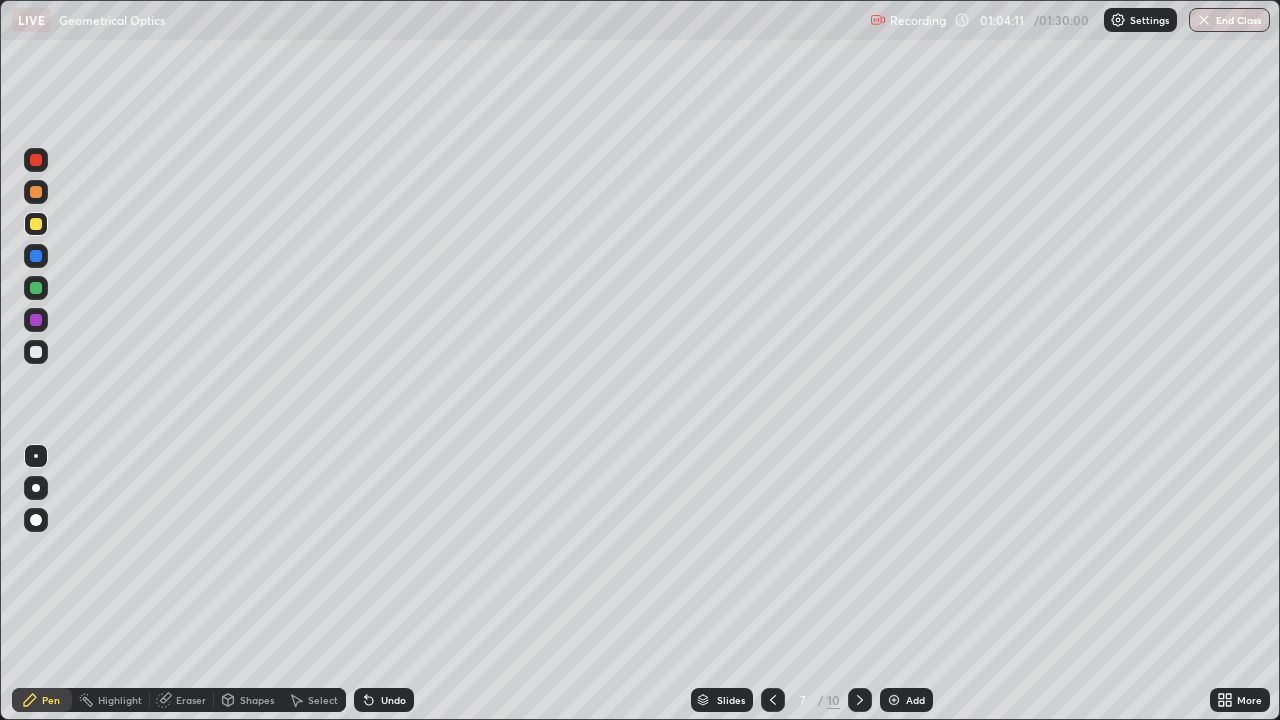 click 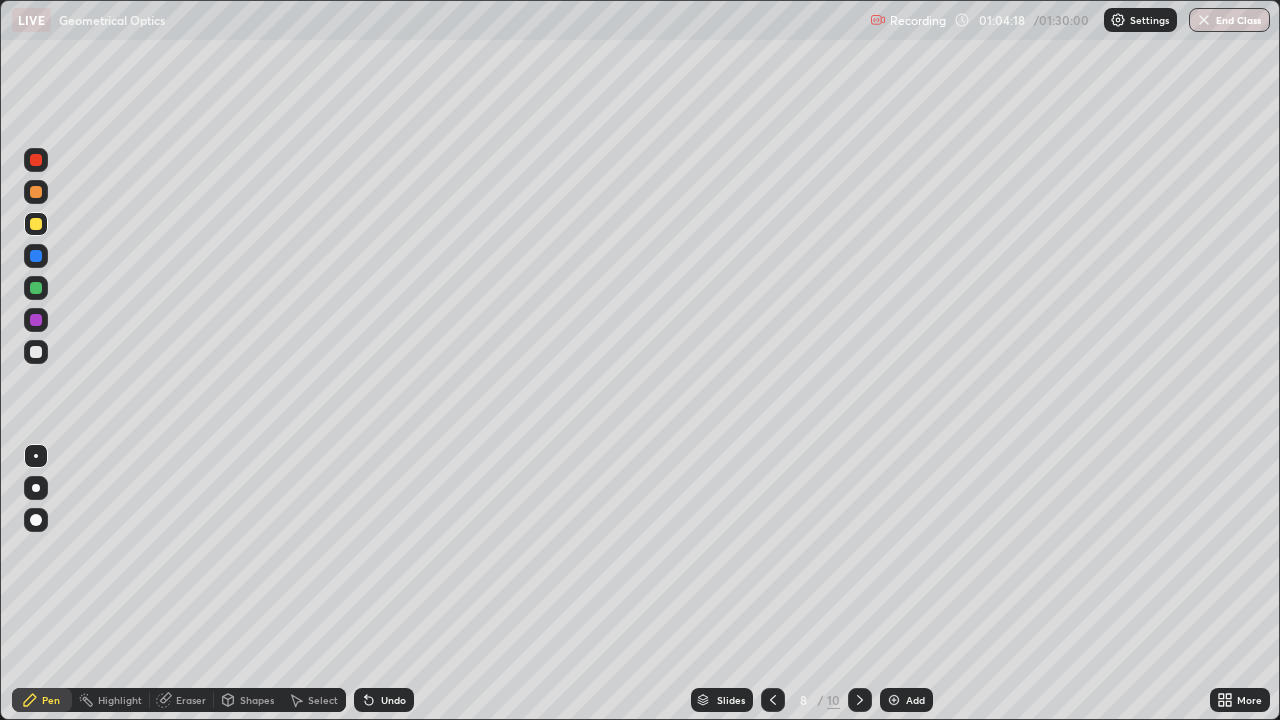 click at bounding box center [36, 224] 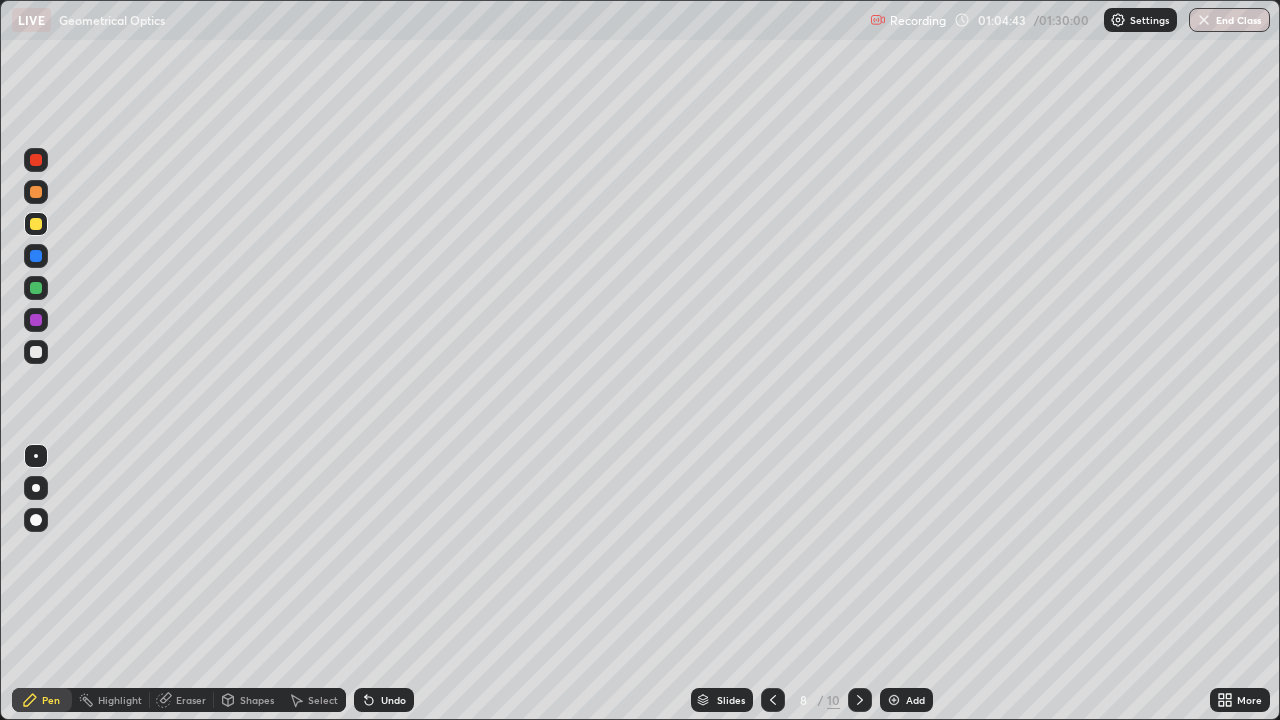 click on "Shapes" at bounding box center [257, 700] 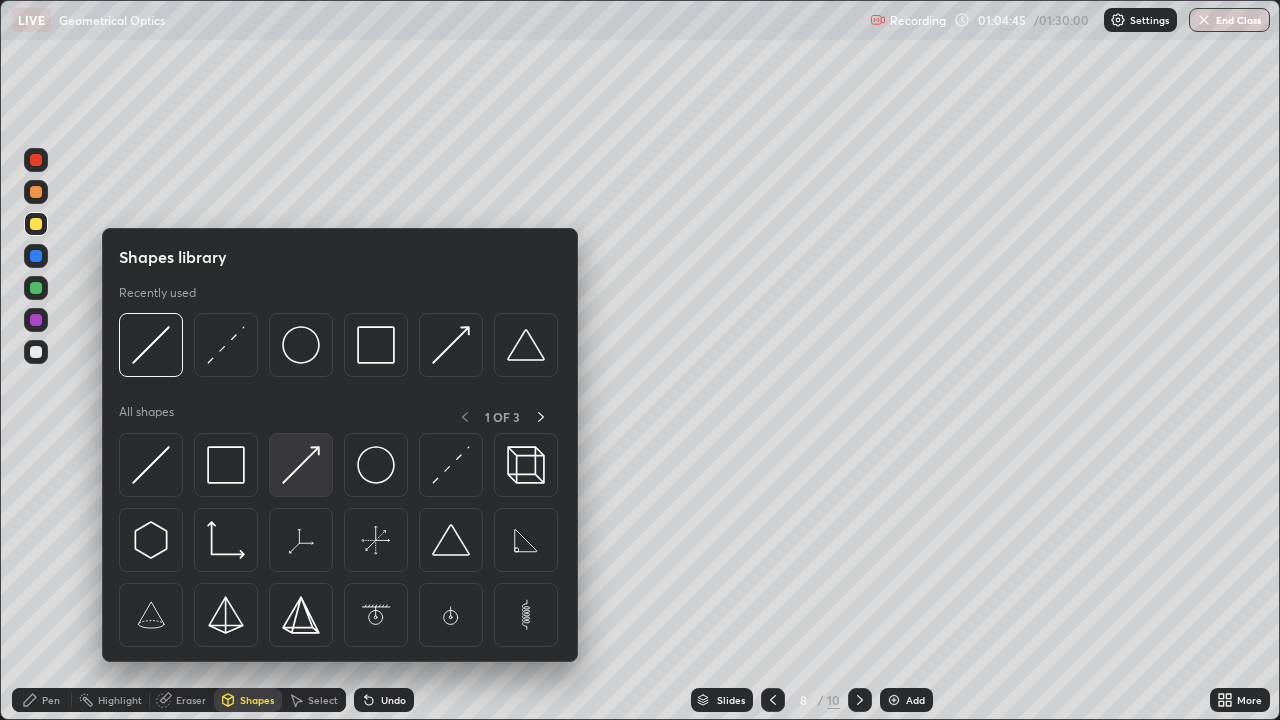 click at bounding box center (301, 465) 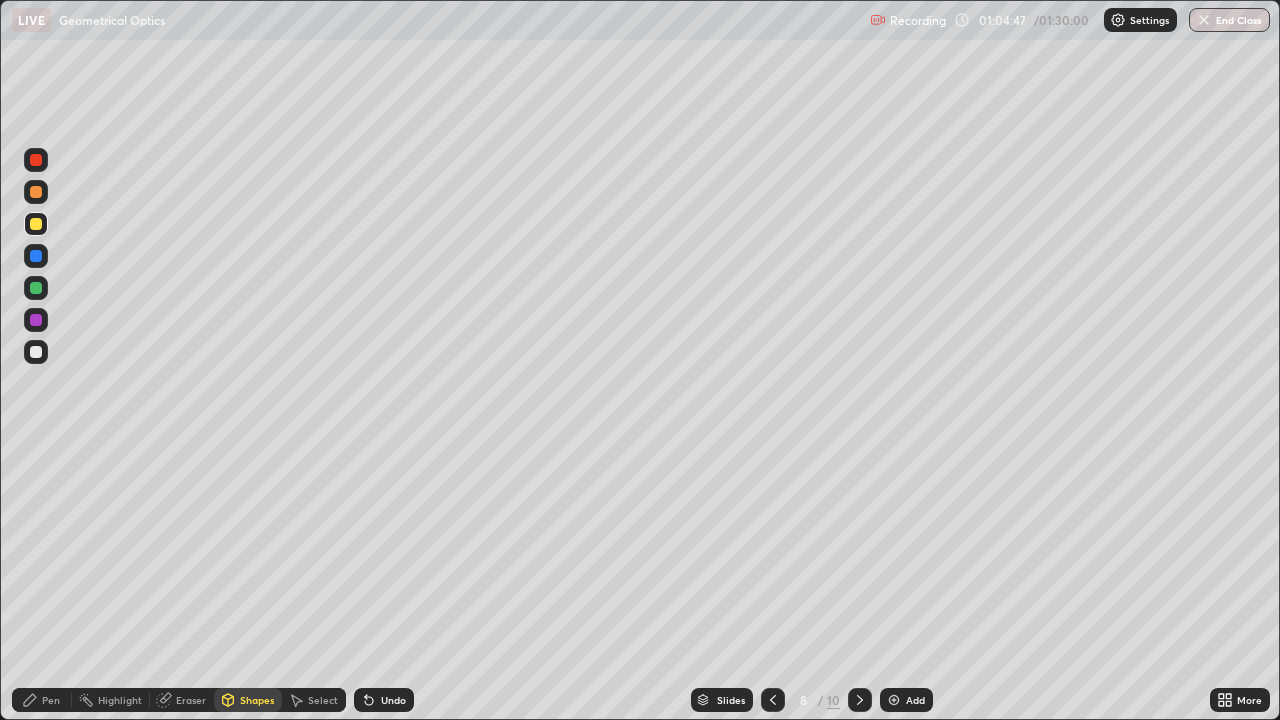 click at bounding box center [36, 352] 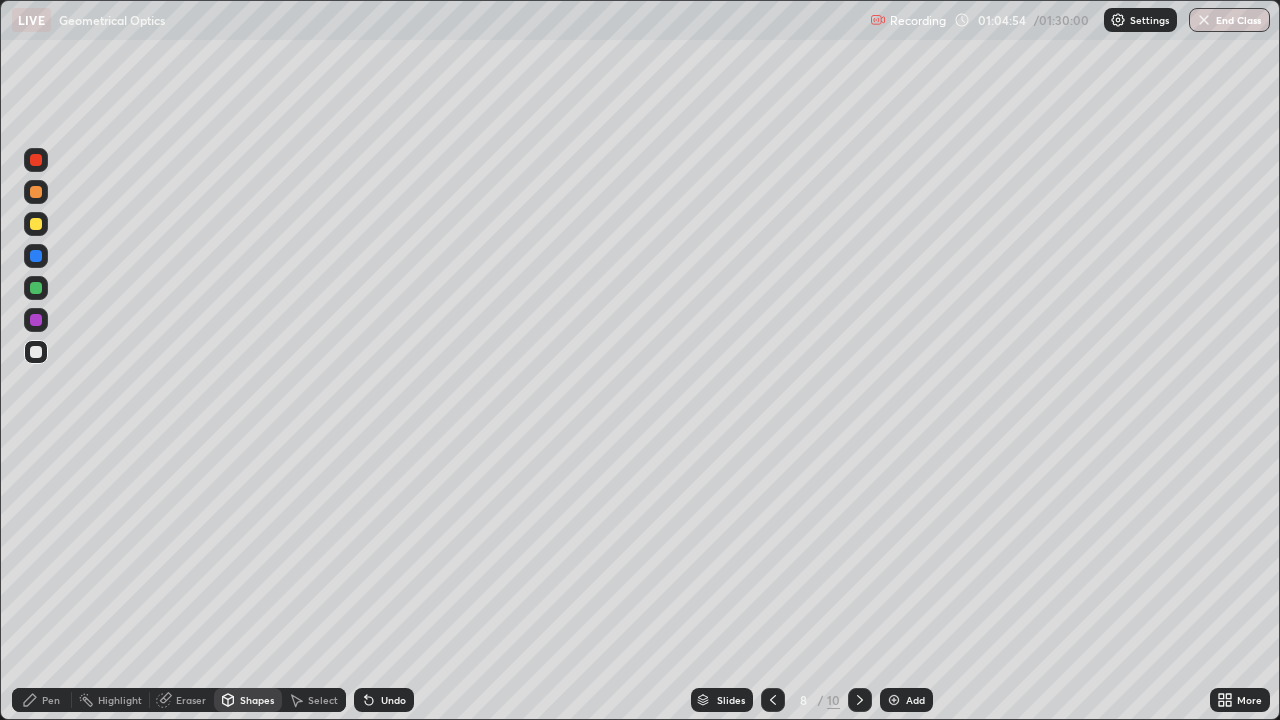 click on "Shapes" at bounding box center (248, 700) 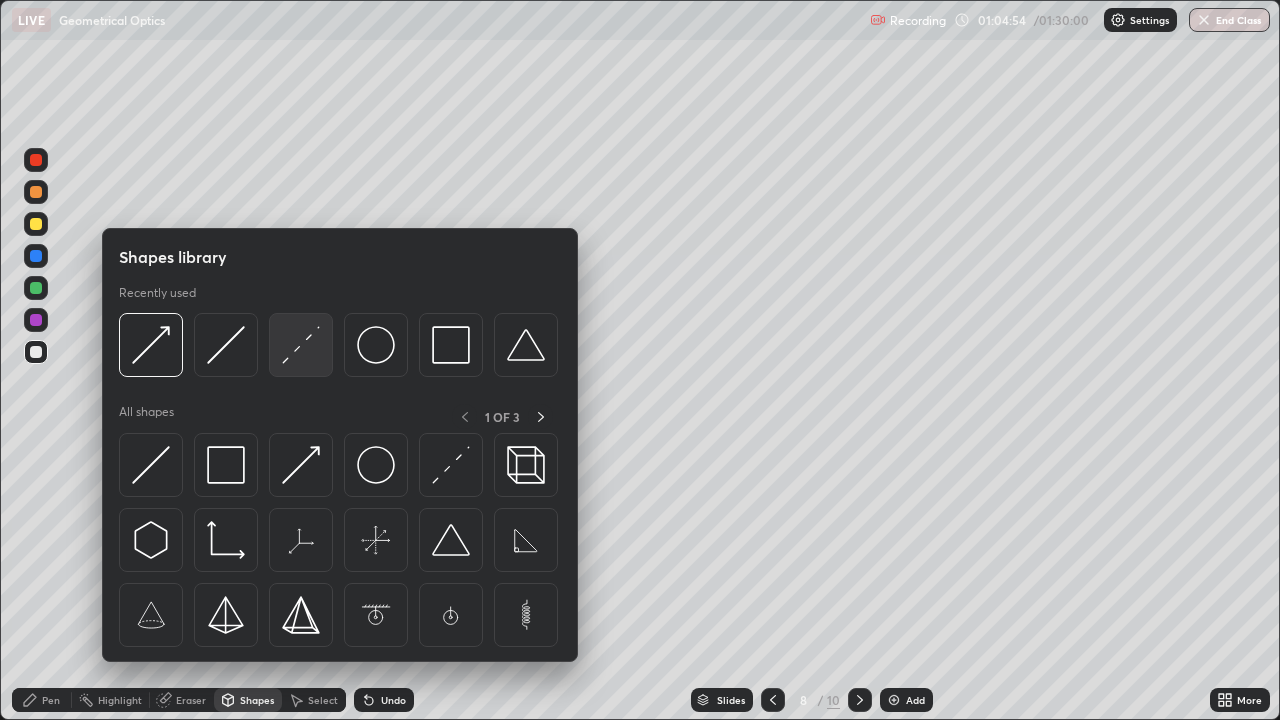 click at bounding box center [301, 345] 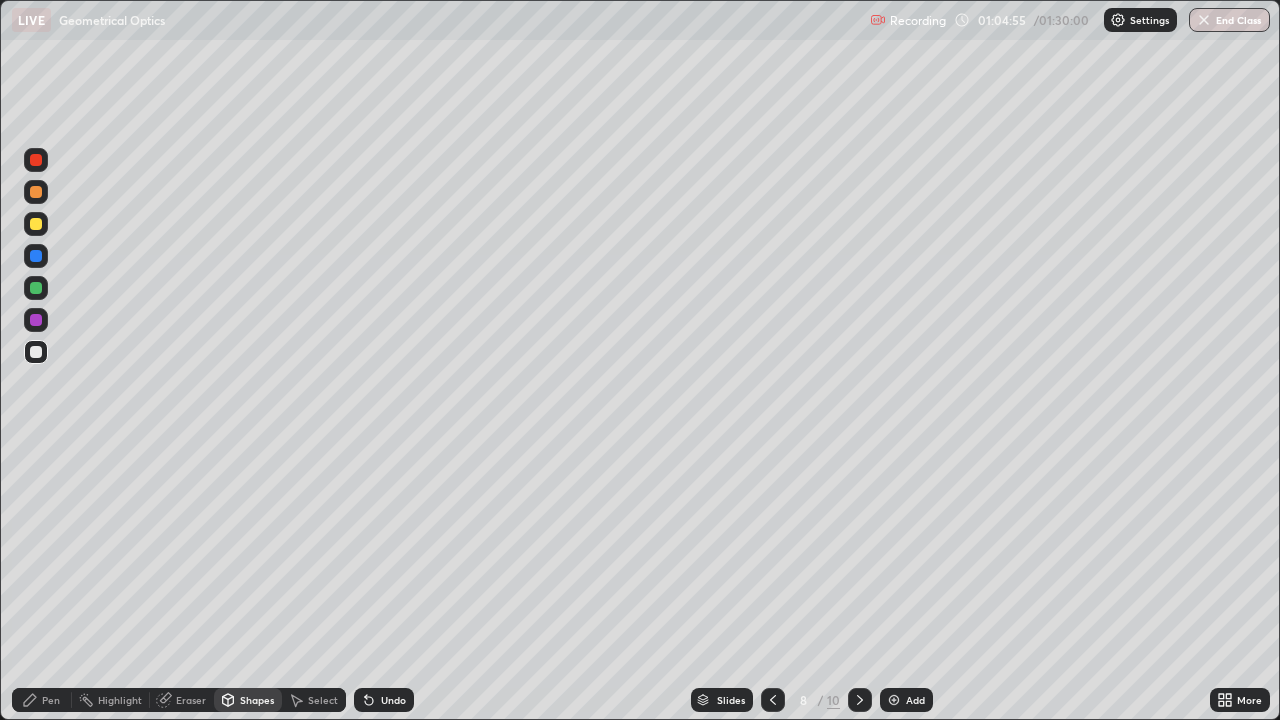 click at bounding box center [36, 224] 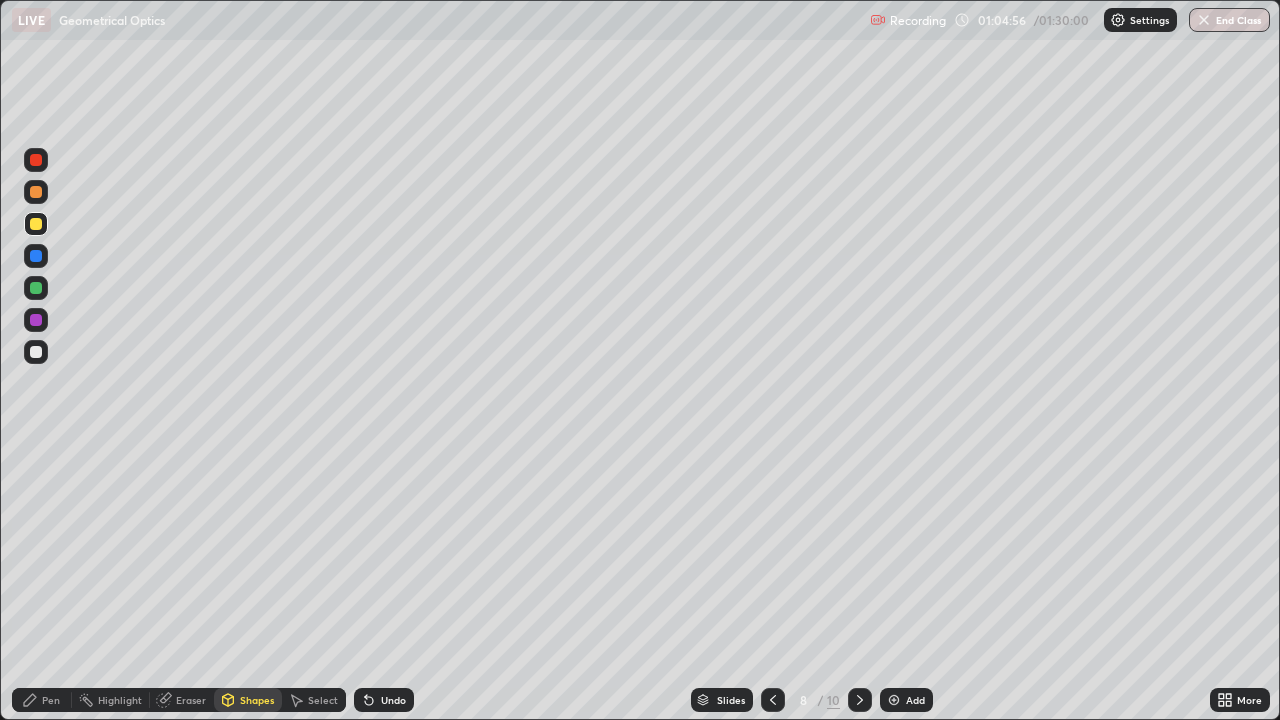 click on "Shapes" at bounding box center [257, 700] 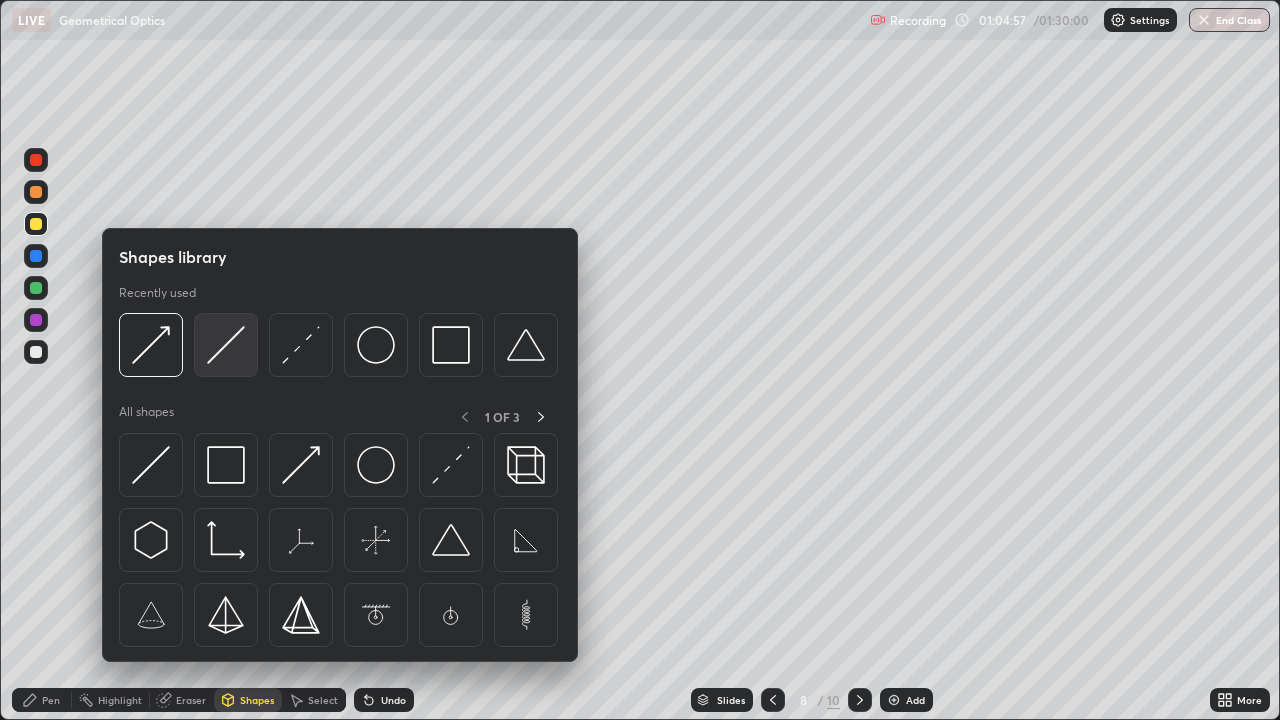 click at bounding box center (226, 345) 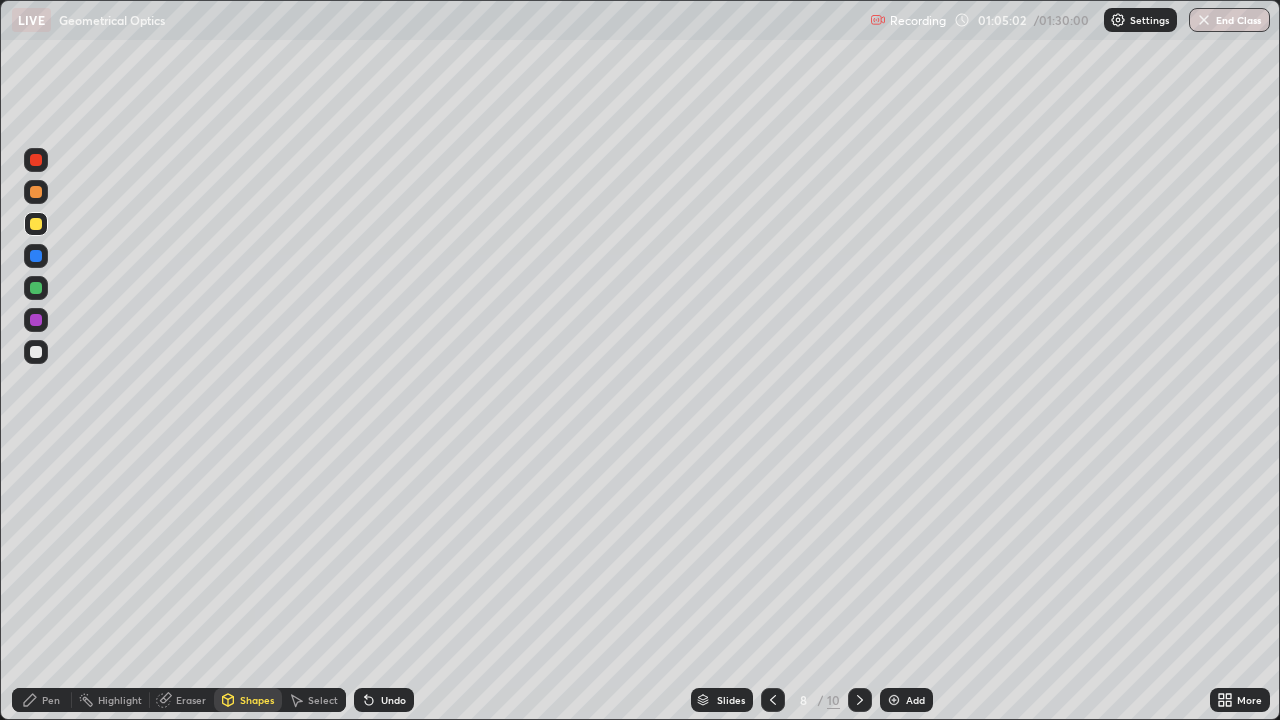 click on "Shapes" at bounding box center [257, 700] 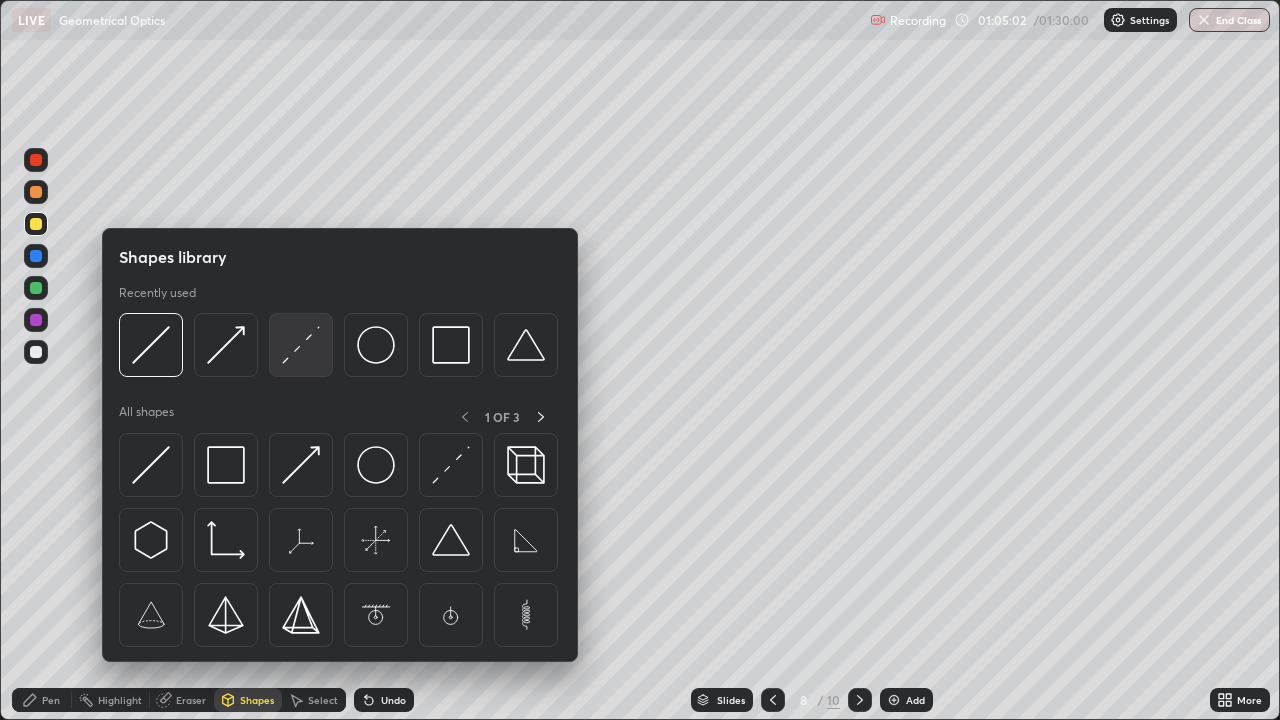 click at bounding box center (301, 345) 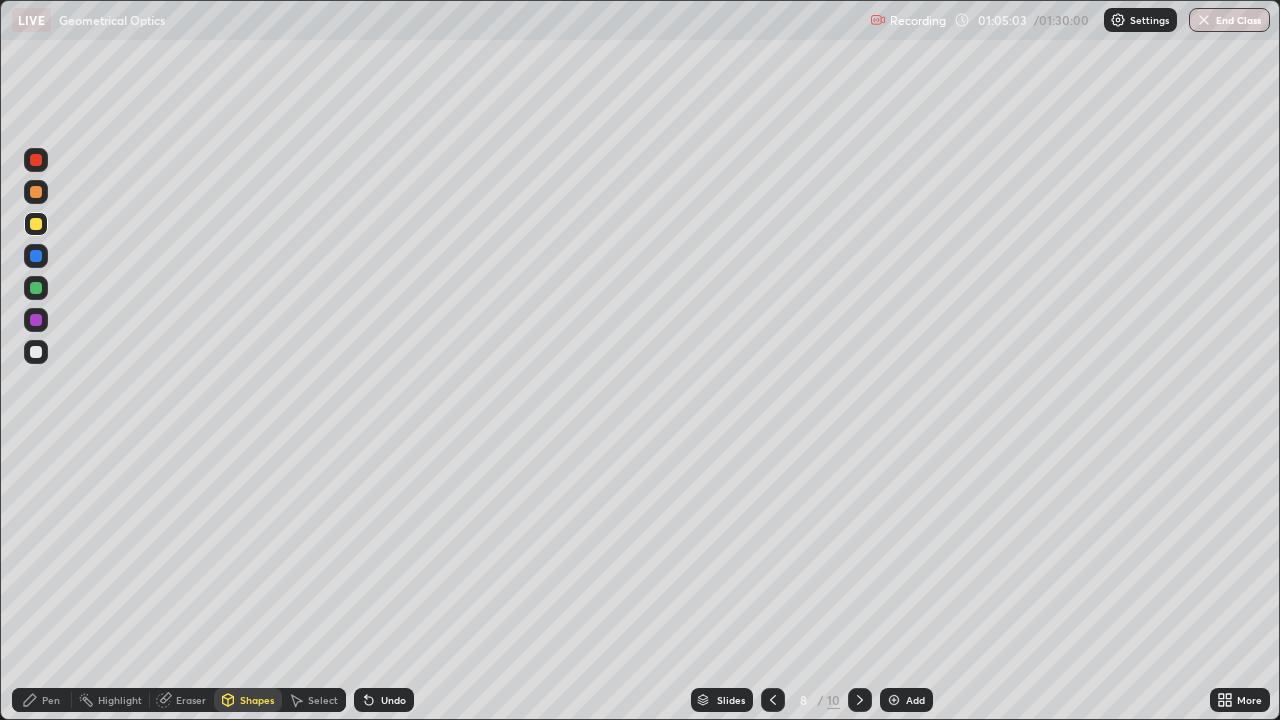 click at bounding box center (36, 352) 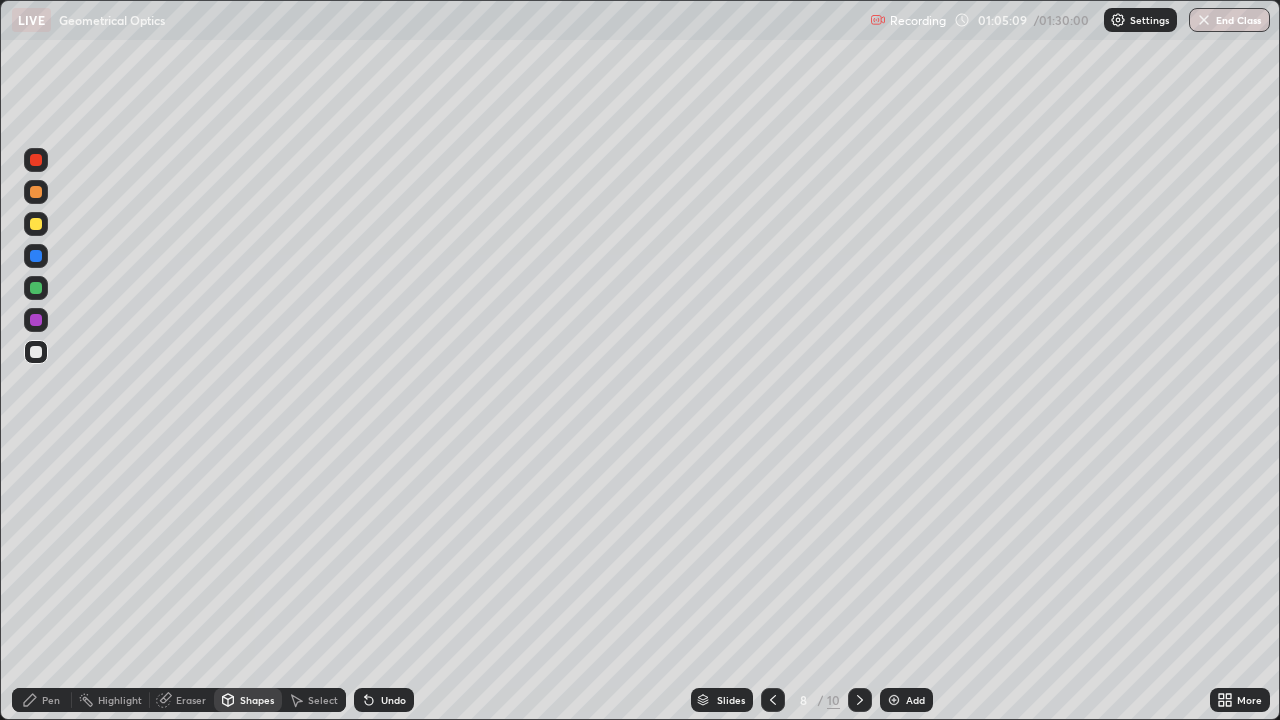 click on "Pen" at bounding box center [51, 700] 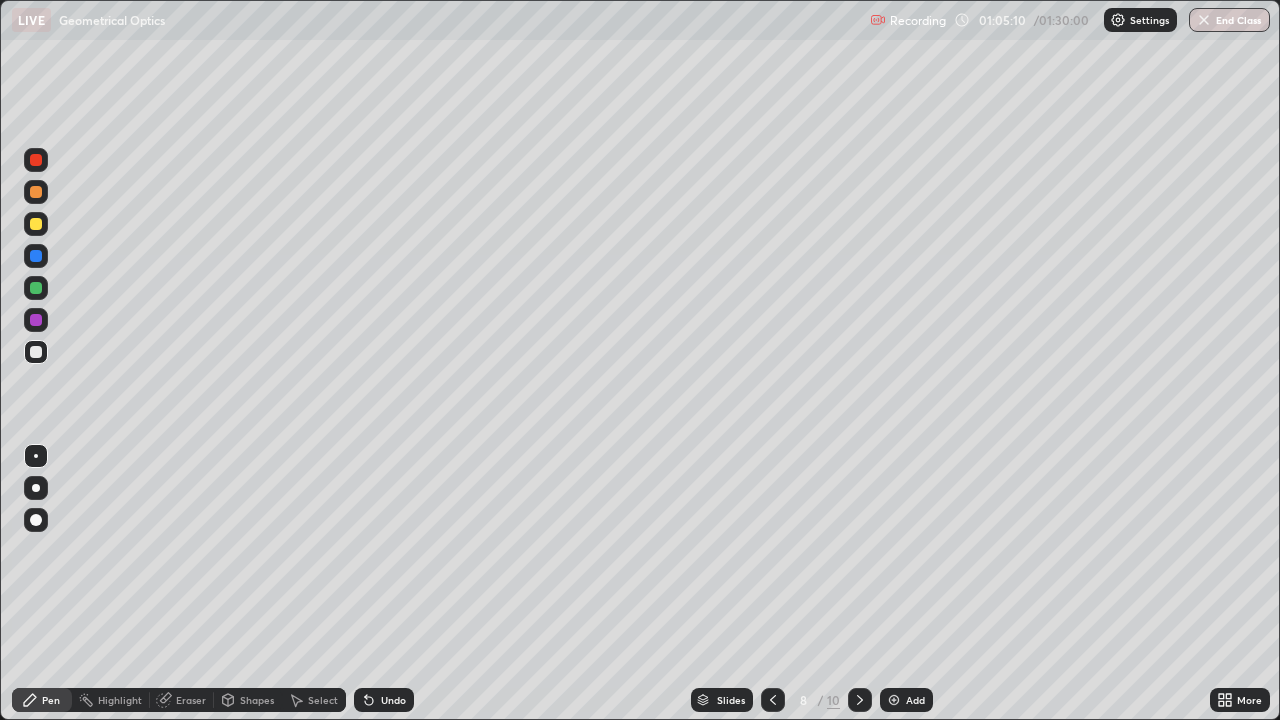 click at bounding box center [36, 256] 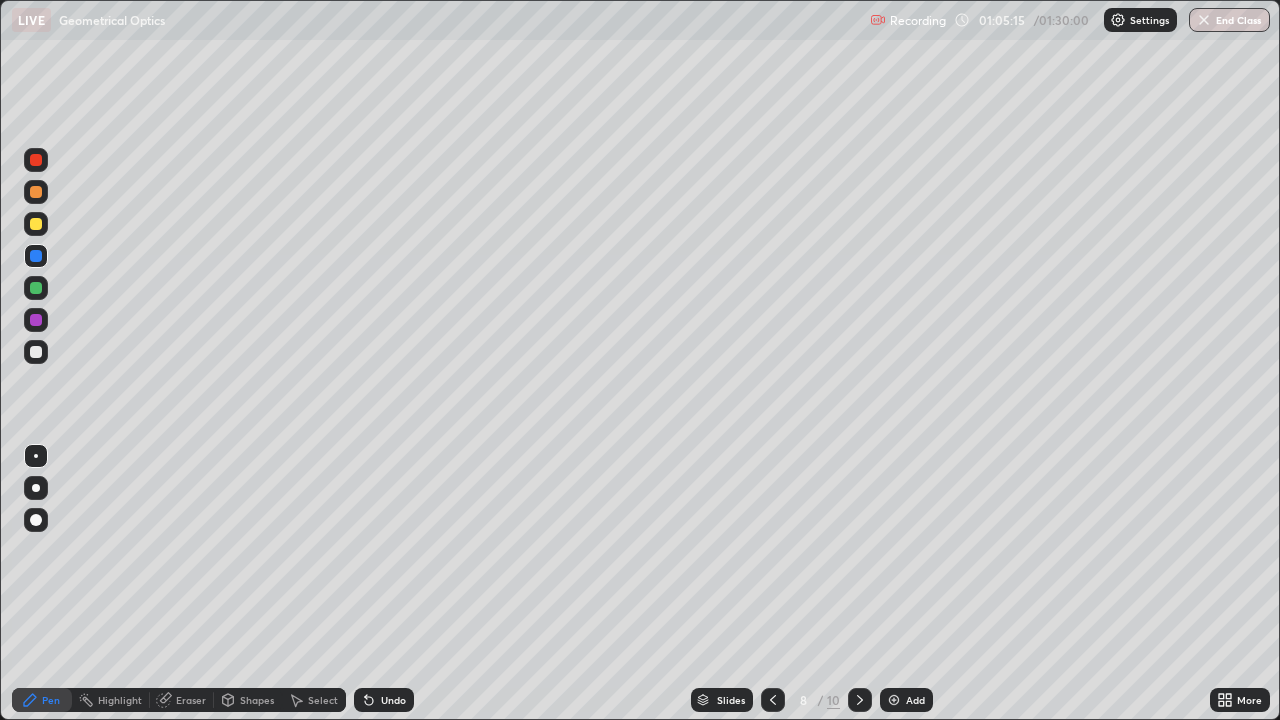 click on "Shapes" at bounding box center [257, 700] 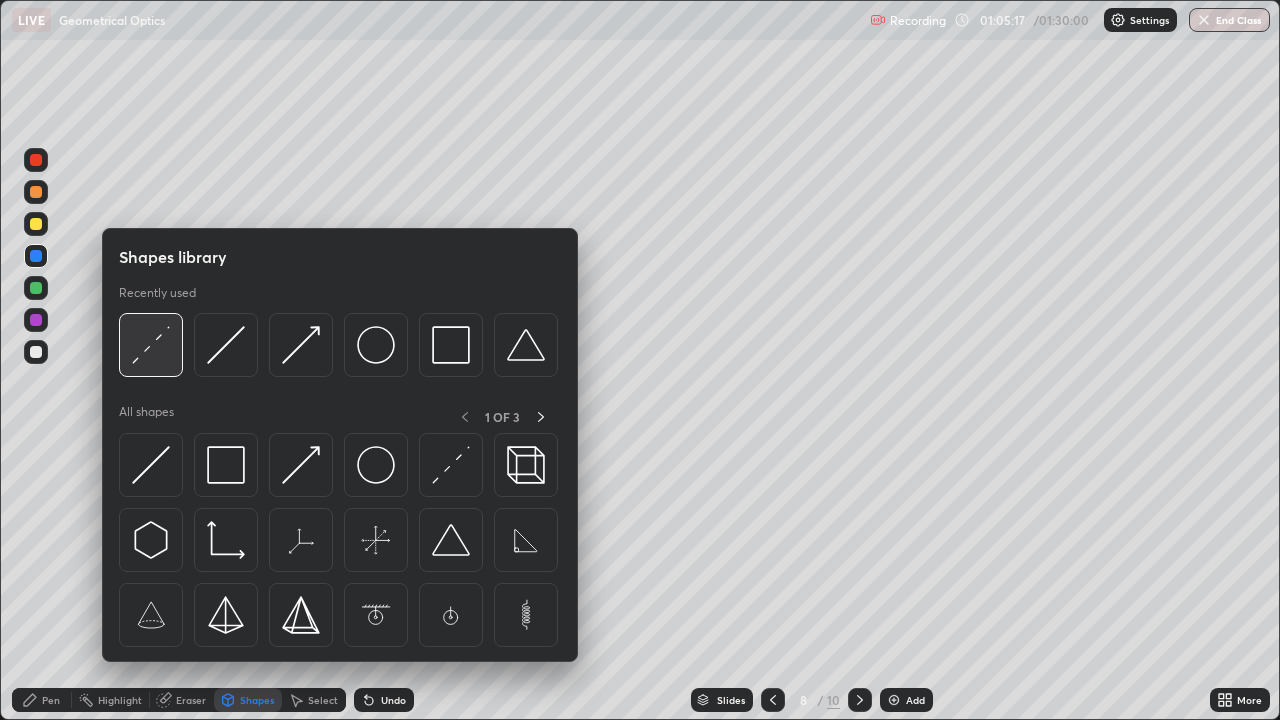 click at bounding box center [151, 345] 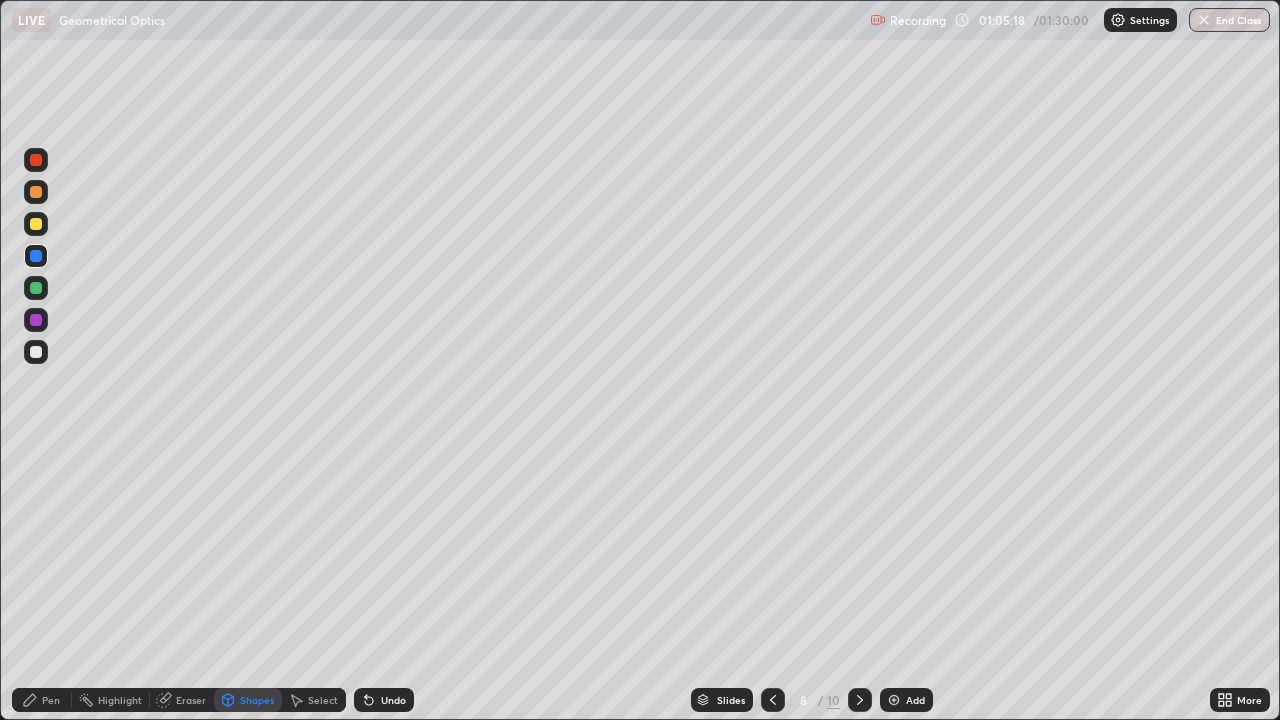 click at bounding box center (36, 224) 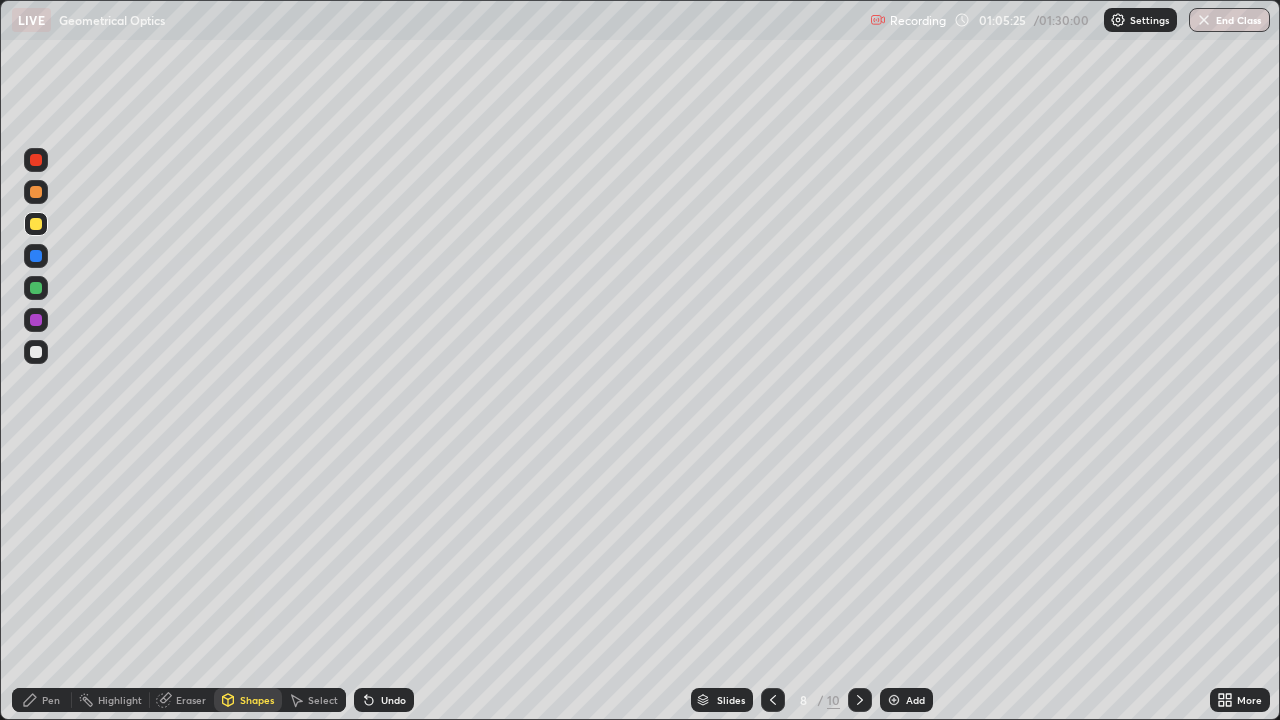 click on "Shapes" at bounding box center (257, 700) 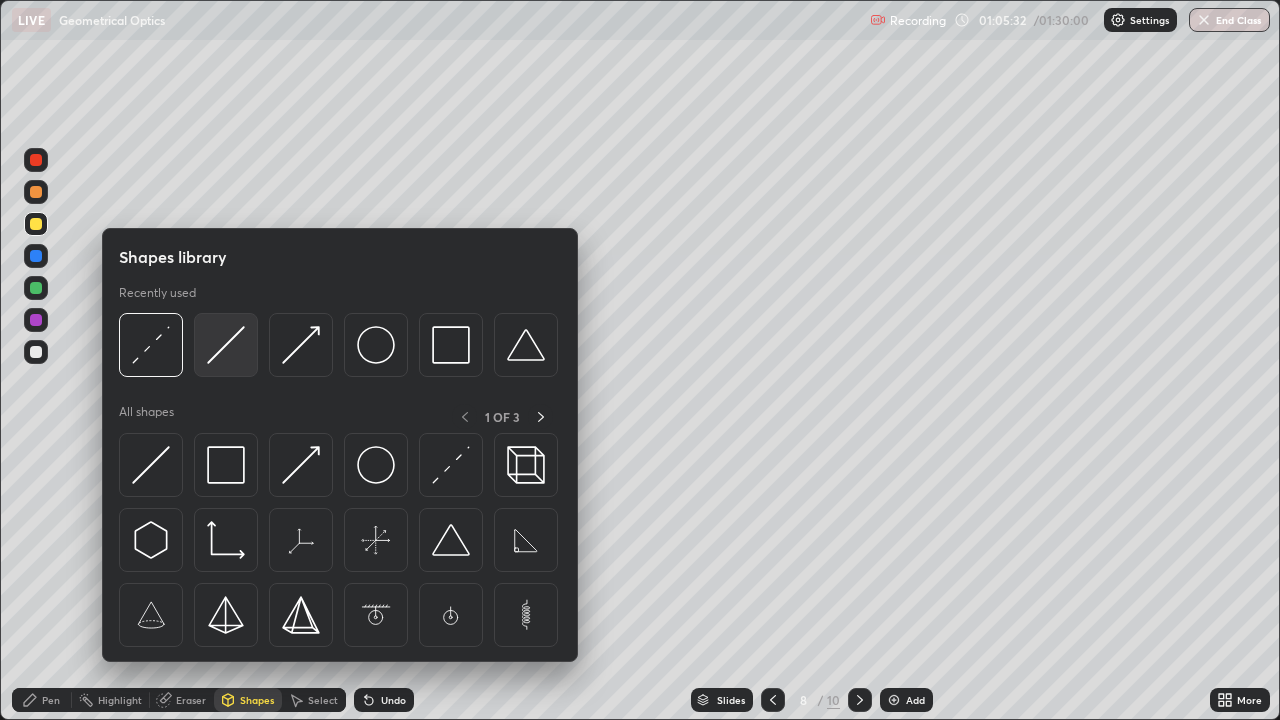 click at bounding box center (226, 345) 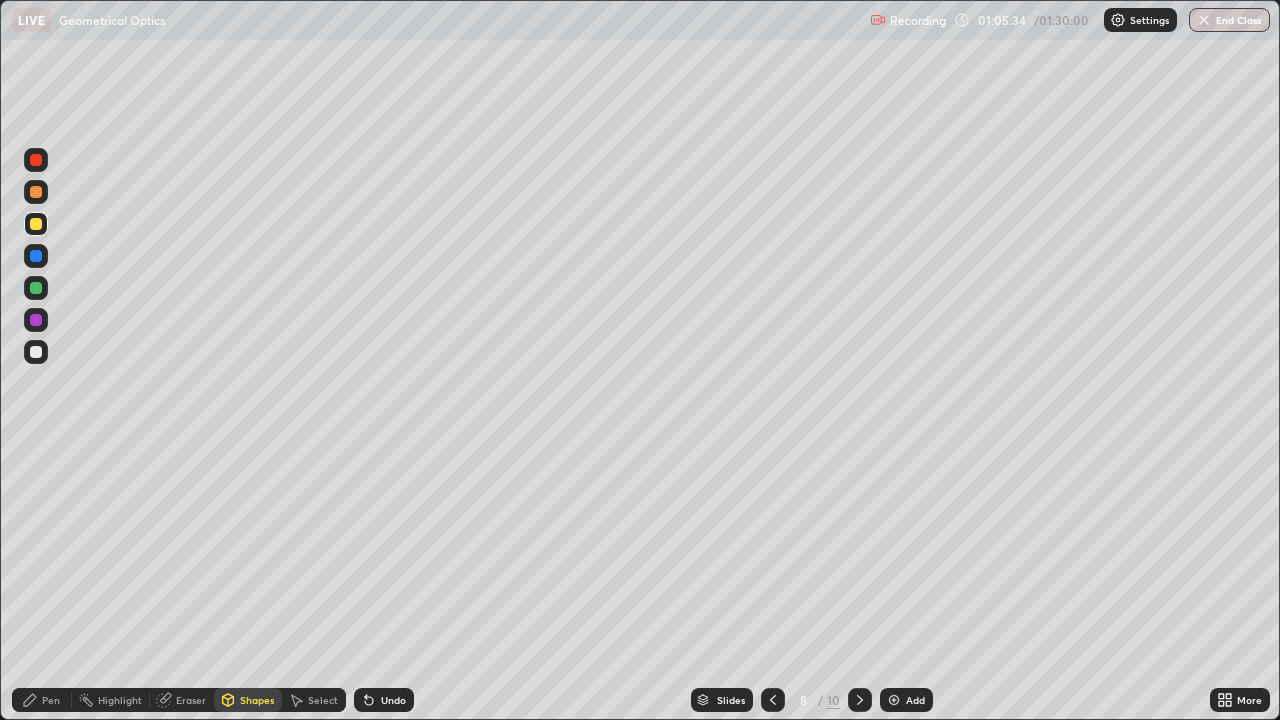 click at bounding box center [36, 224] 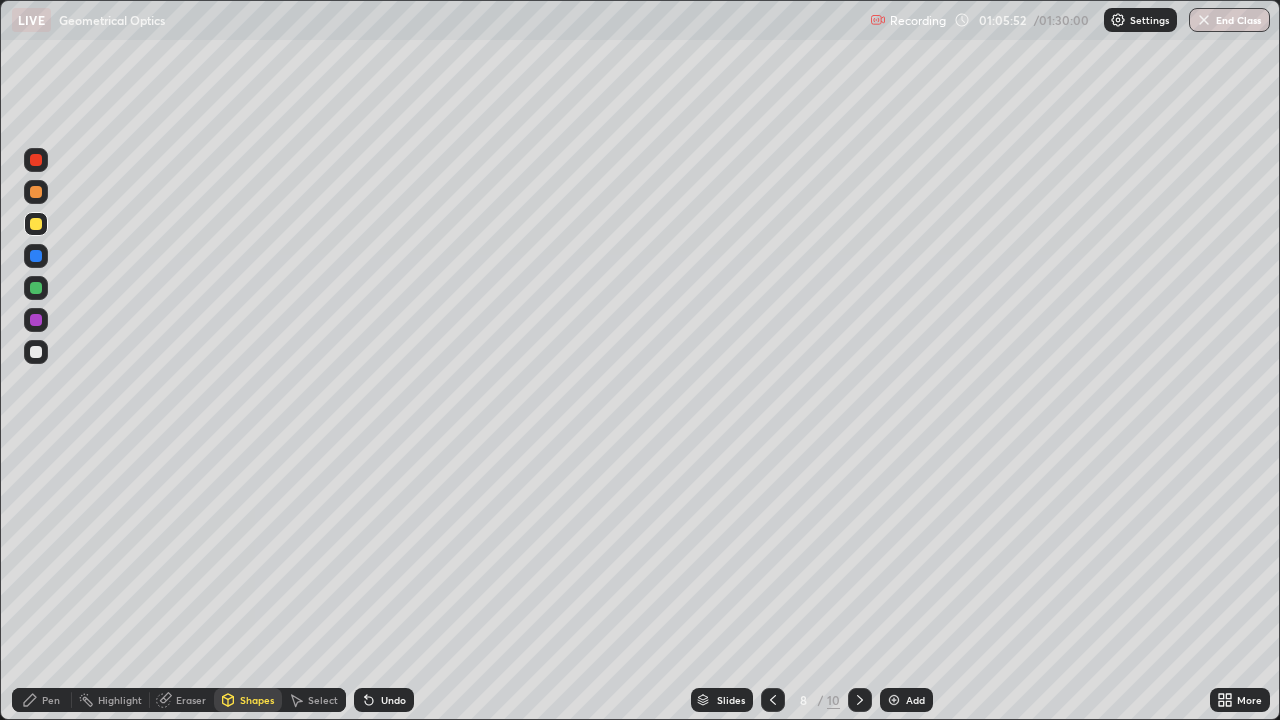 click on "Pen" at bounding box center [51, 700] 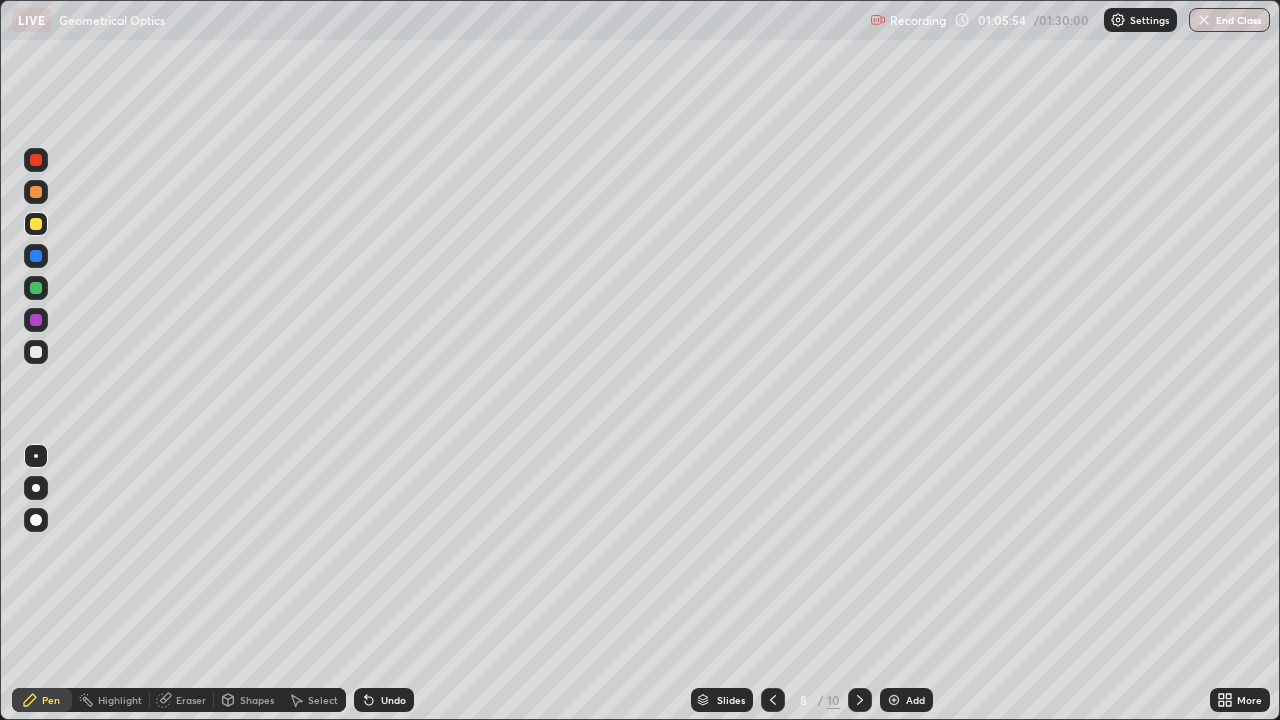 click at bounding box center [36, 256] 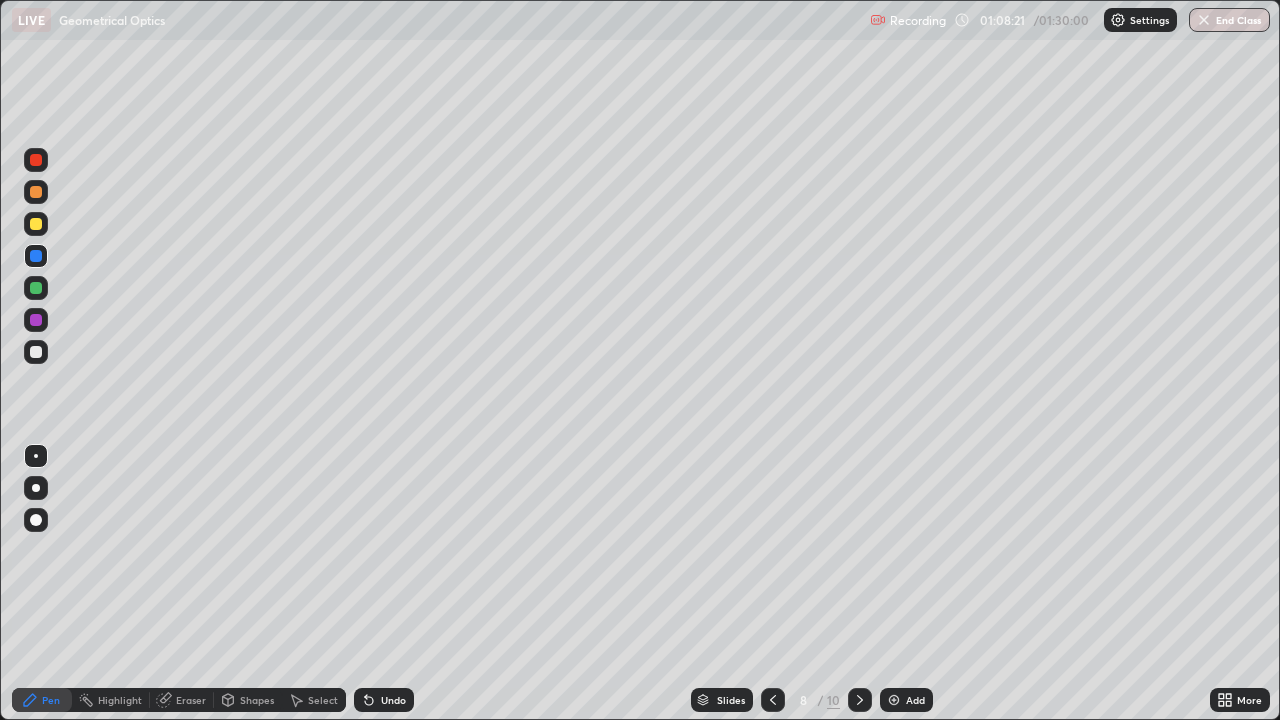 click at bounding box center (860, 700) 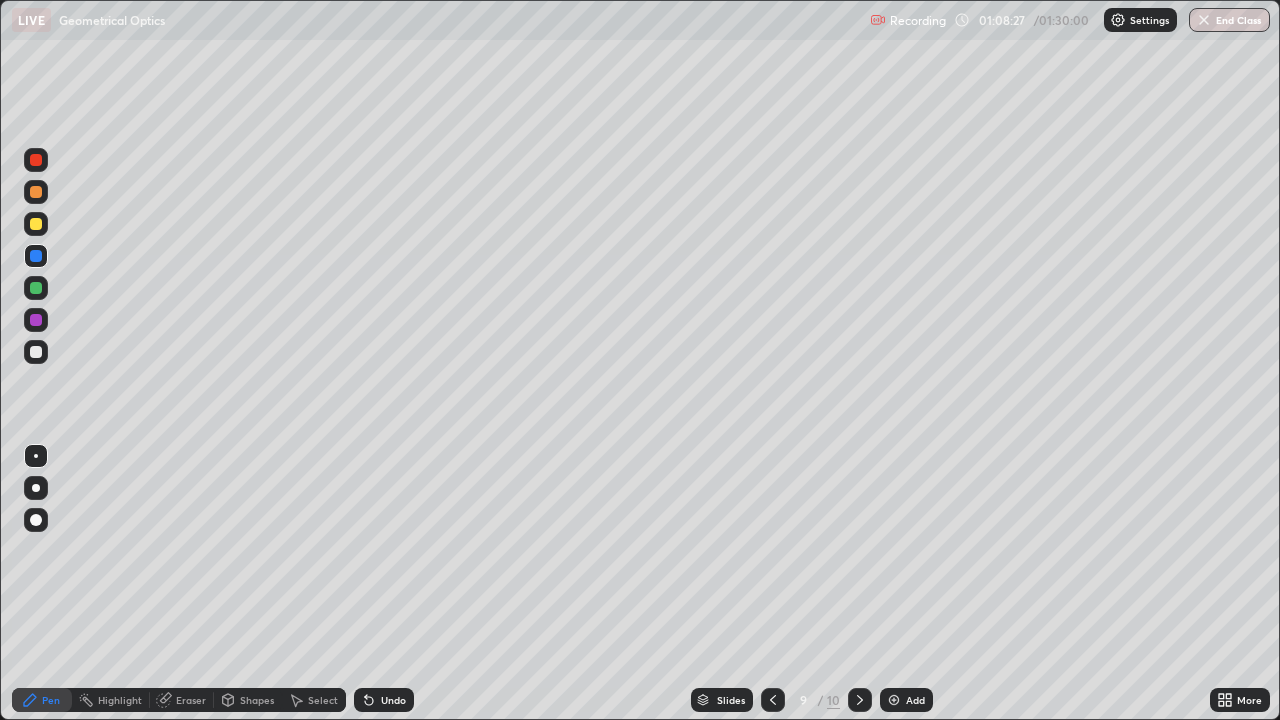 click at bounding box center (36, 224) 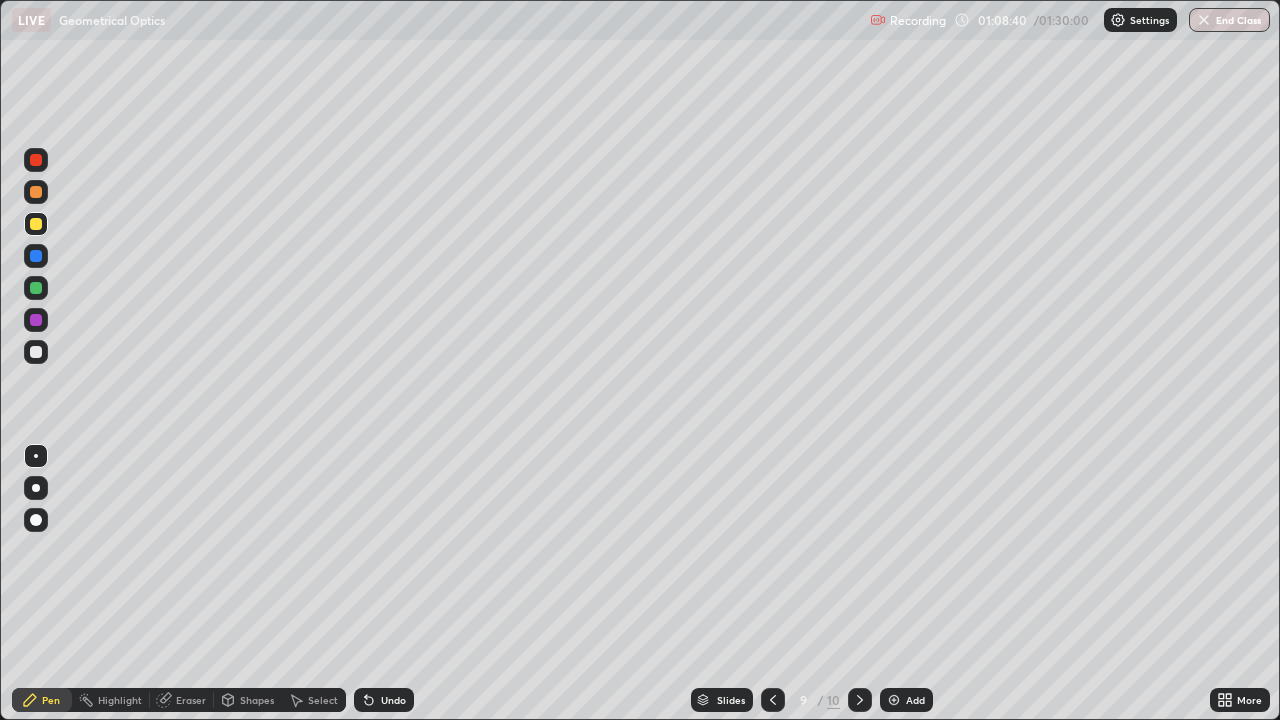 click on "Shapes" at bounding box center [257, 700] 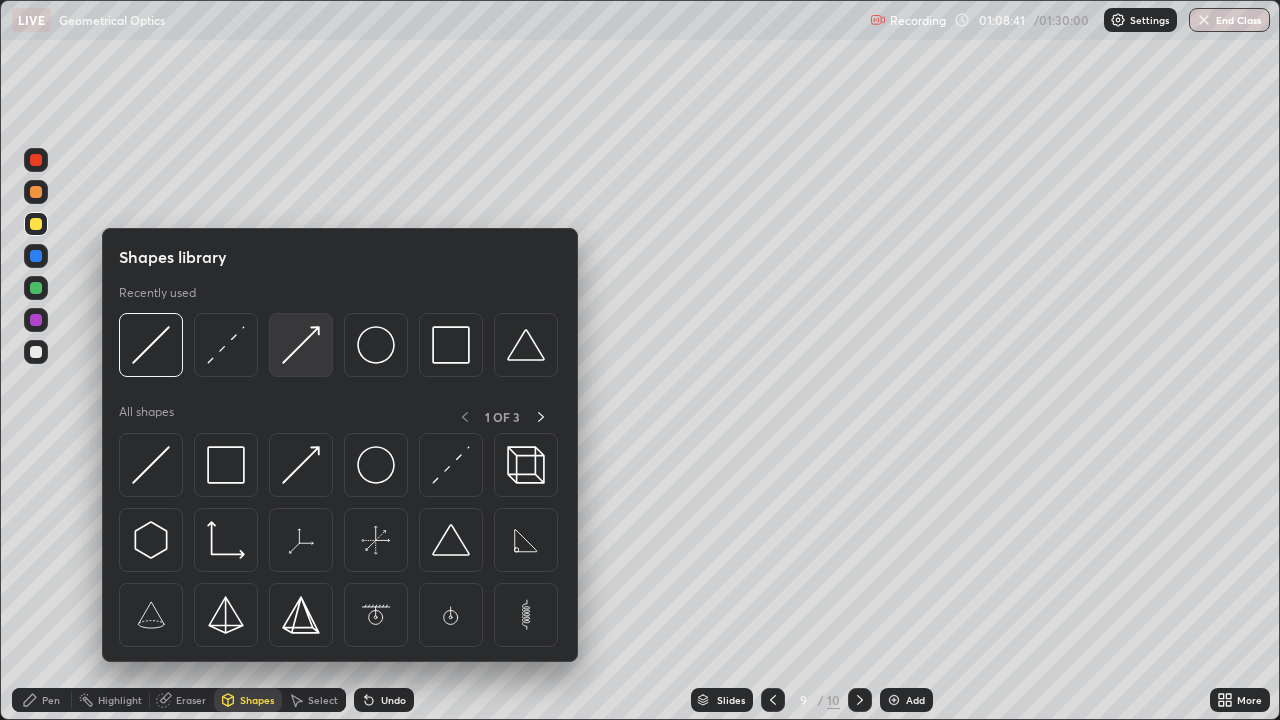 click at bounding box center (301, 345) 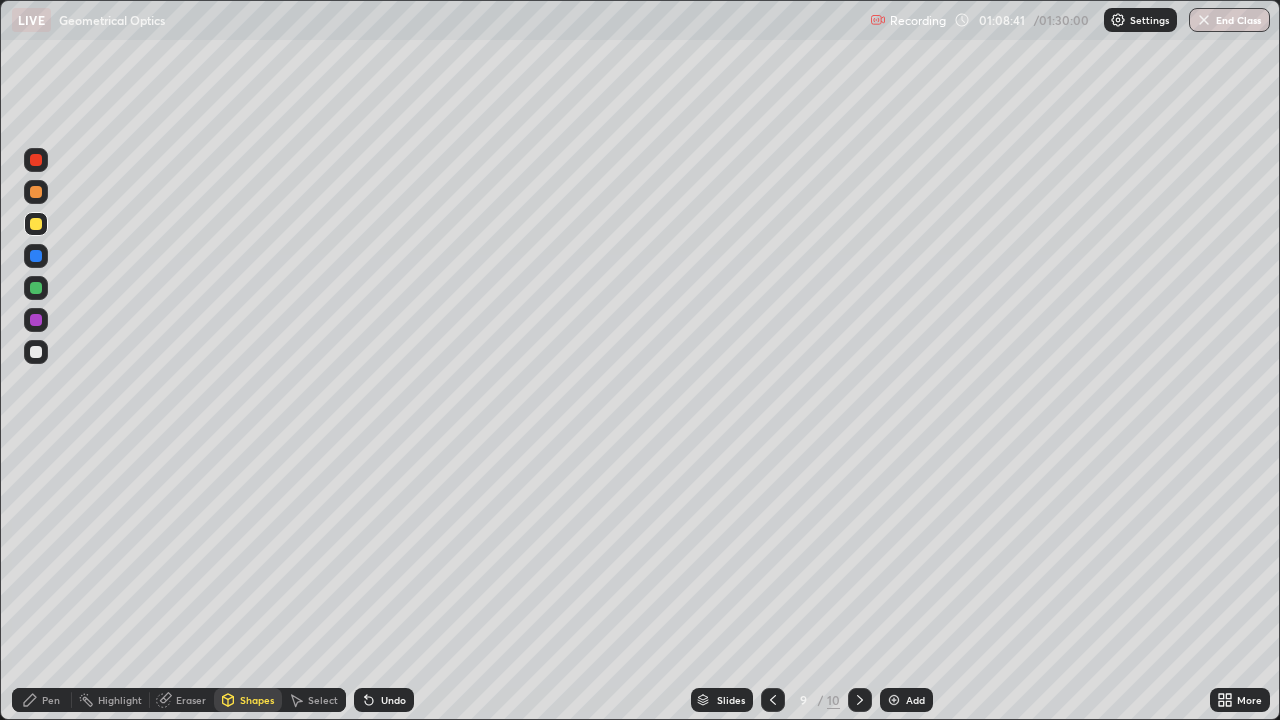 click at bounding box center [36, 352] 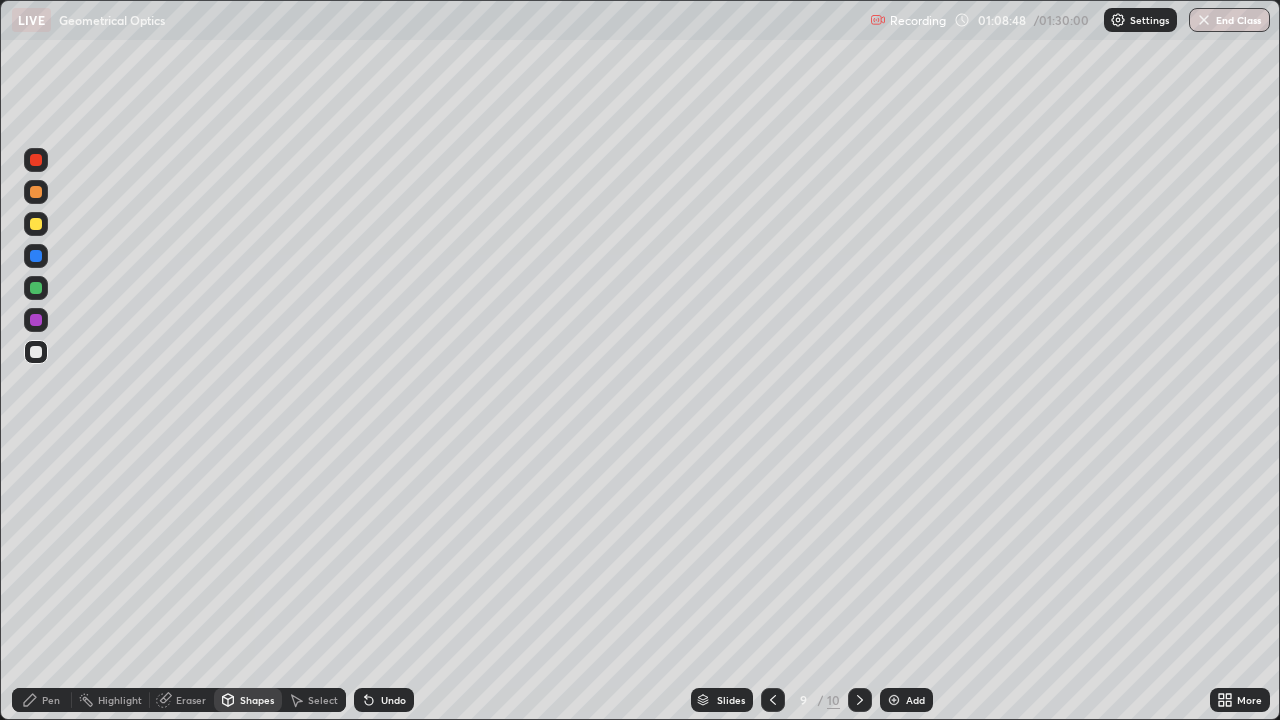 click on "Shapes" at bounding box center [257, 700] 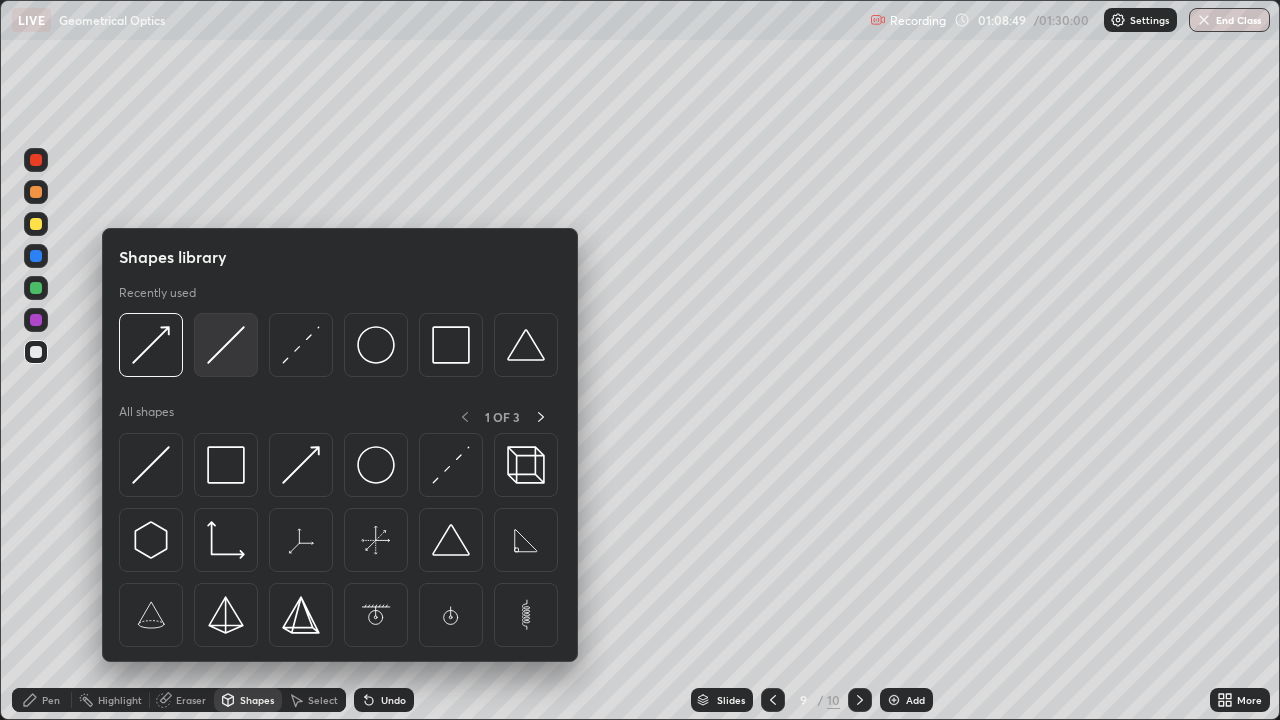 click at bounding box center (226, 345) 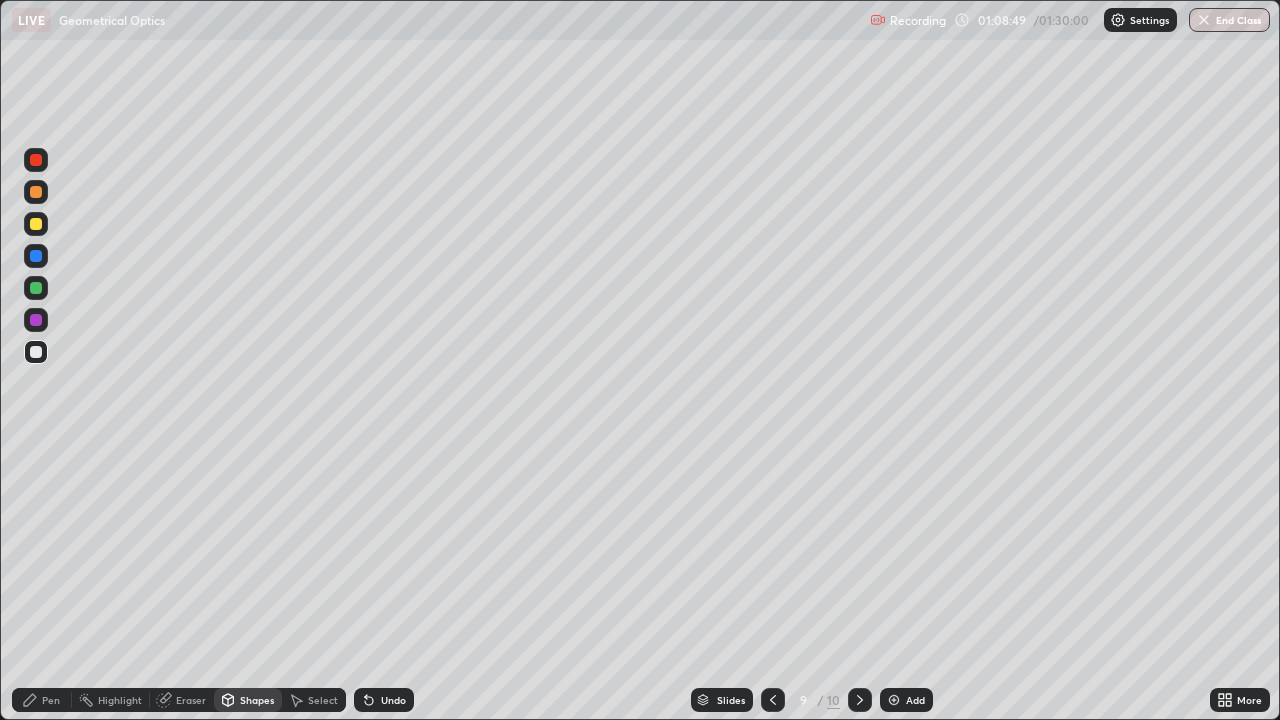 click at bounding box center (36, 224) 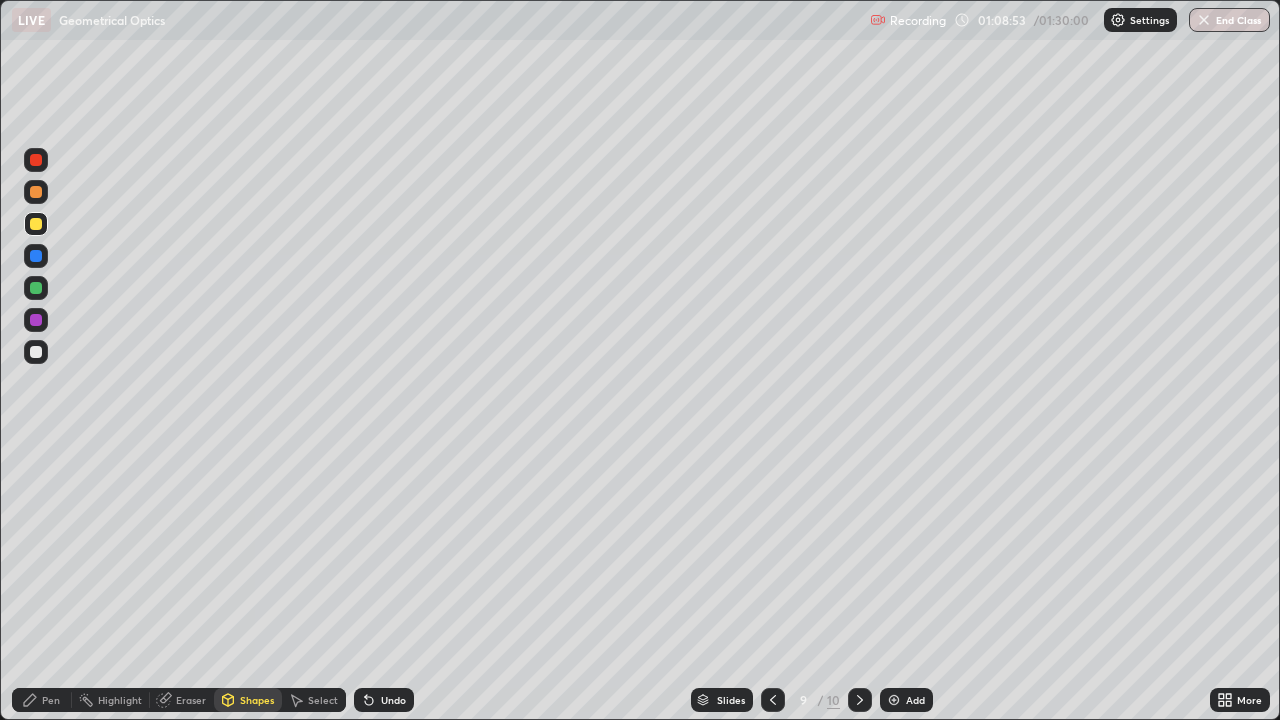 click on "Shapes" at bounding box center (257, 700) 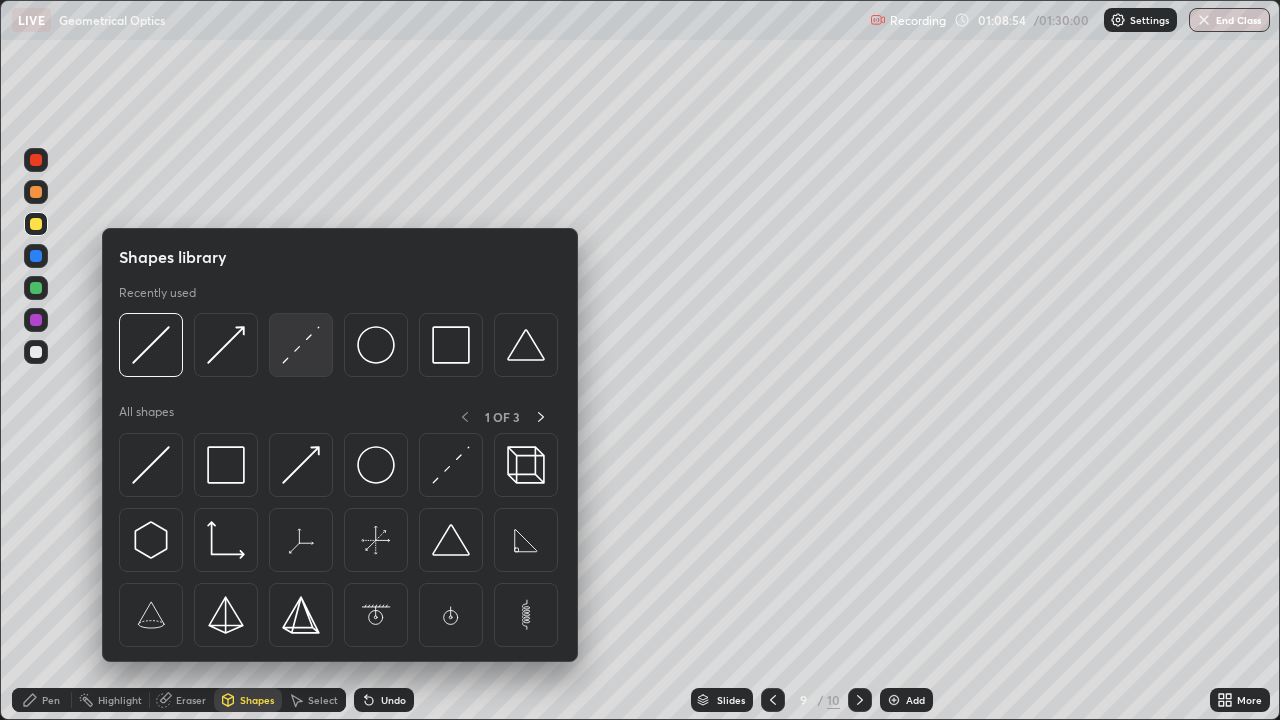 click at bounding box center [301, 345] 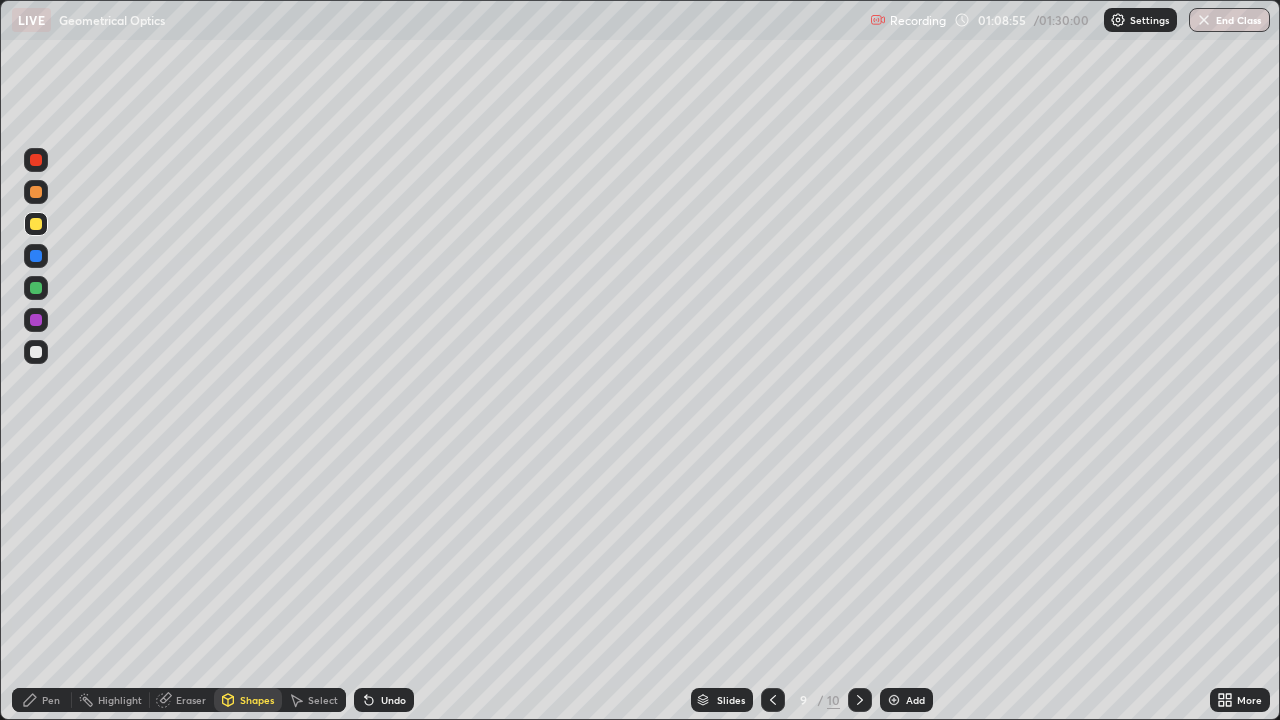 click at bounding box center (36, 352) 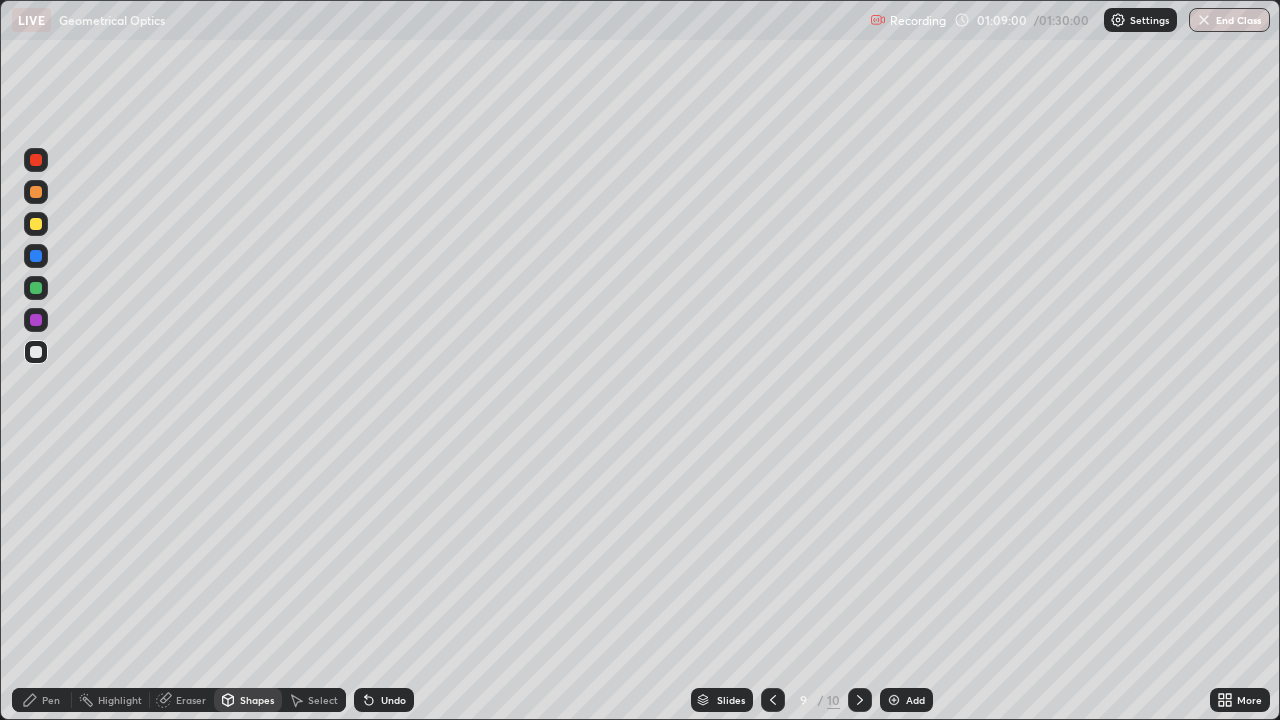 click on "Pen" at bounding box center [51, 700] 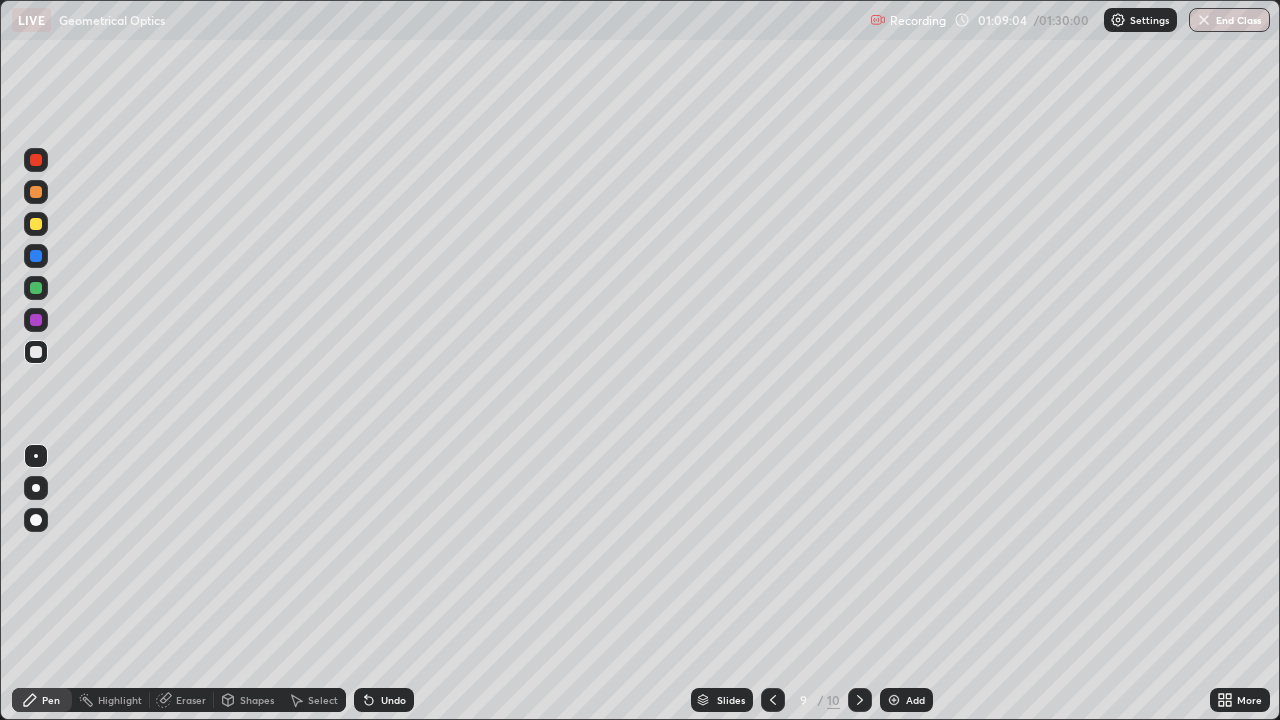 click at bounding box center [36, 224] 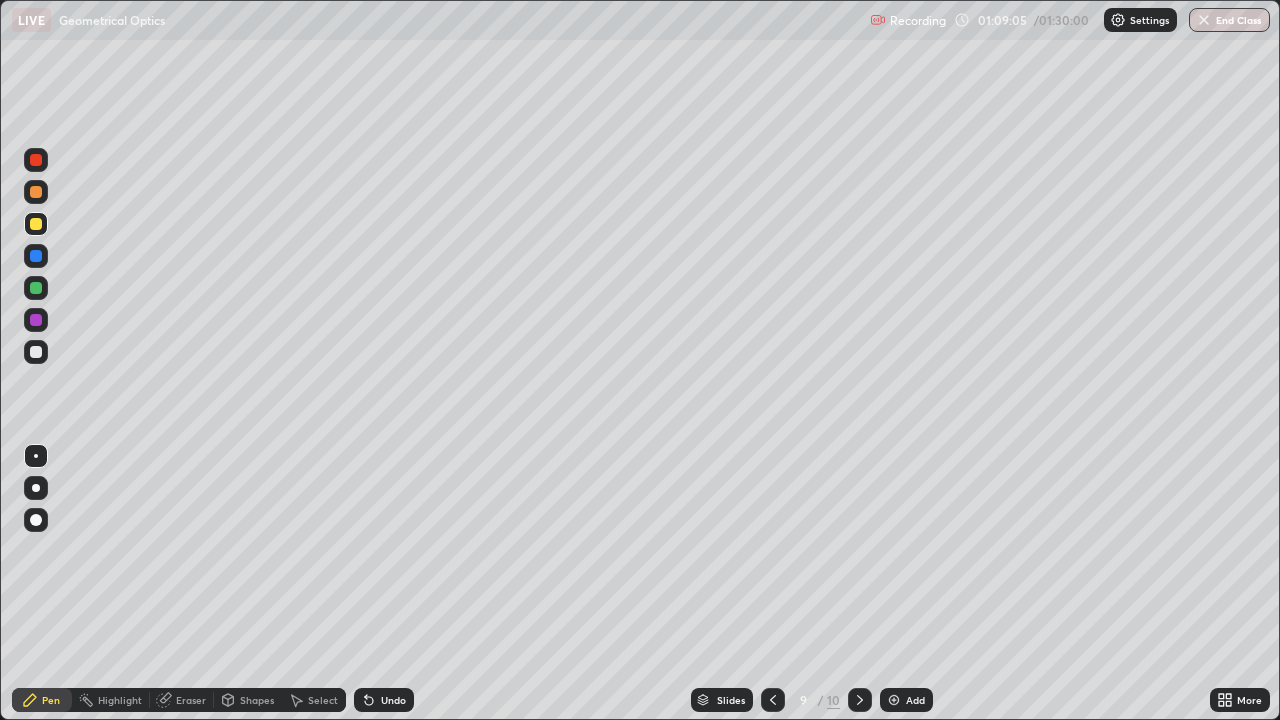 click on "Shapes" at bounding box center [257, 700] 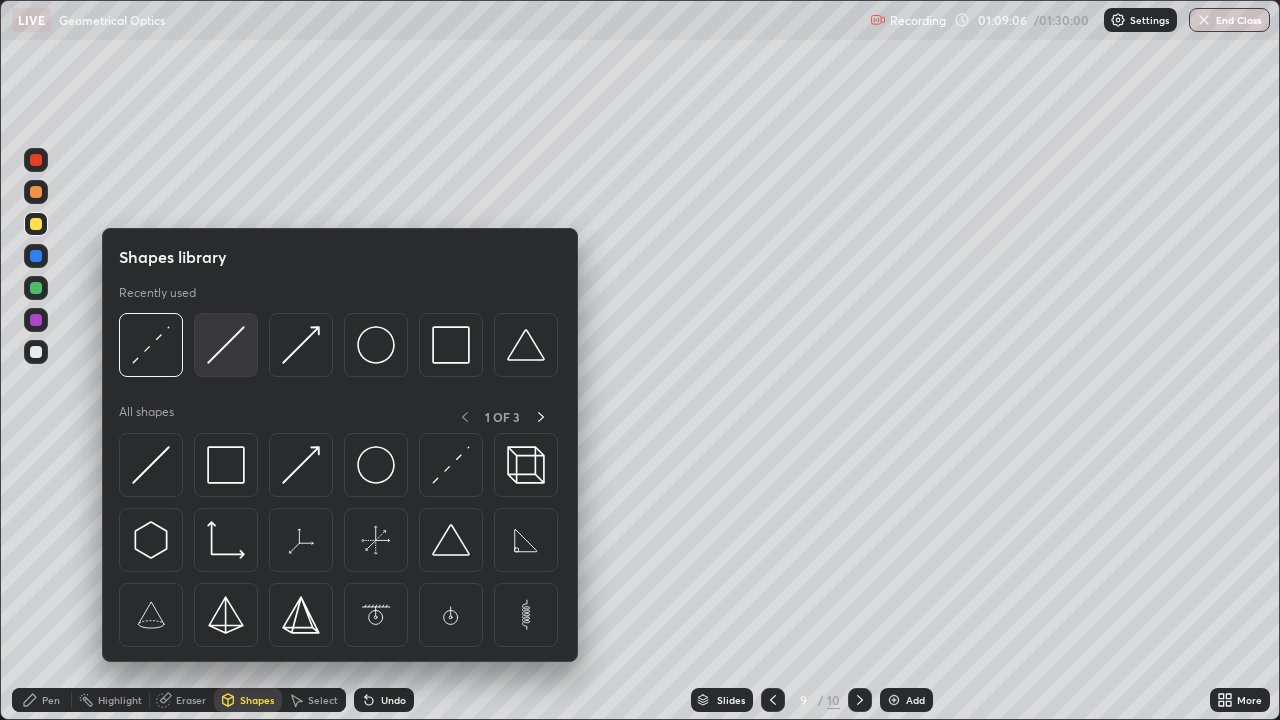 click at bounding box center [226, 345] 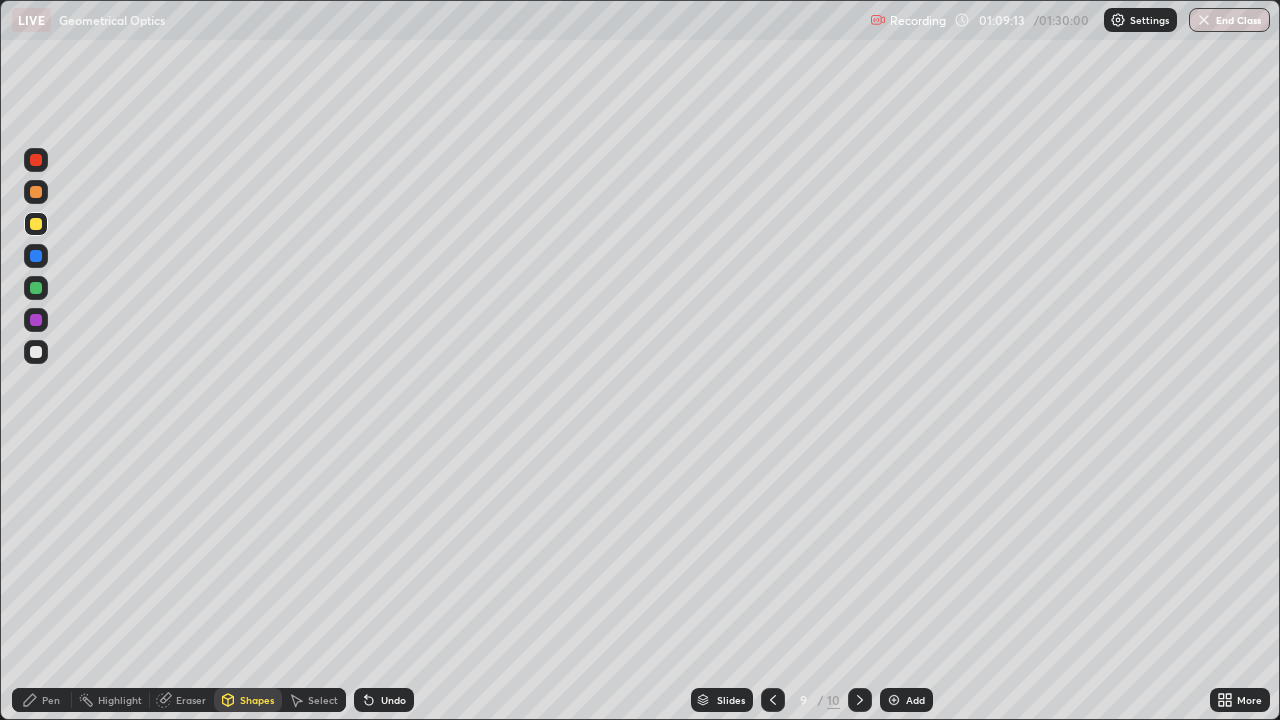 click on "Pen" at bounding box center (51, 700) 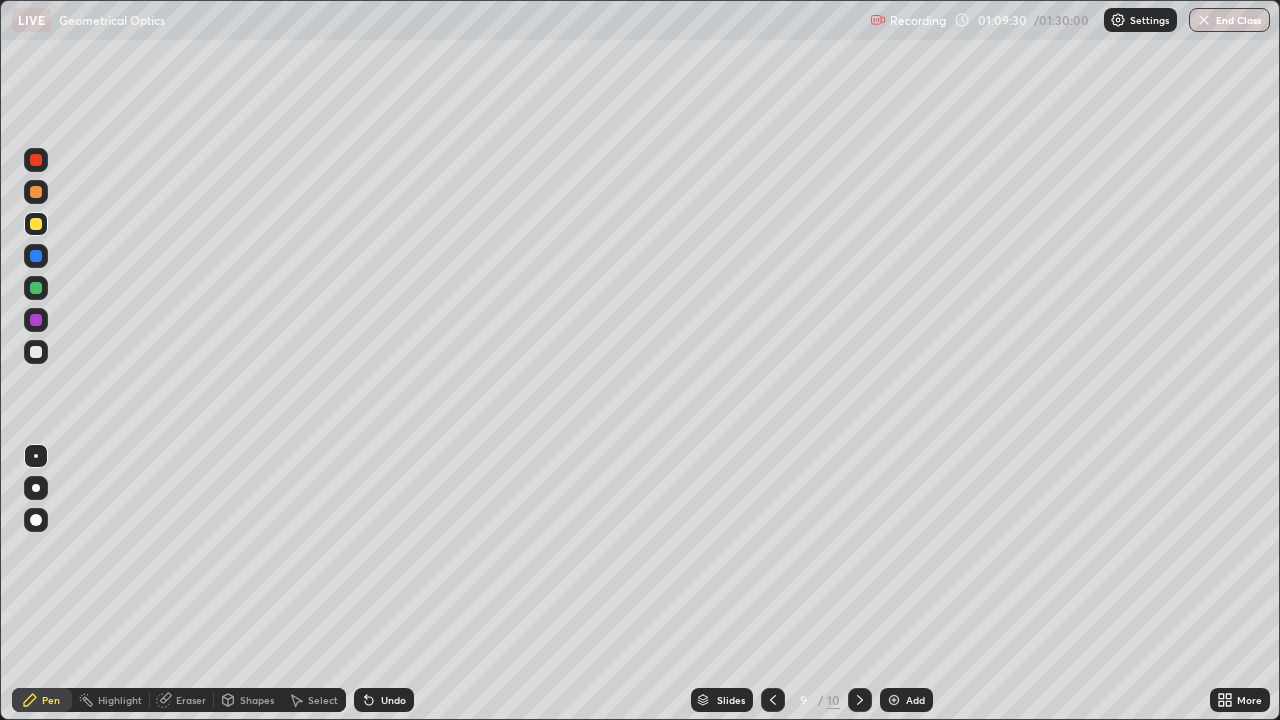 click at bounding box center [36, 256] 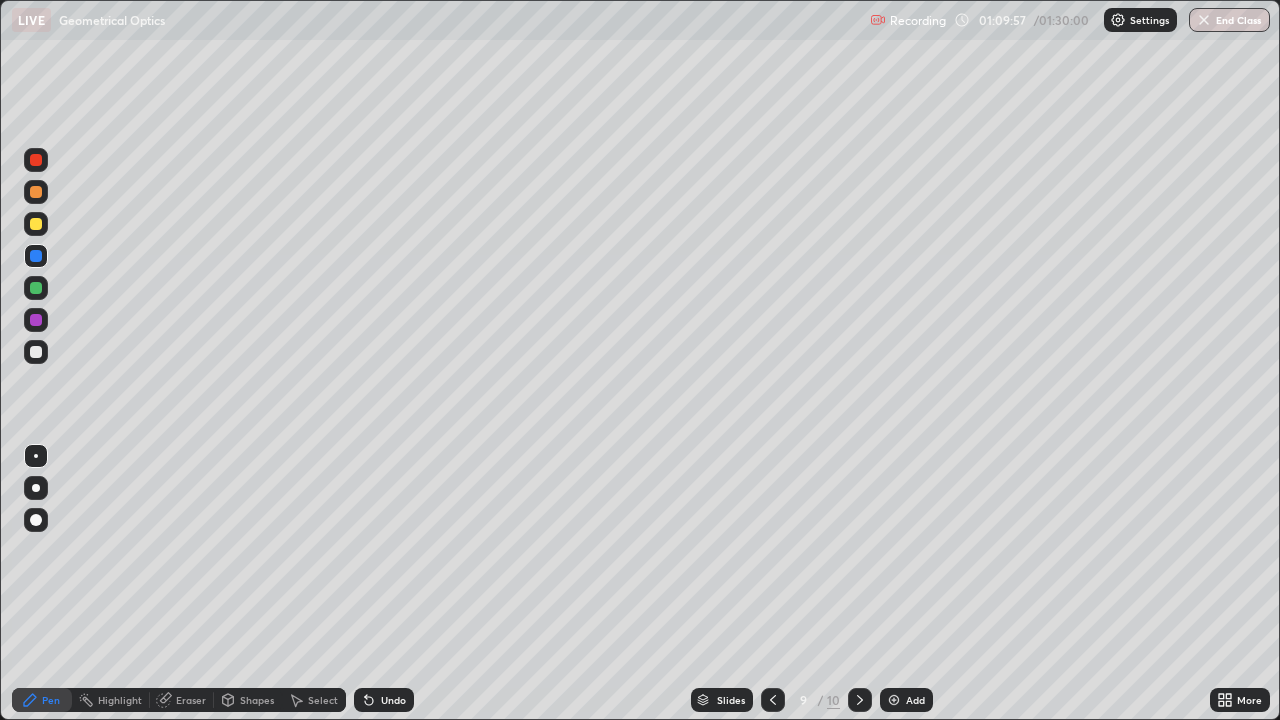 click at bounding box center [36, 352] 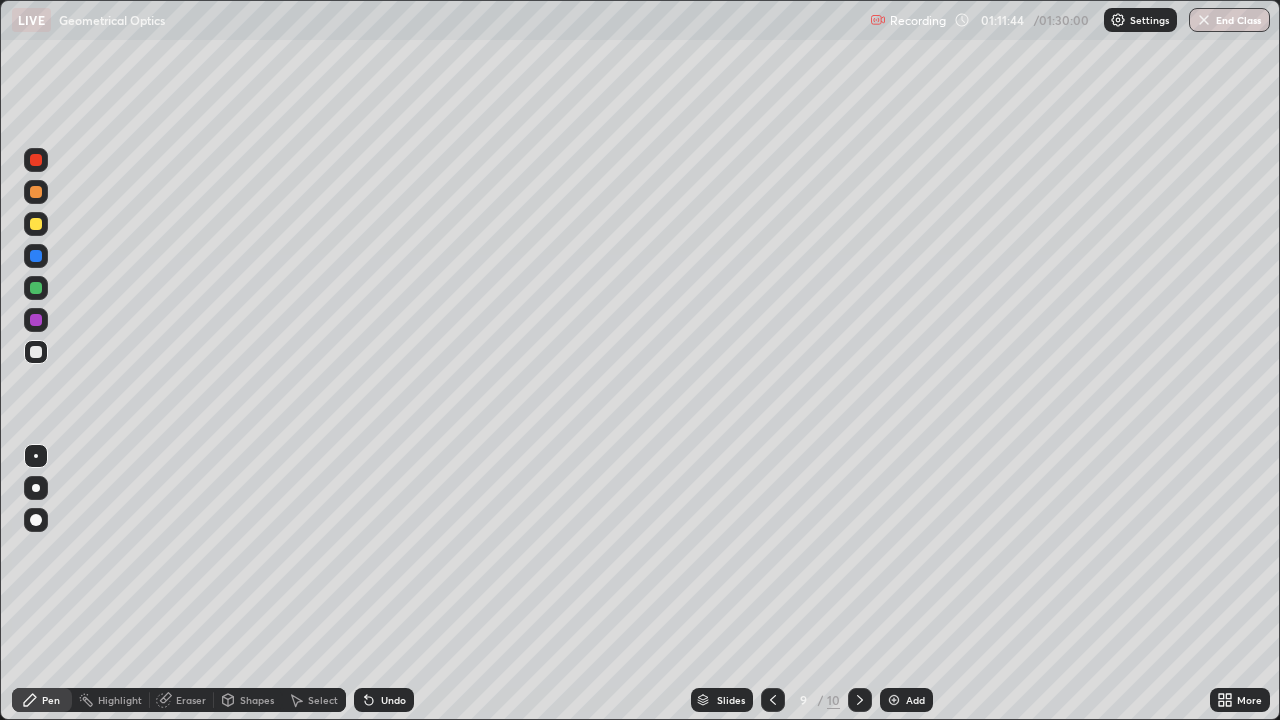 click 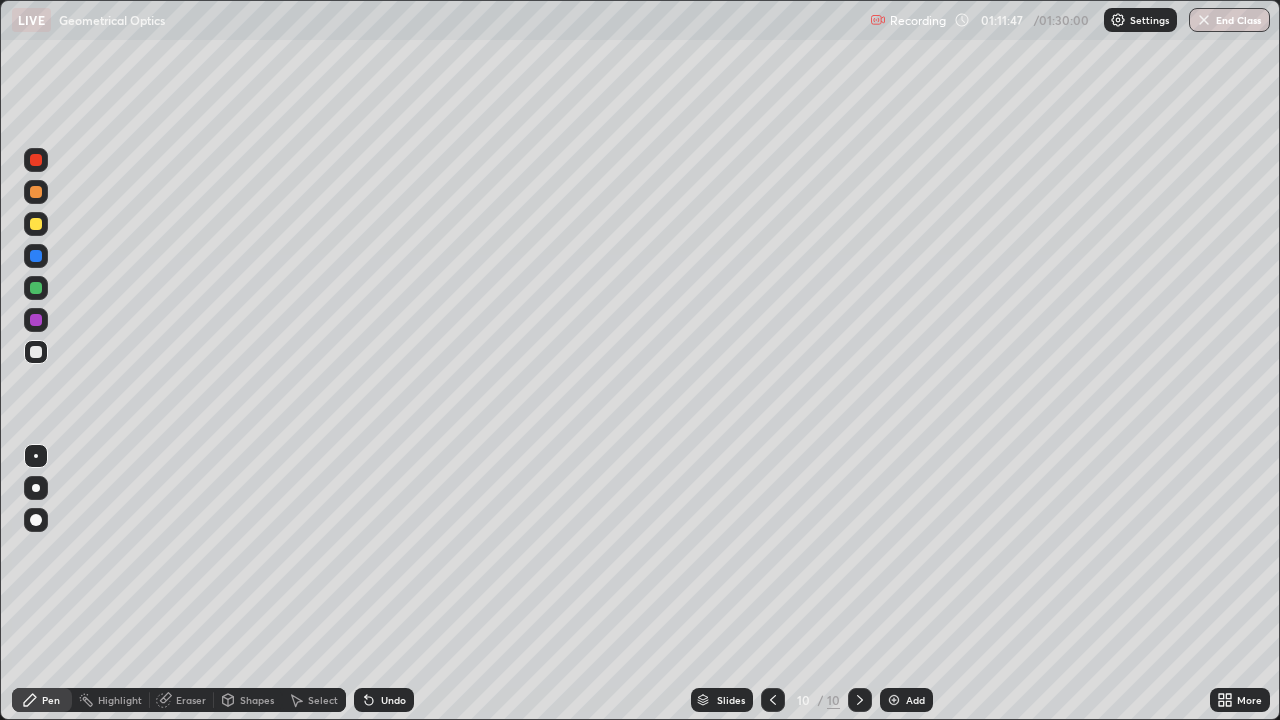 click 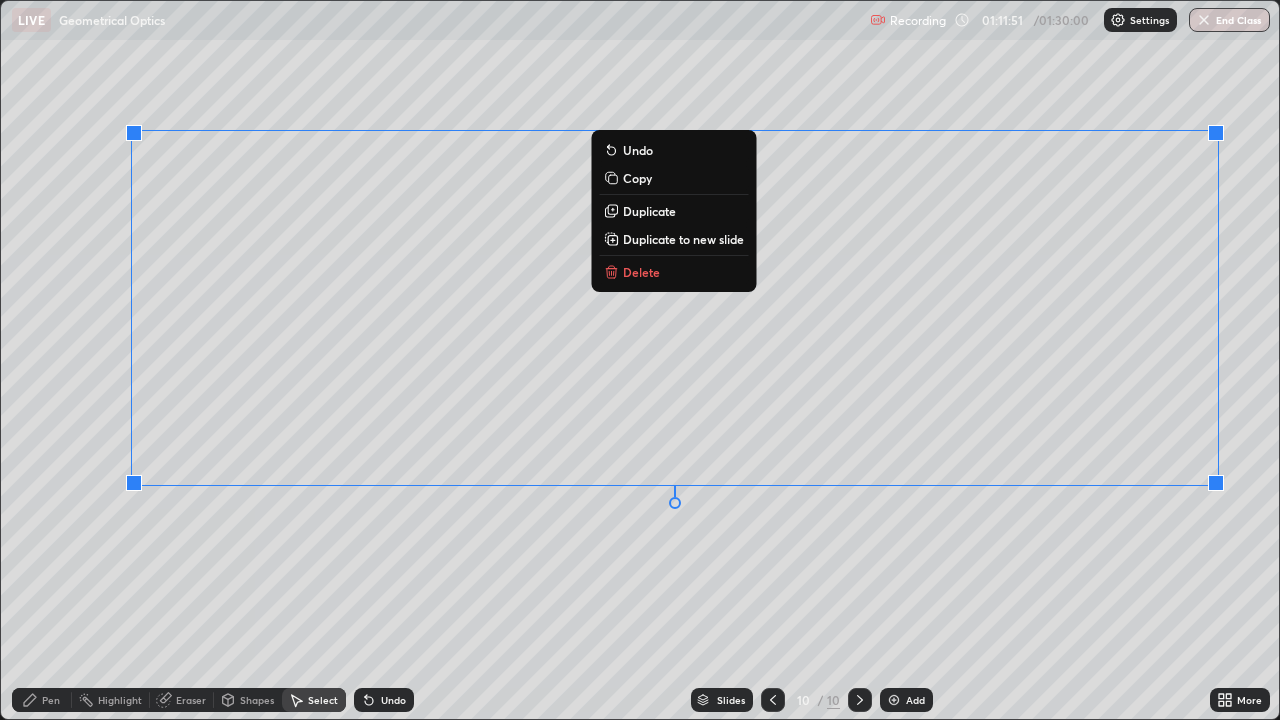 click on "Duplicate to new slide" at bounding box center (683, 239) 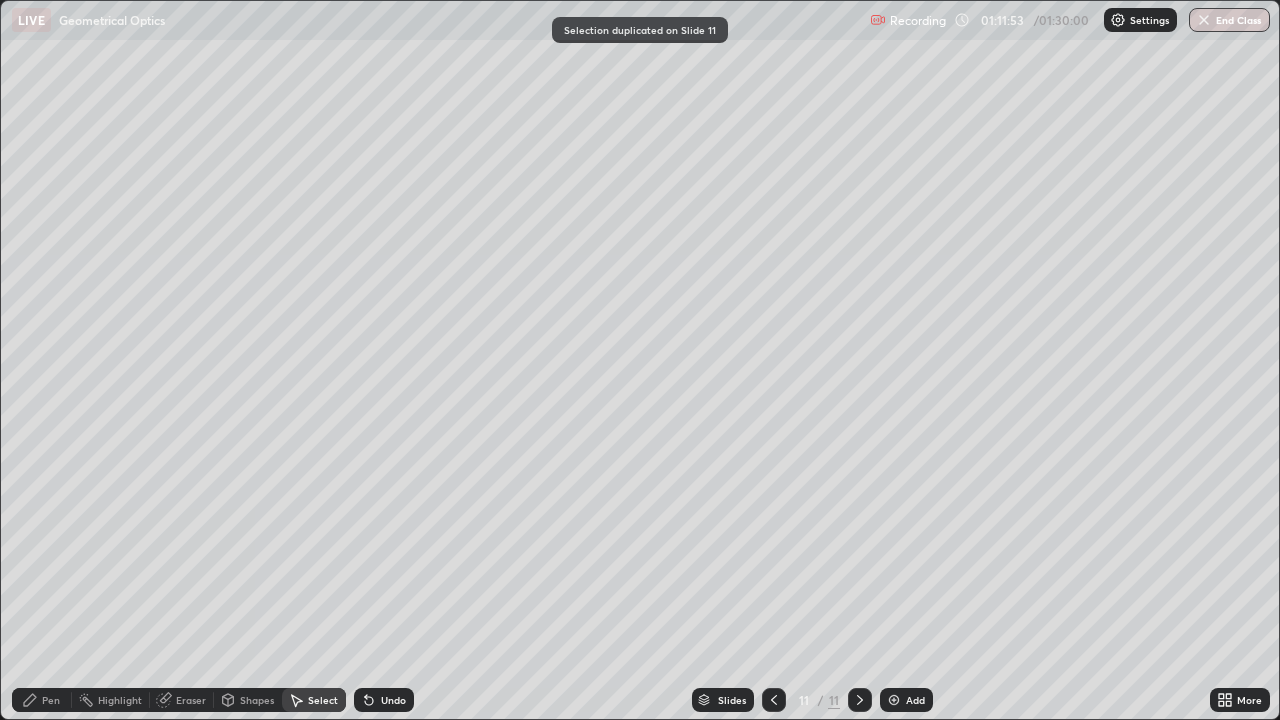 click 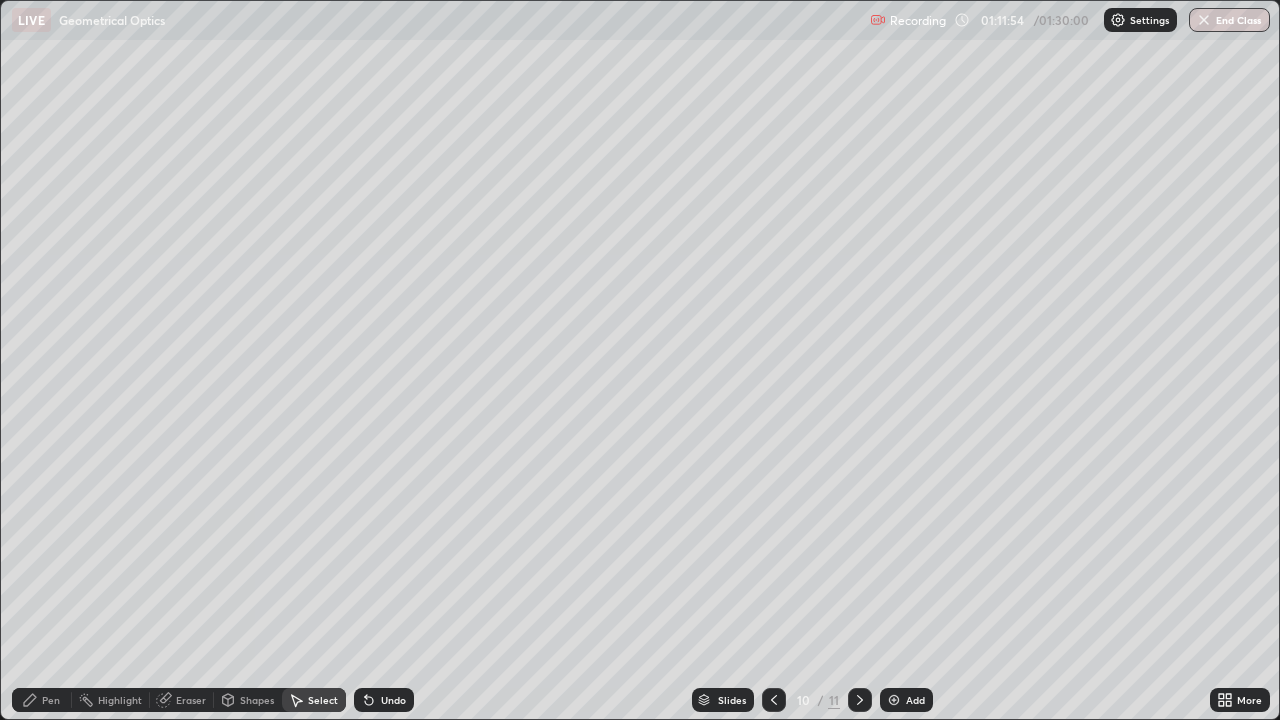 click 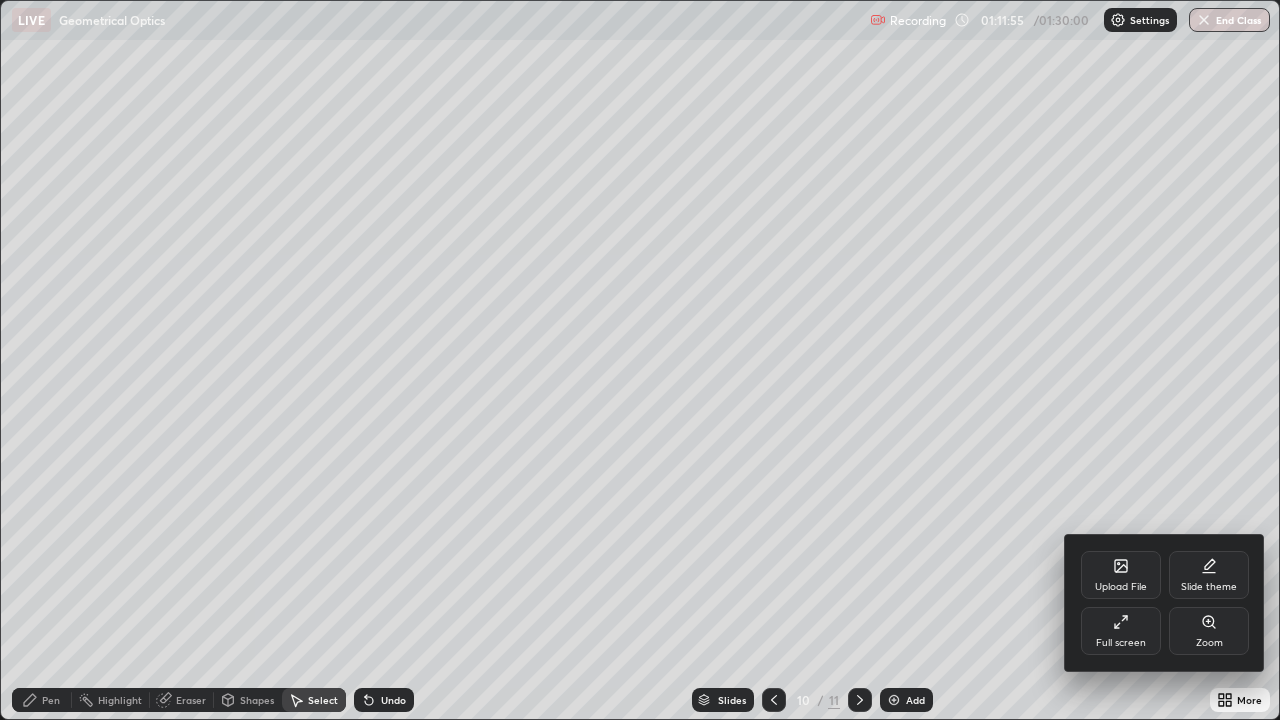 click on "Full screen" at bounding box center [1121, 631] 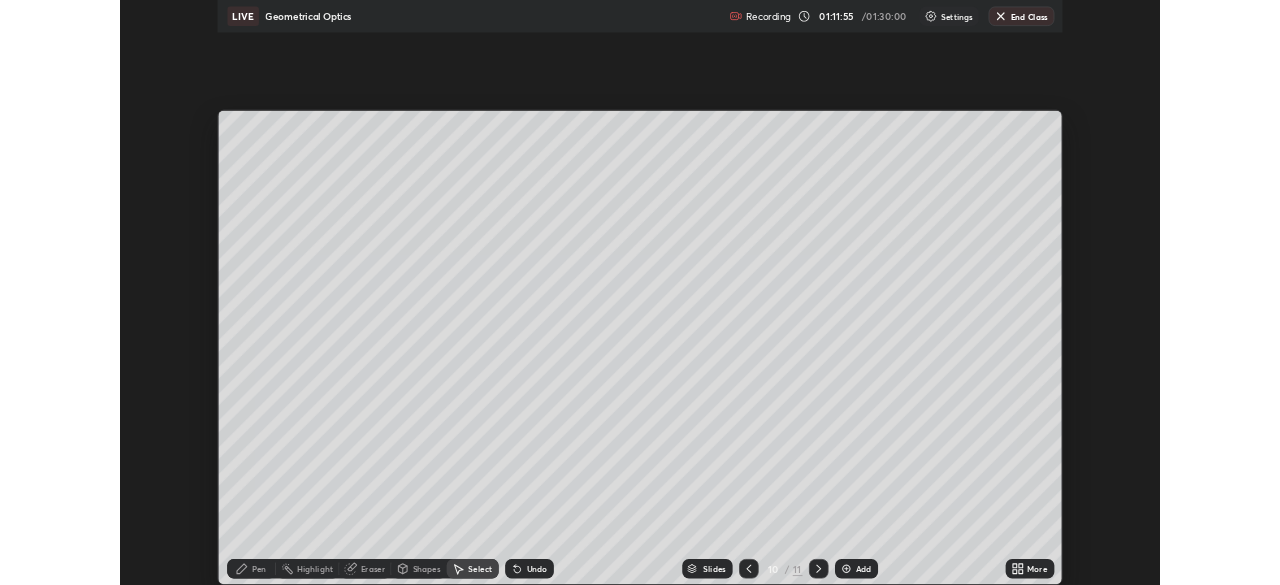 scroll, scrollTop: 585, scrollLeft: 1280, axis: both 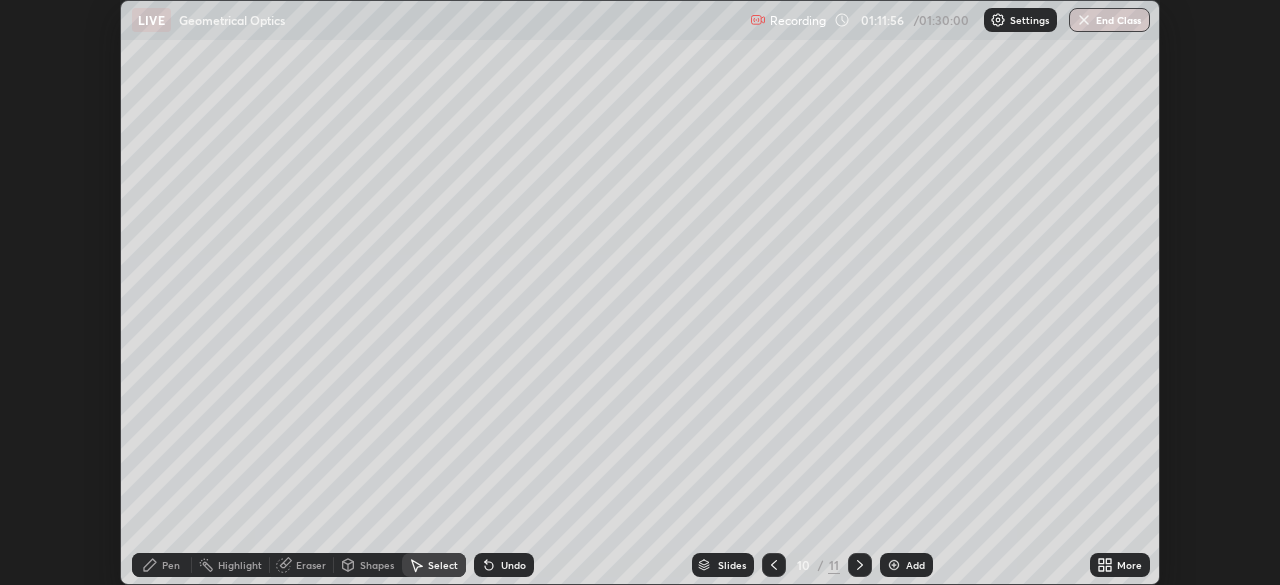 click on "More" at bounding box center (1129, 565) 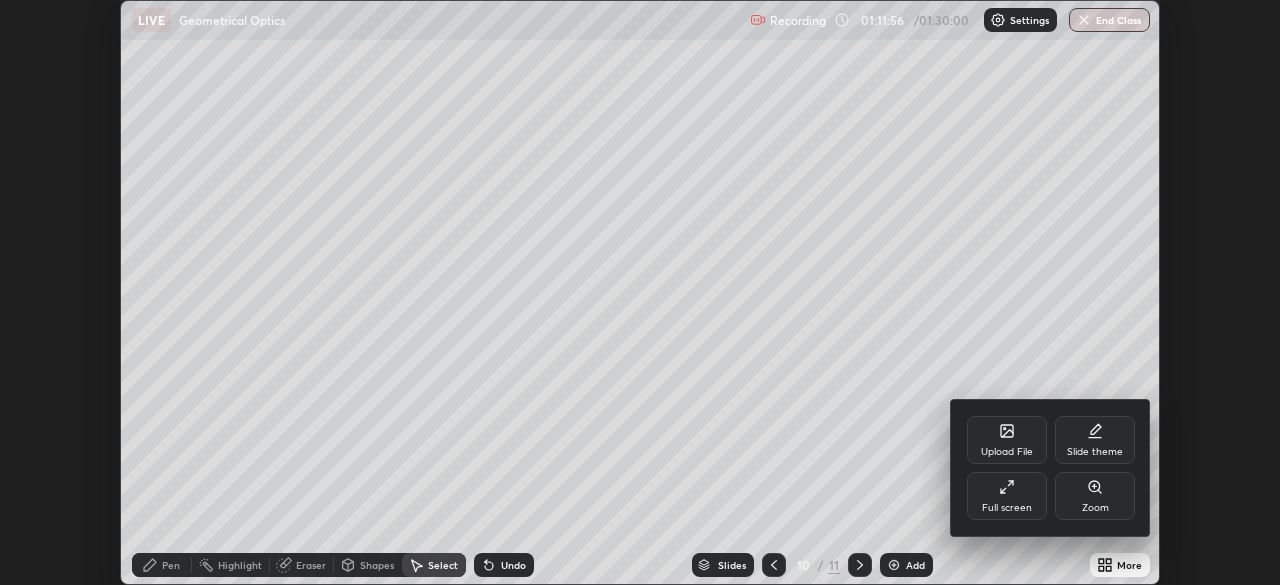 click on "Full screen" at bounding box center (1007, 496) 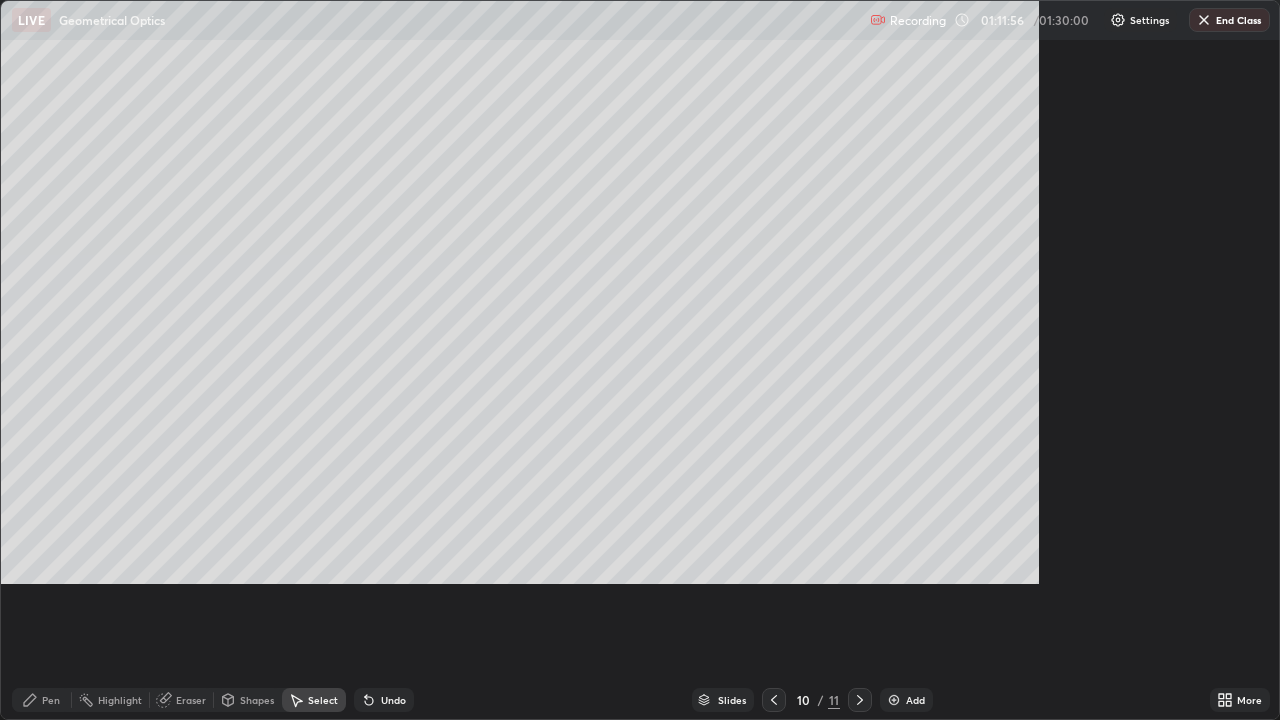 scroll, scrollTop: 99280, scrollLeft: 98720, axis: both 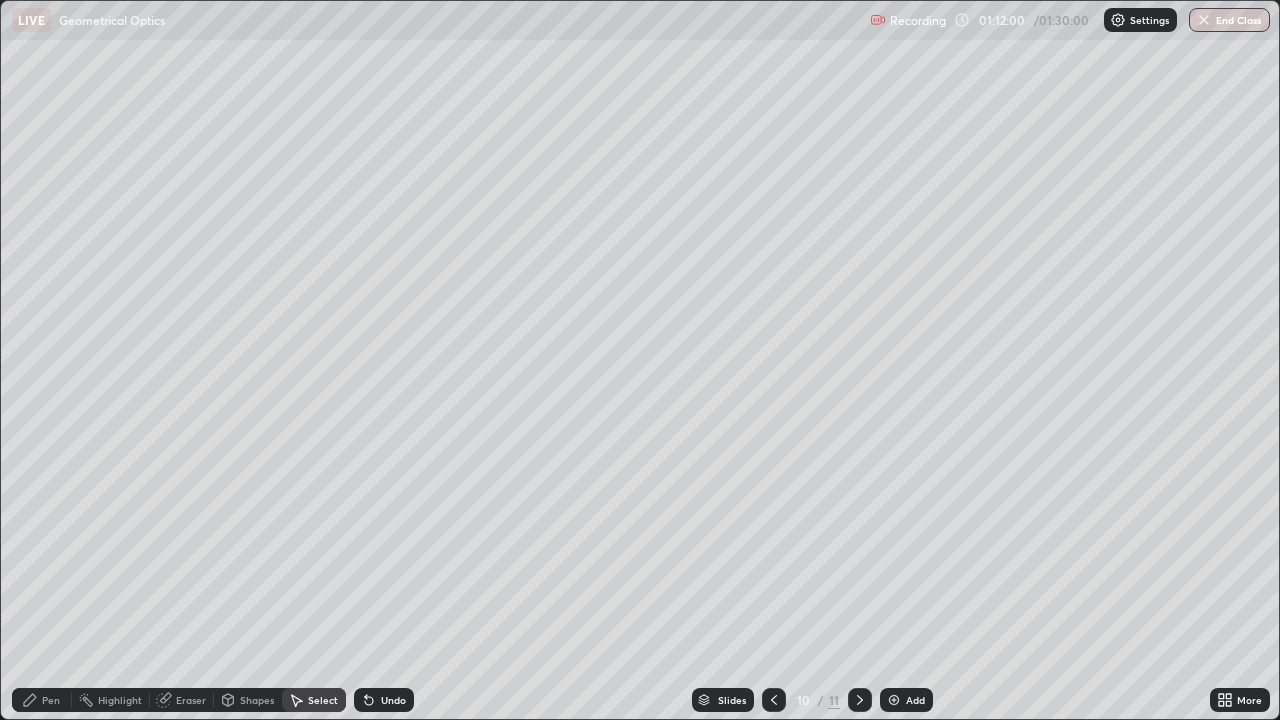 click on "Eraser" at bounding box center [182, 700] 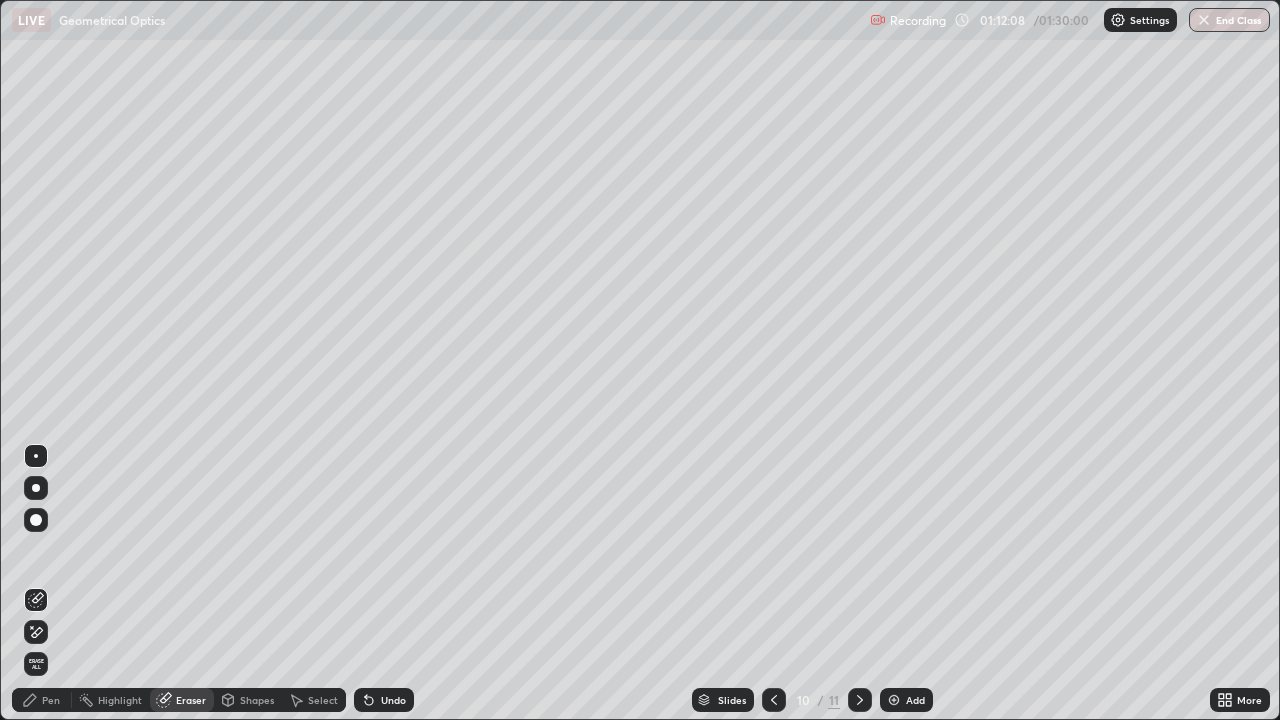 click on "Select" at bounding box center [323, 700] 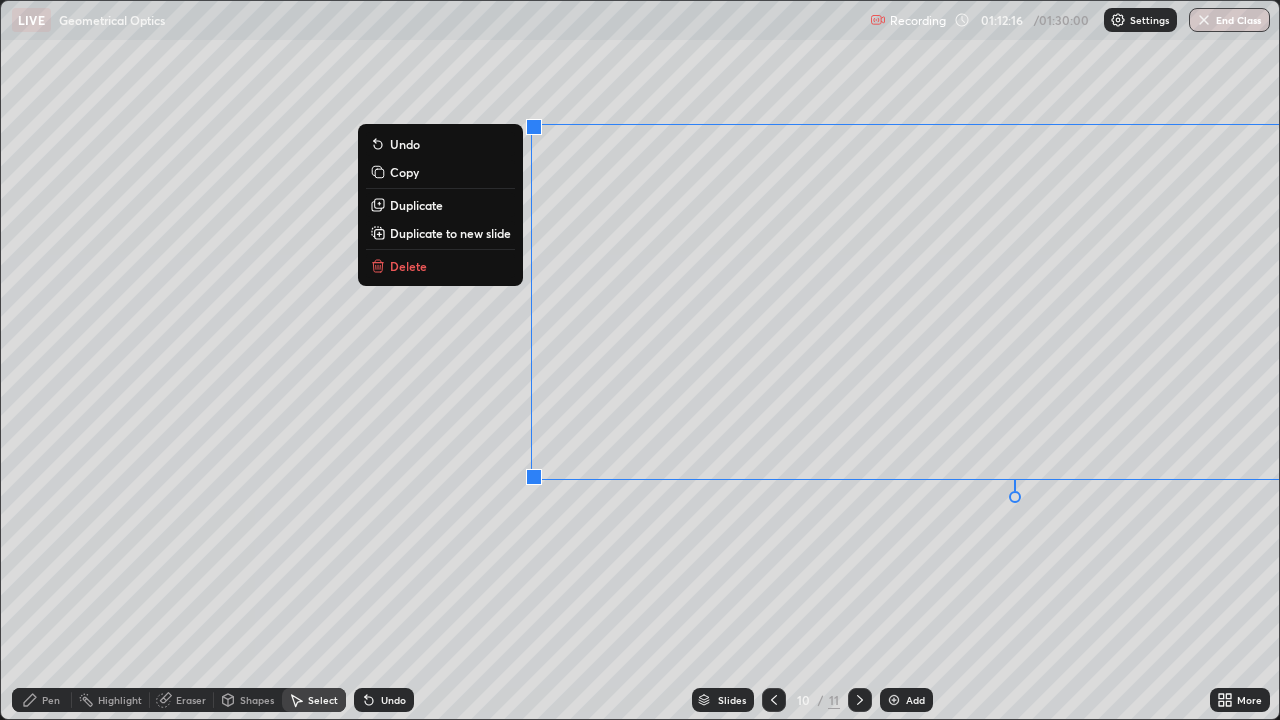 click on "0 ° Undo Copy Duplicate Duplicate to new slide Delete" at bounding box center [640, 360] 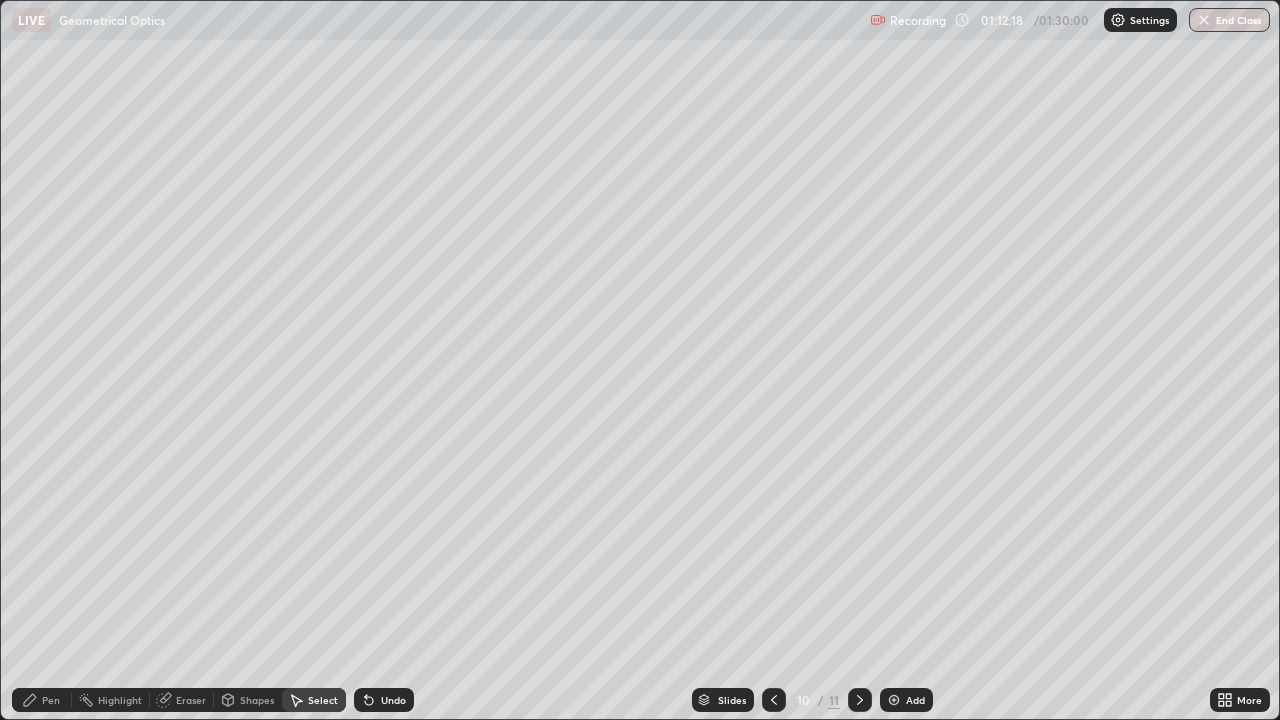 click on "Shapes" at bounding box center (257, 700) 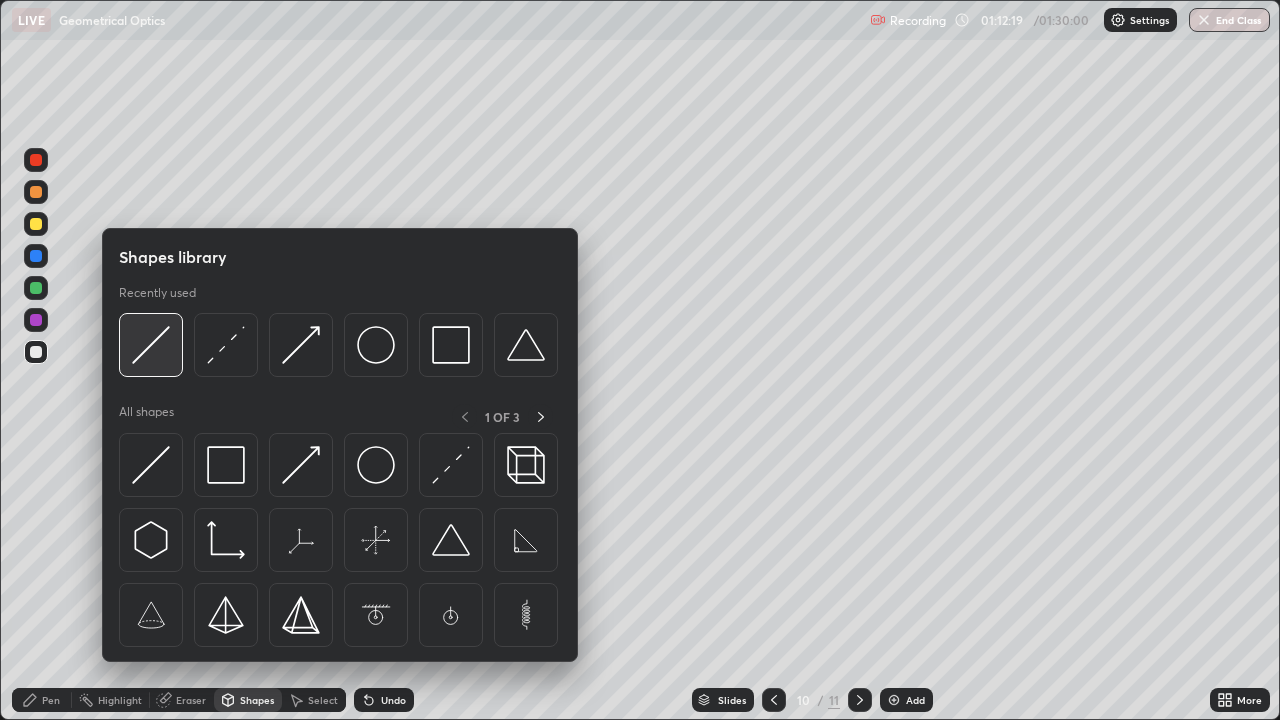 click at bounding box center [151, 345] 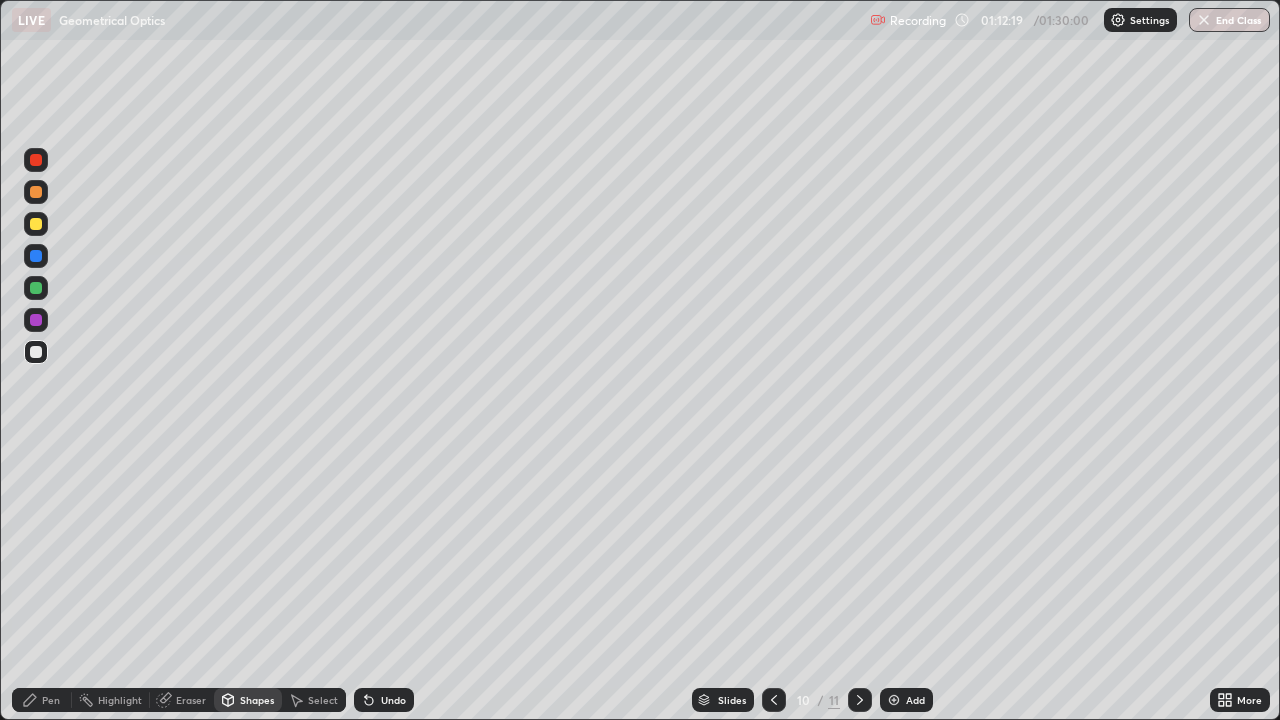 click at bounding box center (36, 352) 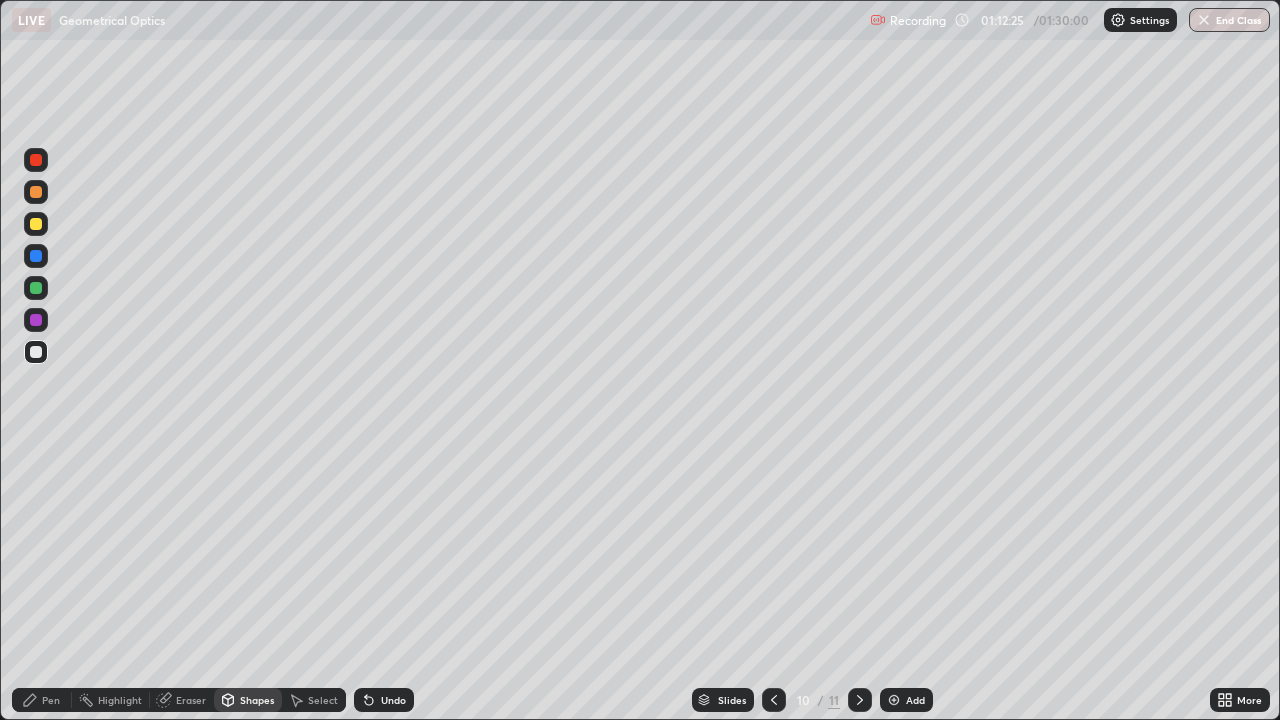 click on "Pen" at bounding box center [51, 700] 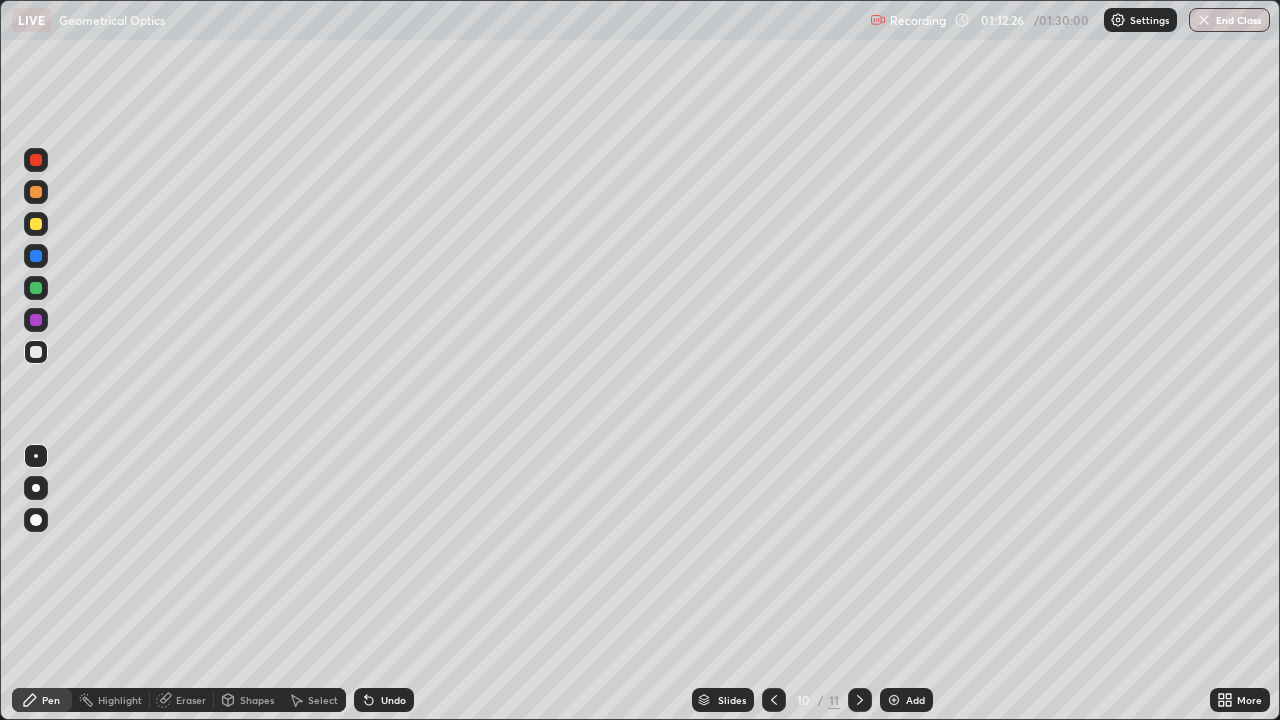 click at bounding box center [36, 224] 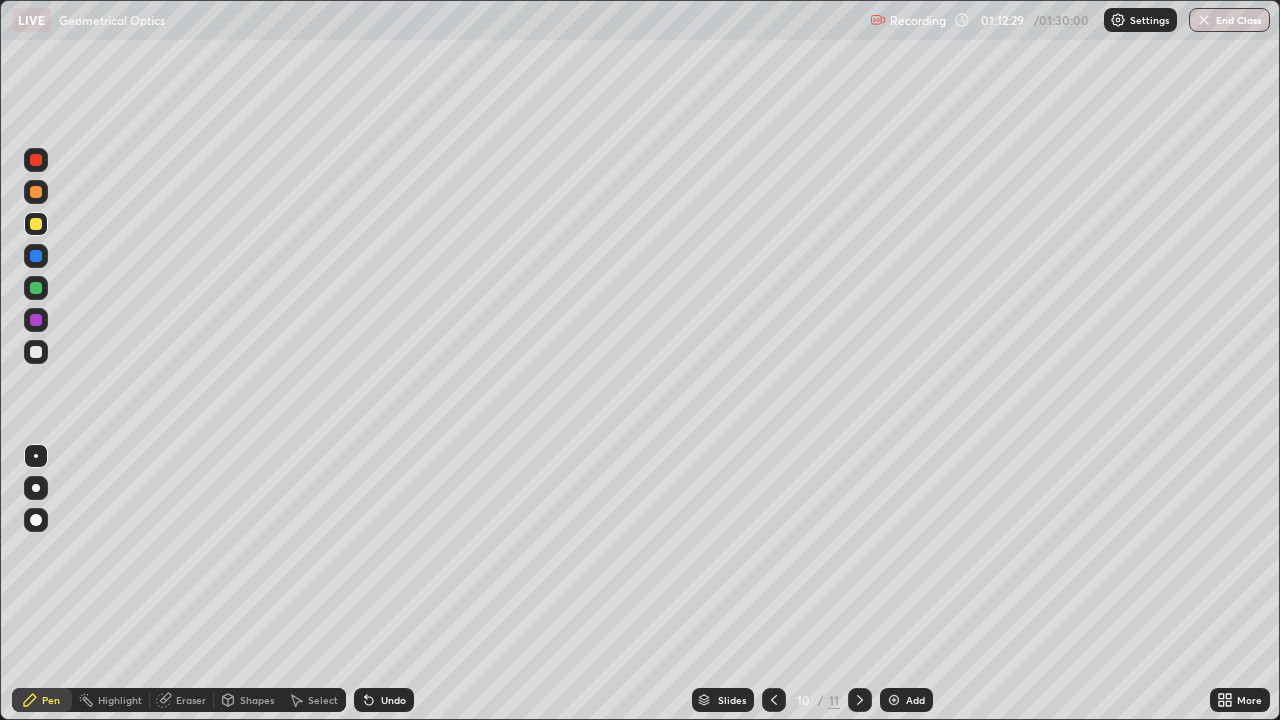 click at bounding box center (36, 352) 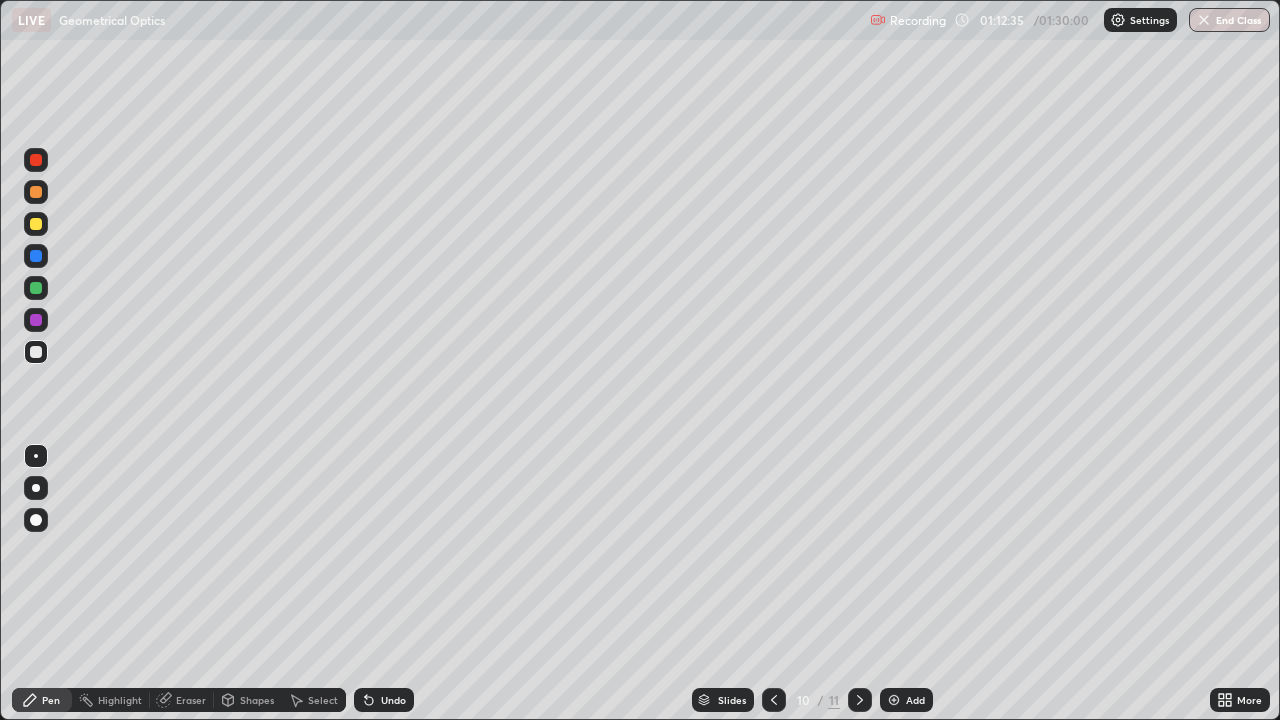 click 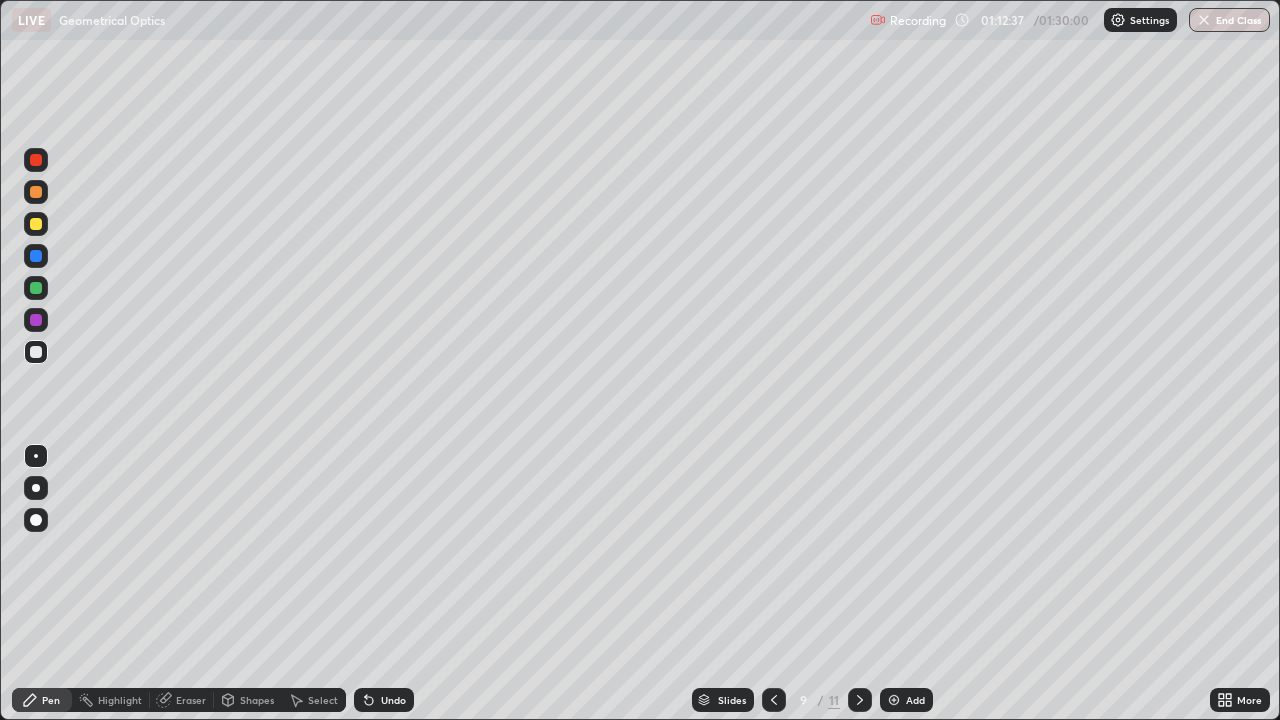 click 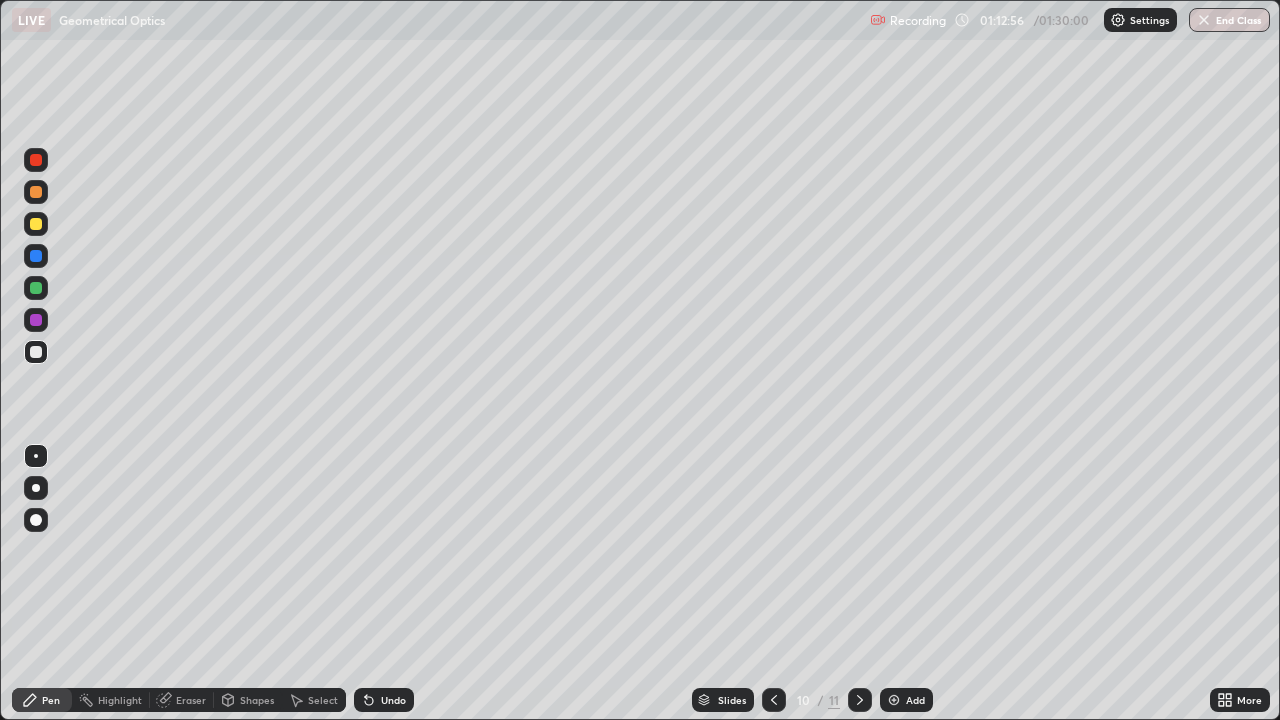 click on "Shapes" at bounding box center (257, 700) 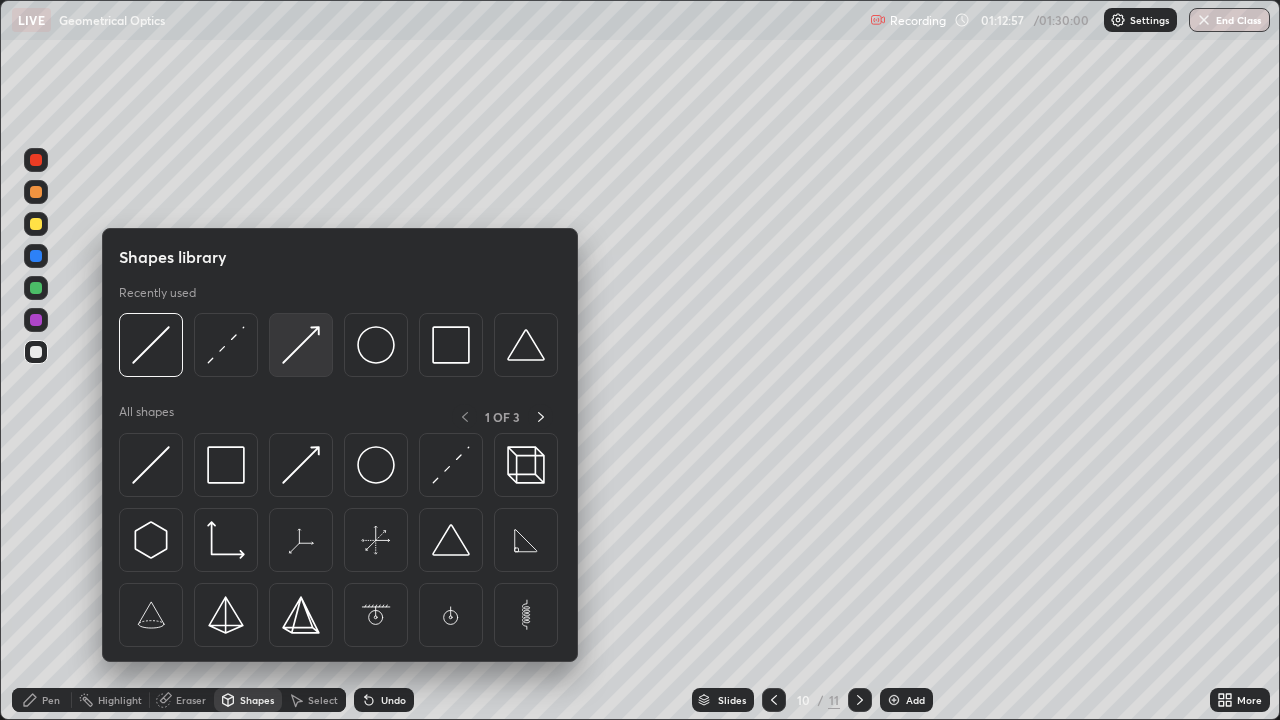 click at bounding box center [301, 345] 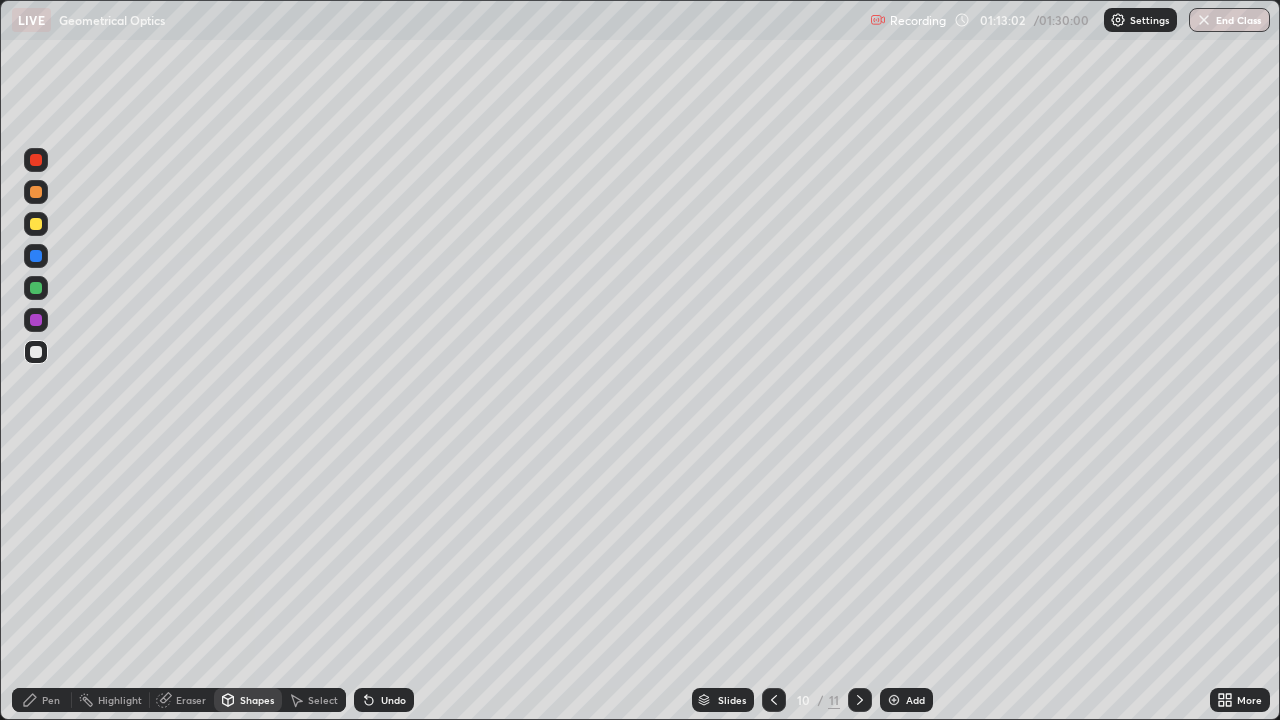 click 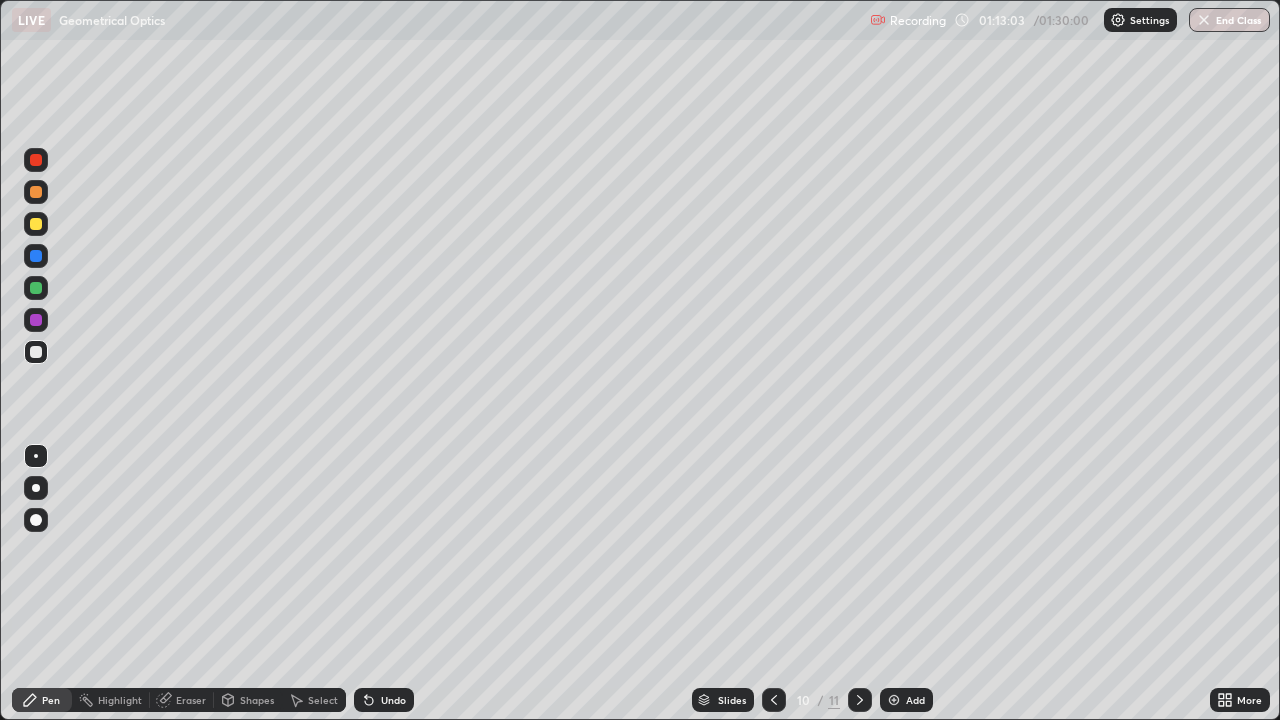 click at bounding box center [36, 224] 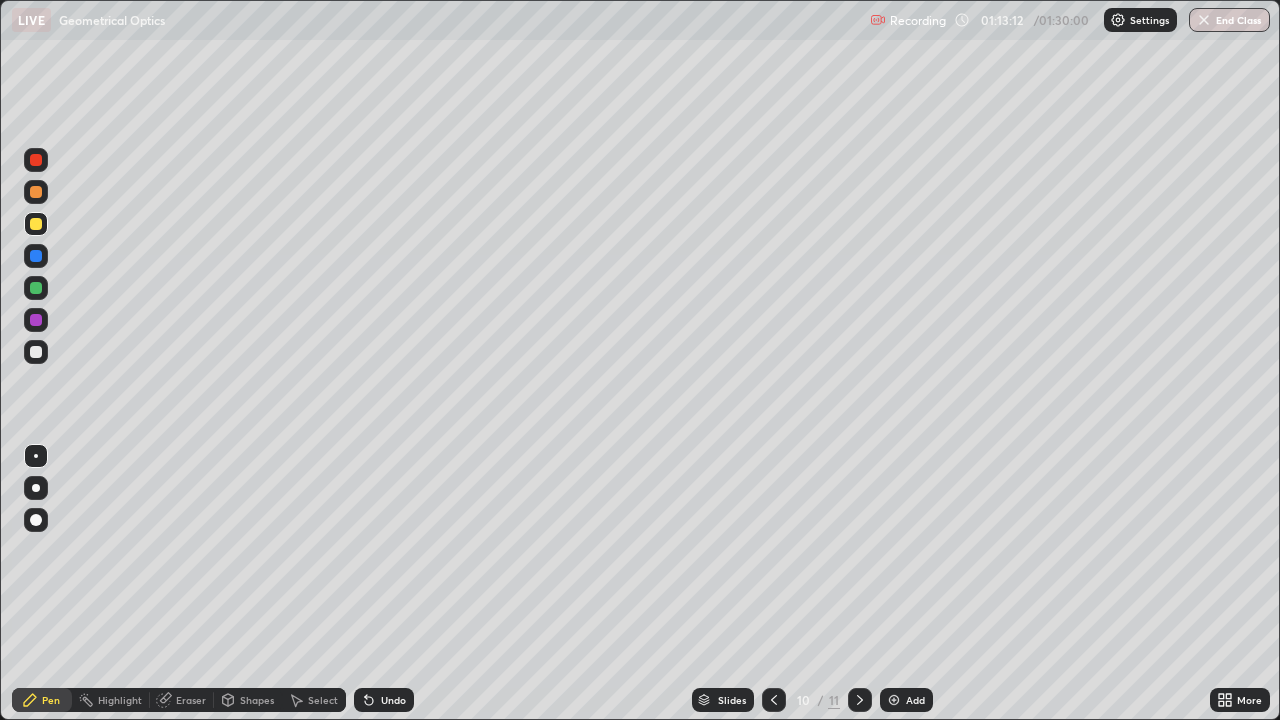 click on "Shapes" at bounding box center [257, 700] 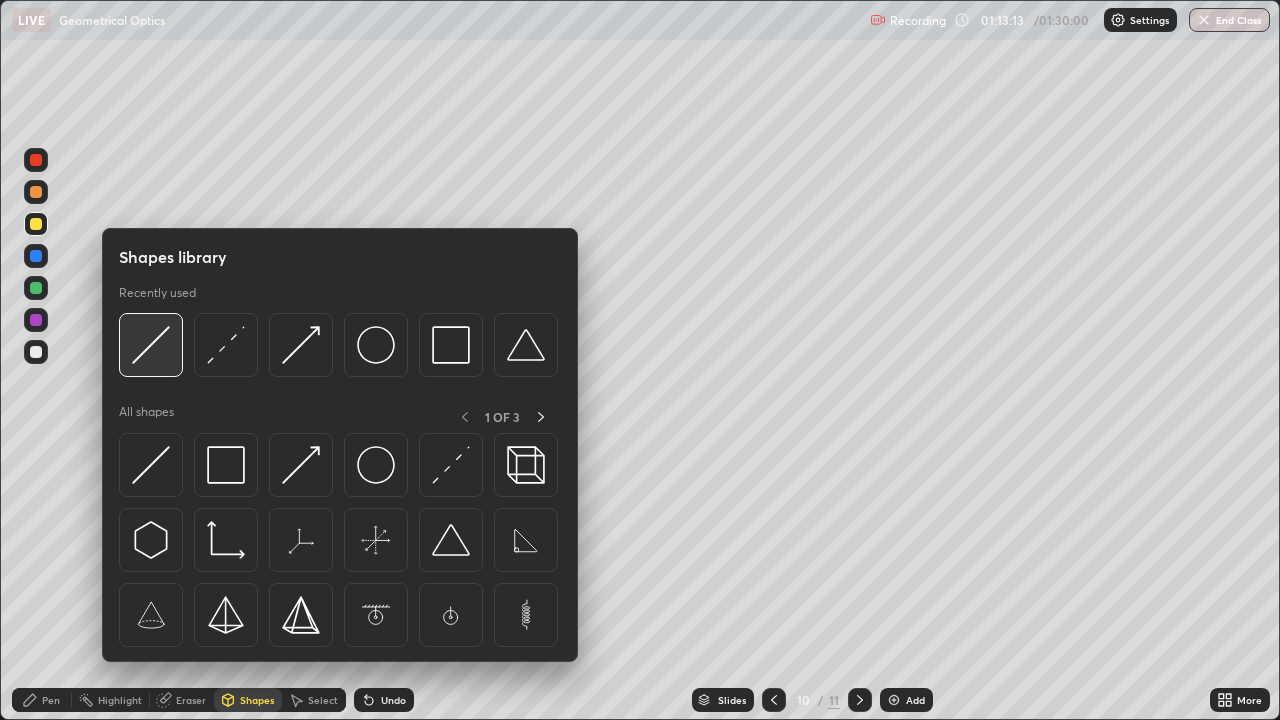click at bounding box center [151, 345] 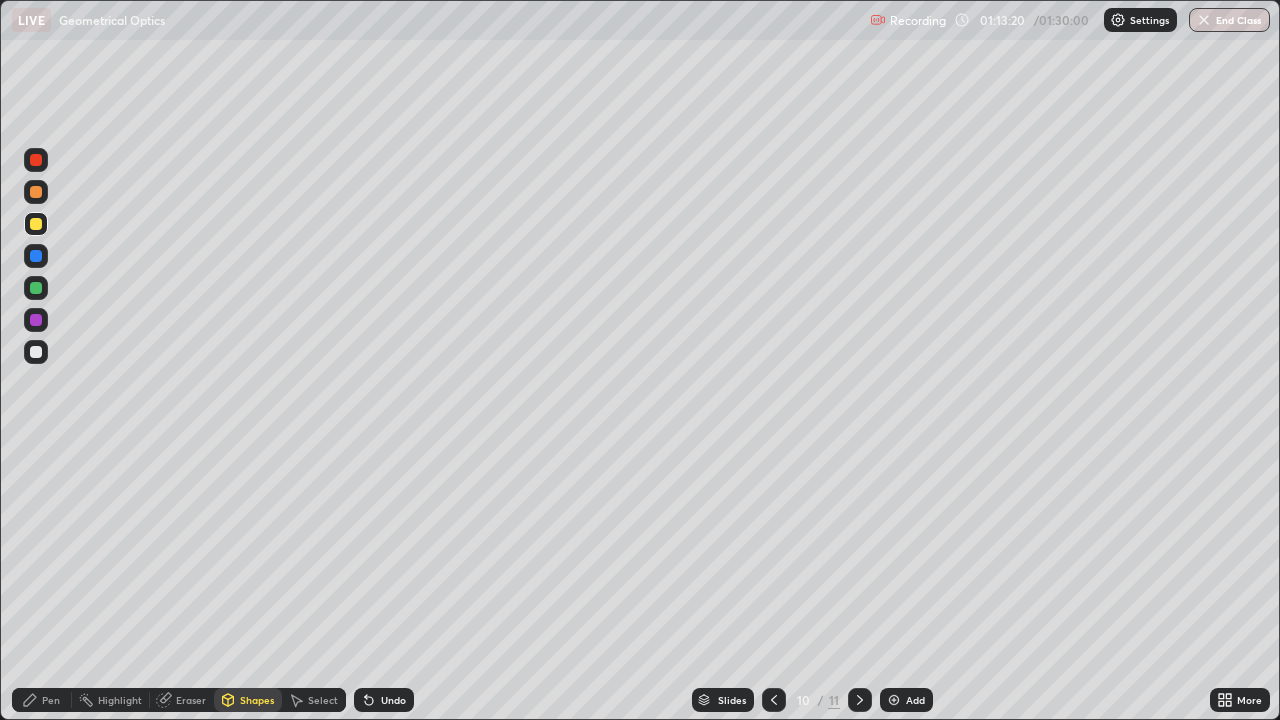 click on "Shapes" at bounding box center (248, 700) 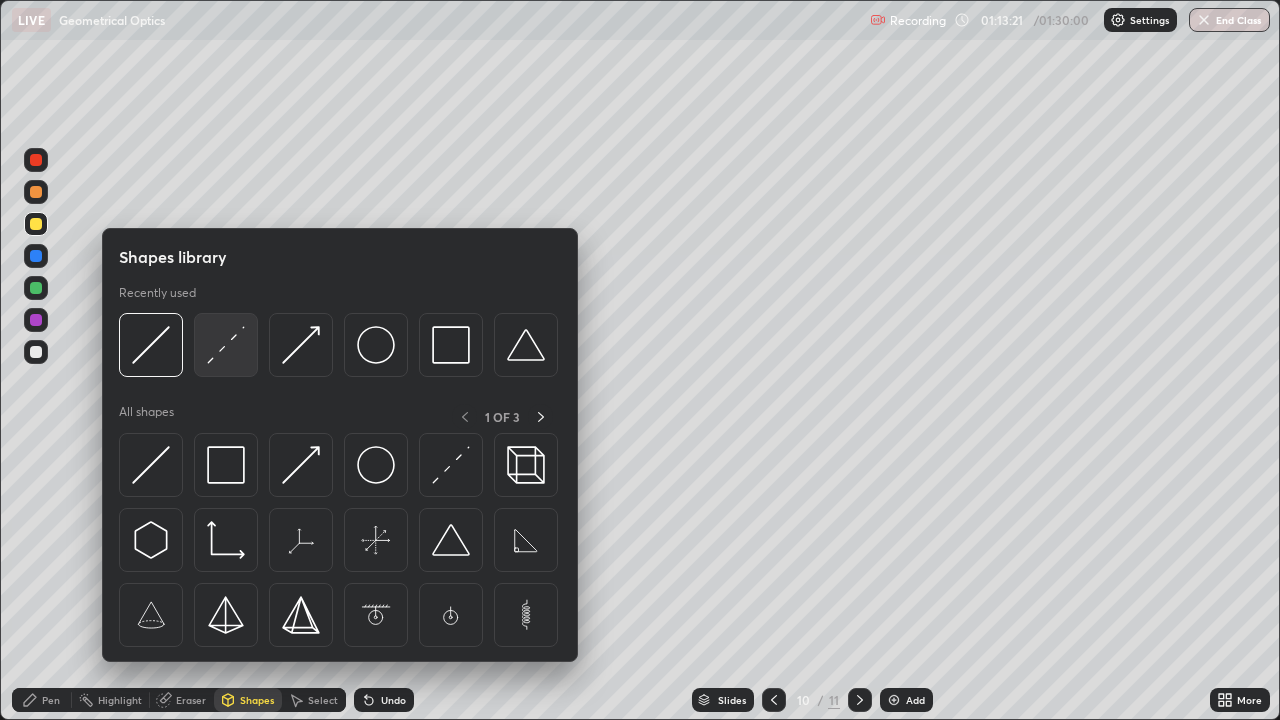 click at bounding box center (226, 345) 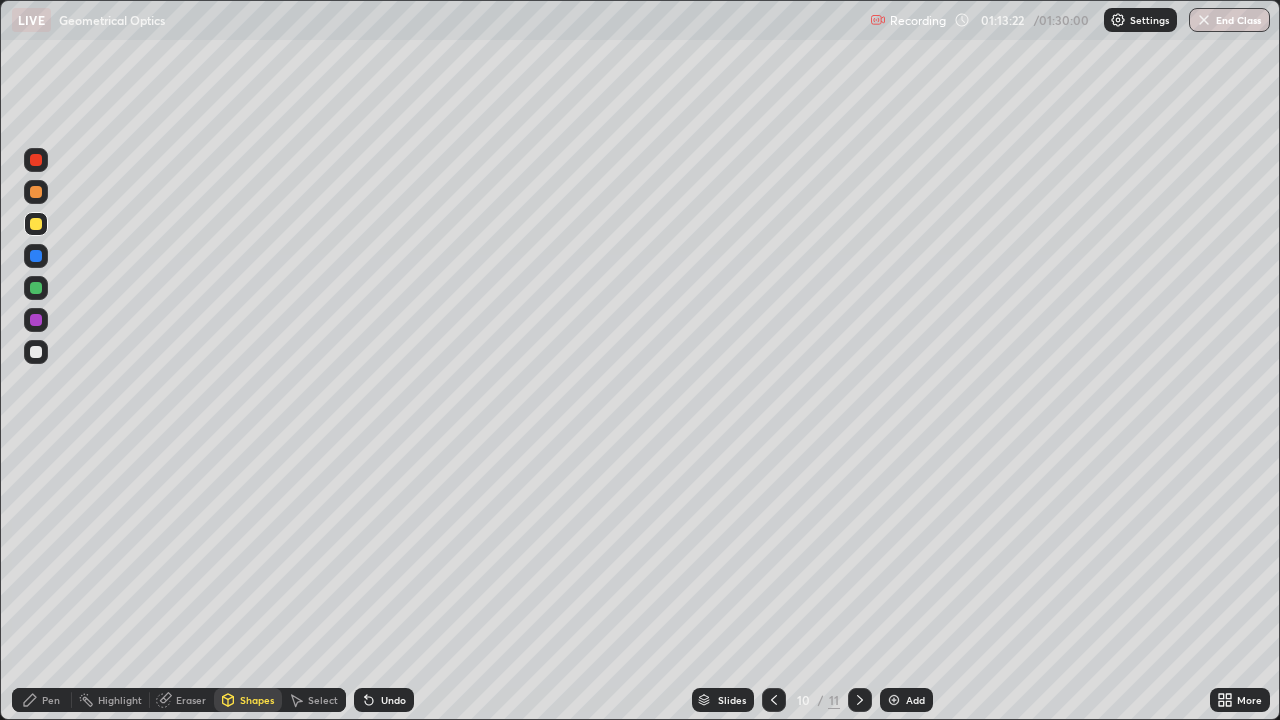 click at bounding box center [36, 352] 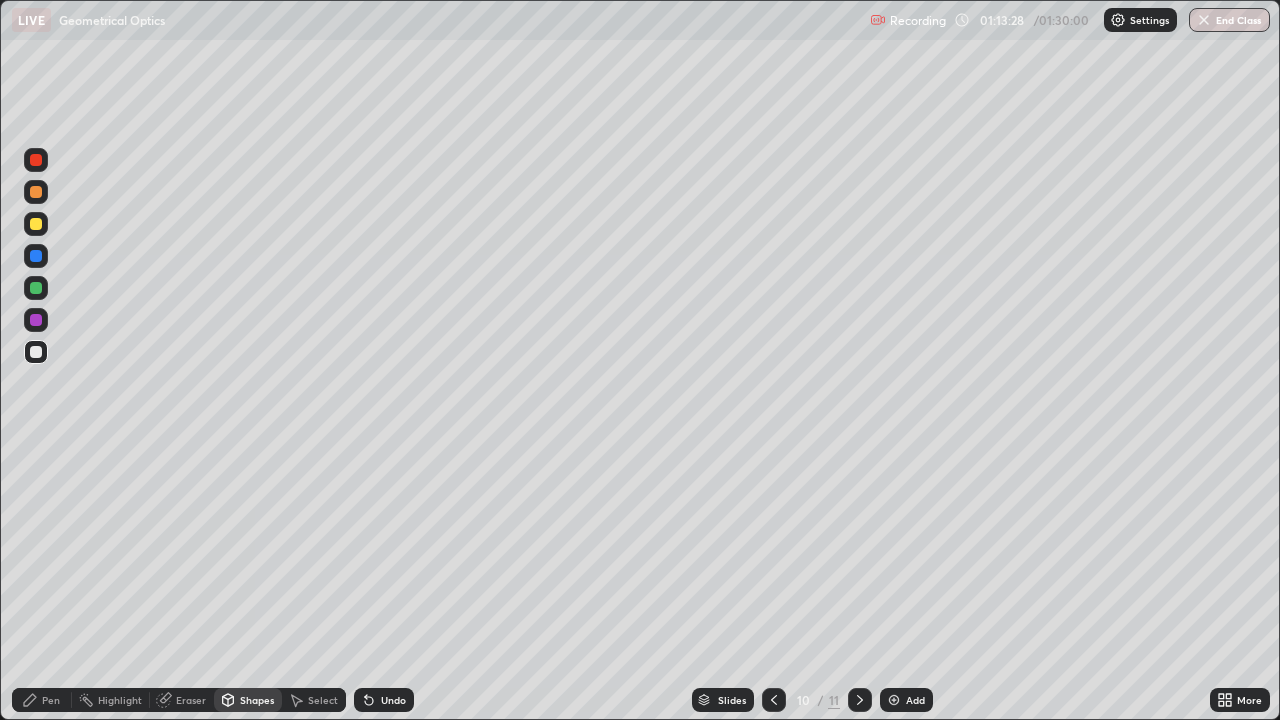 click on "Pen" at bounding box center (51, 700) 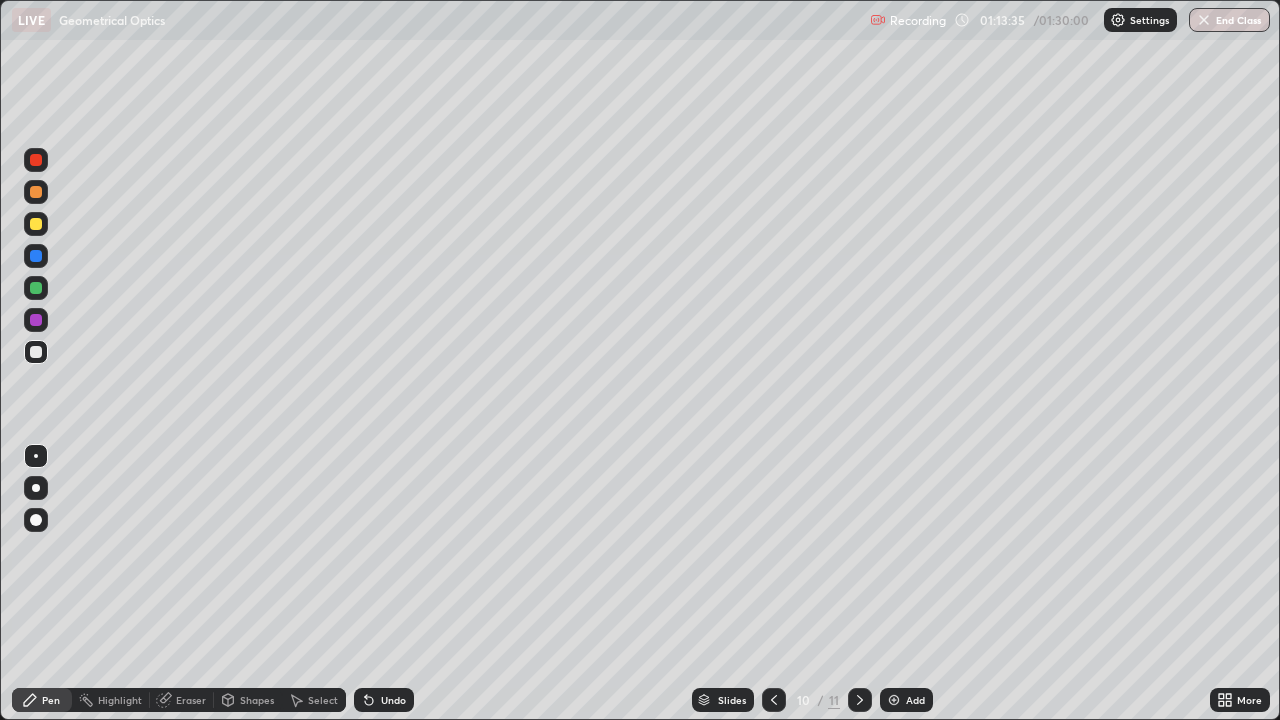 click on "Shapes" at bounding box center [257, 700] 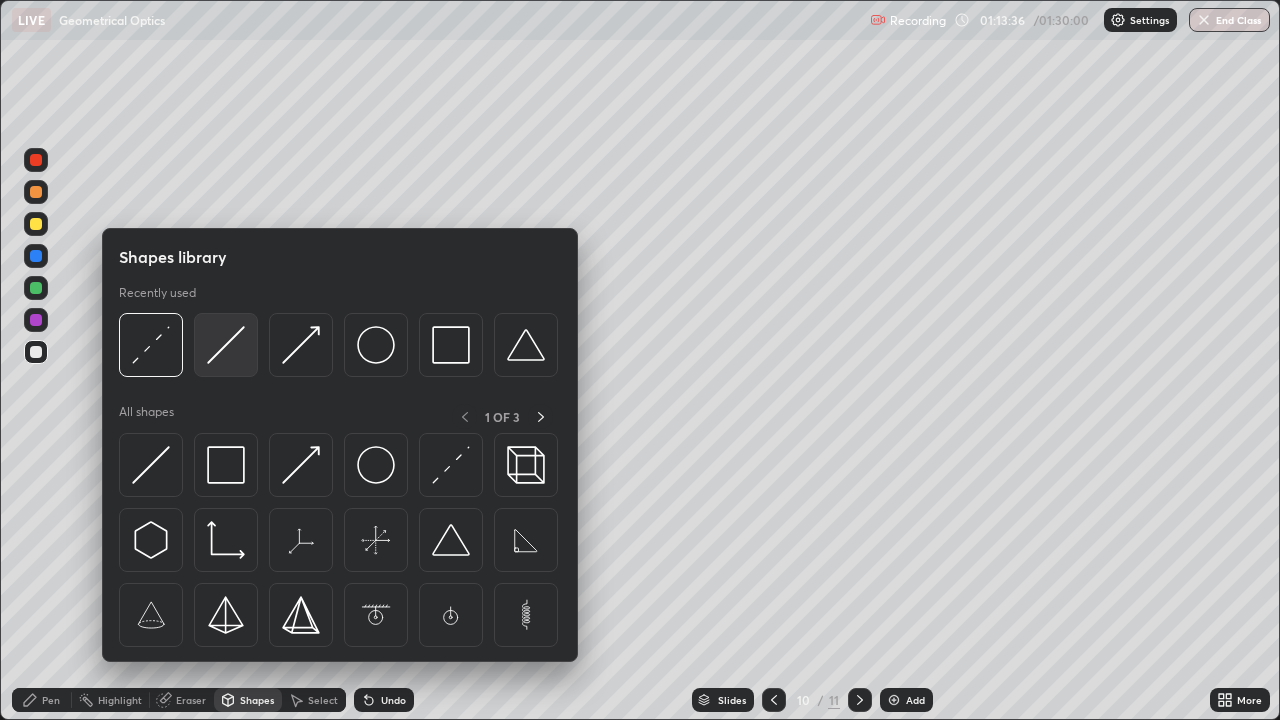 click at bounding box center (226, 345) 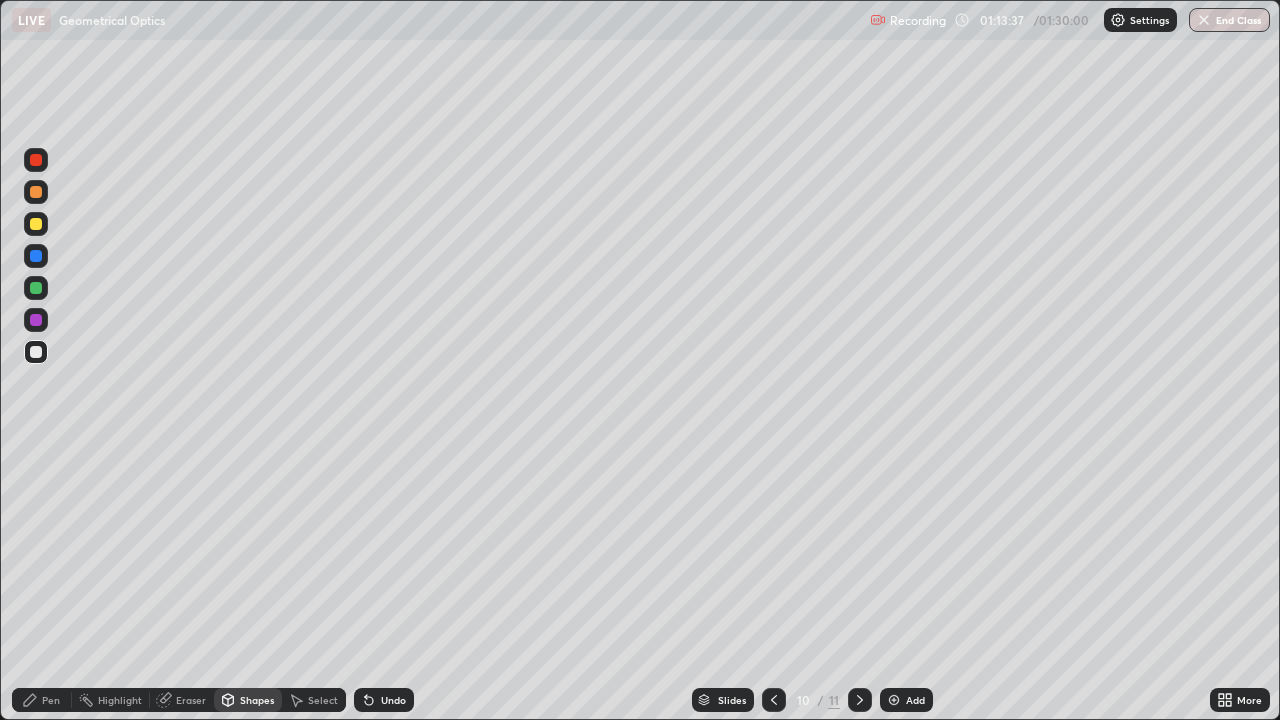 click at bounding box center (36, 224) 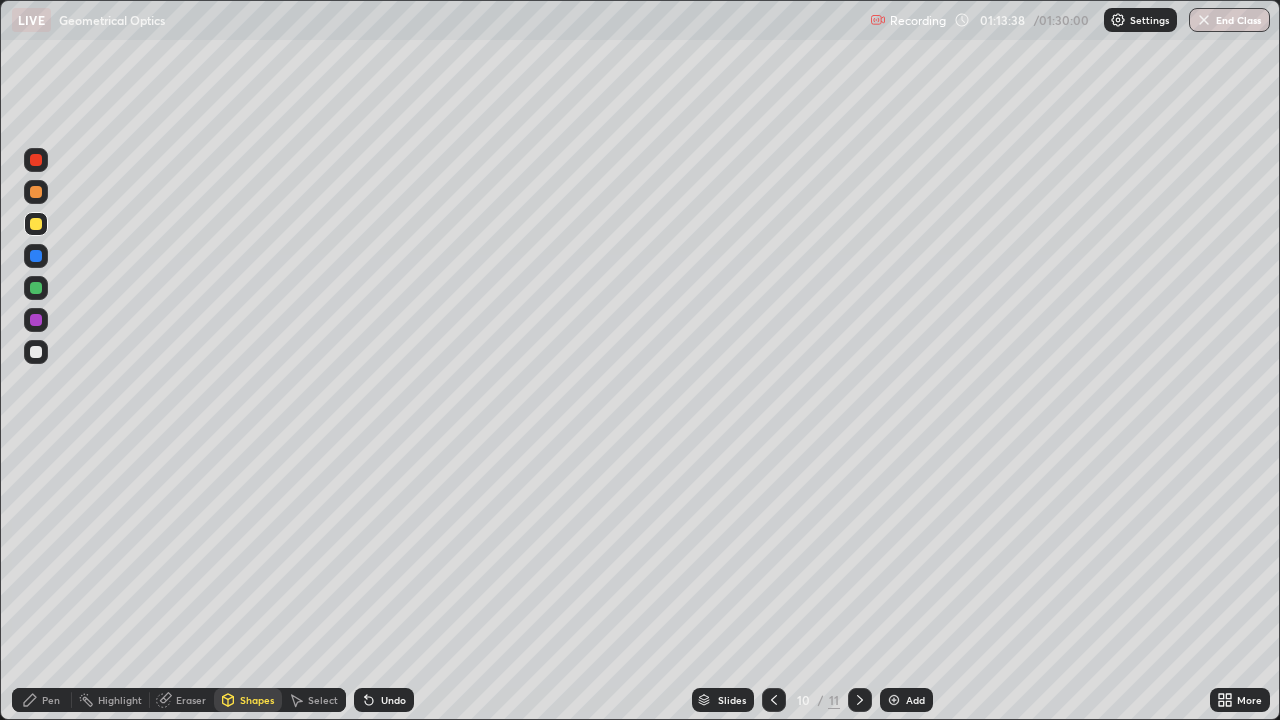 click on "Shapes" at bounding box center [257, 700] 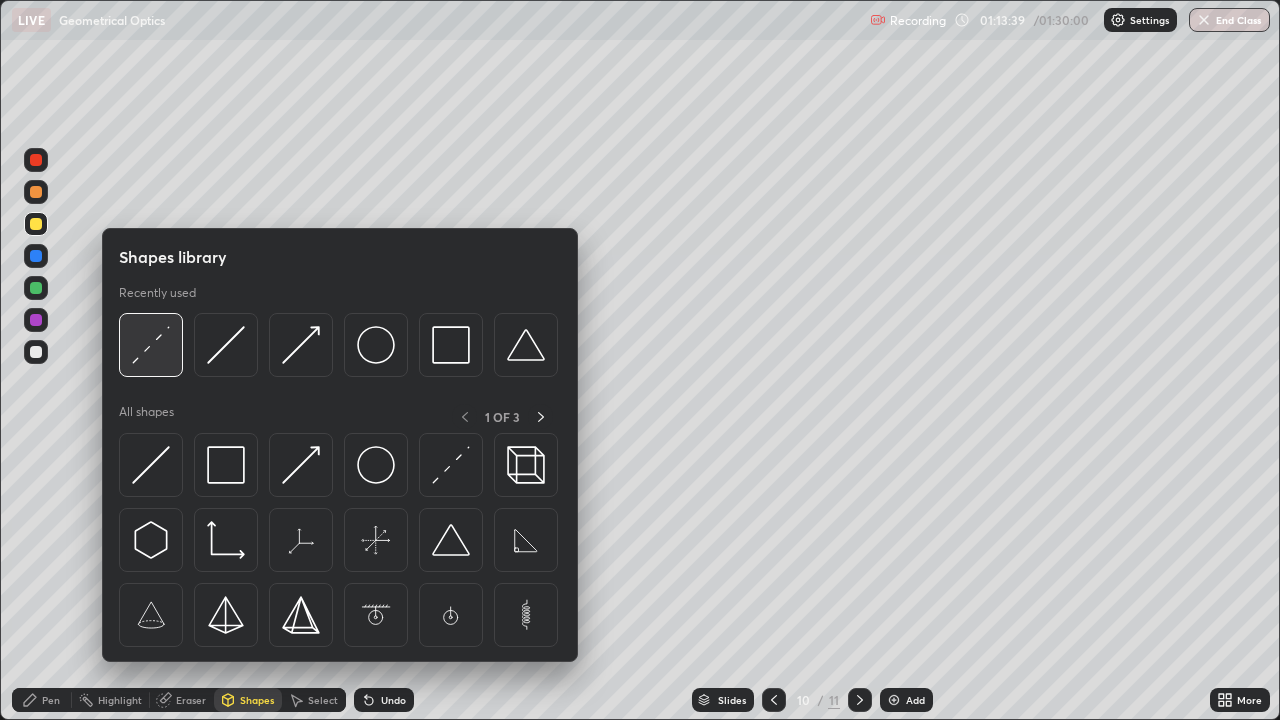 click at bounding box center (151, 345) 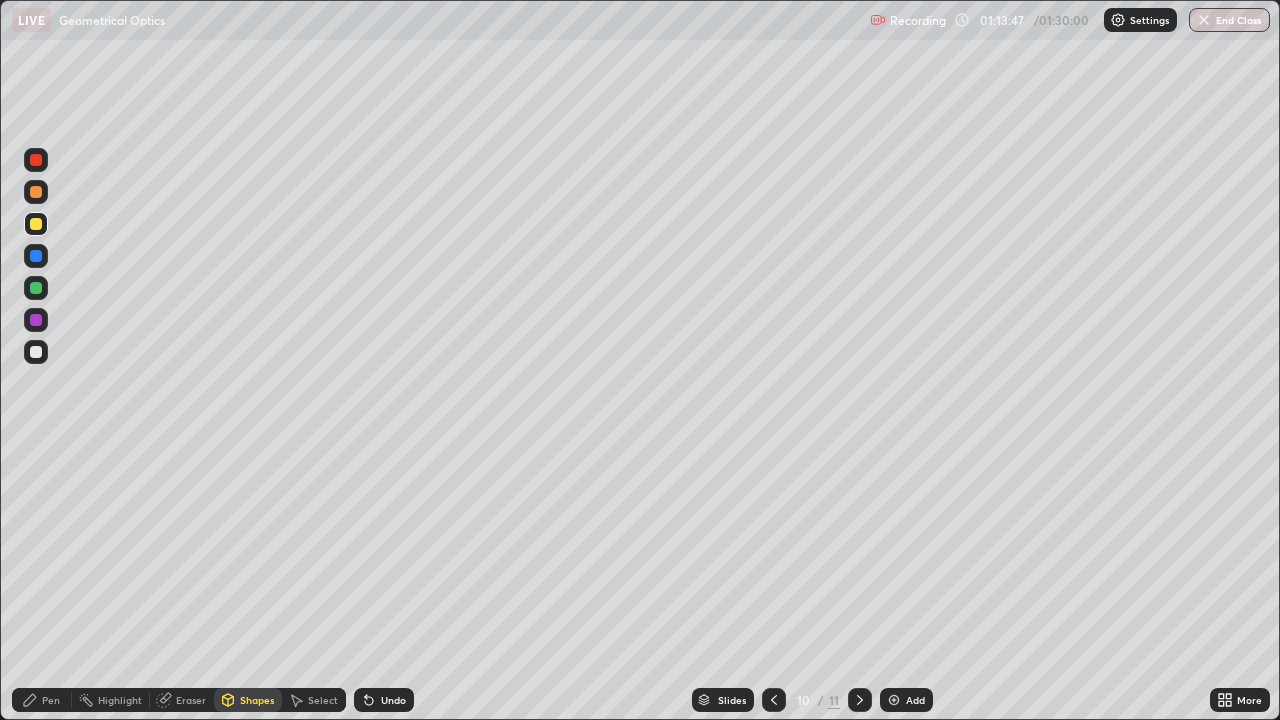click on "Shapes" at bounding box center [257, 700] 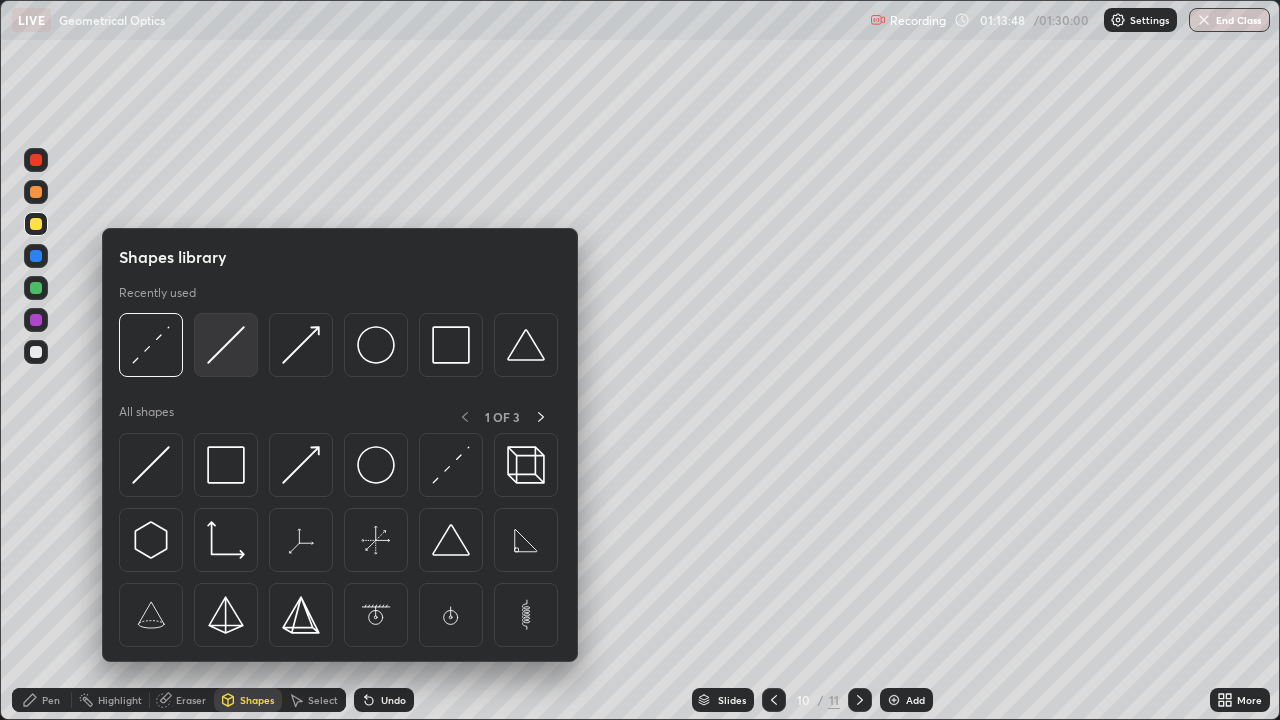 click at bounding box center [226, 345] 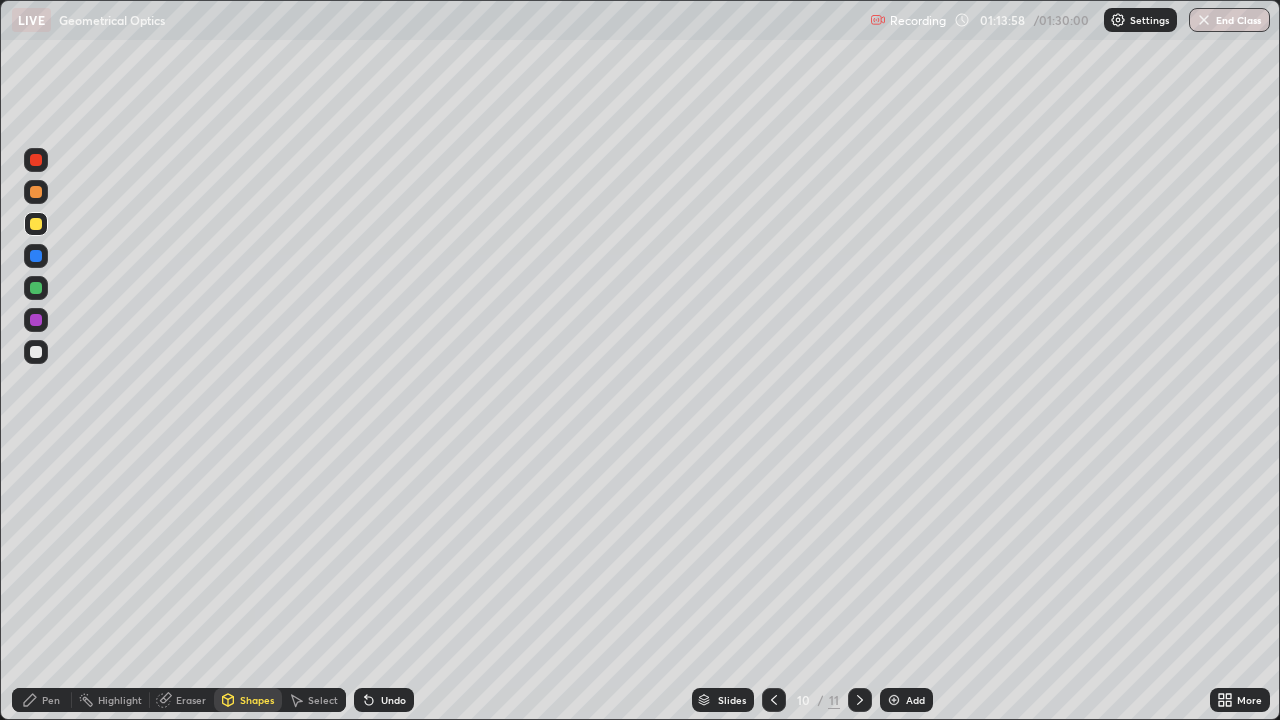 click on "Shapes" at bounding box center (257, 700) 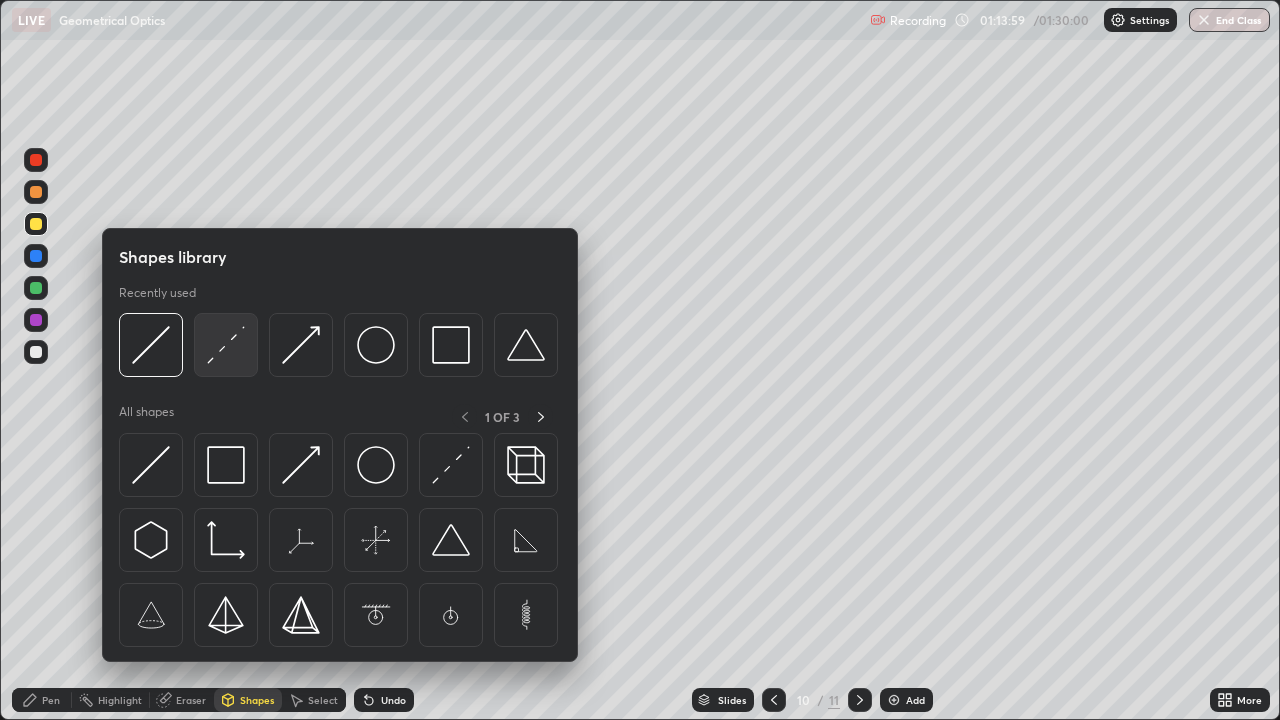 click at bounding box center (226, 345) 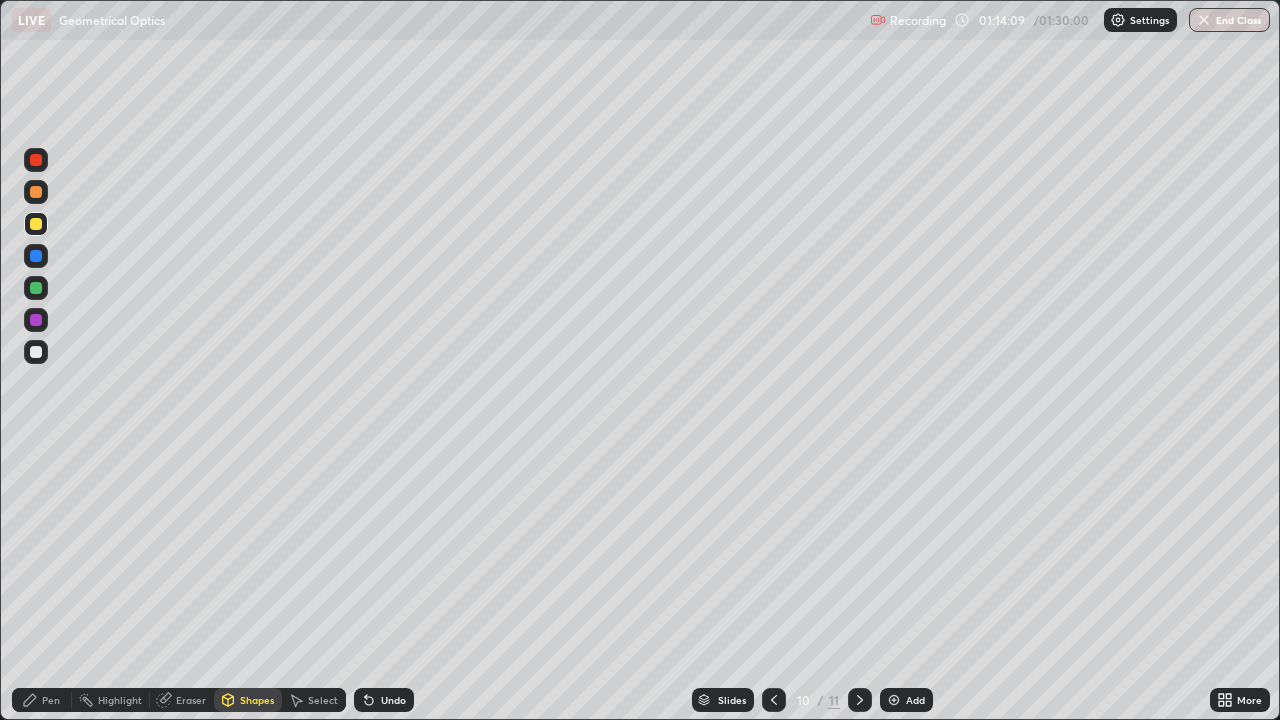 click on "Undo" at bounding box center (393, 700) 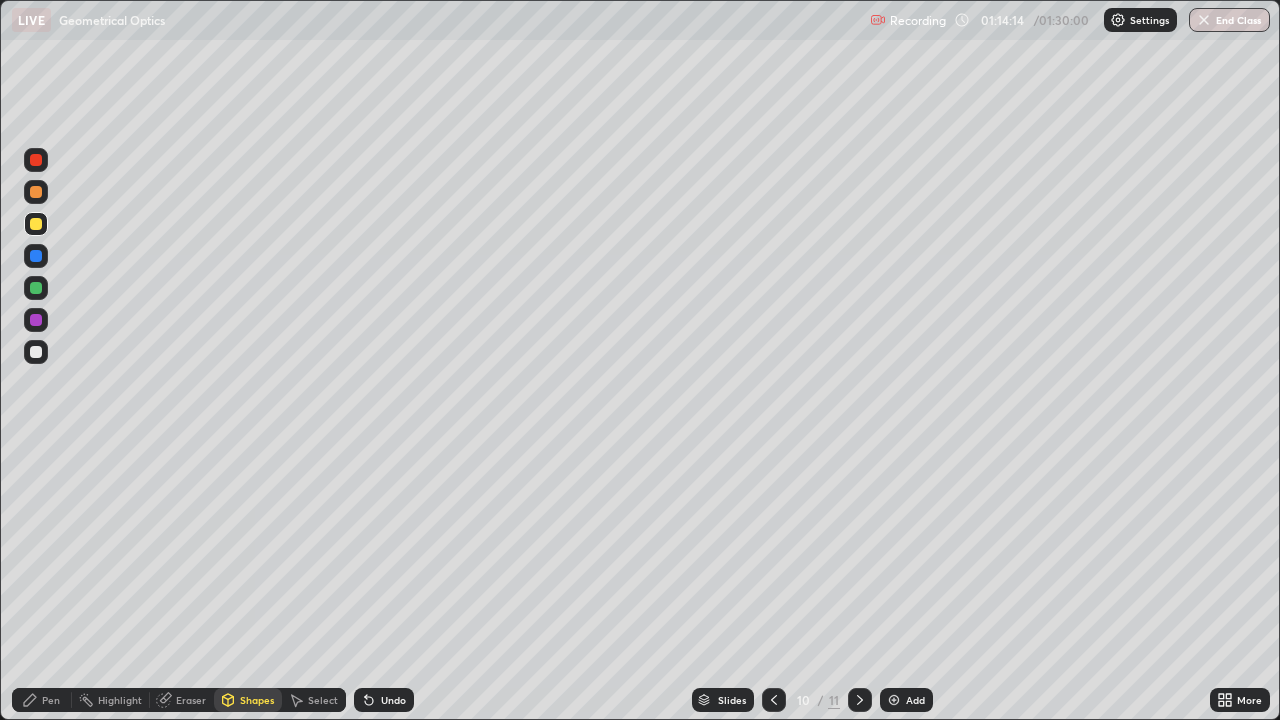 click 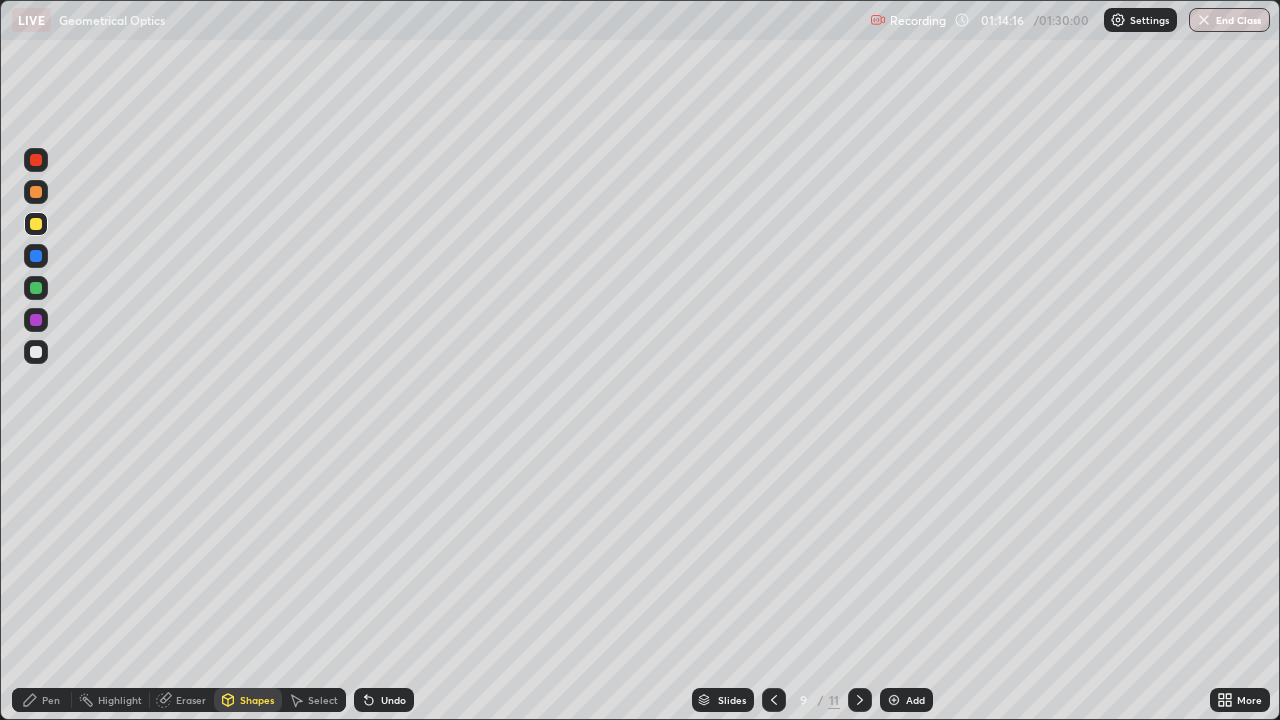 click 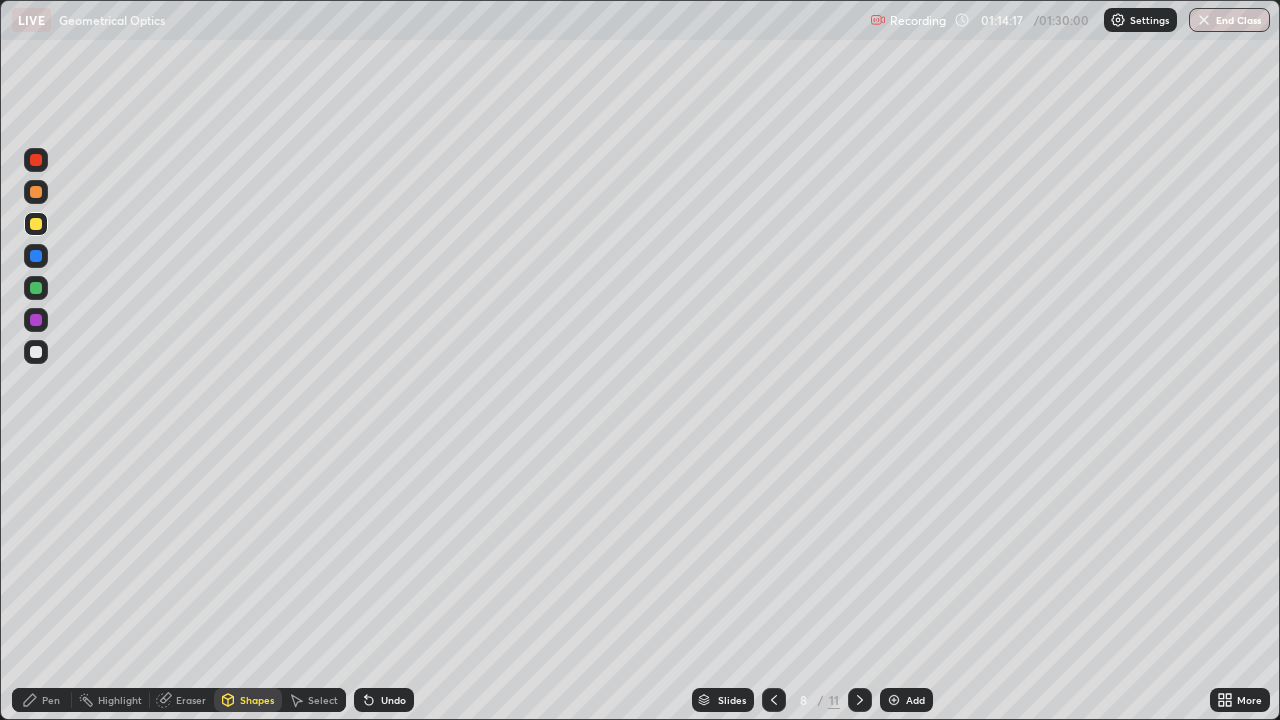 click 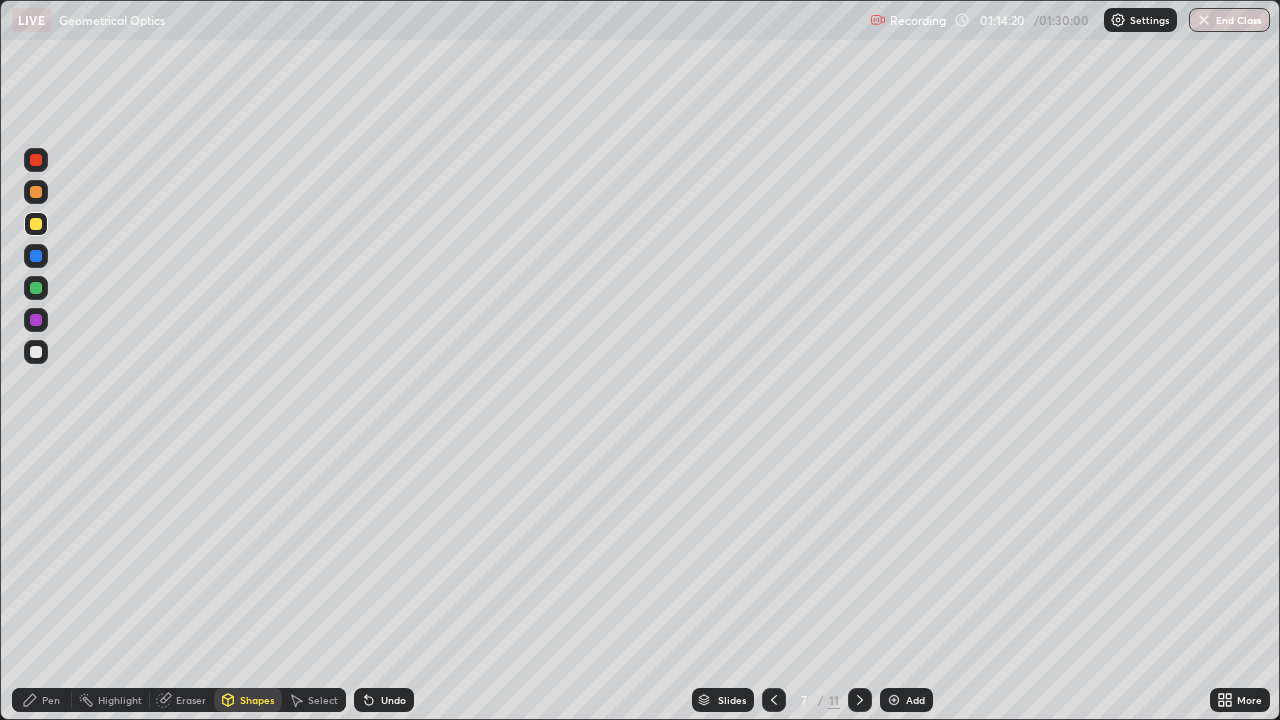 click 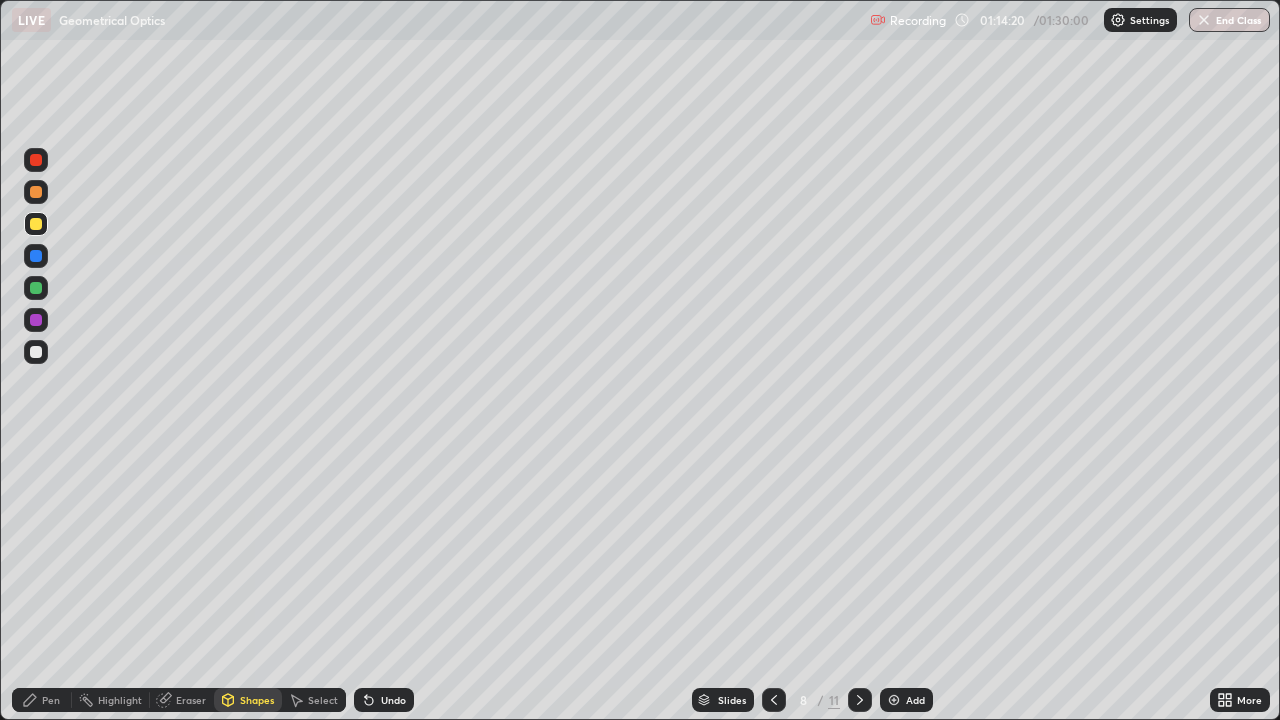 click 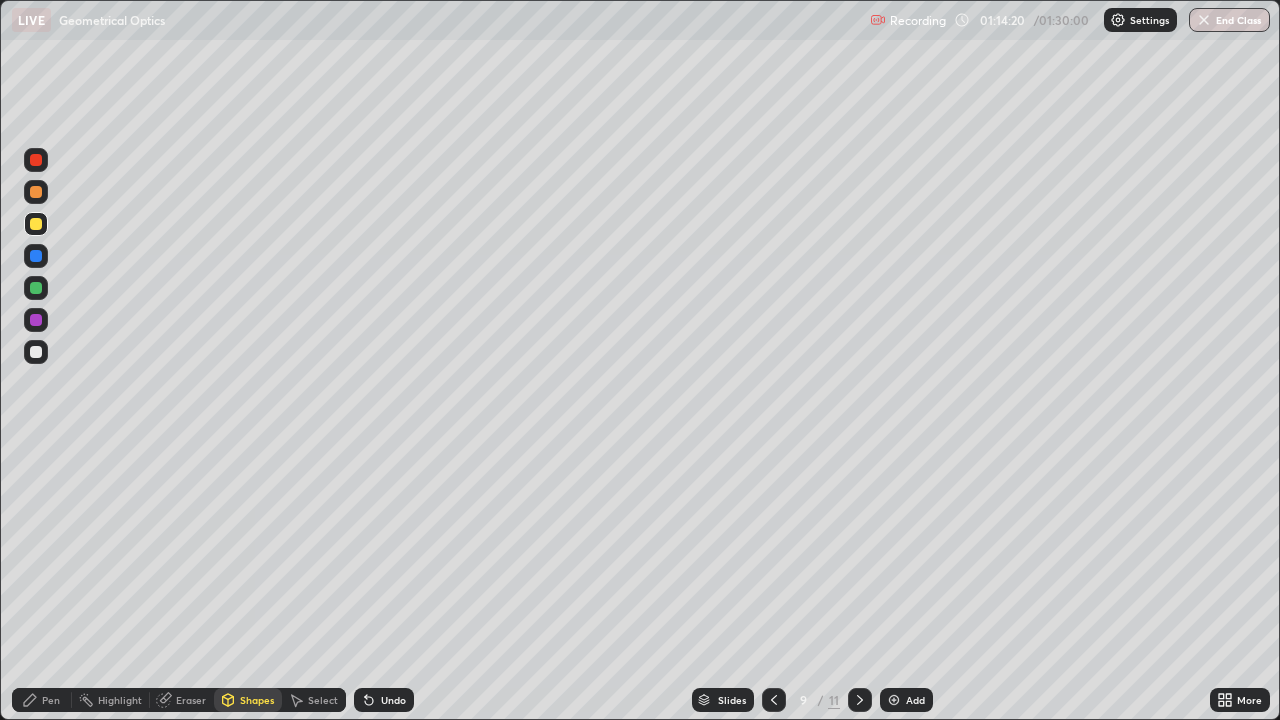 click 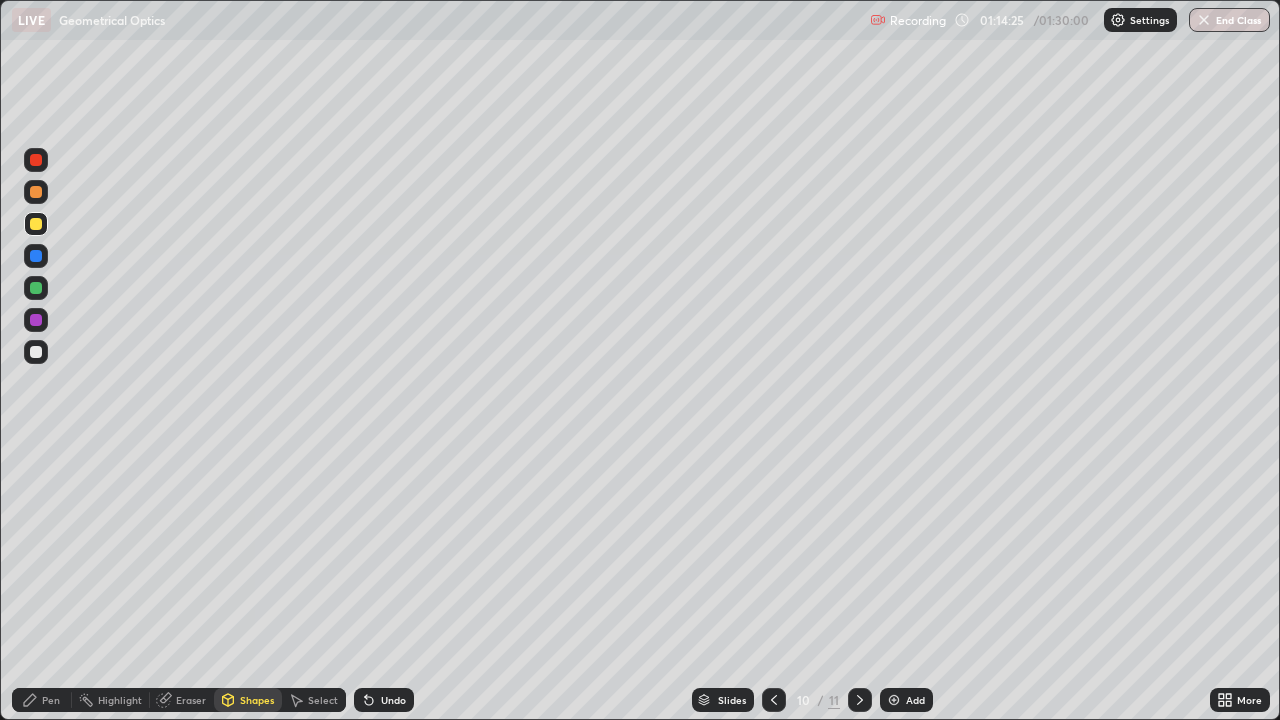 click on "Undo" at bounding box center (393, 700) 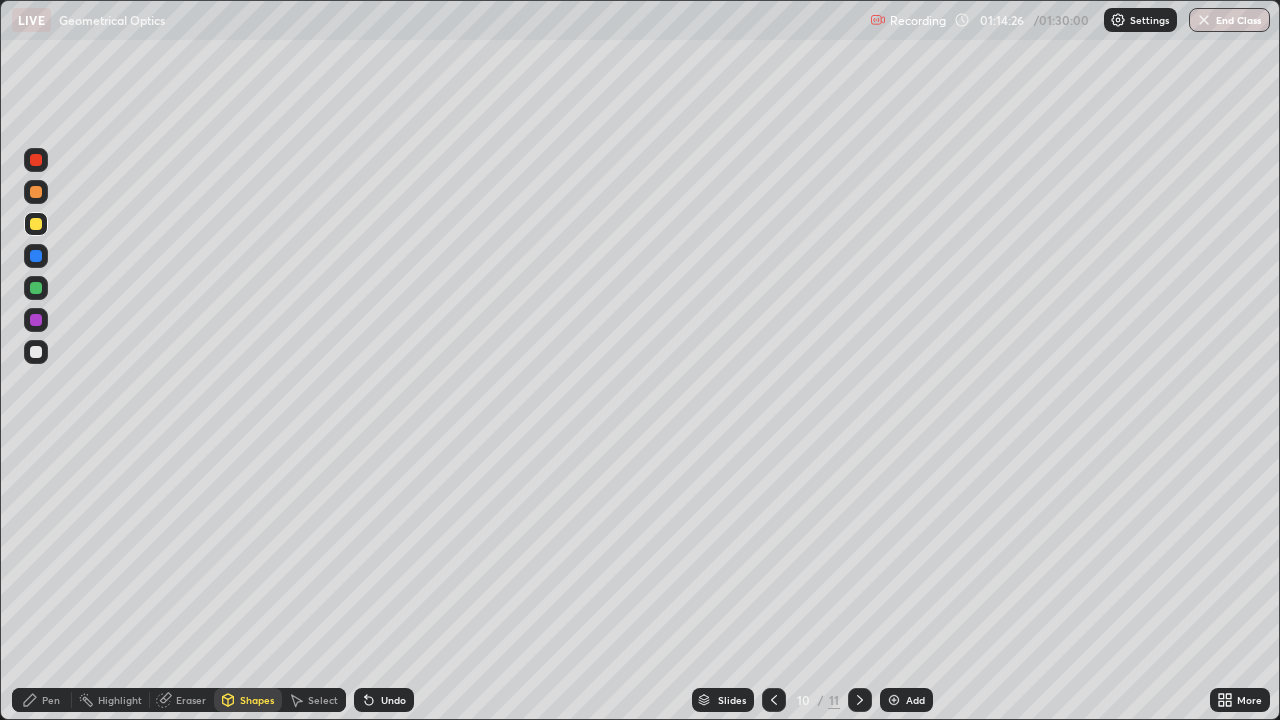 click on "Undo" at bounding box center (393, 700) 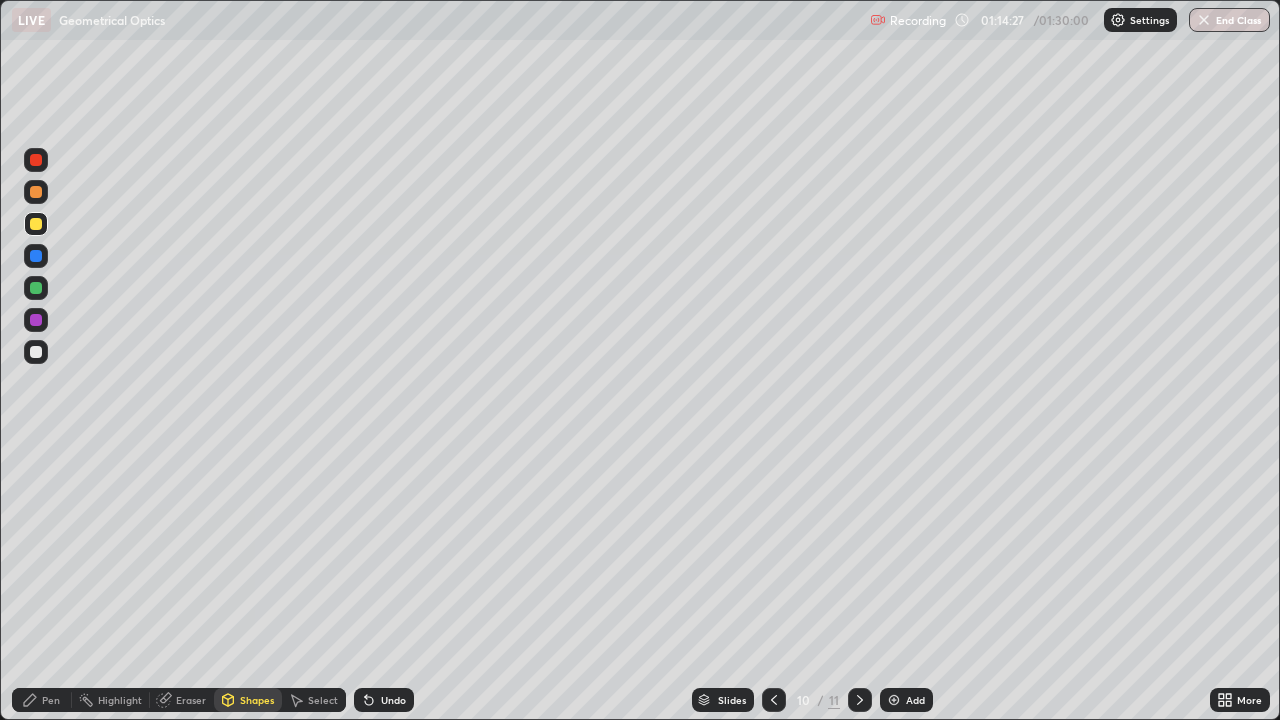 click on "Shapes" at bounding box center (257, 700) 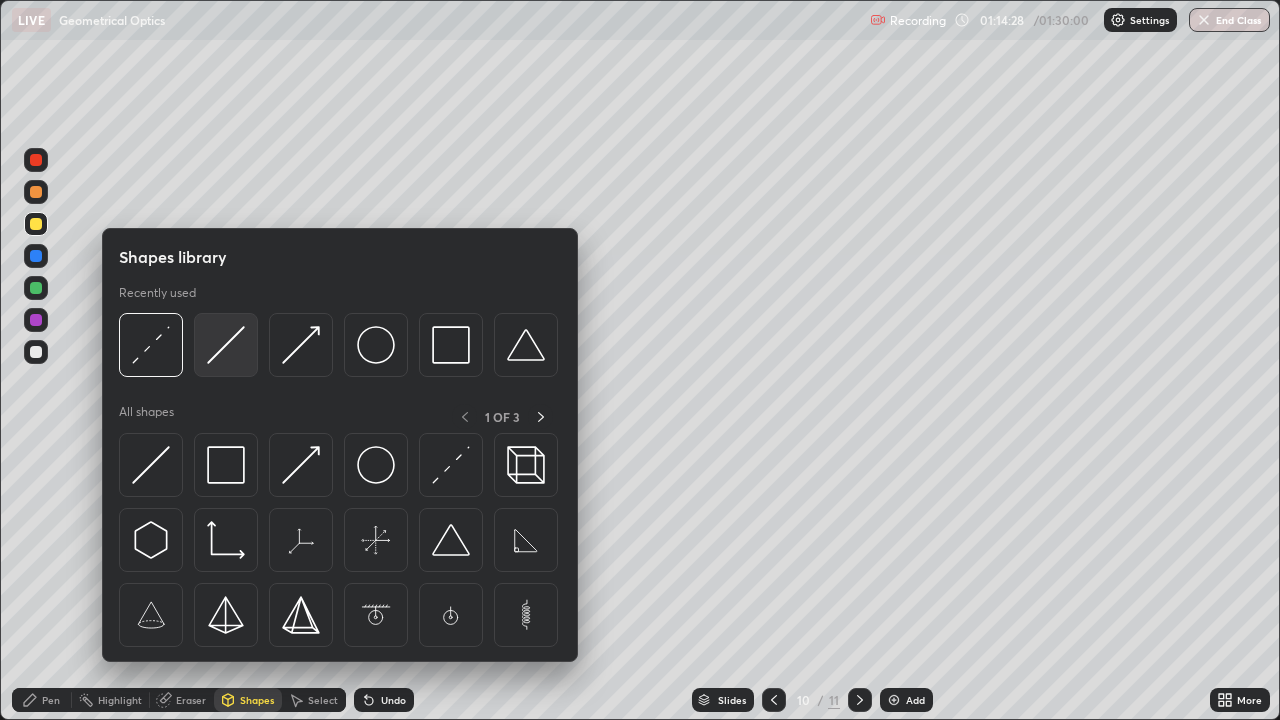 click at bounding box center (226, 345) 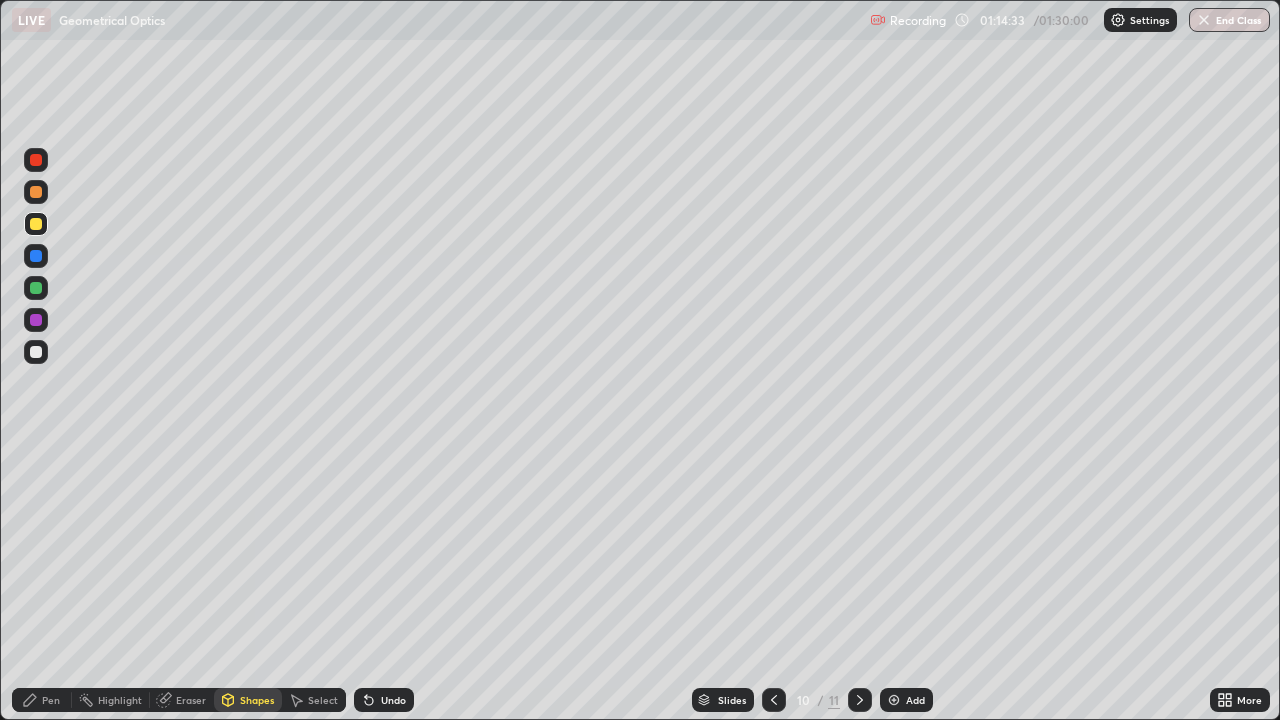 click on "Shapes" at bounding box center [257, 700] 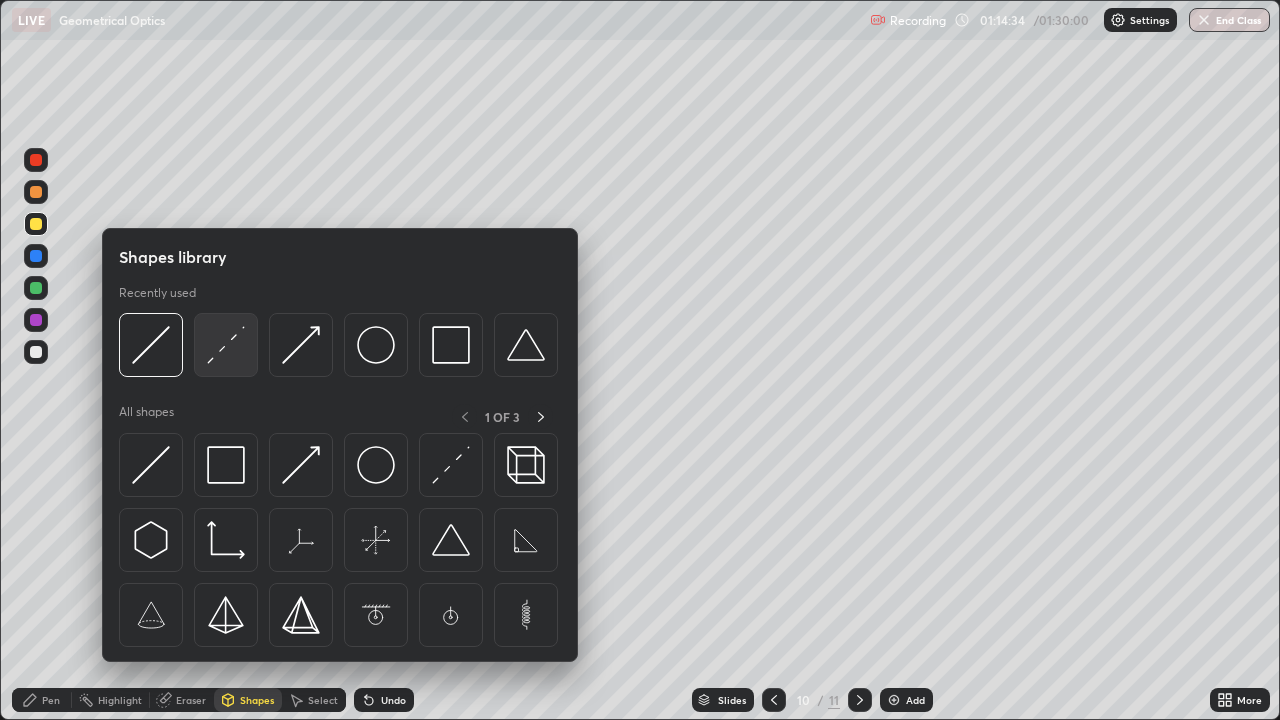 click at bounding box center (226, 345) 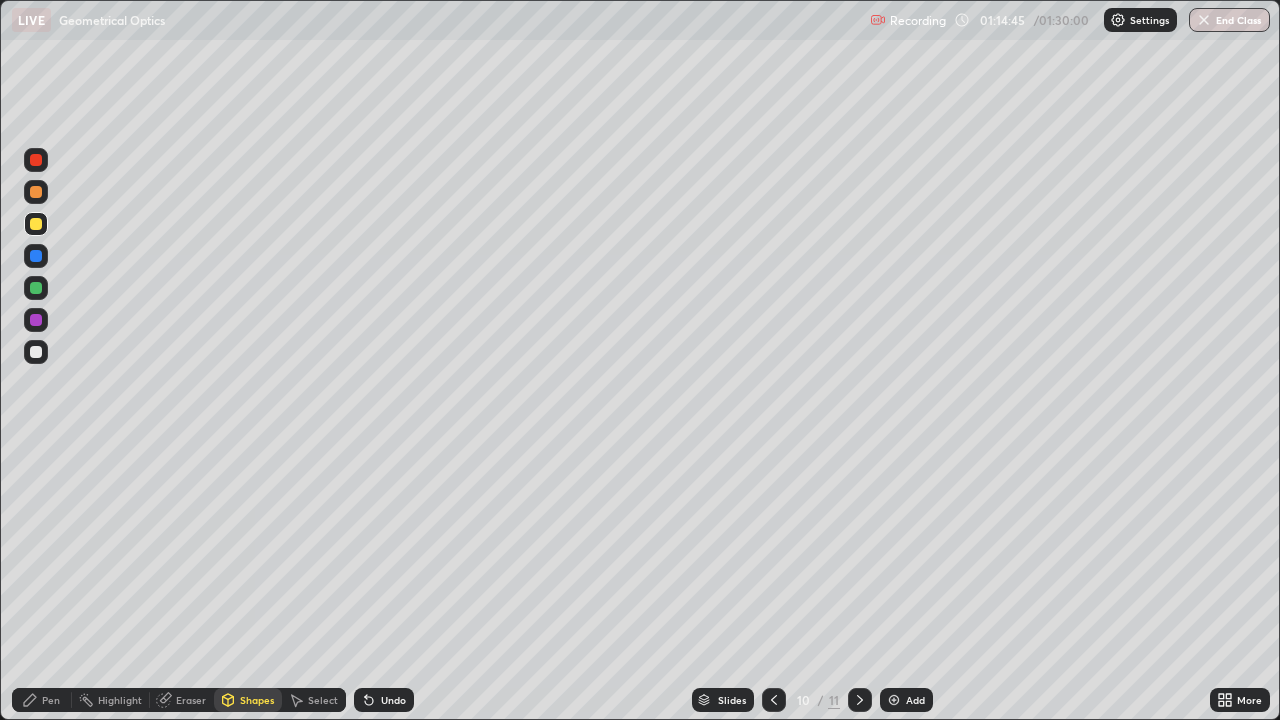 click at bounding box center (36, 352) 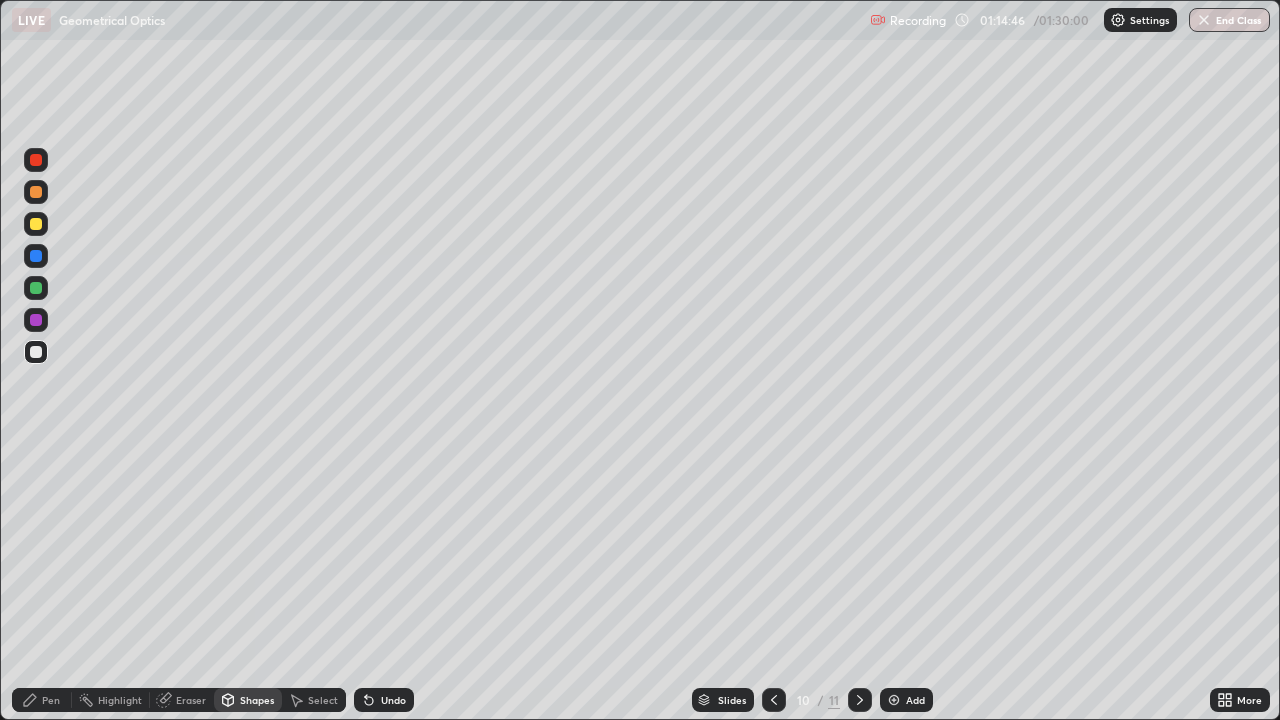 click on "Shapes" at bounding box center (257, 700) 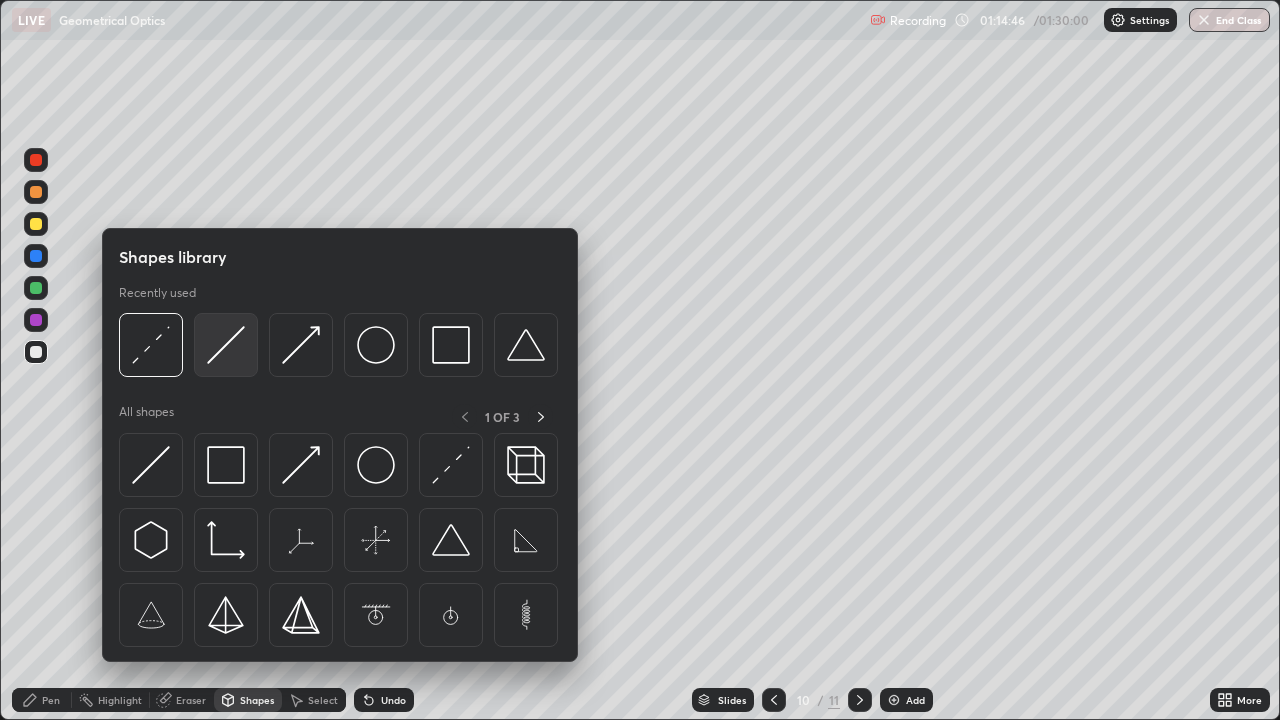 click at bounding box center (226, 345) 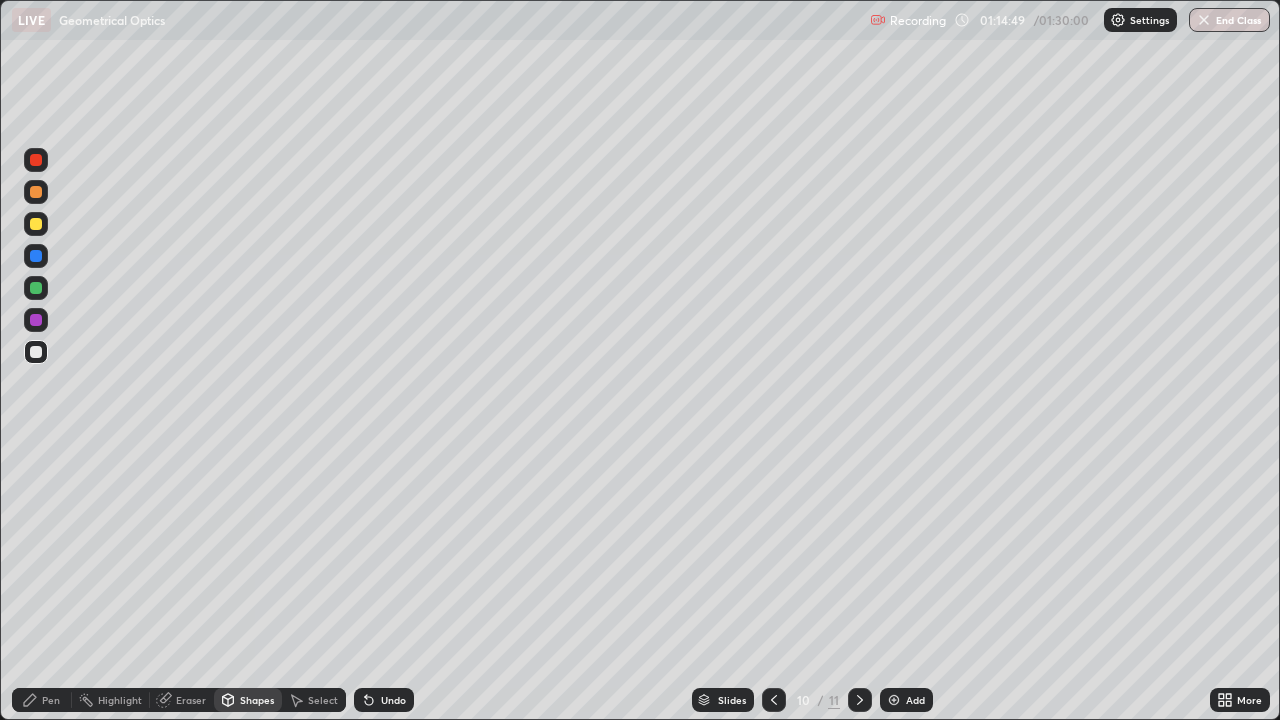 click 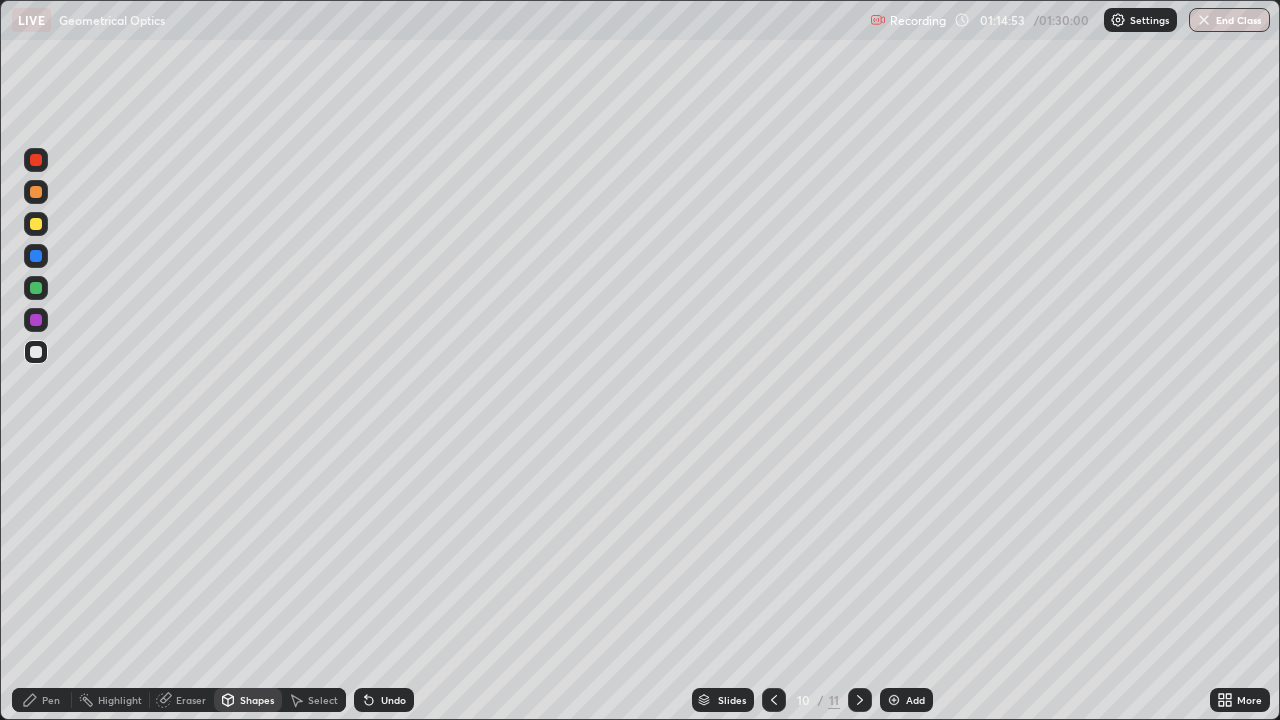 click at bounding box center (36, 224) 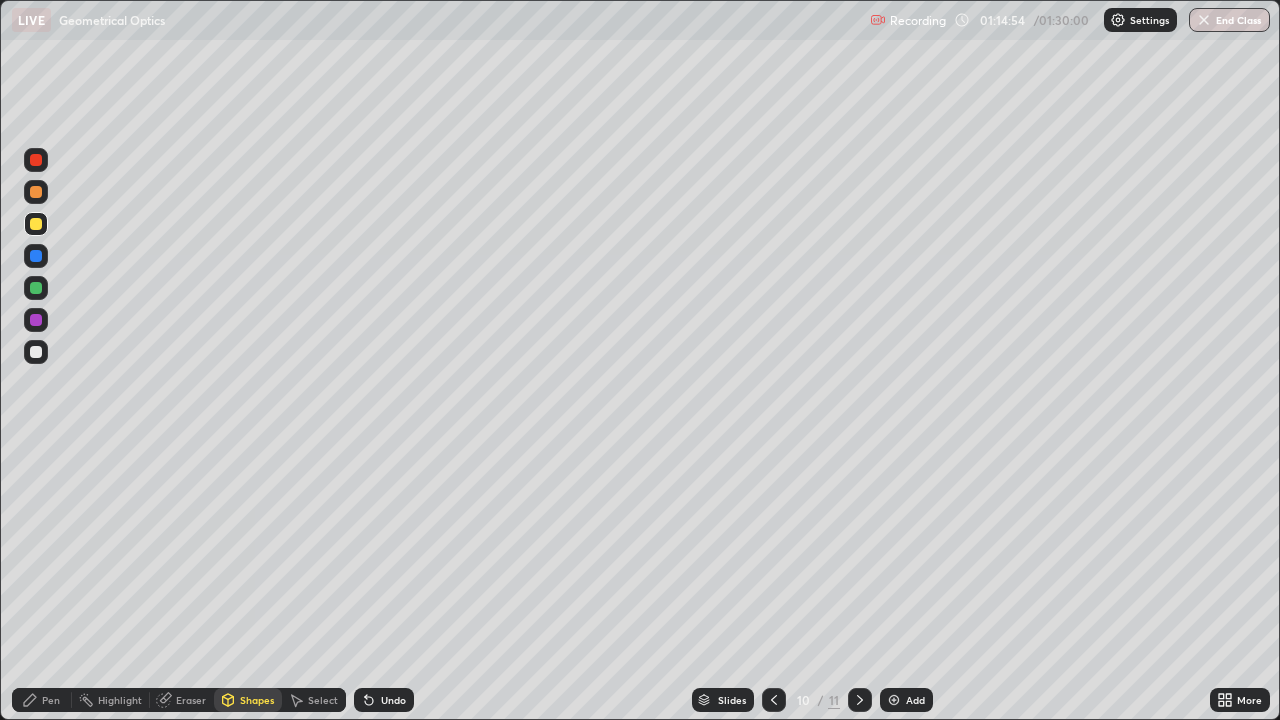 click at bounding box center [36, 288] 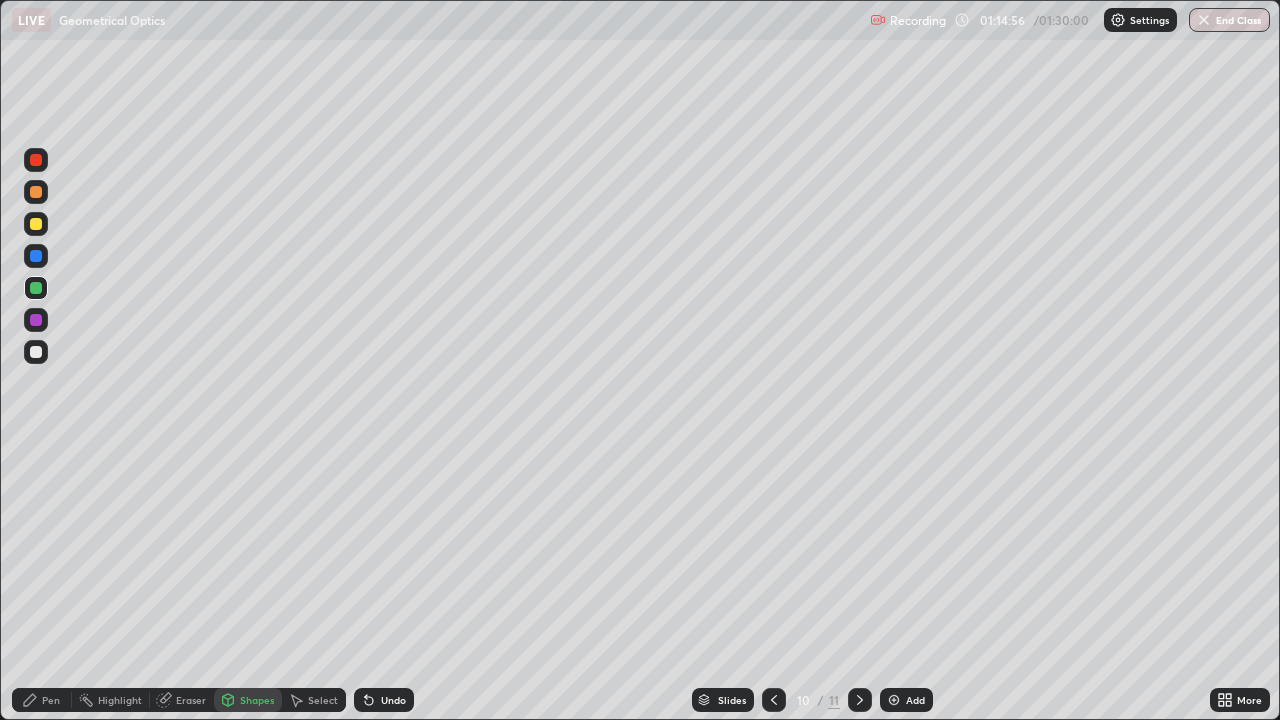 click on "Pen" at bounding box center (42, 700) 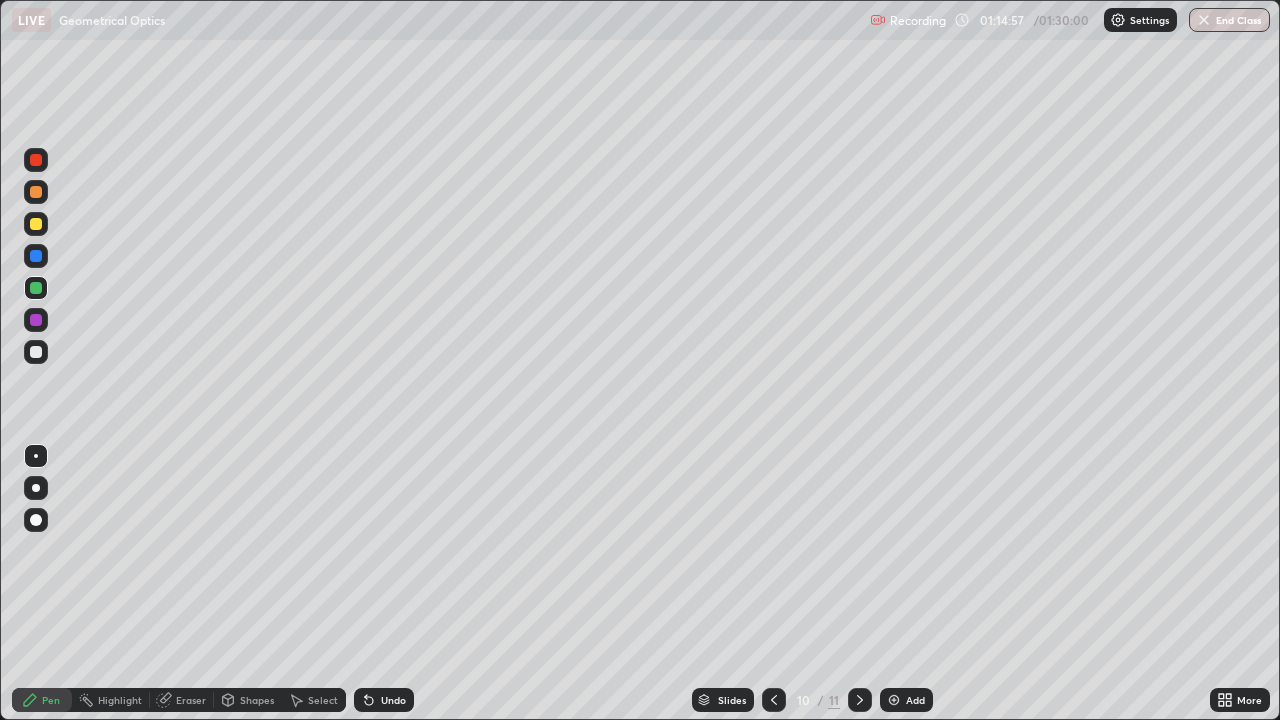 click at bounding box center (36, 224) 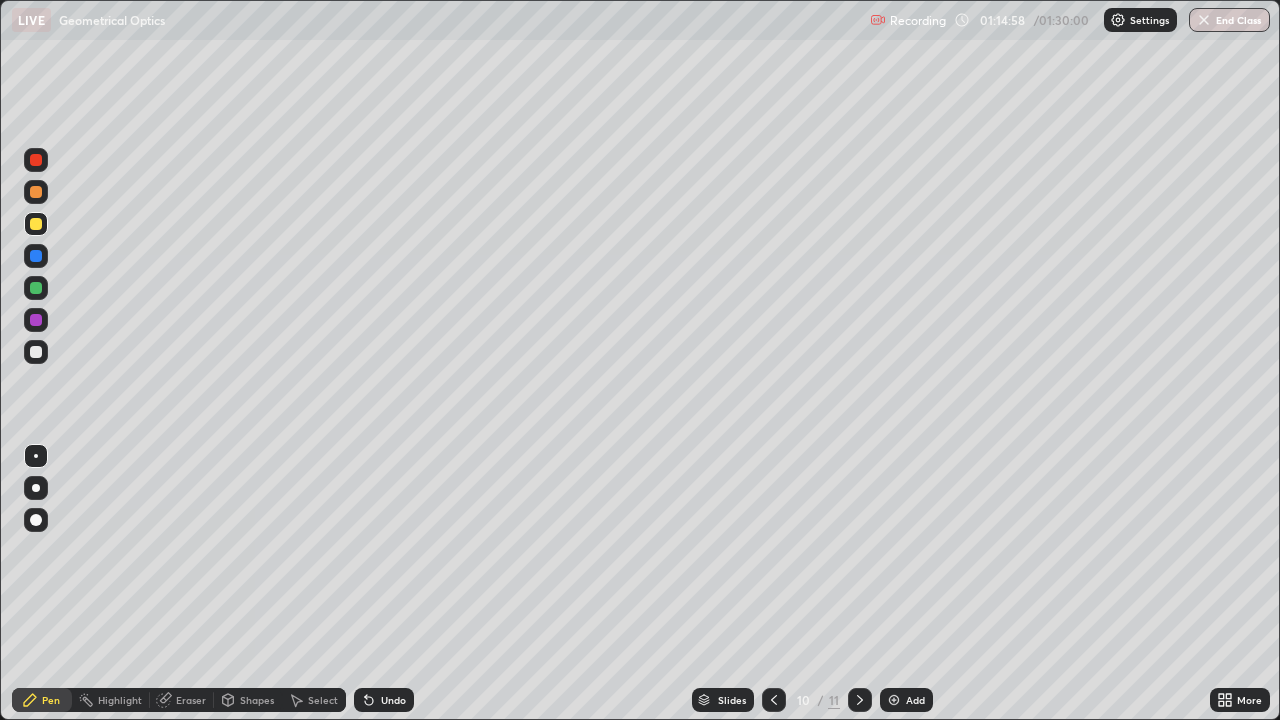 click at bounding box center (36, 192) 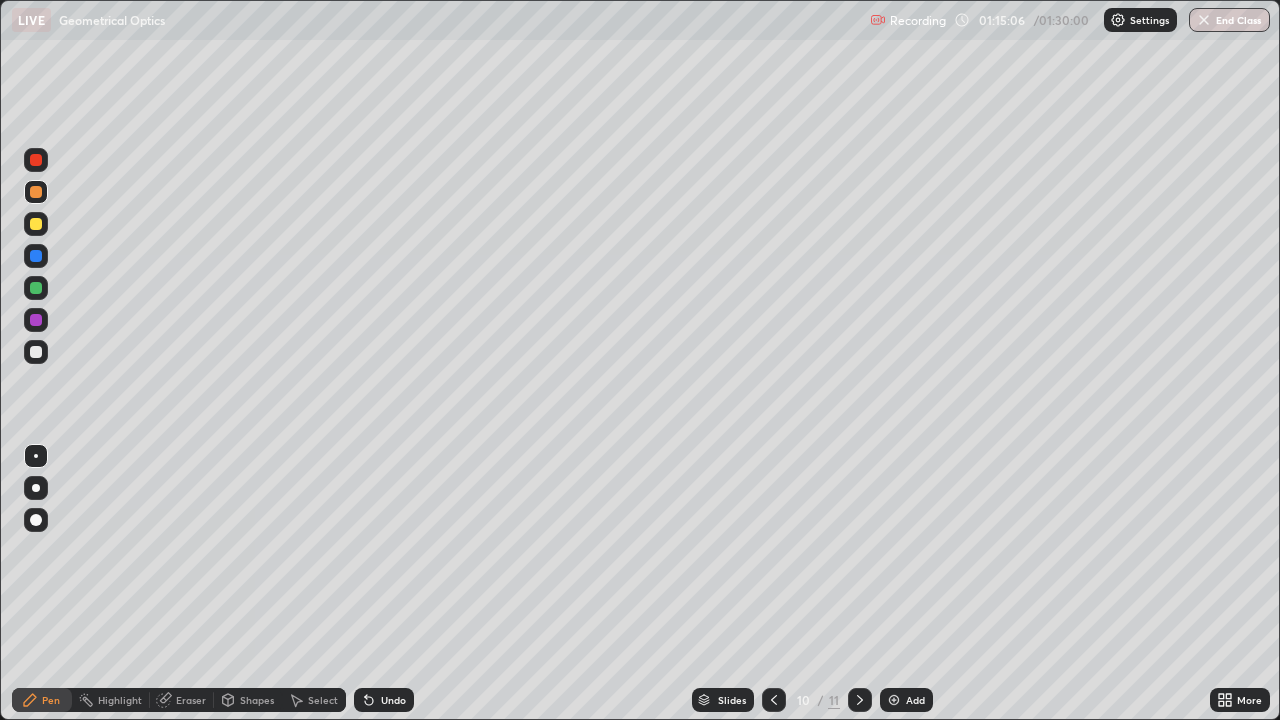 click 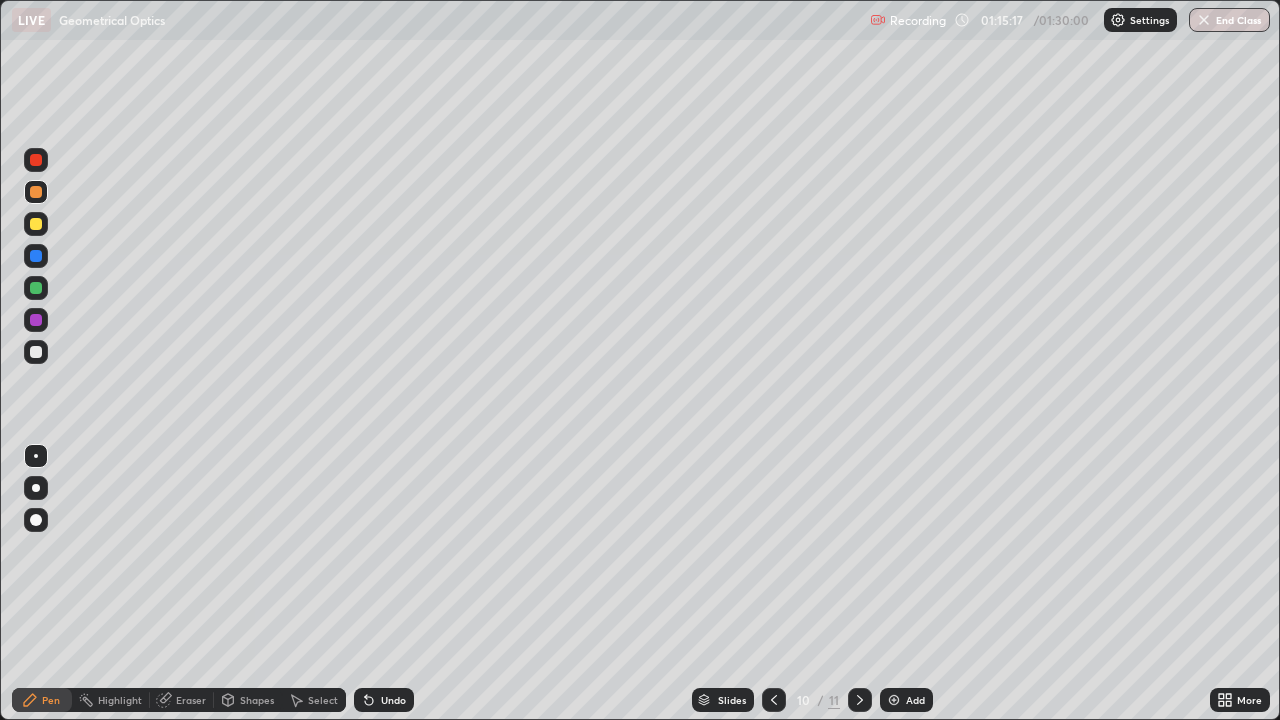 click on "Undo" at bounding box center [393, 700] 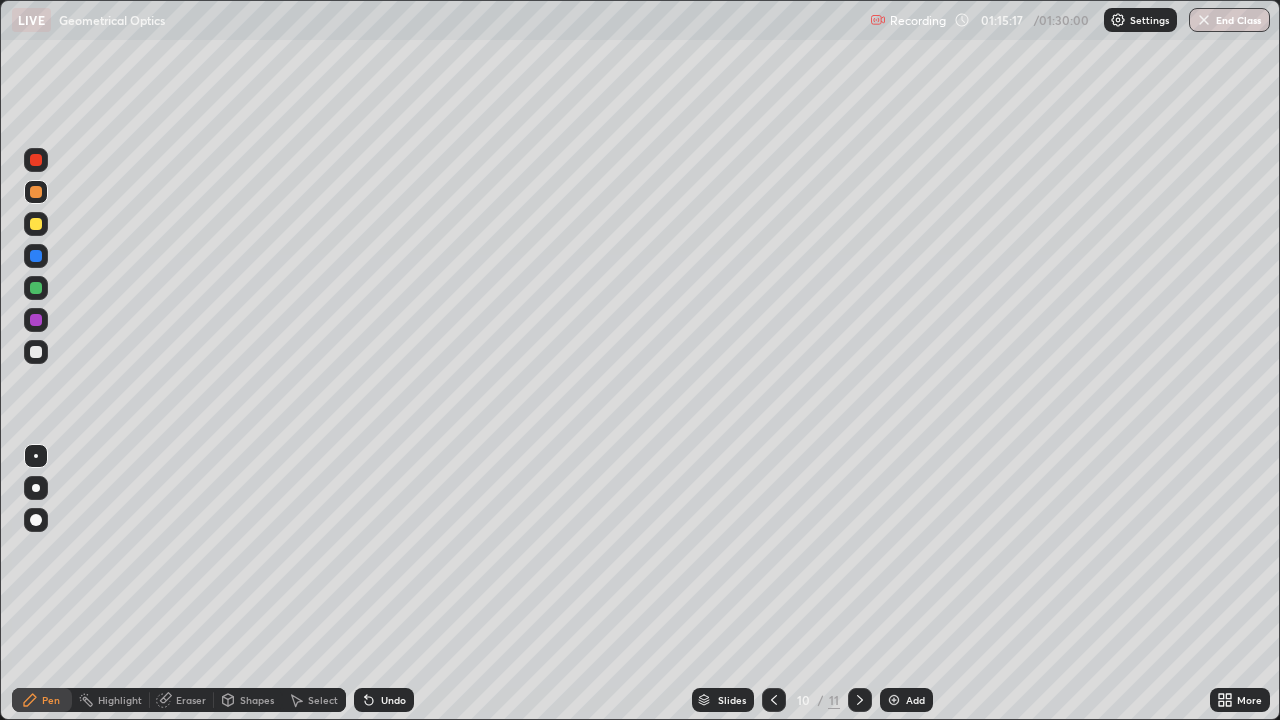 click on "Undo" at bounding box center [384, 700] 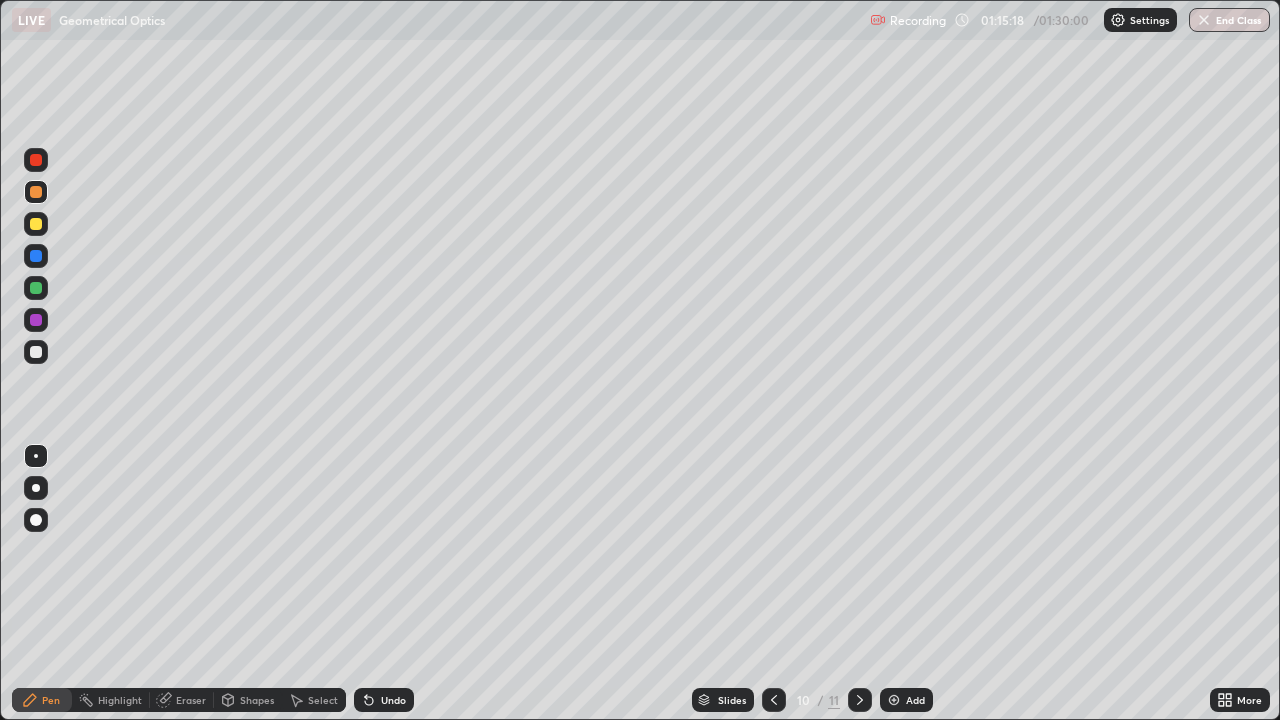 click on "Undo" at bounding box center (393, 700) 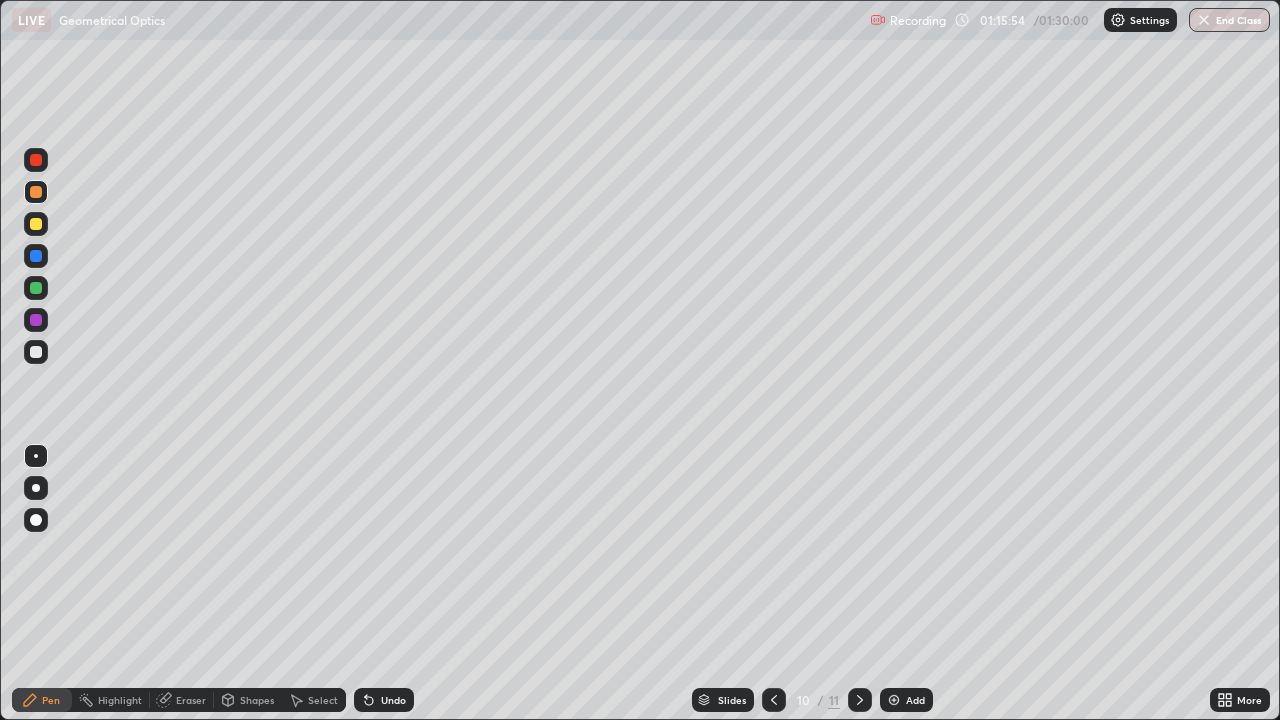 click on "Highlight" at bounding box center [120, 700] 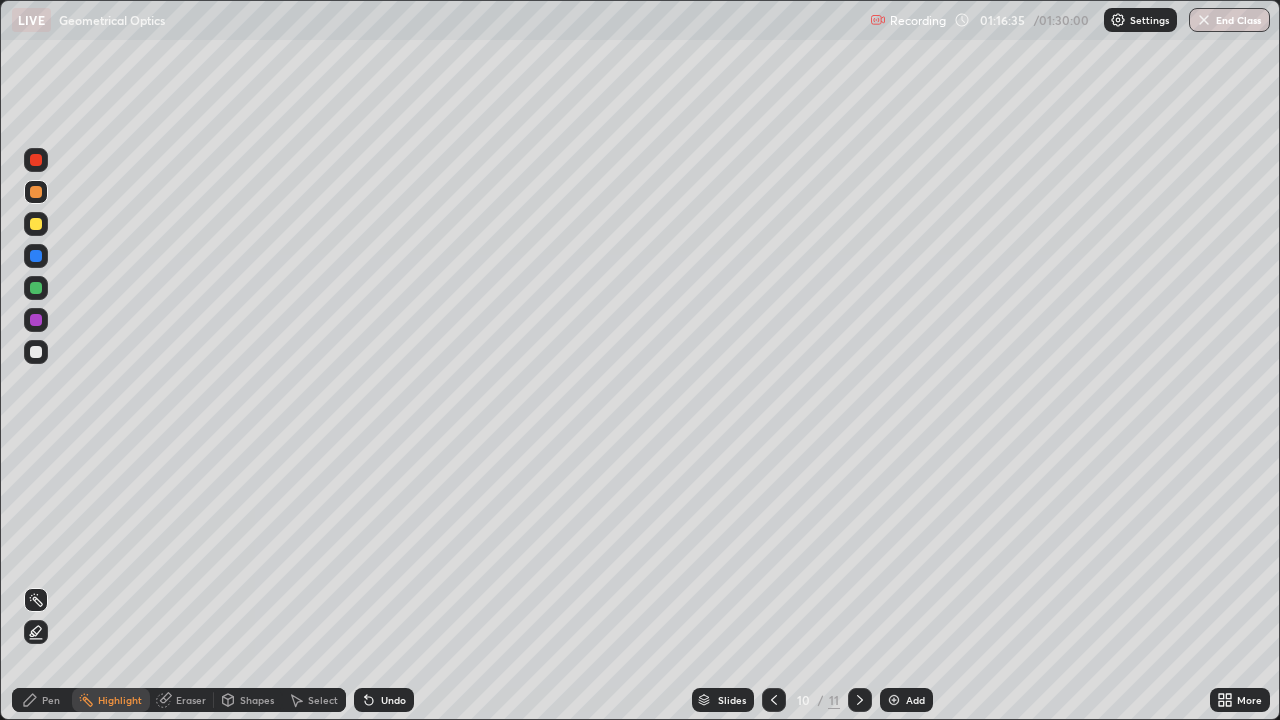 click at bounding box center [36, 256] 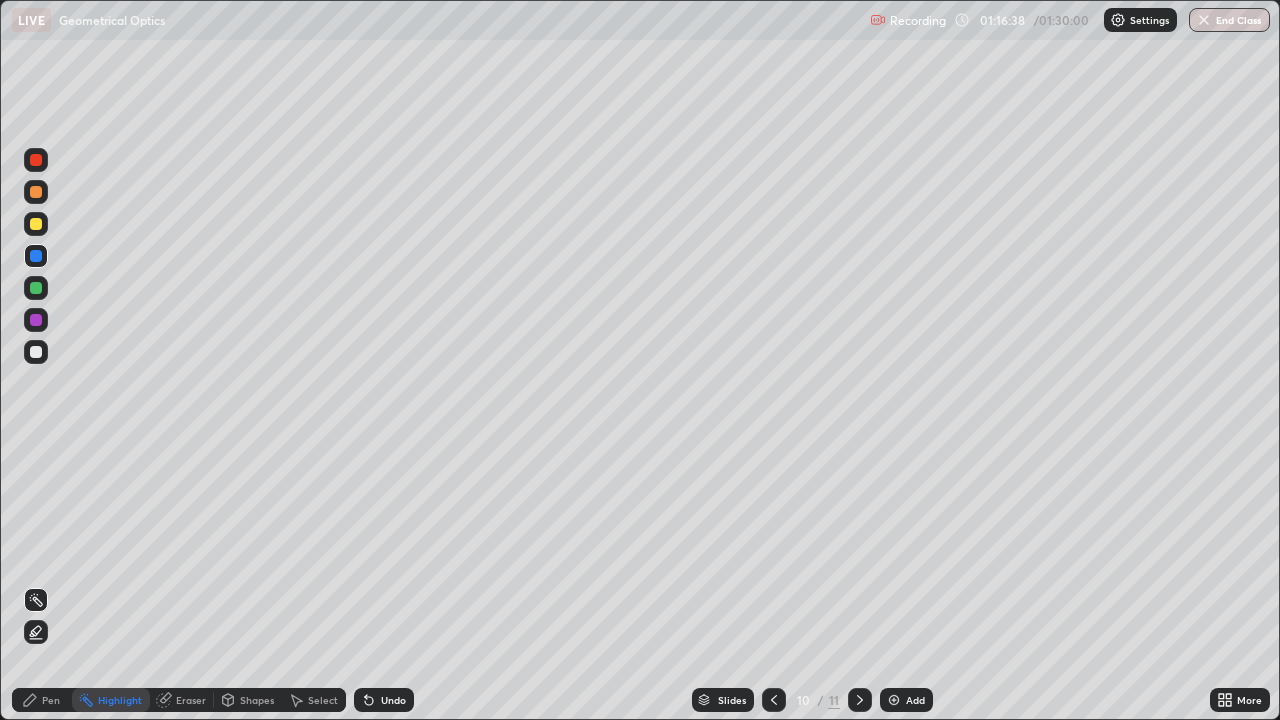 click on "Undo" at bounding box center (384, 700) 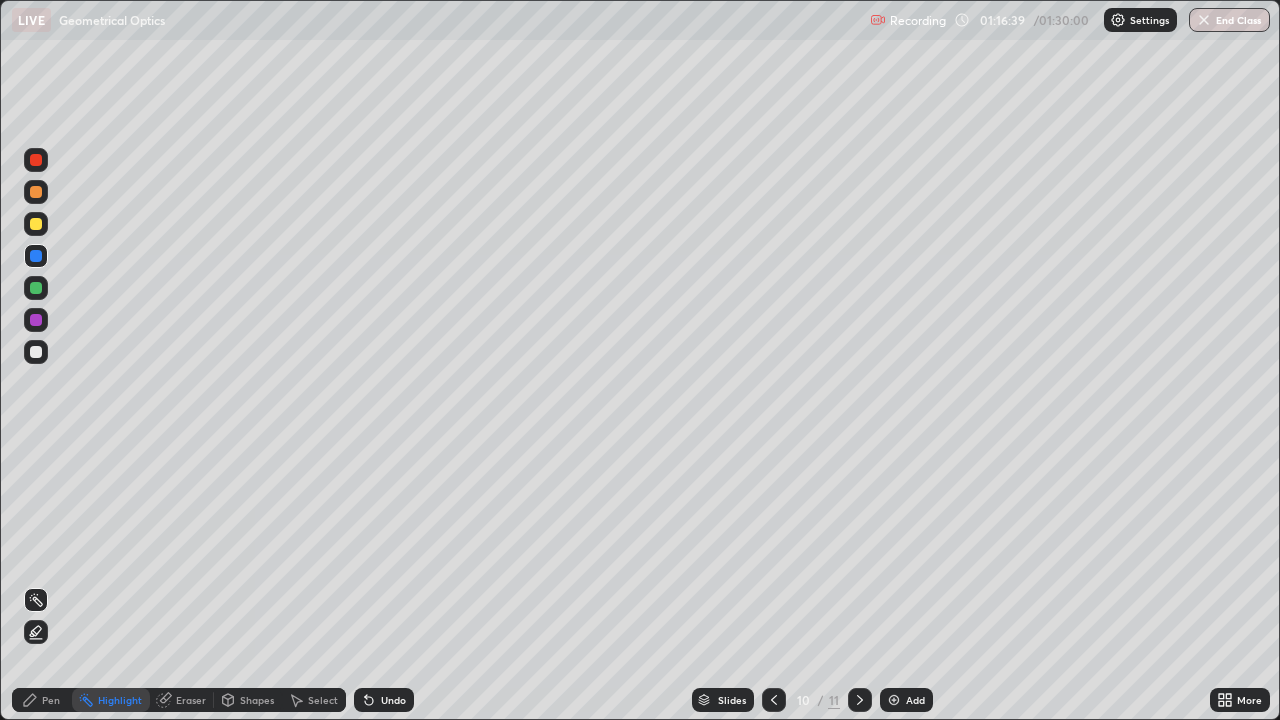 click on "Pen" at bounding box center [42, 700] 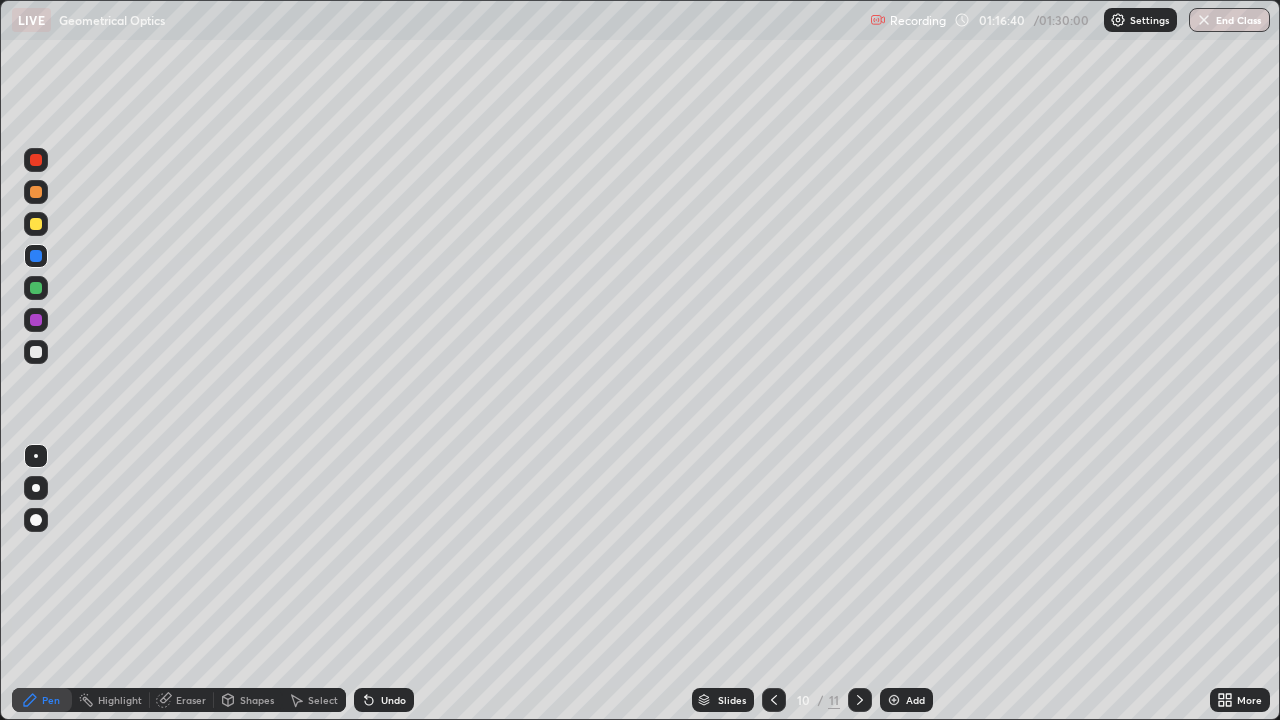 click at bounding box center [36, 352] 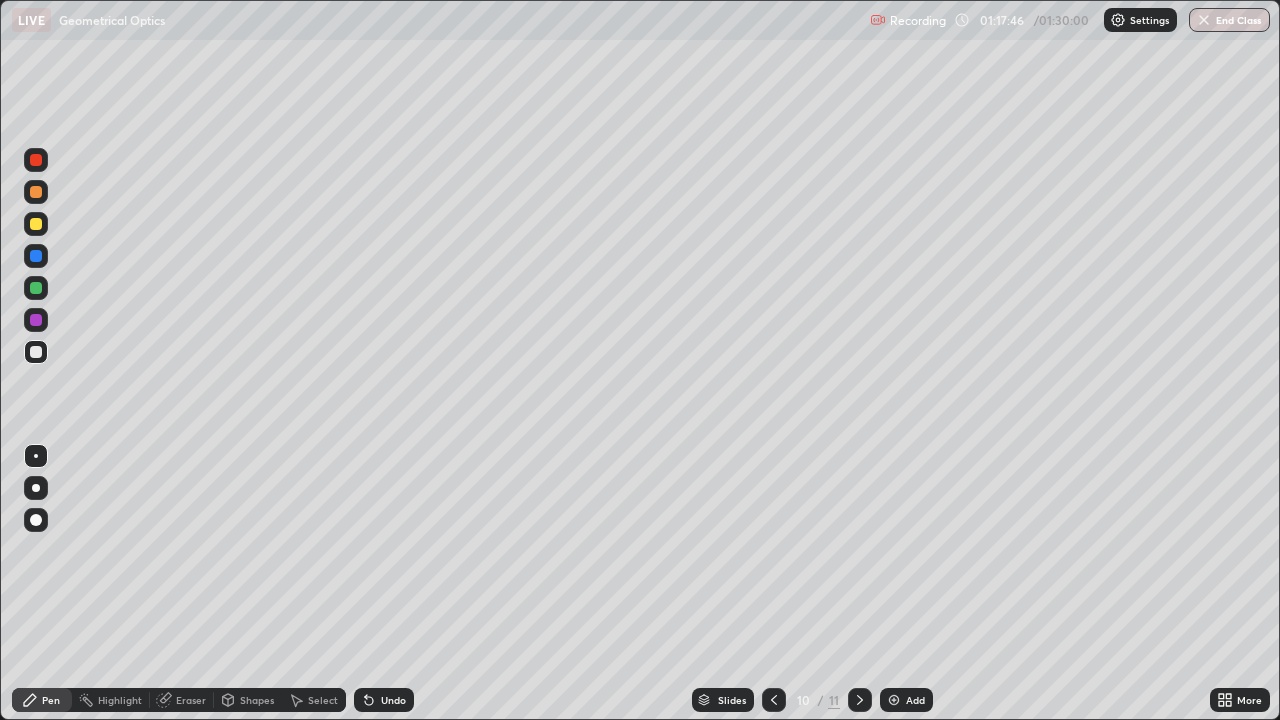 click 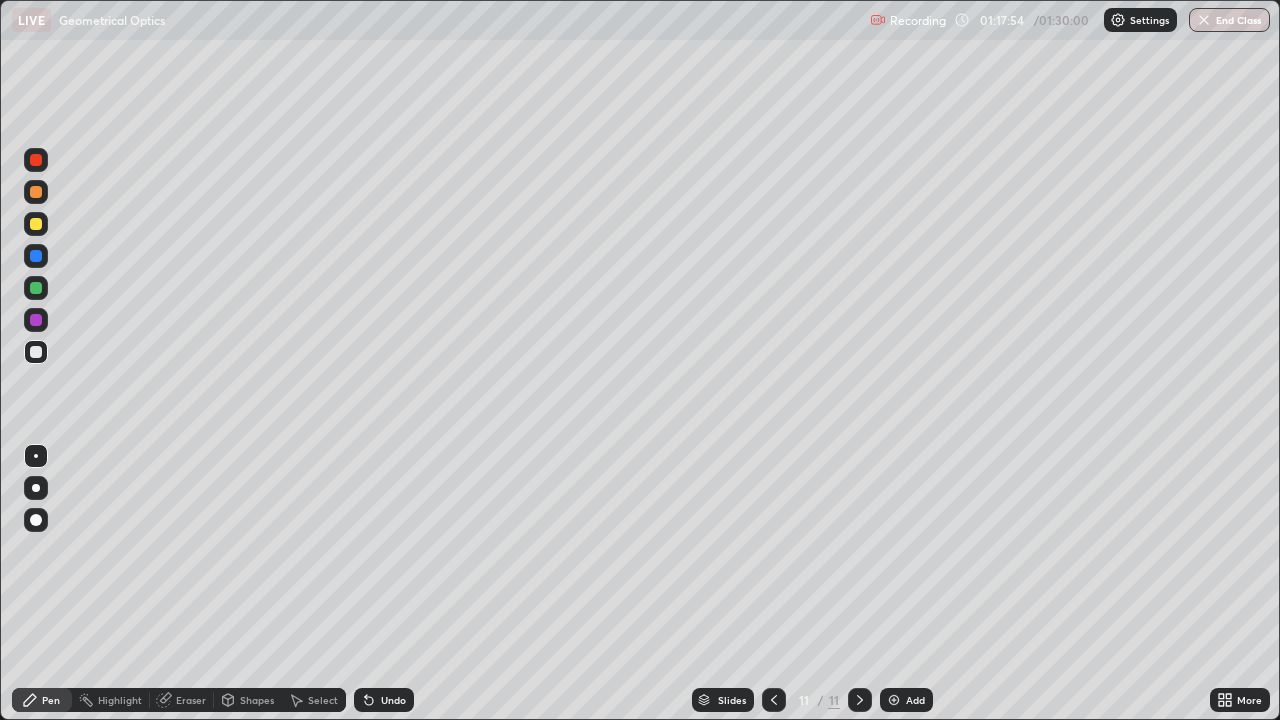 click on "Select" at bounding box center (323, 700) 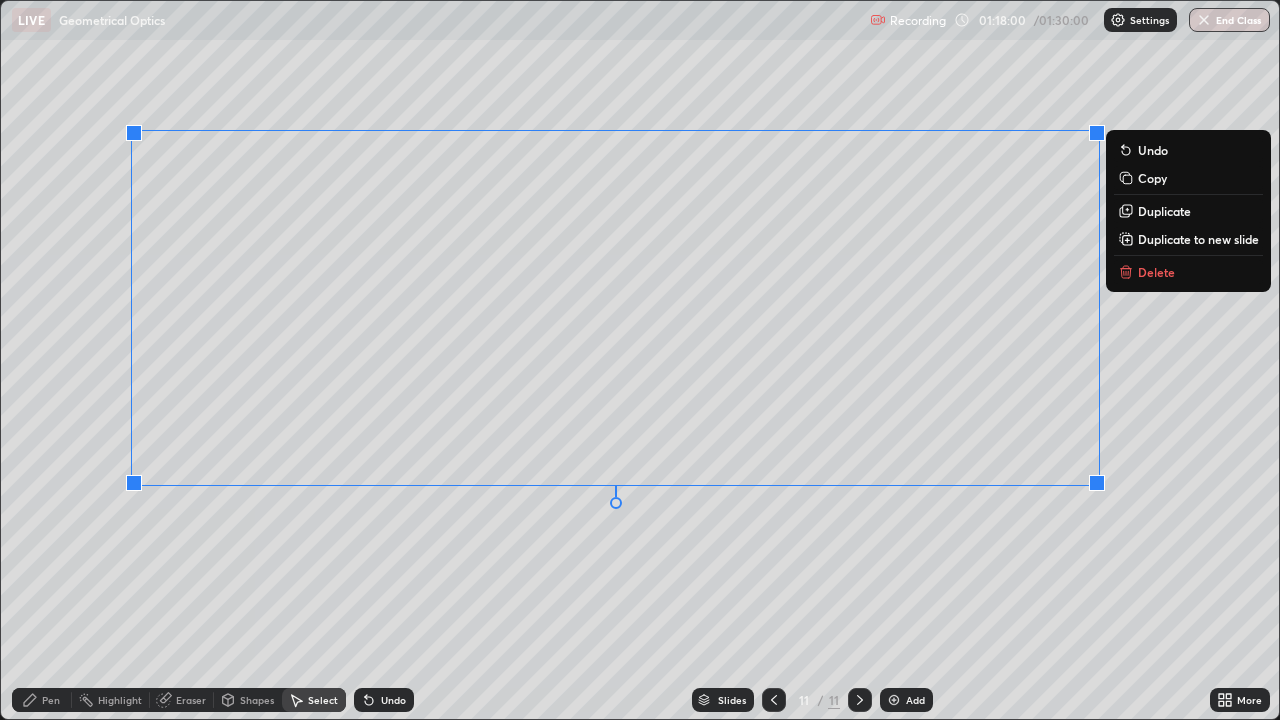 click on "0 ° Undo Copy Duplicate Duplicate to new slide Delete" at bounding box center [640, 360] 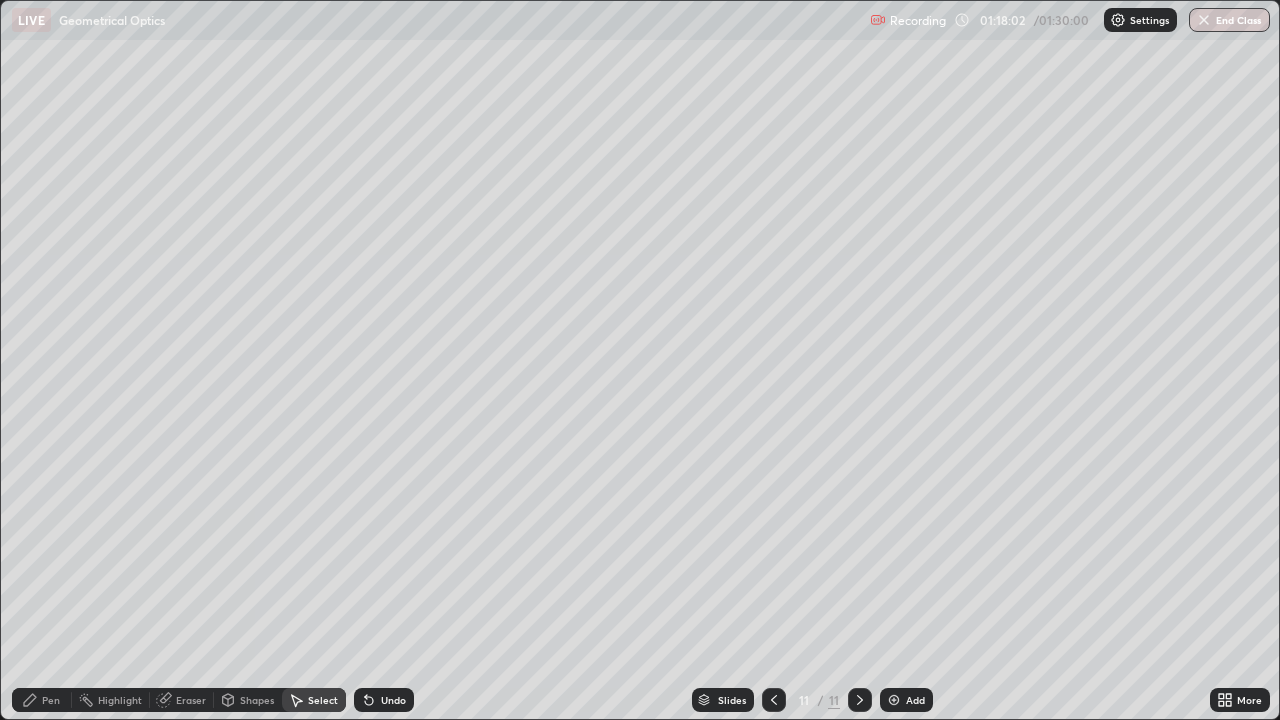 click on "Eraser" at bounding box center [182, 700] 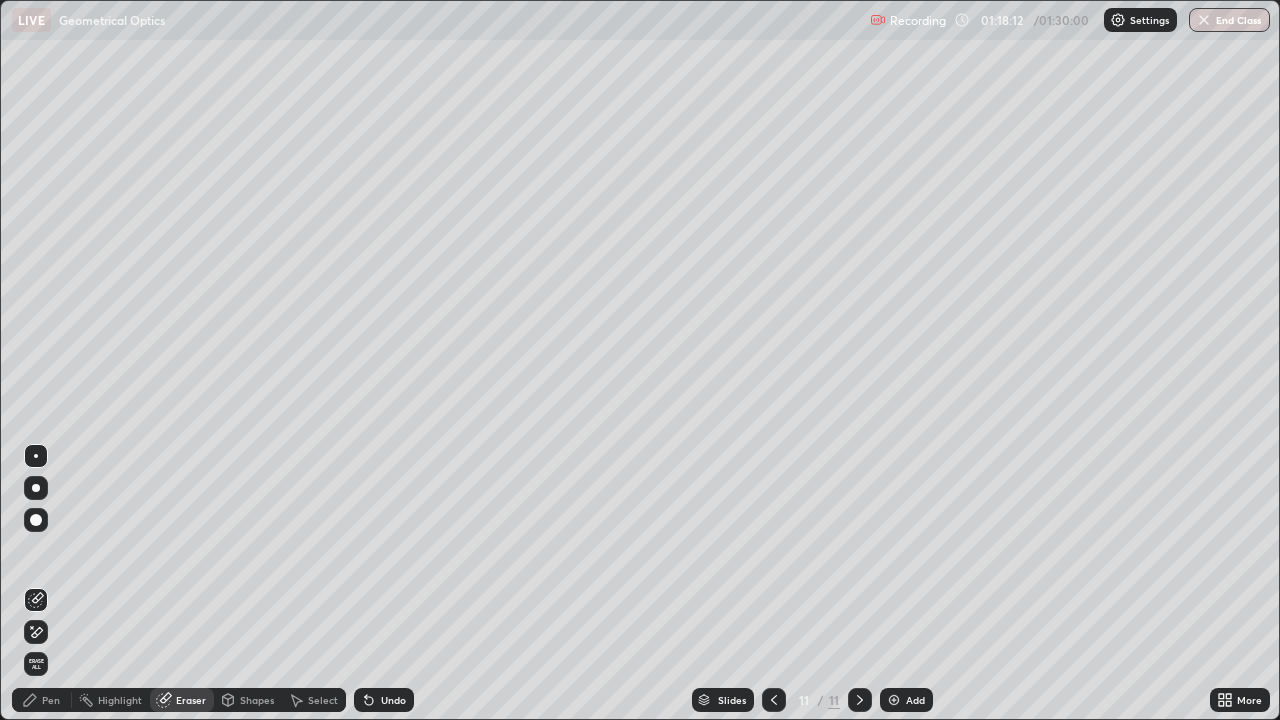 click on "Eraser" at bounding box center (191, 700) 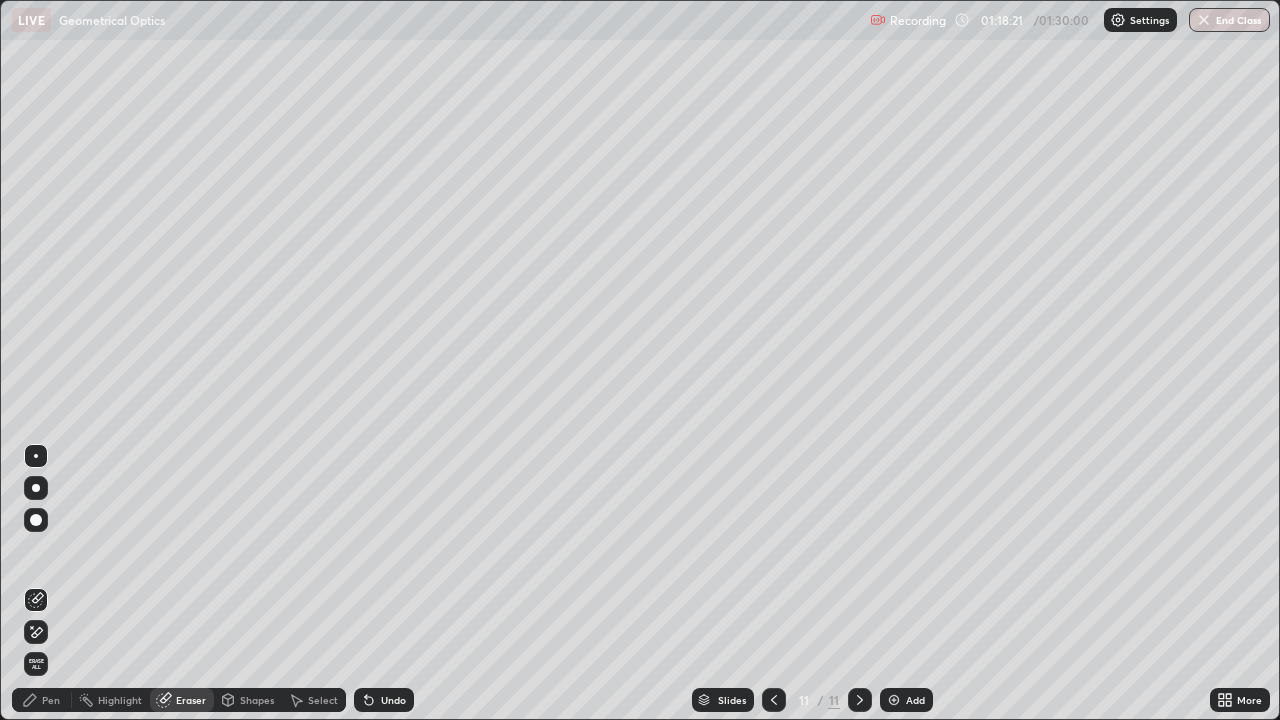 click on "Pen" at bounding box center (42, 700) 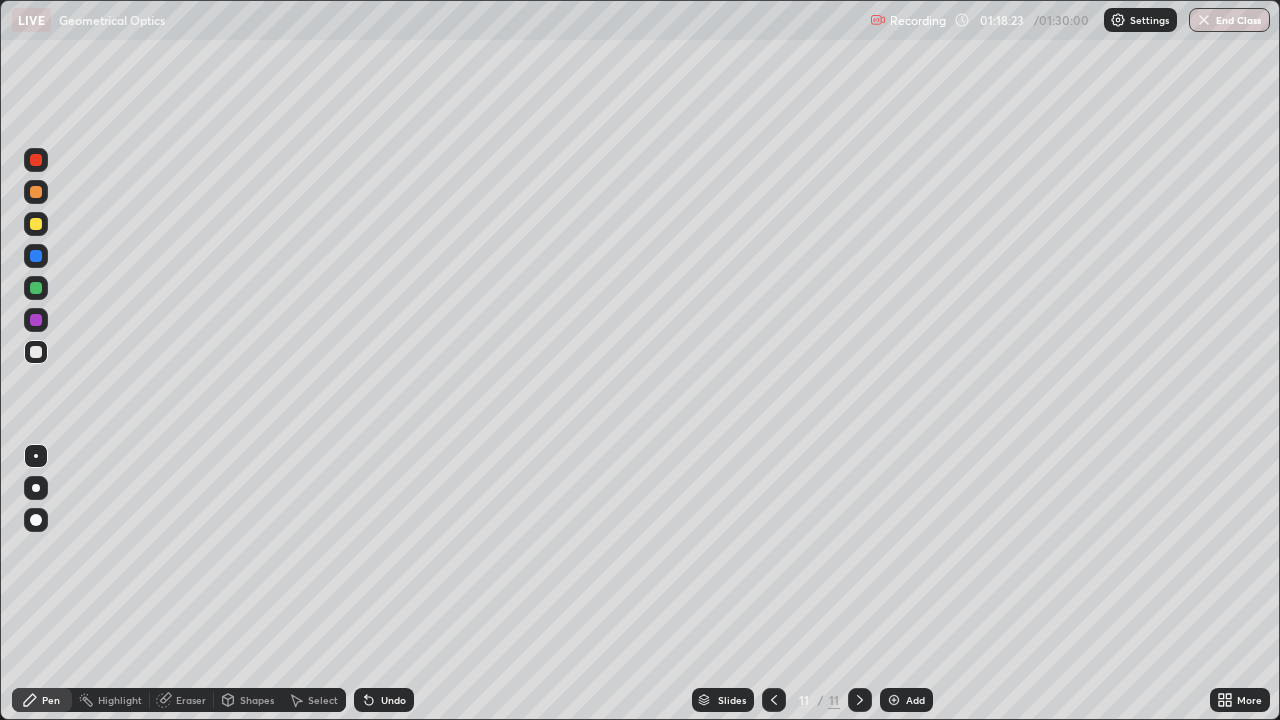 click at bounding box center [36, 288] 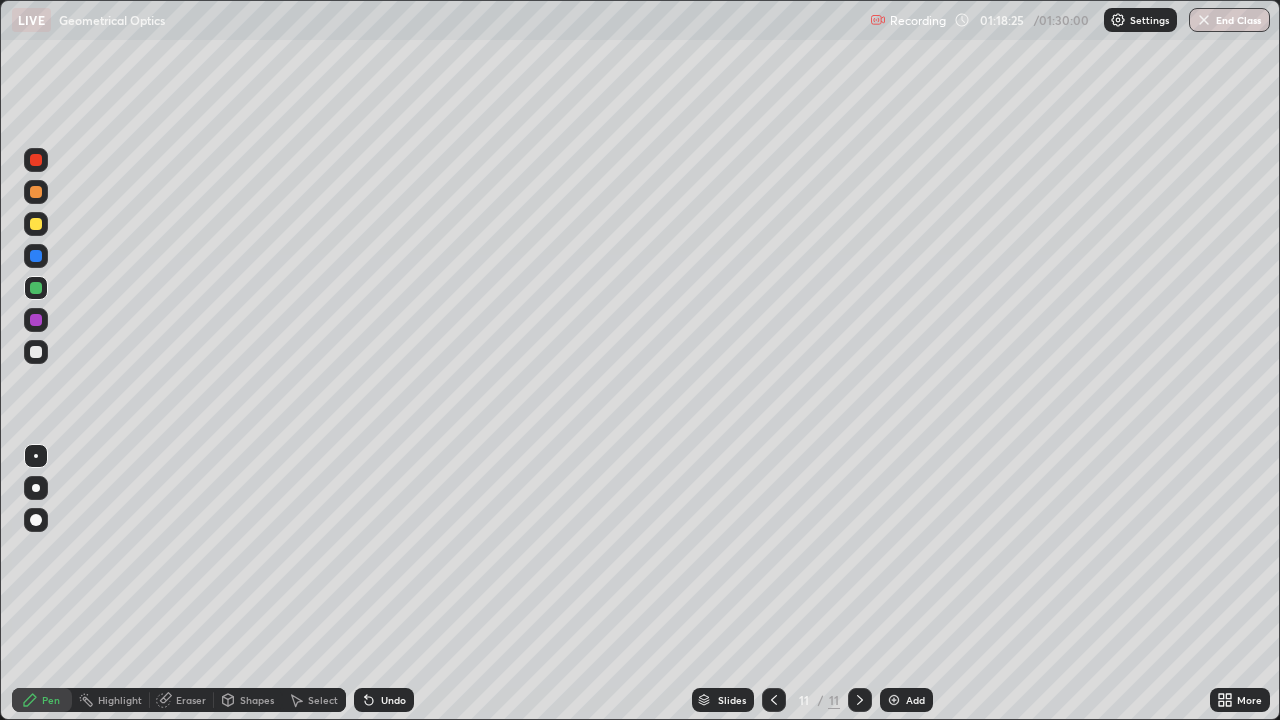 click at bounding box center [36, 352] 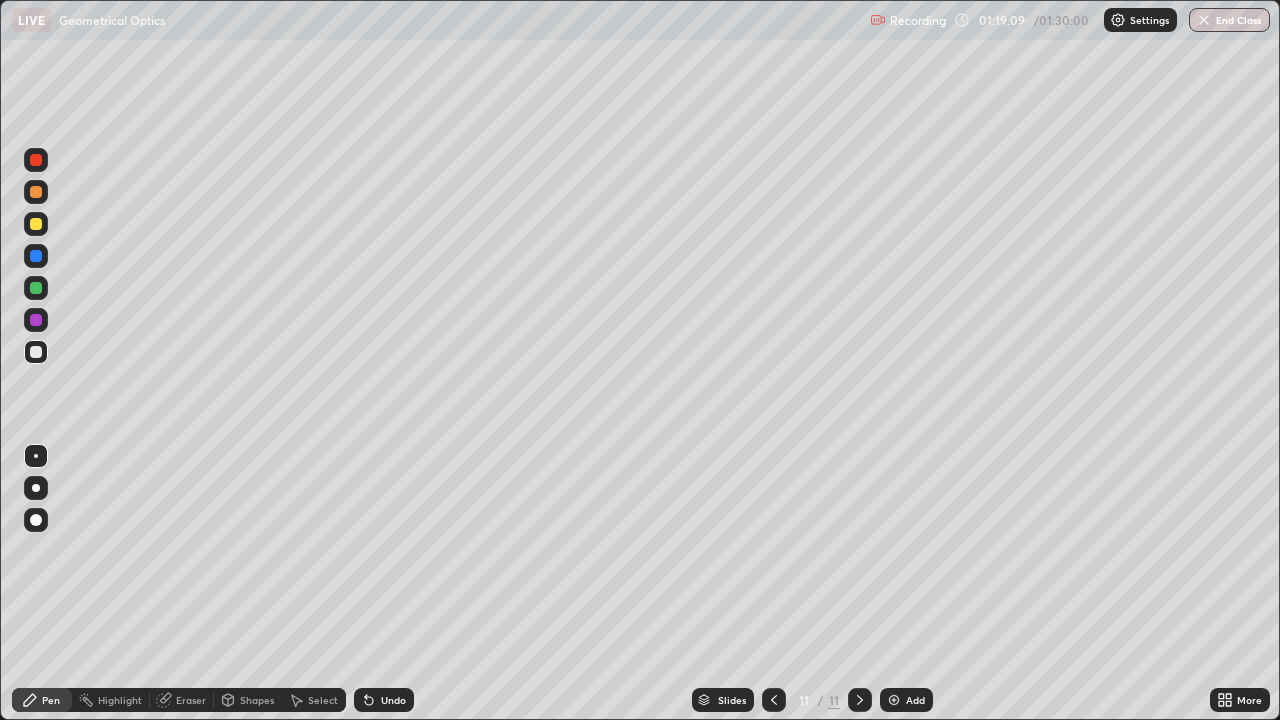 click on "Shapes" at bounding box center [257, 700] 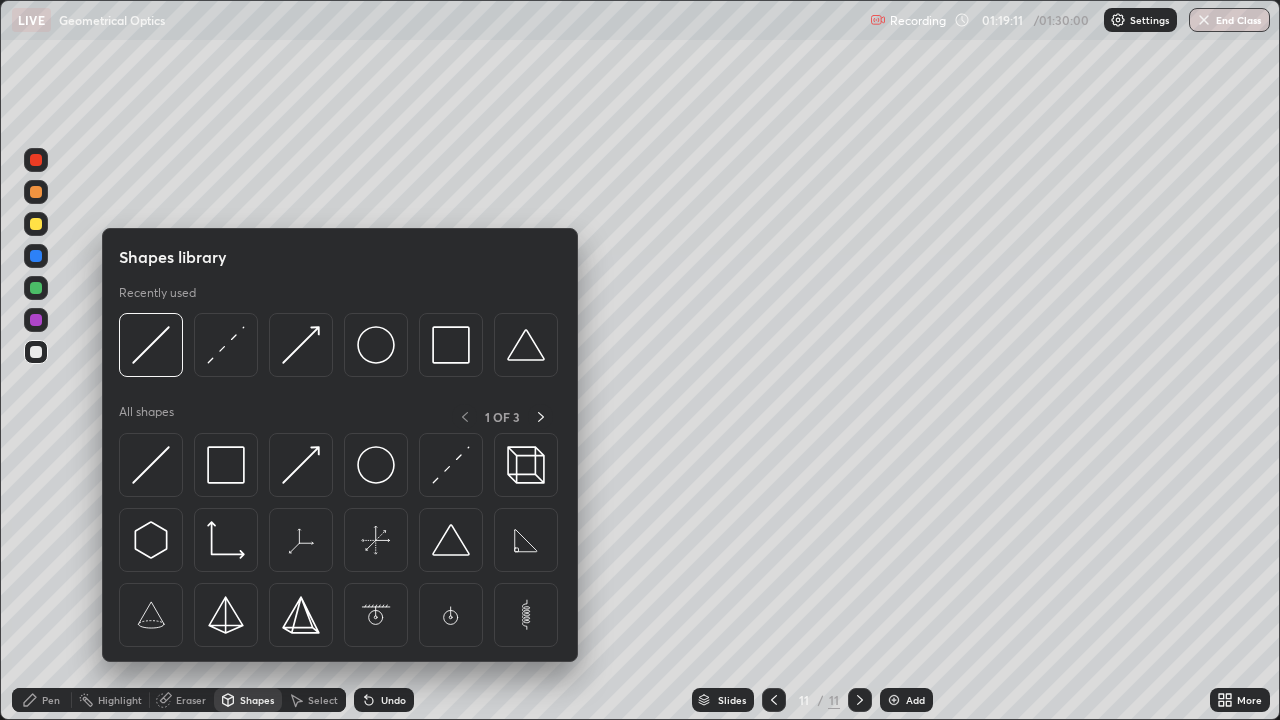 click at bounding box center [36, 224] 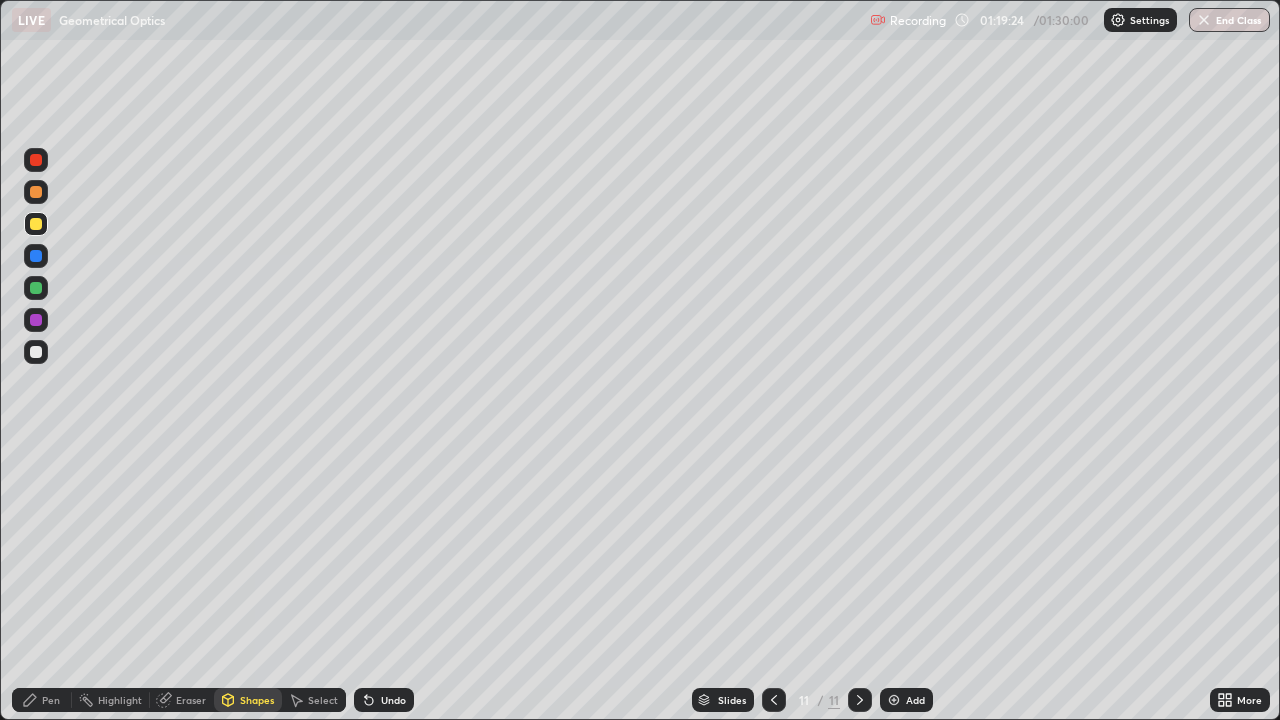 click on "Shapes" at bounding box center (257, 700) 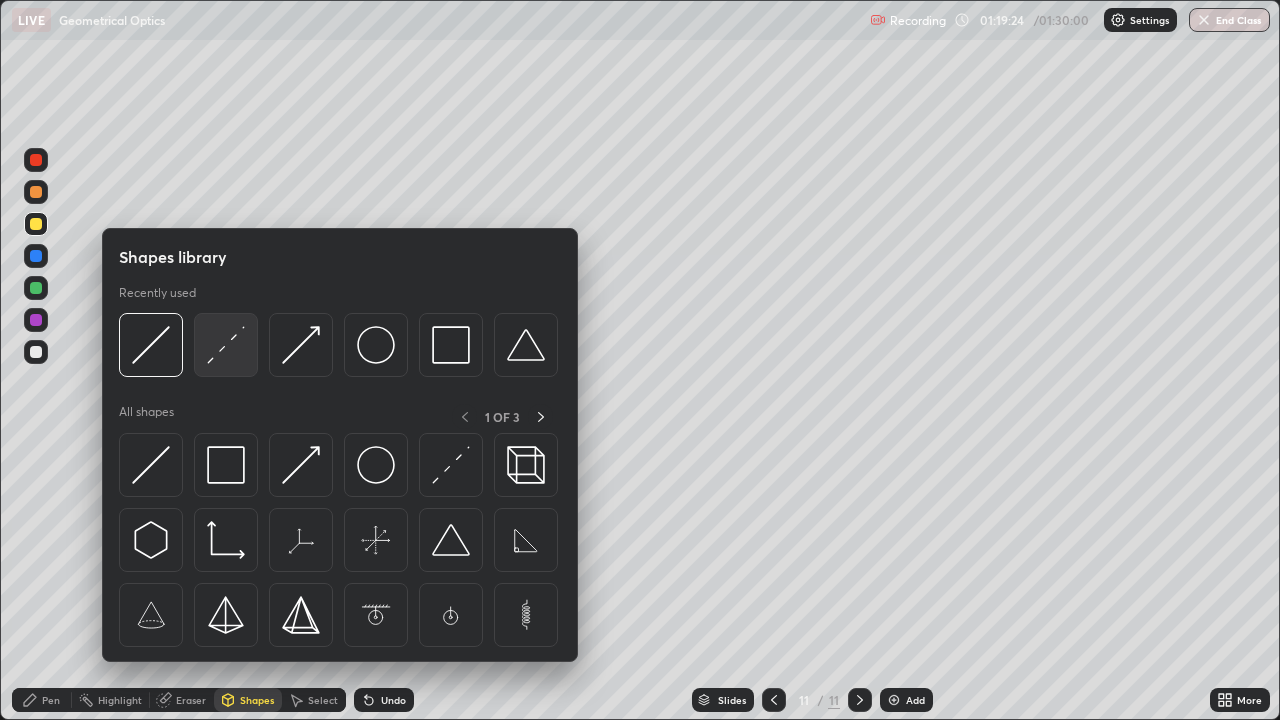 click at bounding box center (226, 345) 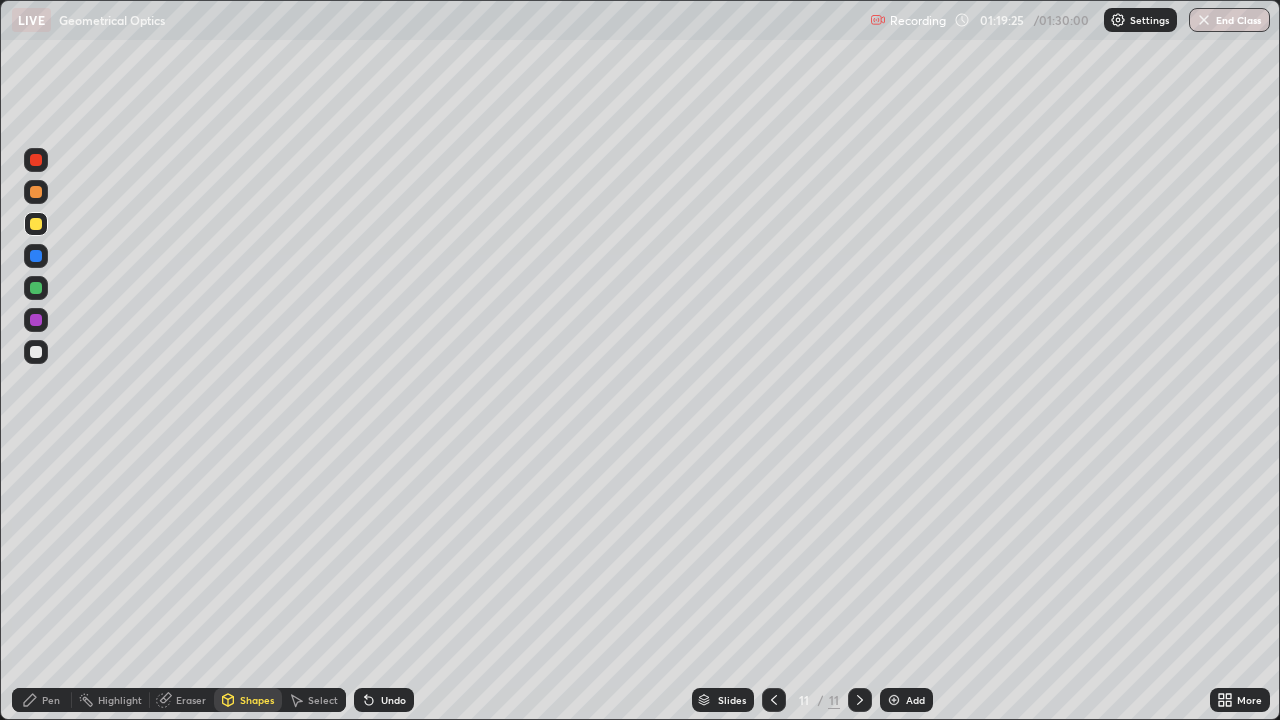 click at bounding box center (36, 352) 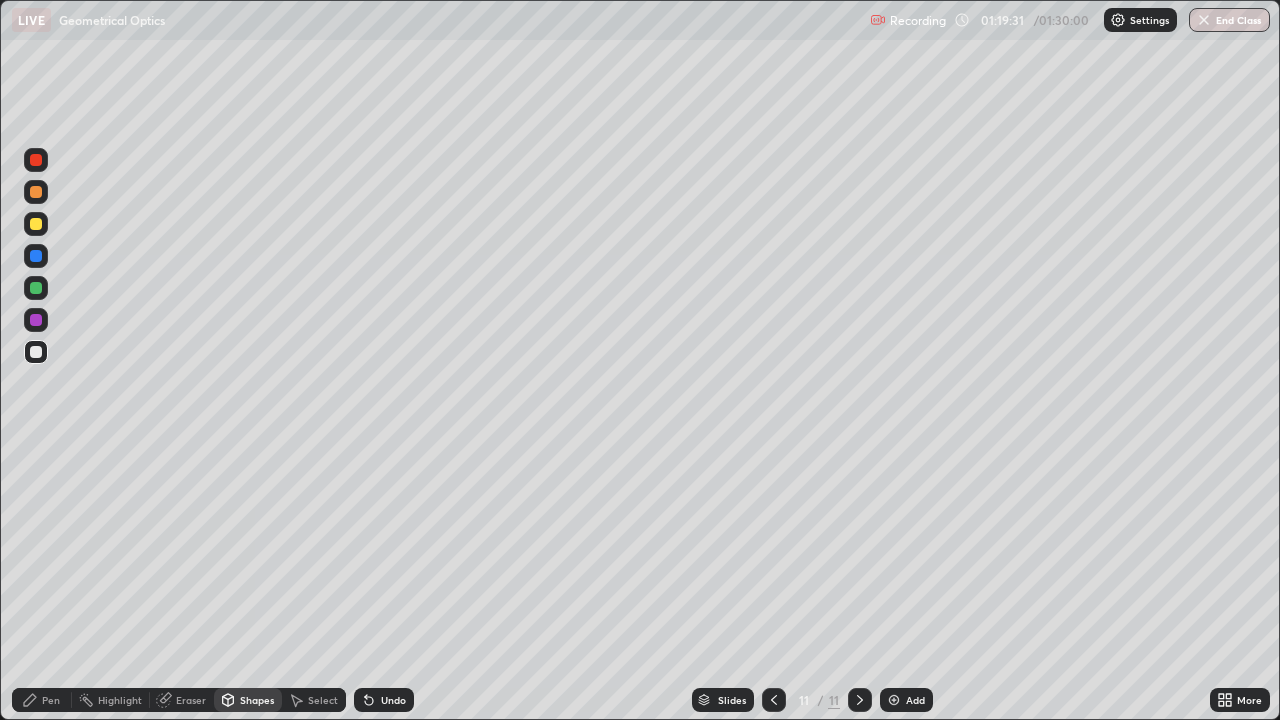 click on "Pen" at bounding box center [51, 700] 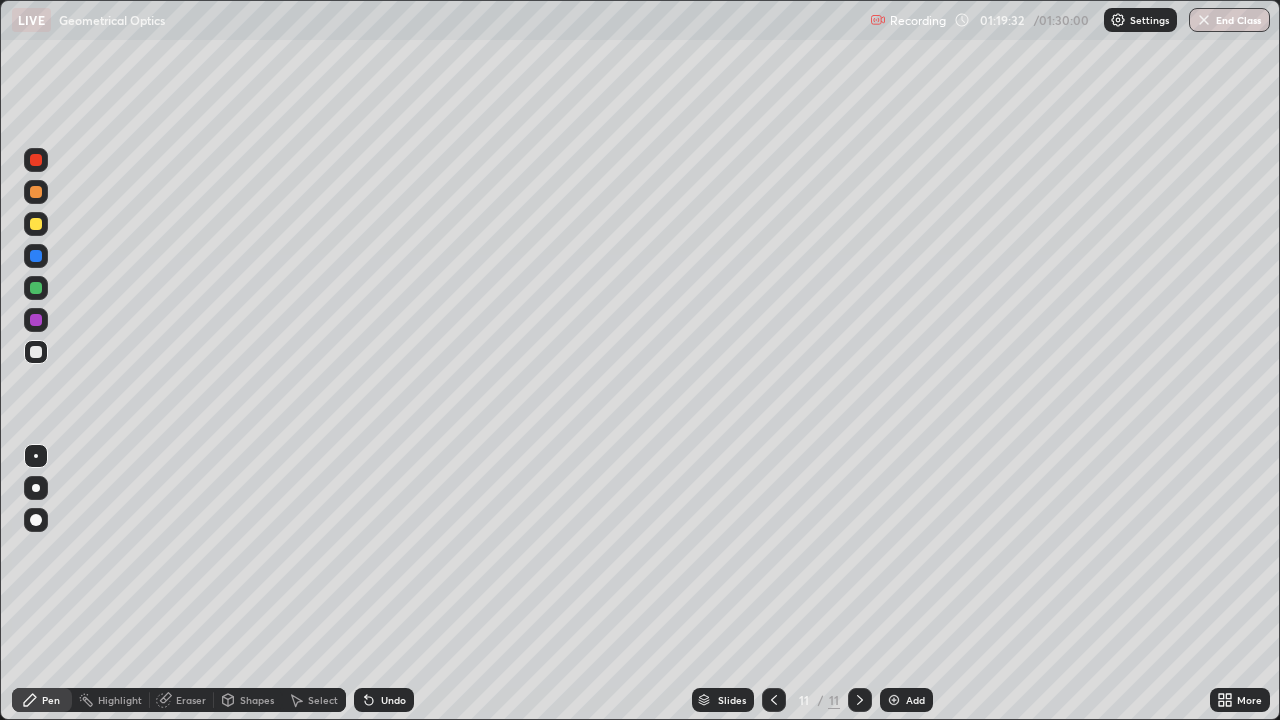 click at bounding box center (36, 256) 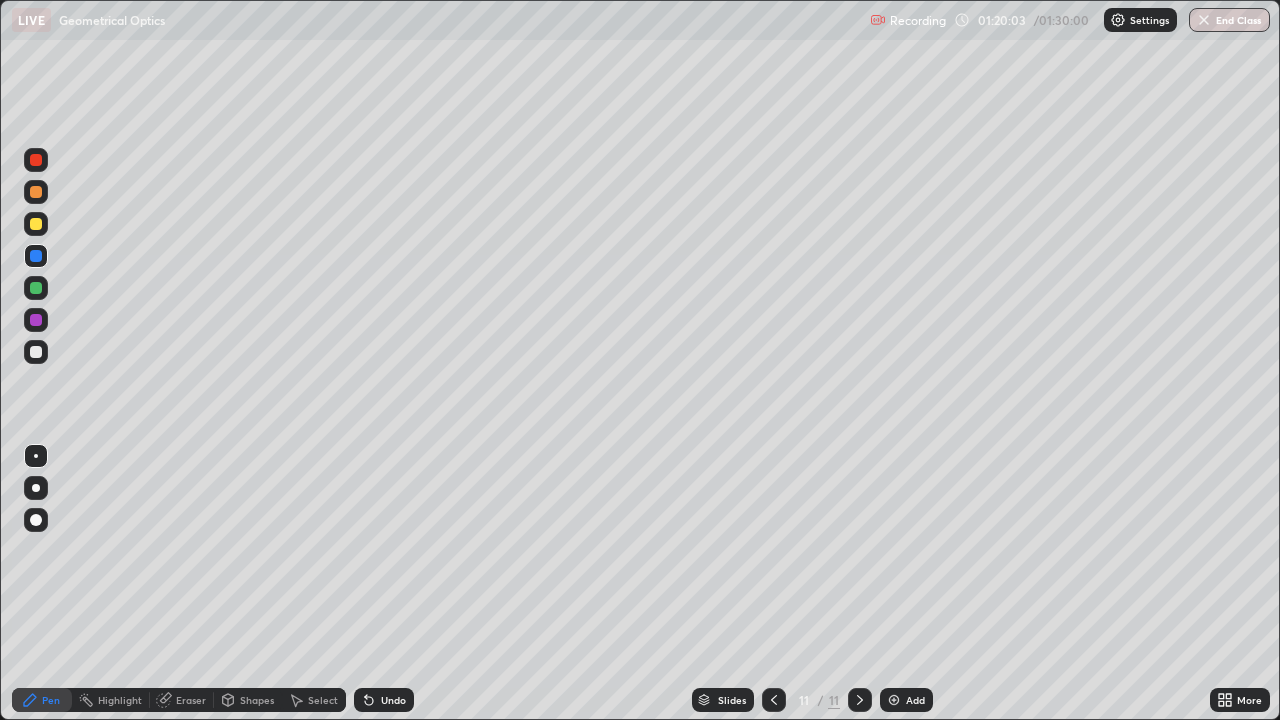 click on "Select" at bounding box center (323, 700) 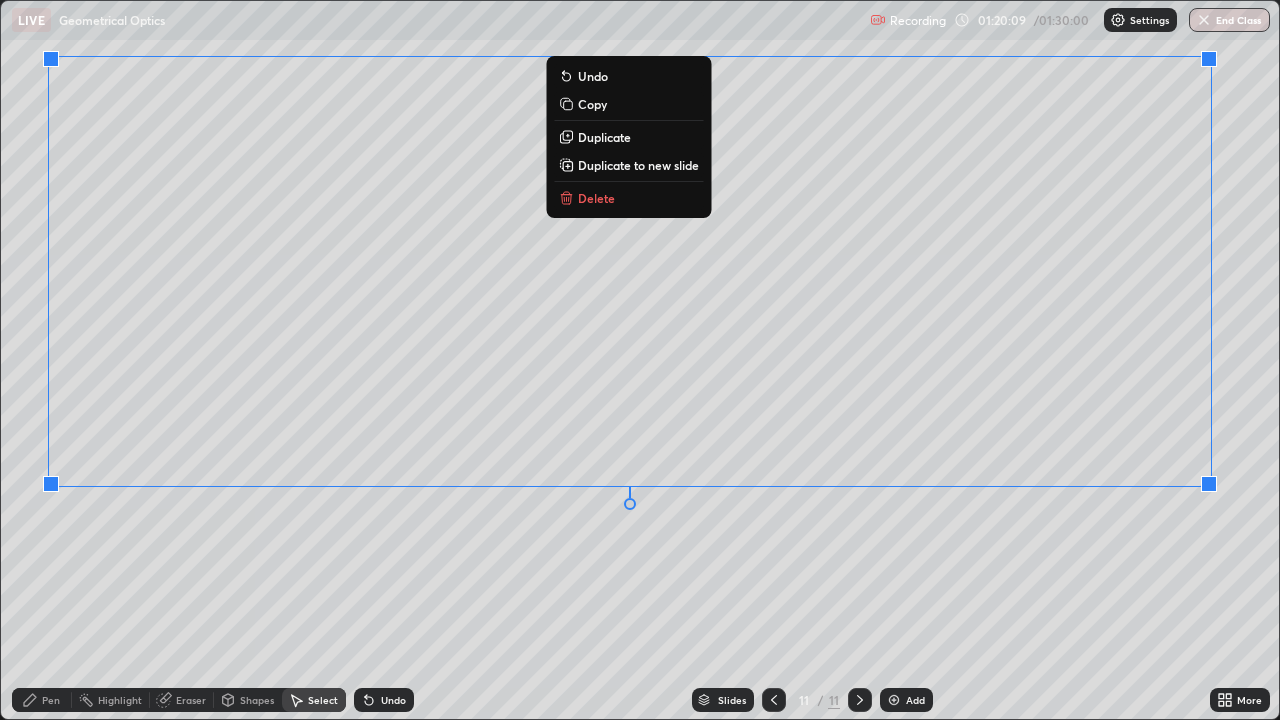click on "Duplicate to new slide" at bounding box center [628, 165] 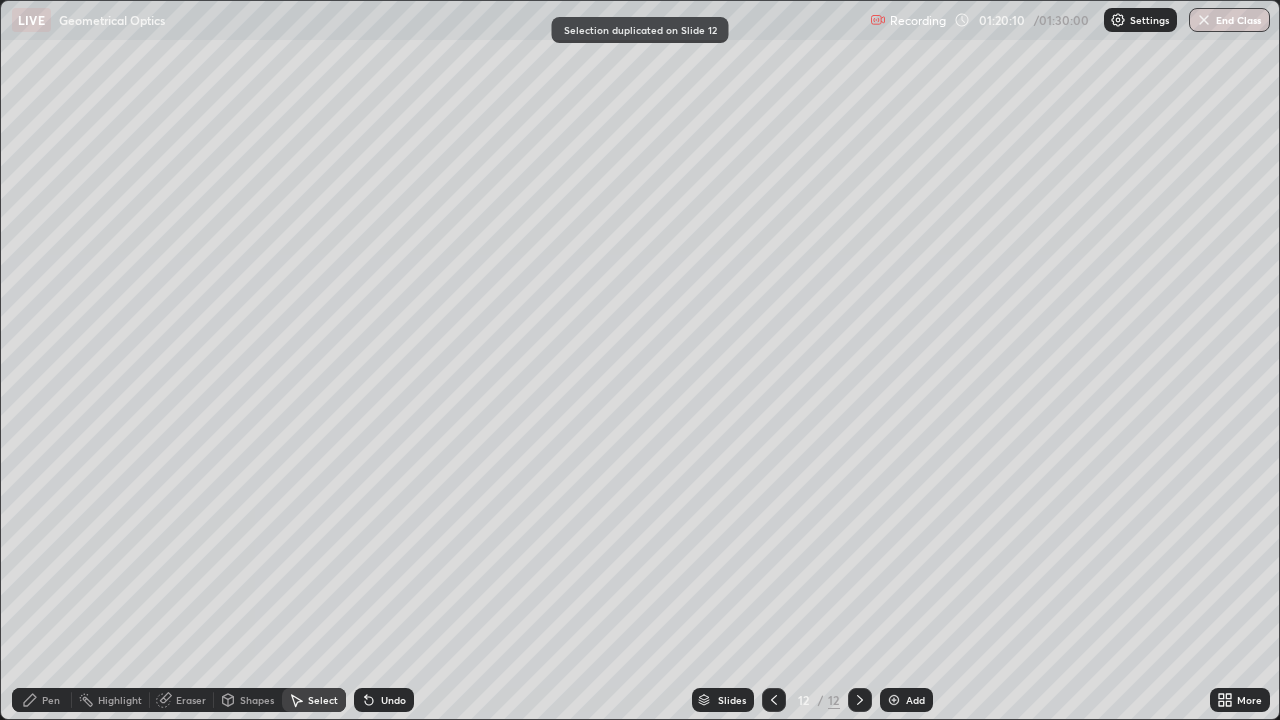 click on "12" at bounding box center (804, 700) 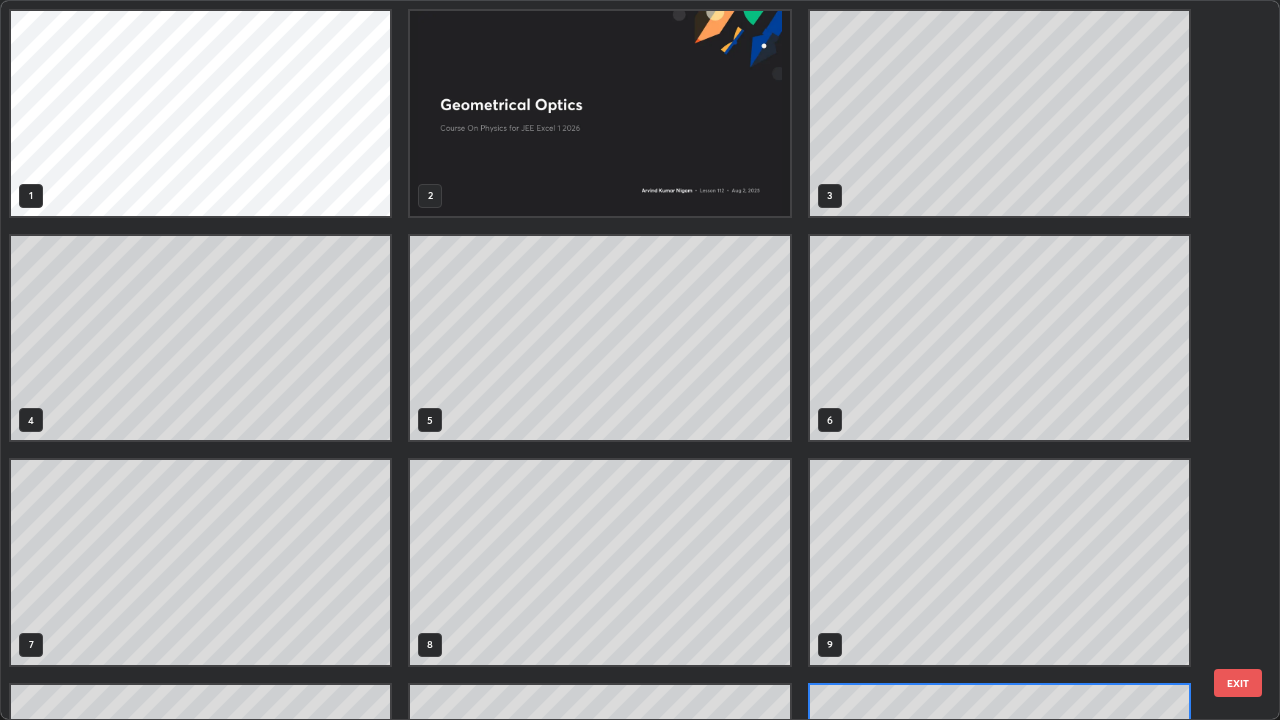 scroll, scrollTop: 180, scrollLeft: 0, axis: vertical 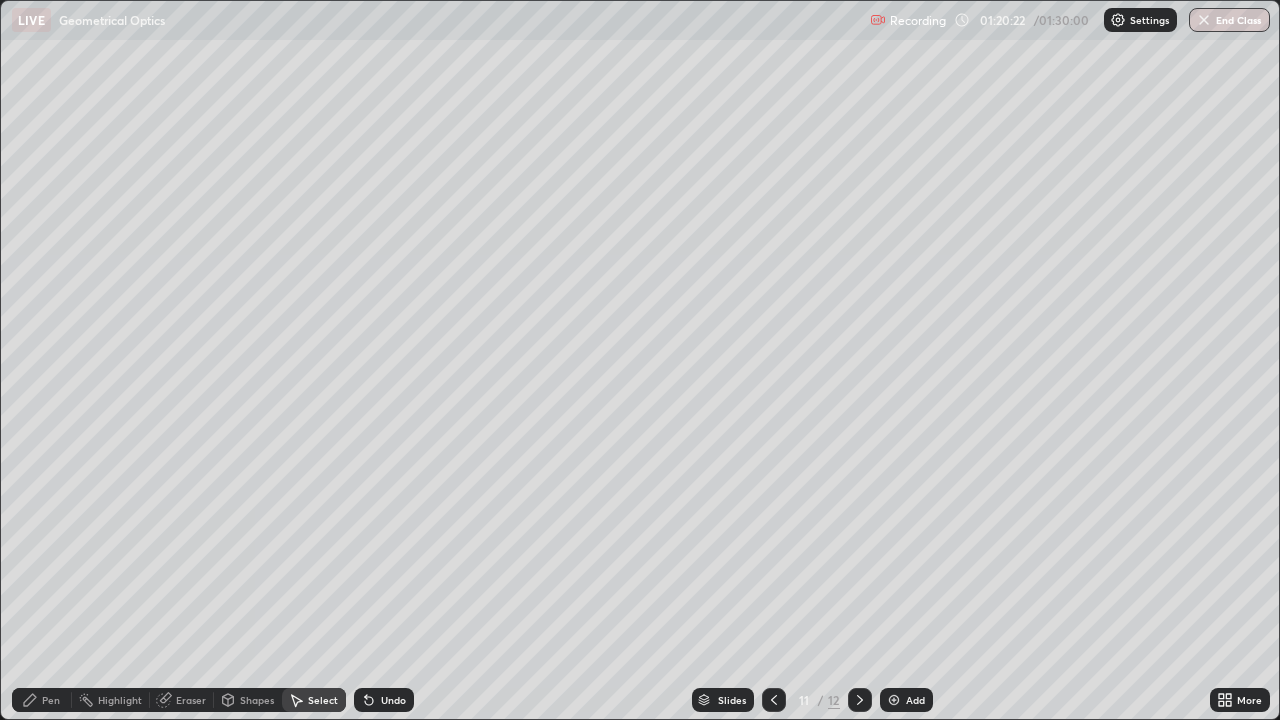 click on "Shapes" at bounding box center [257, 700] 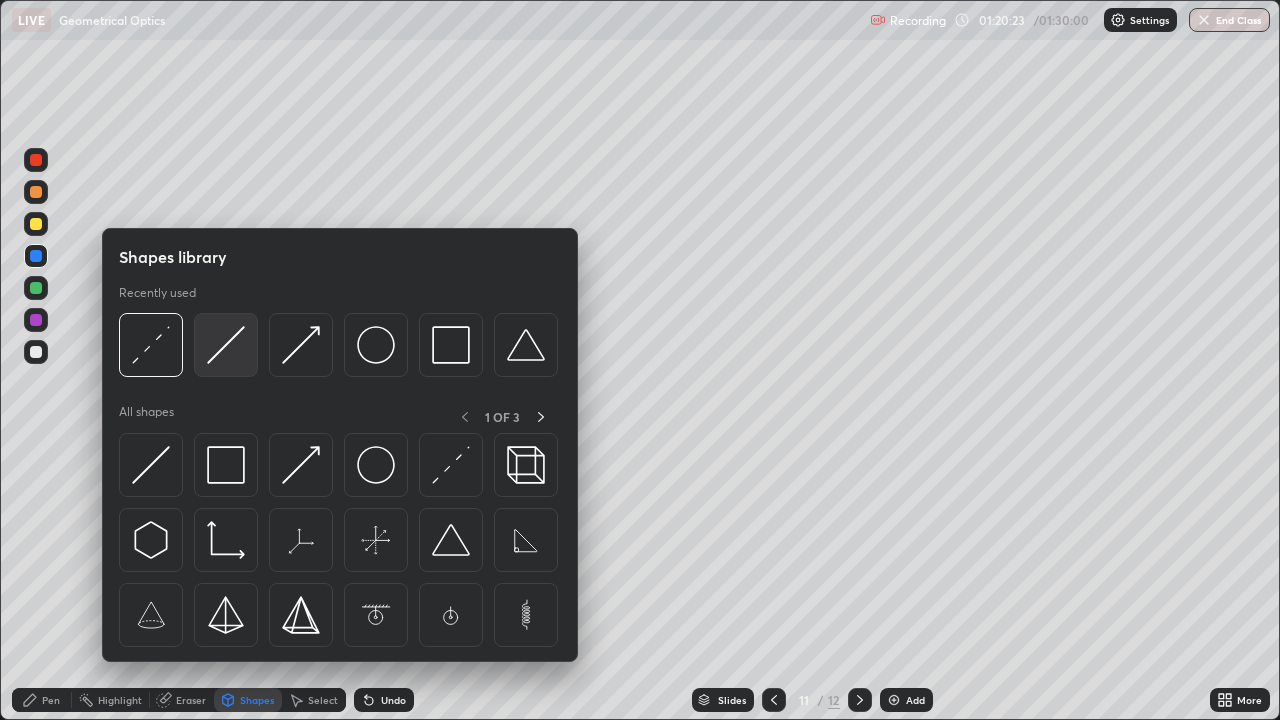 click at bounding box center (226, 345) 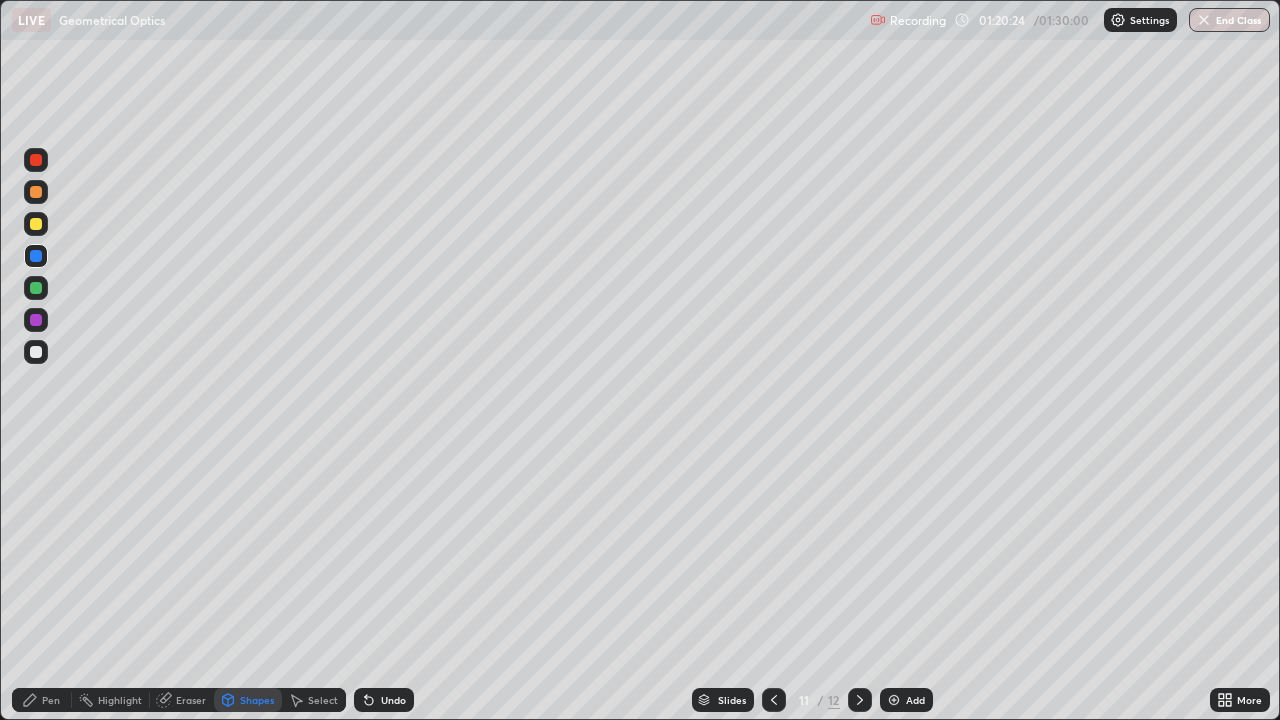 click at bounding box center [36, 224] 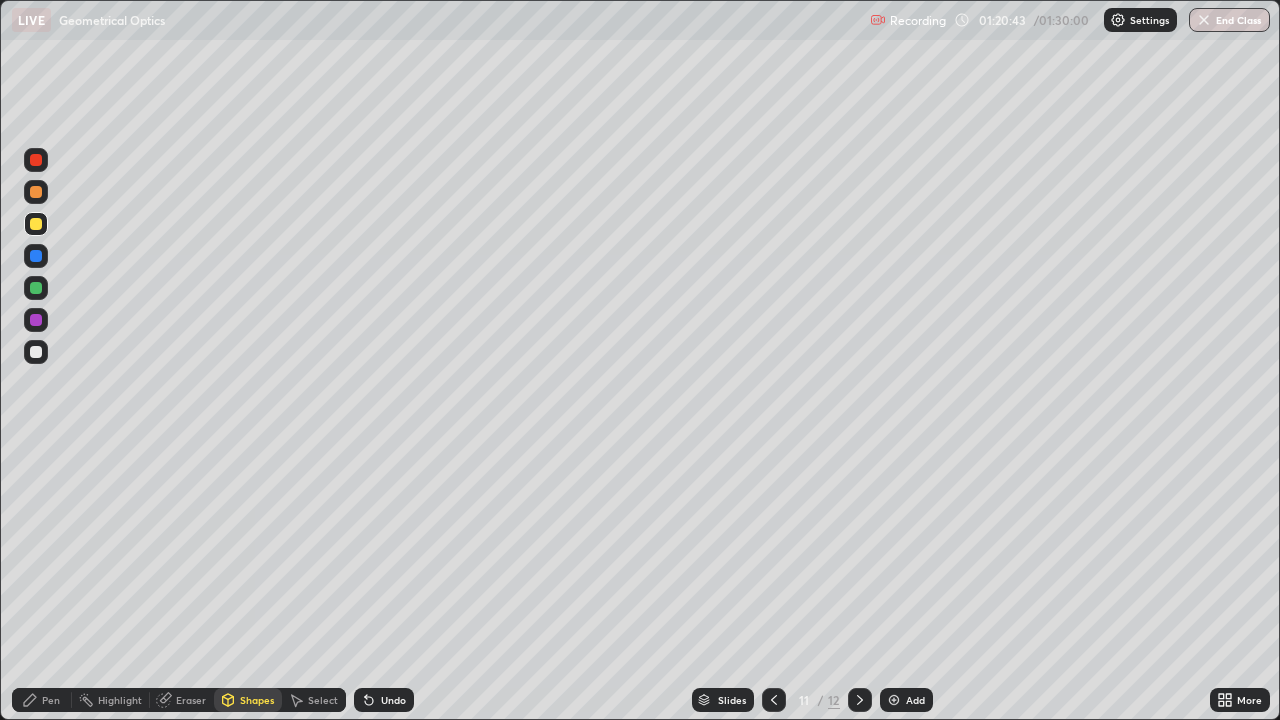 click at bounding box center [36, 256] 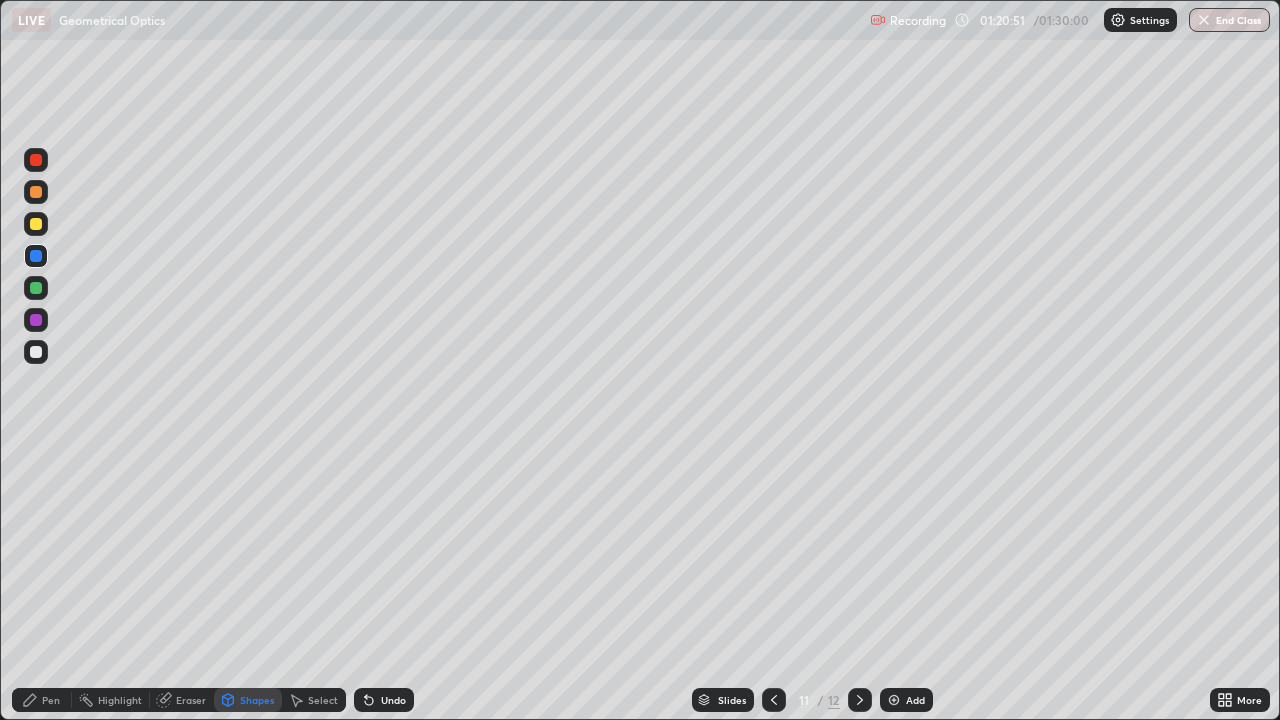 click on "Pen" at bounding box center (51, 700) 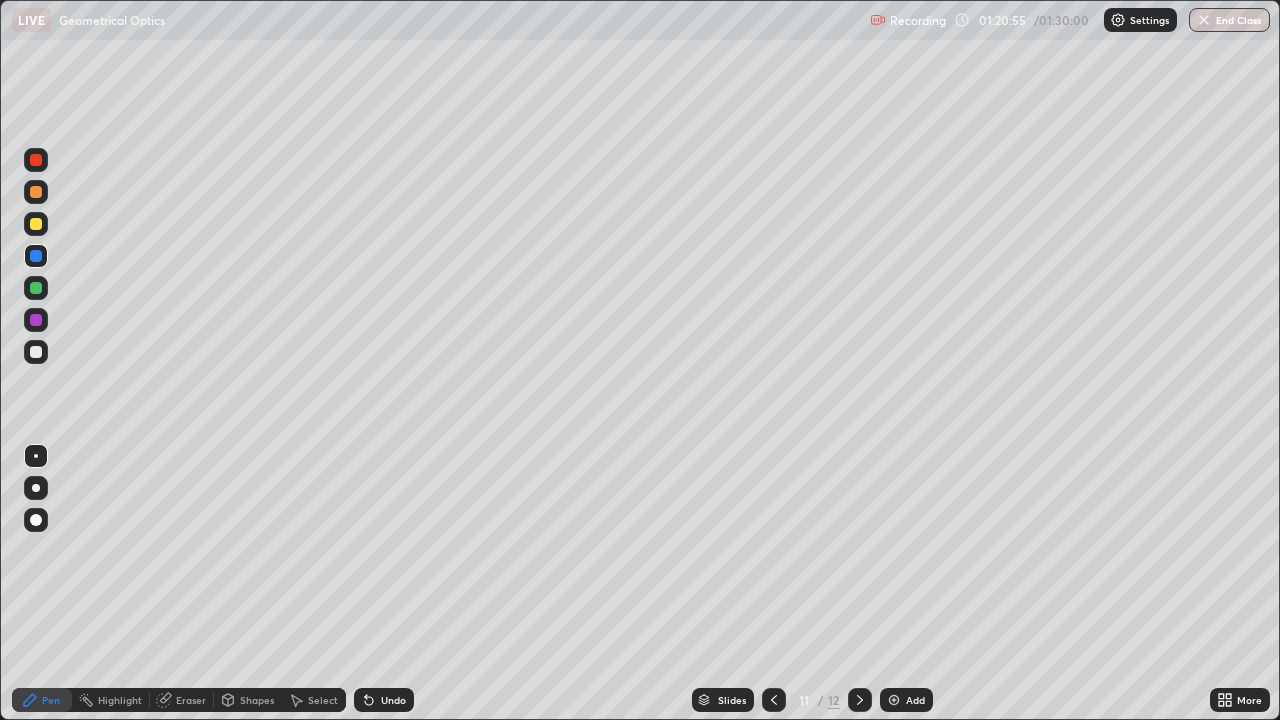 click at bounding box center (36, 288) 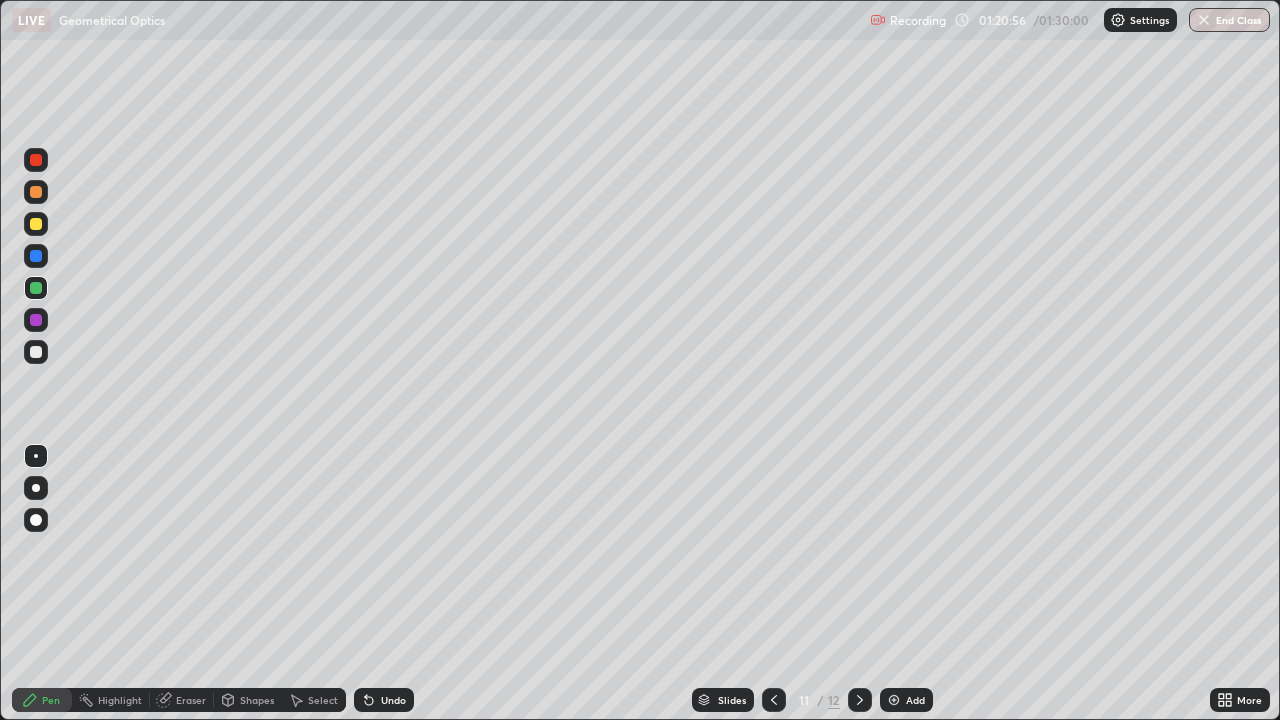 click 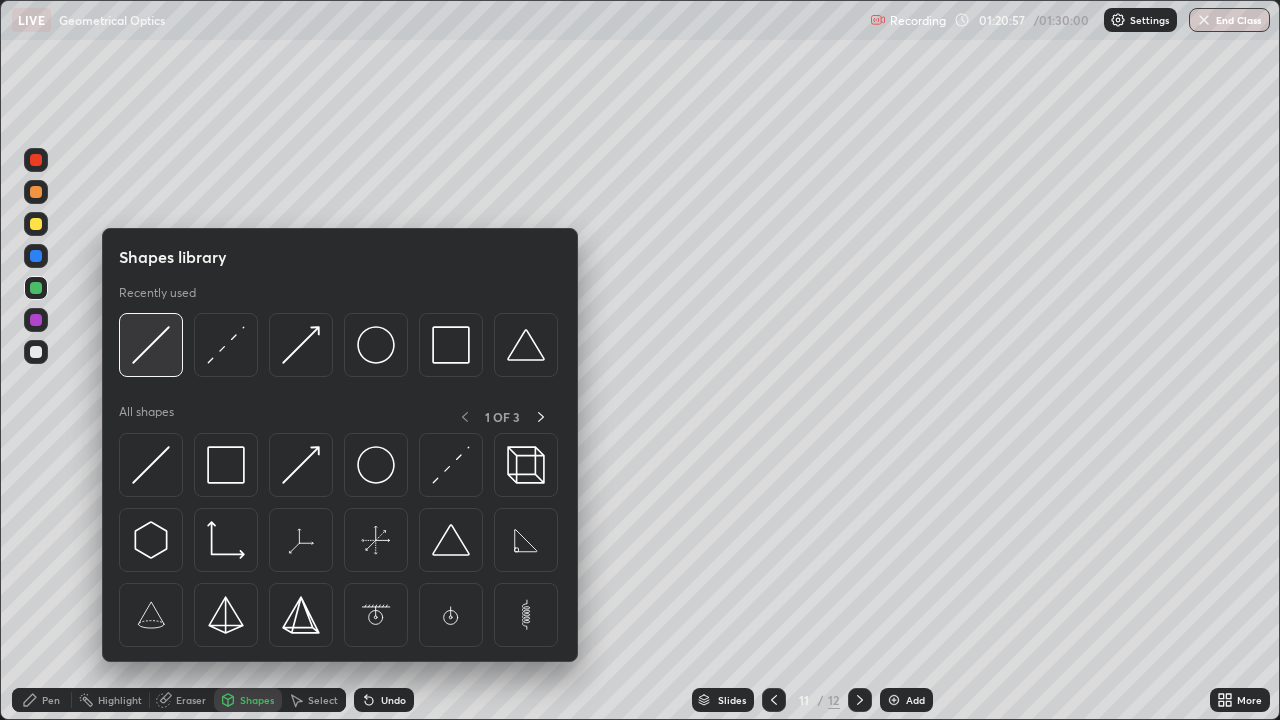 click at bounding box center (151, 345) 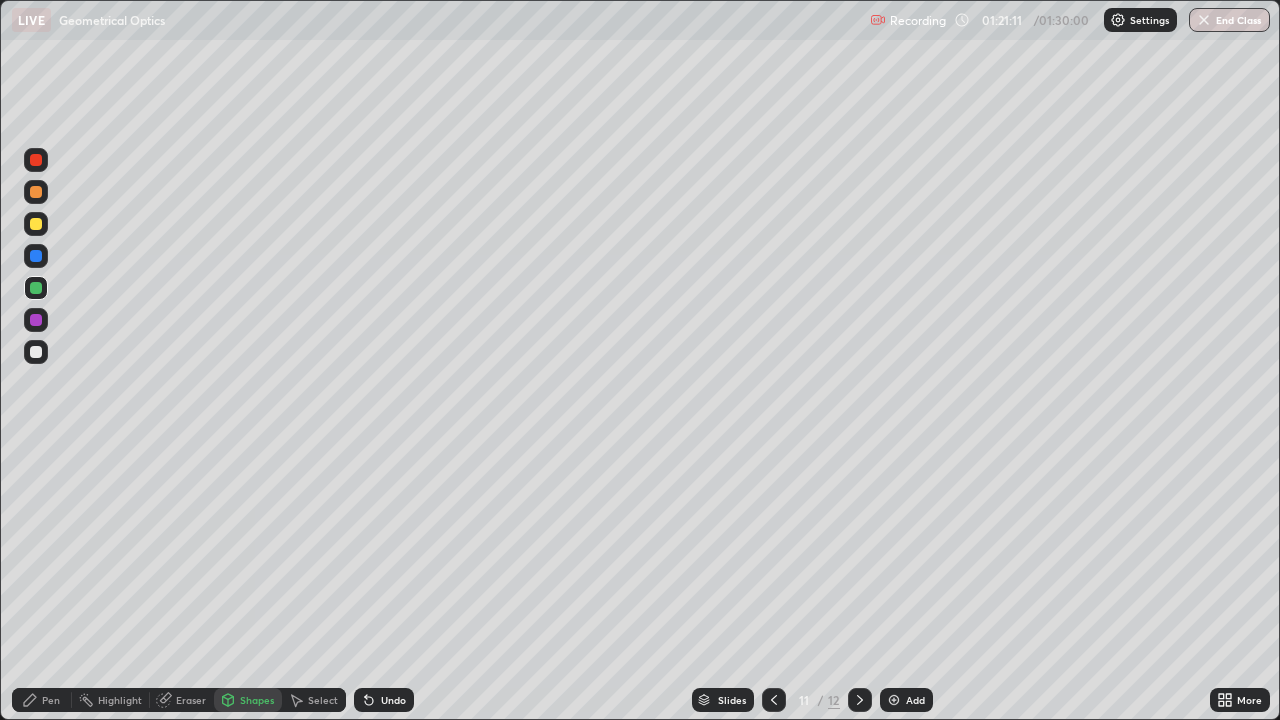 click on "Pen" at bounding box center [51, 700] 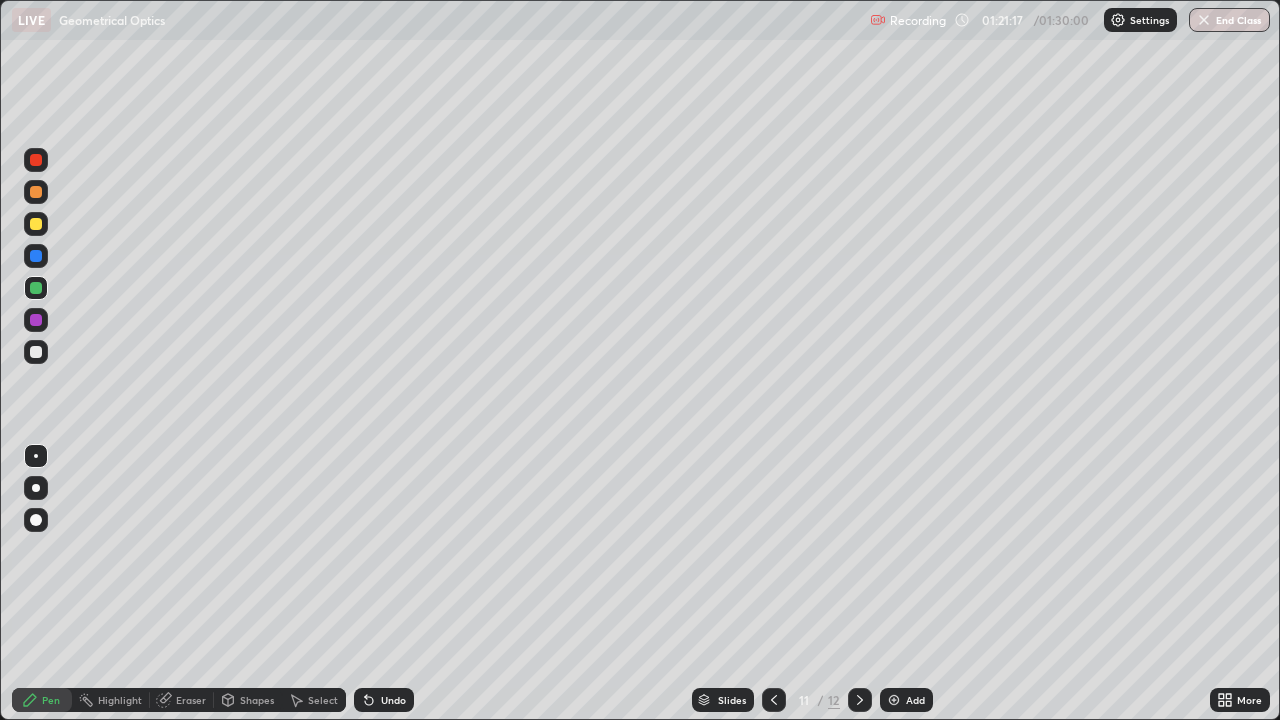 click on "Shapes" at bounding box center [257, 700] 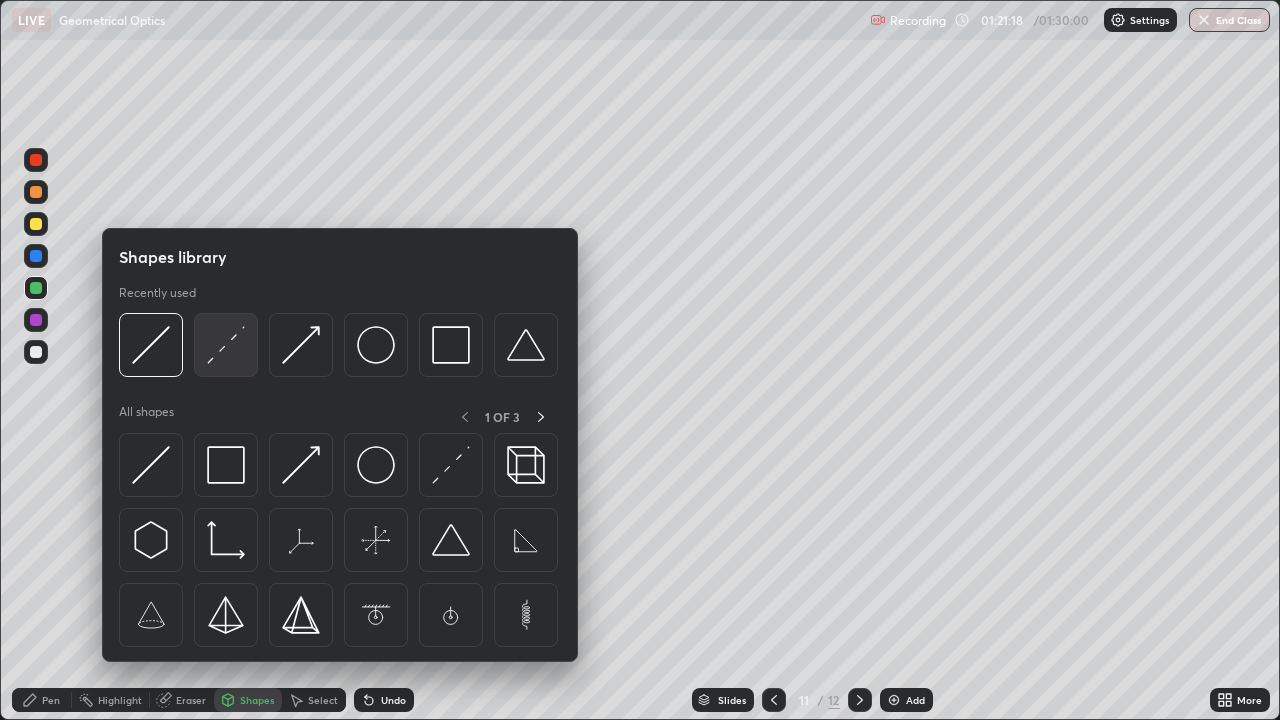 click at bounding box center (226, 345) 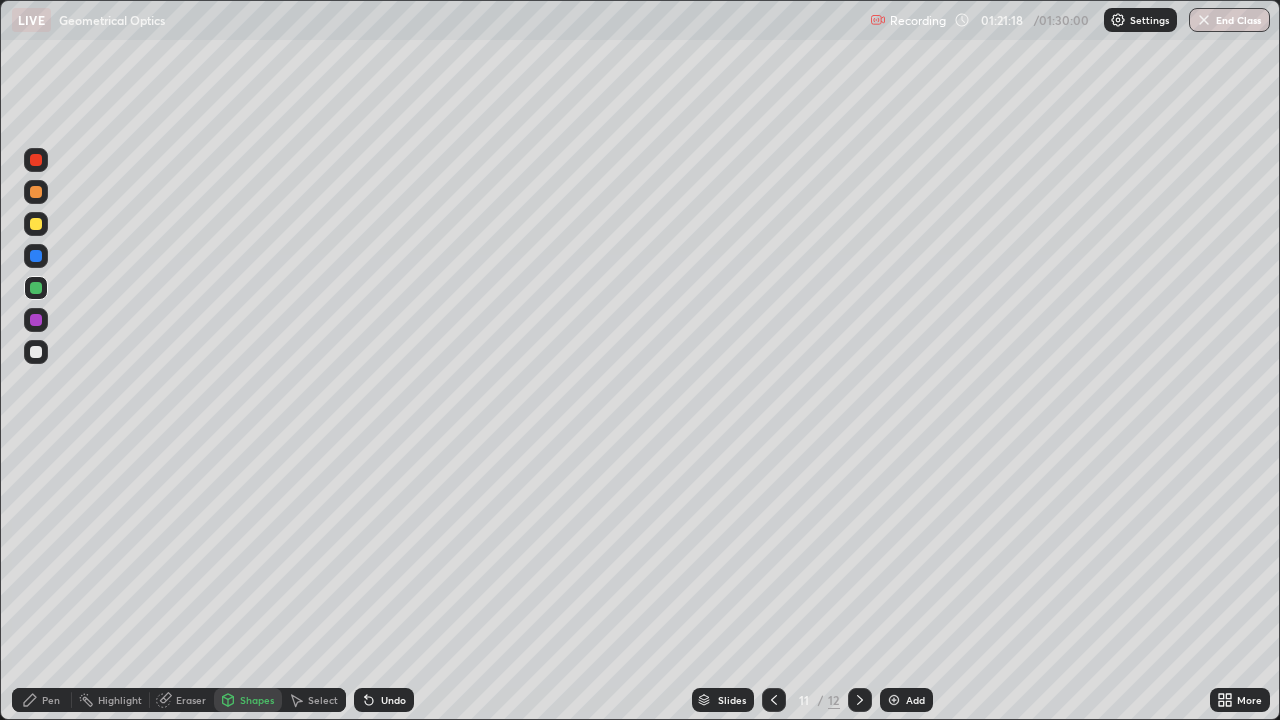 click at bounding box center [36, 224] 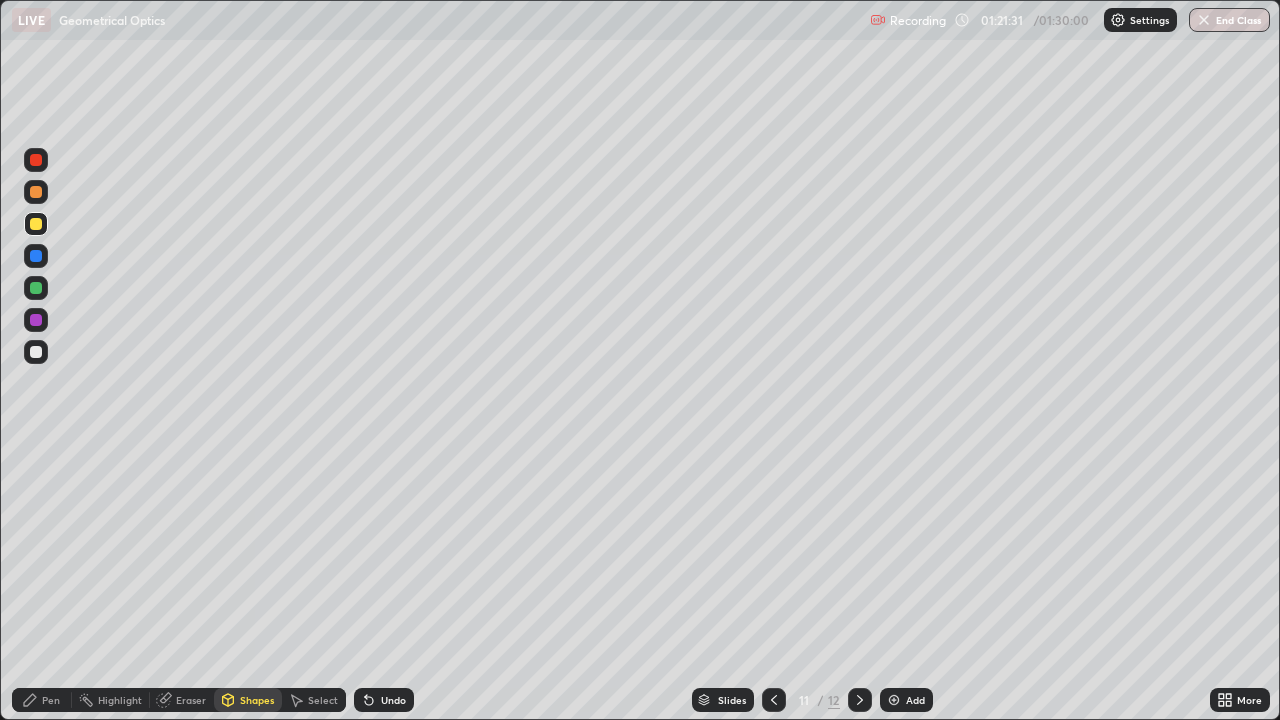 click at bounding box center (36, 352) 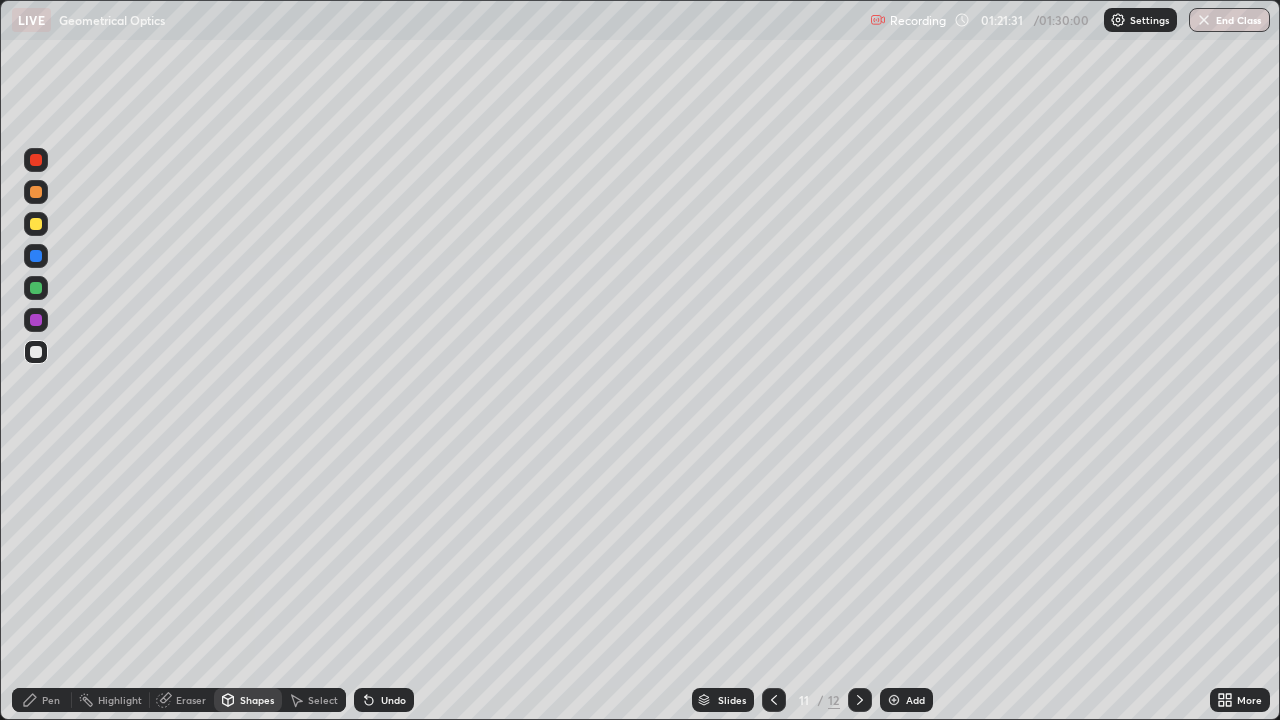 click on "Shapes" at bounding box center [257, 700] 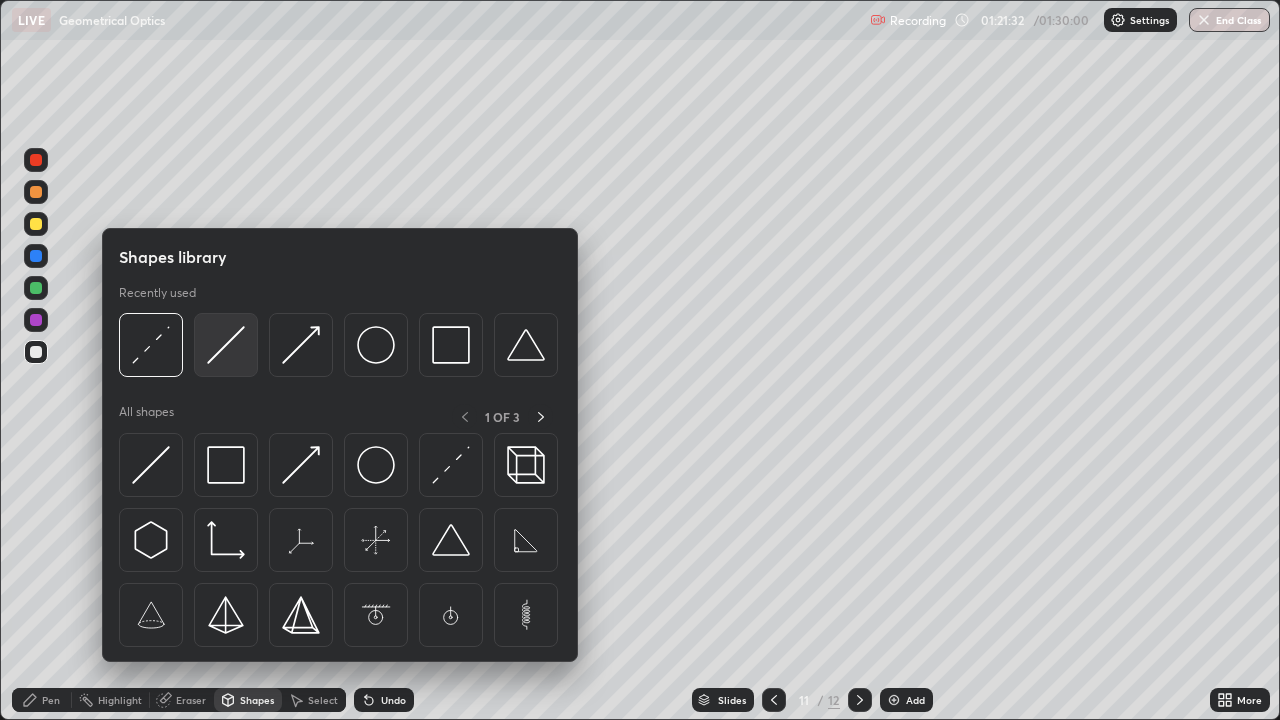 click at bounding box center (226, 345) 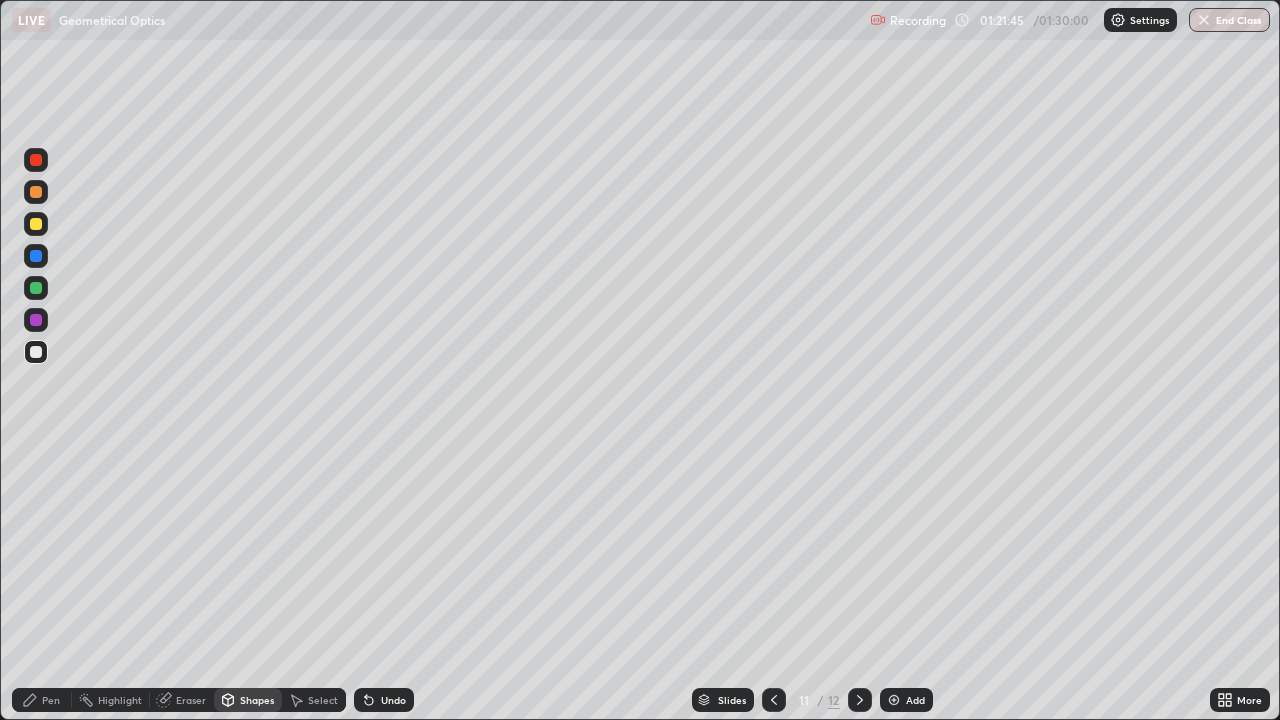 click on "Eraser" at bounding box center (191, 700) 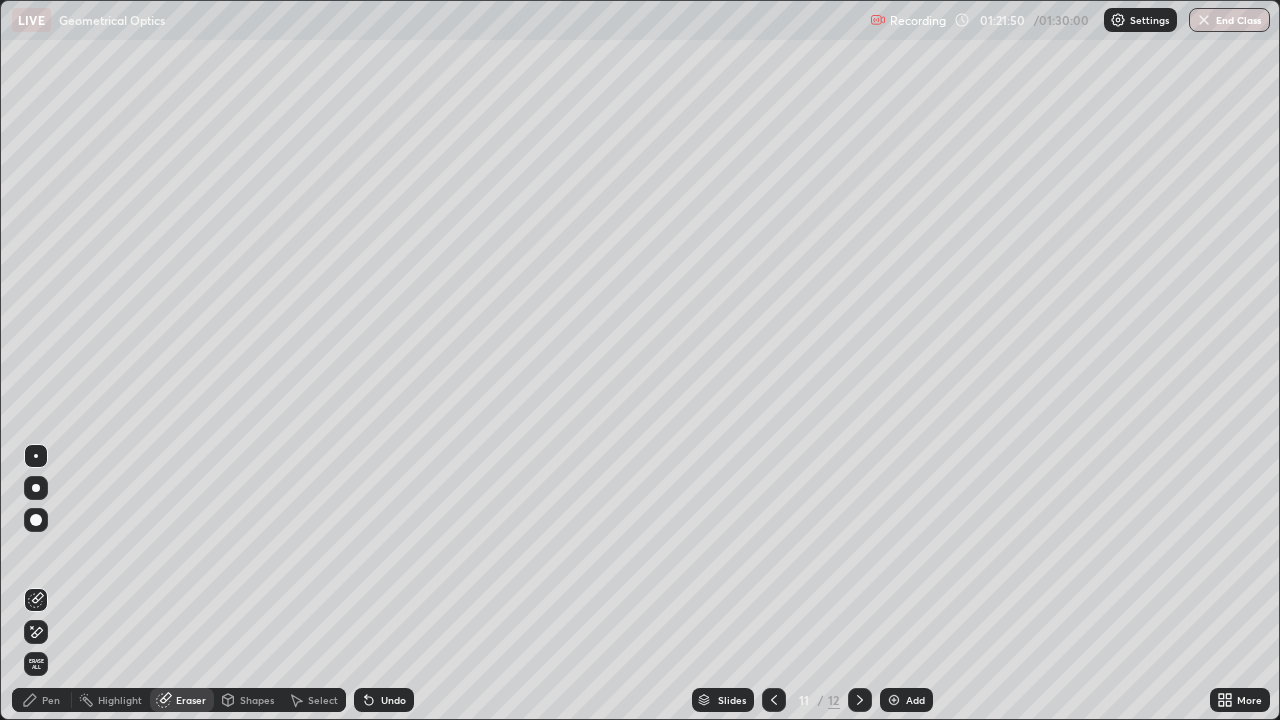 click on "Shapes" at bounding box center (248, 700) 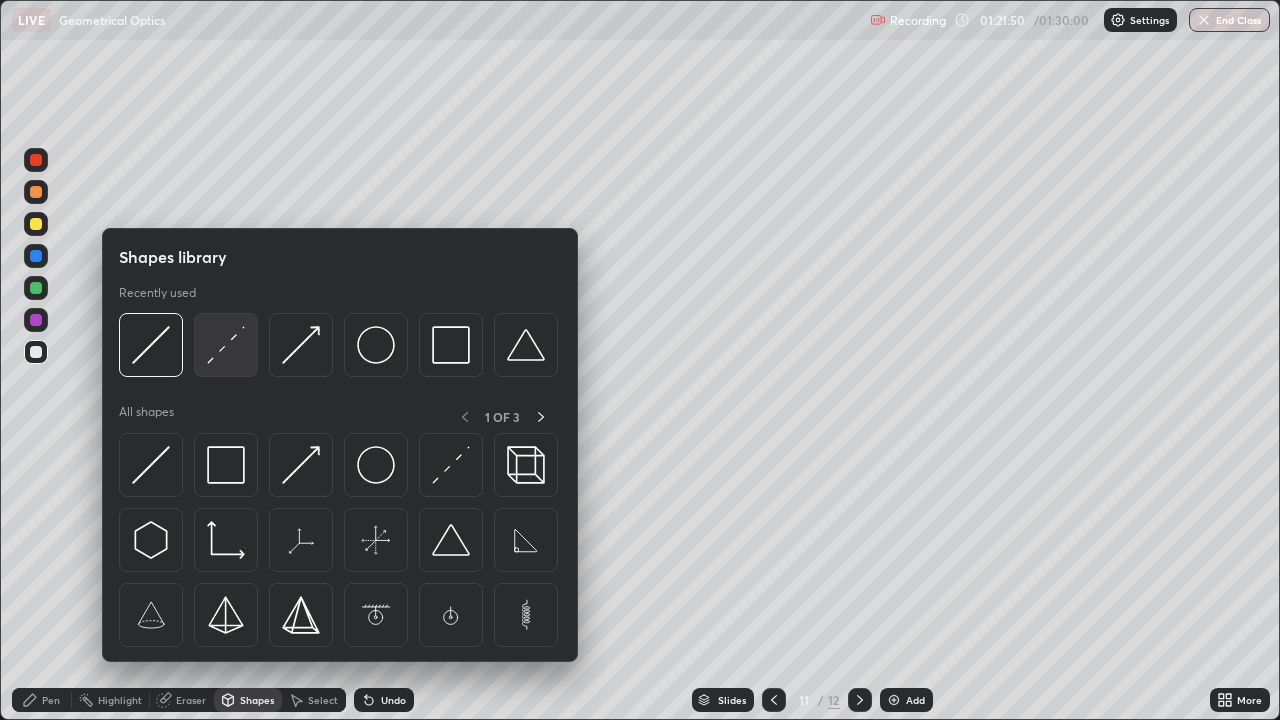 click at bounding box center (226, 345) 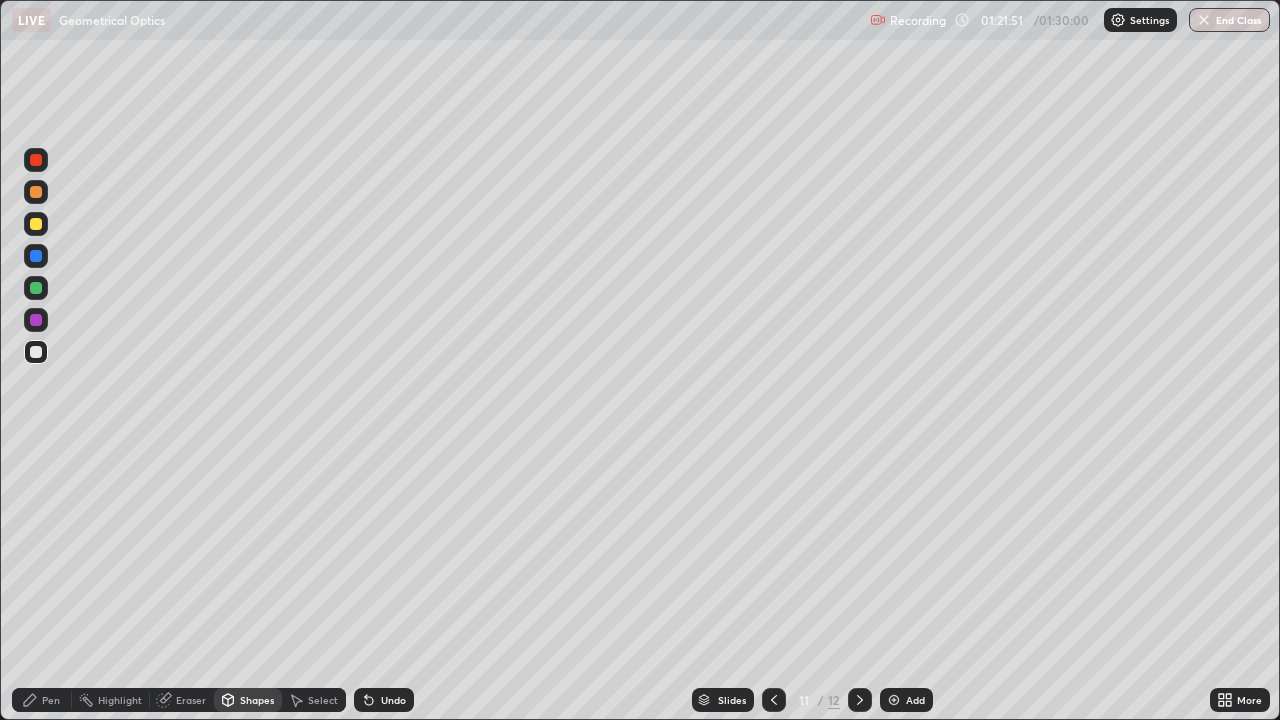 click at bounding box center [36, 256] 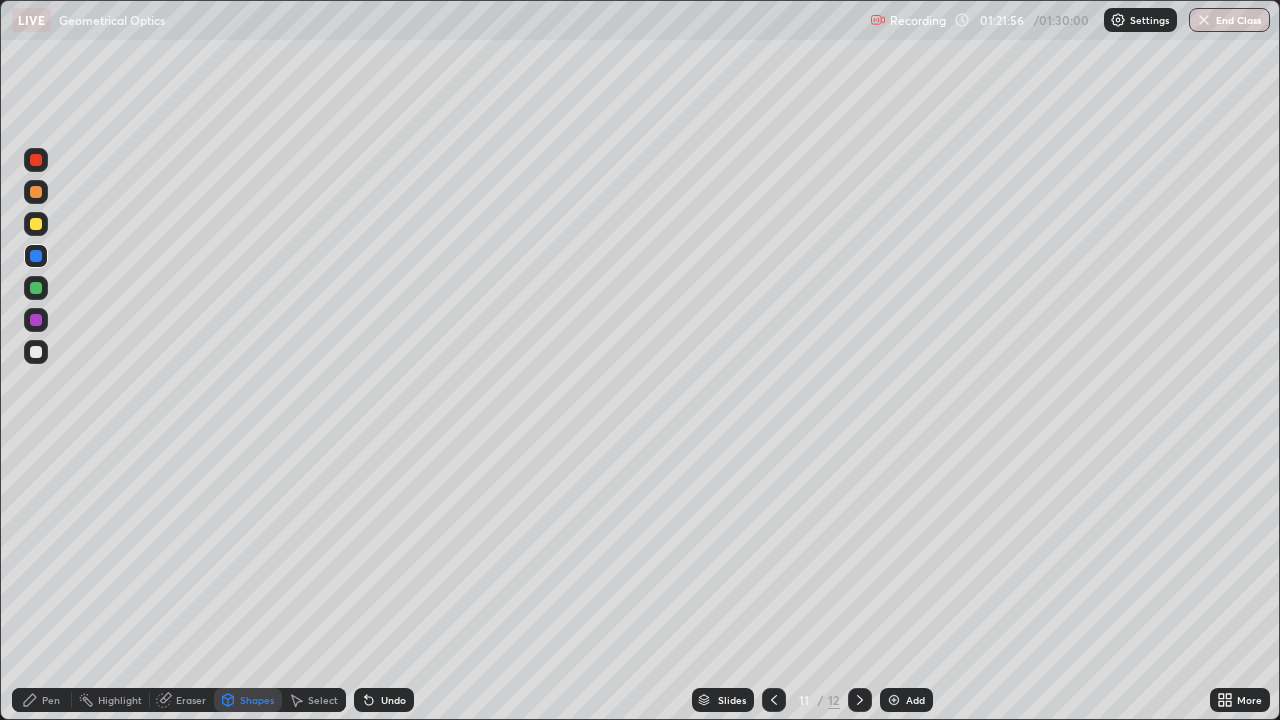 click on "Pen" at bounding box center (42, 700) 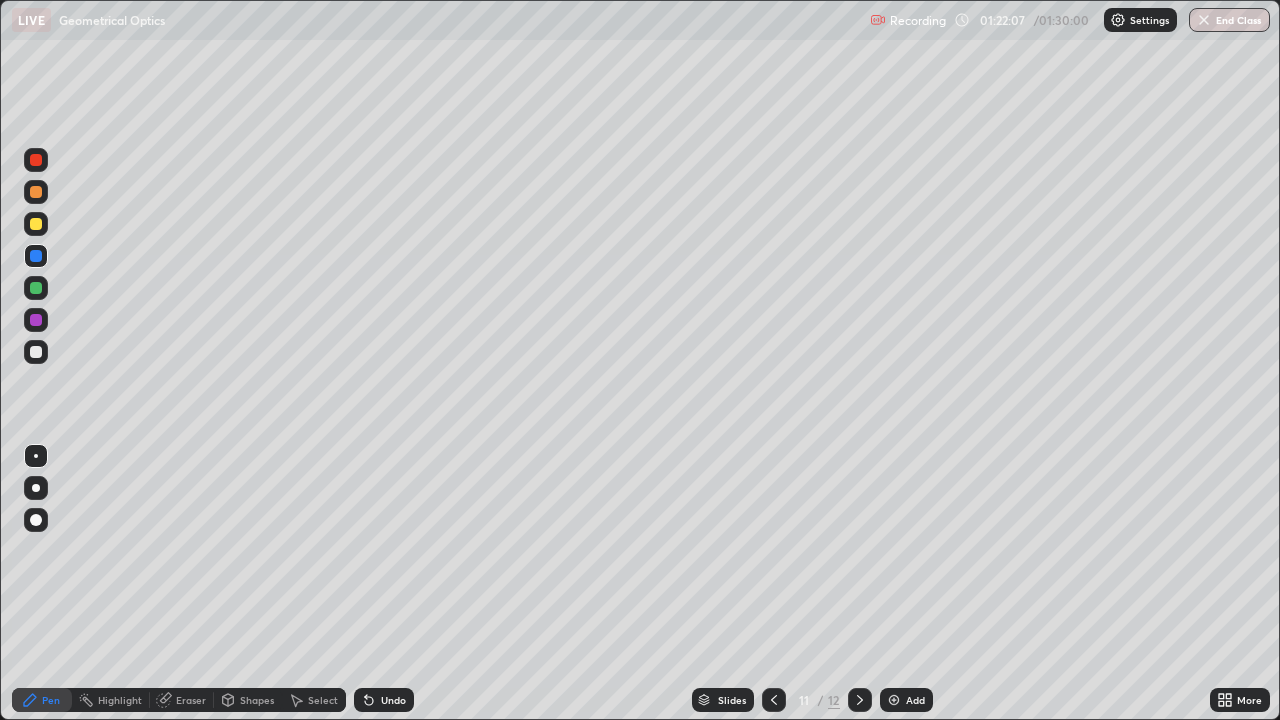 click at bounding box center (36, 288) 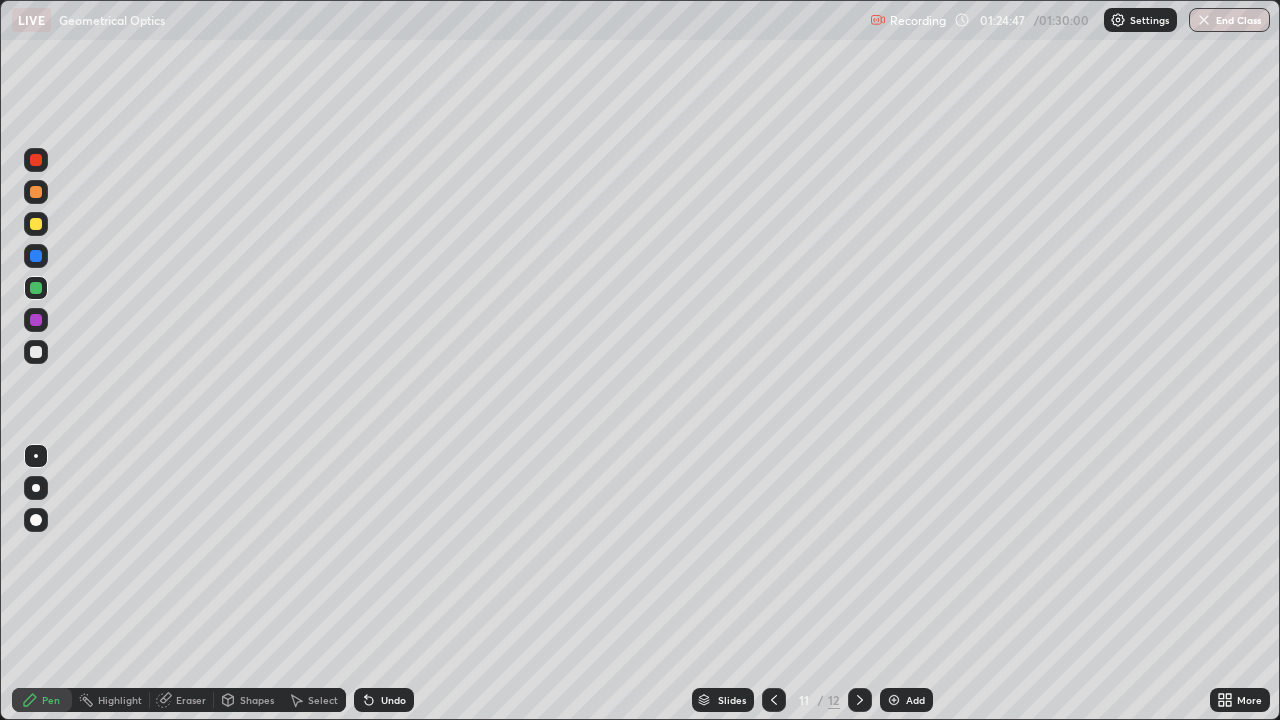 click at bounding box center (860, 700) 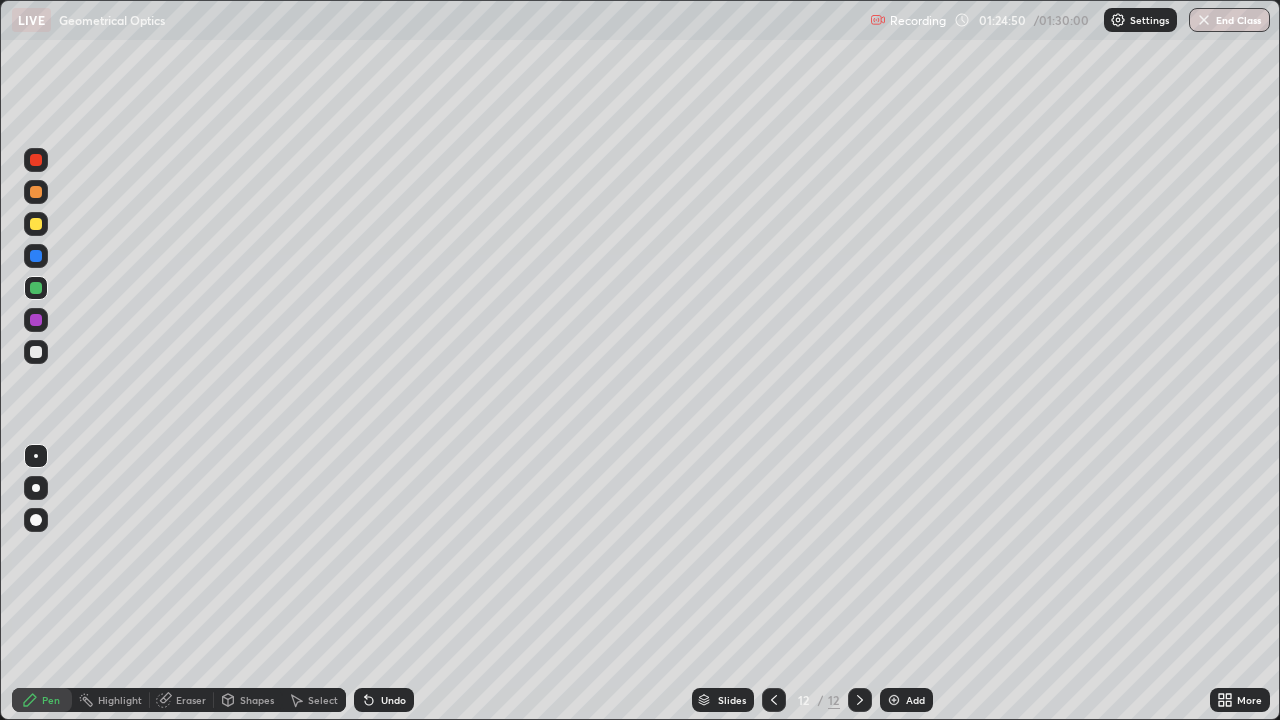 click on "Eraser" at bounding box center [191, 700] 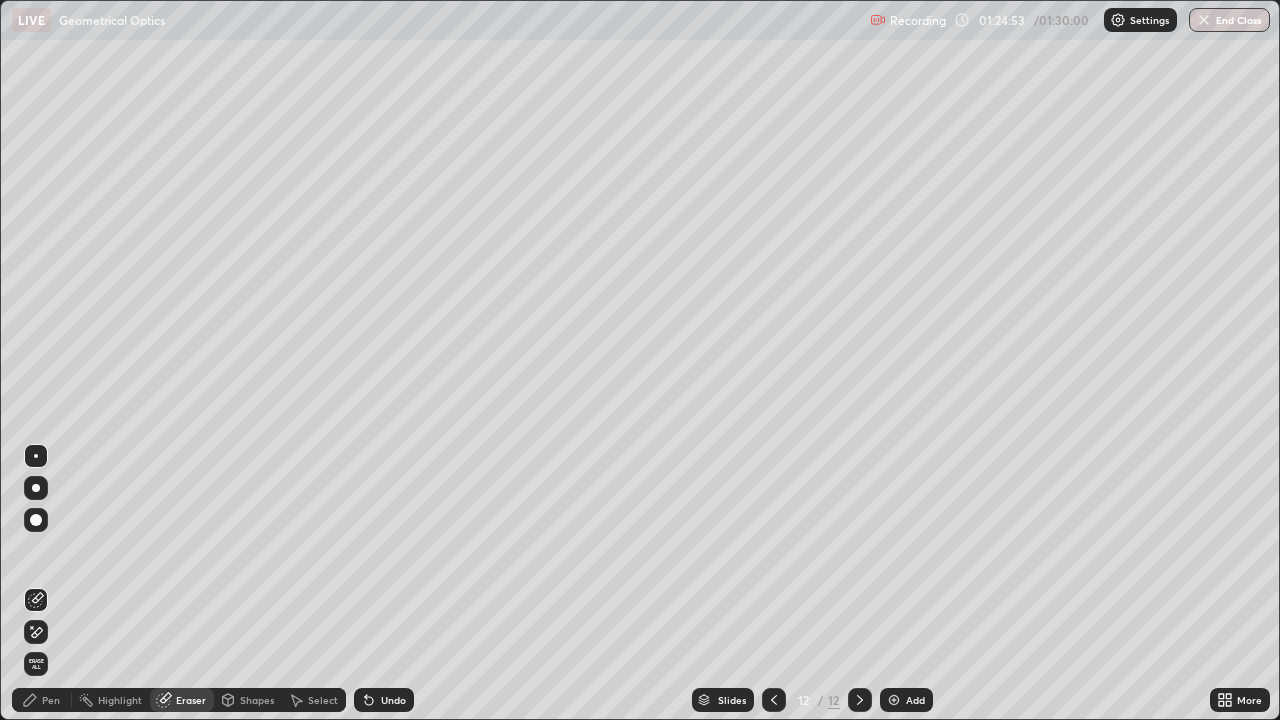 click on "Pen" at bounding box center [51, 700] 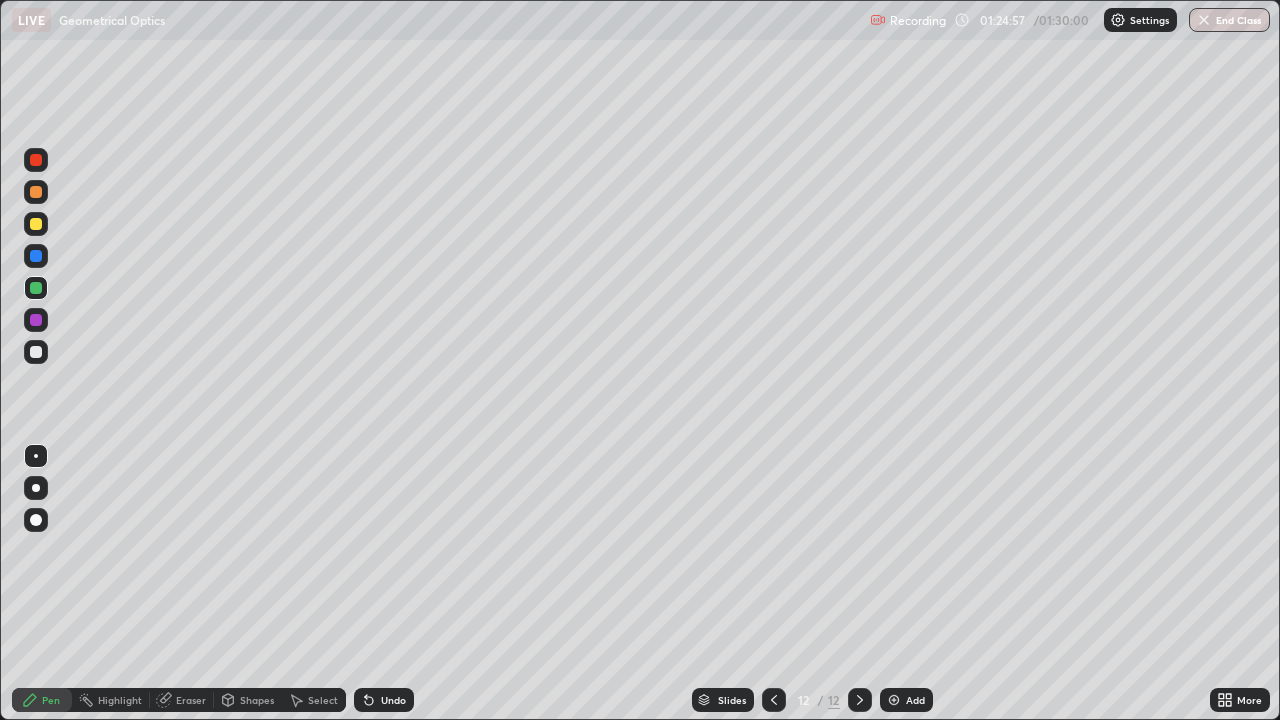 click on "Eraser" at bounding box center [191, 700] 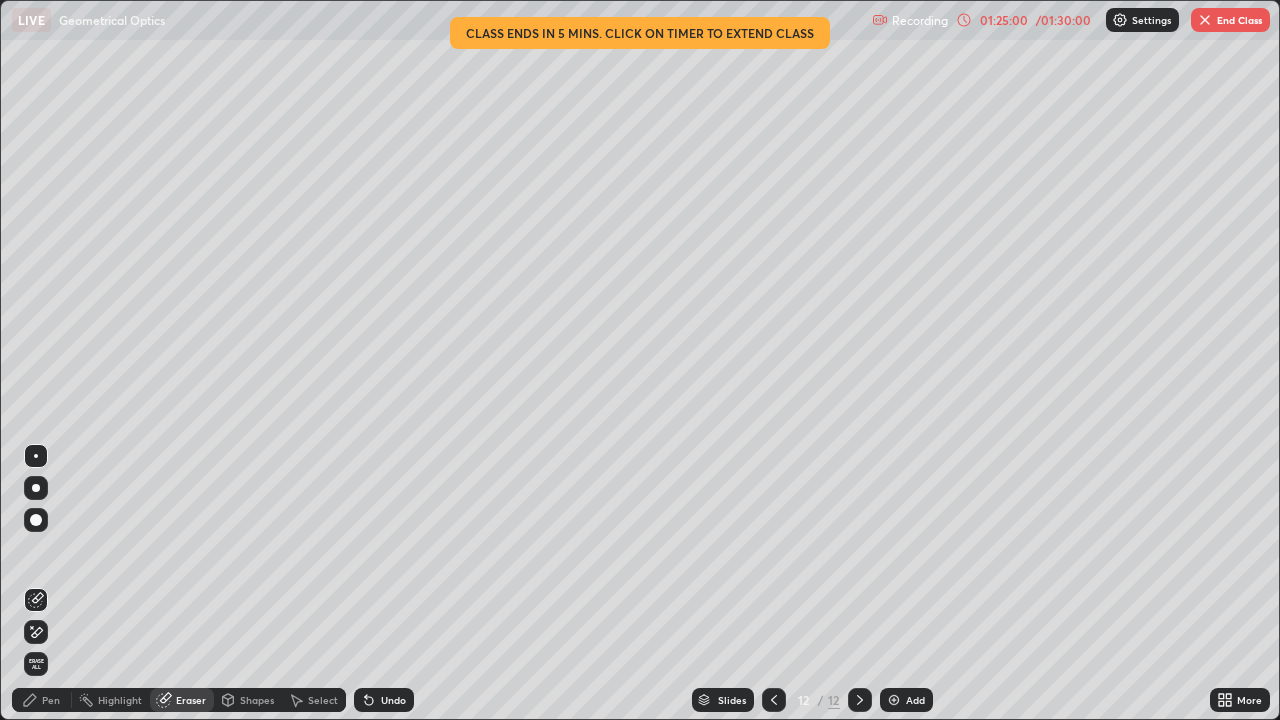 click on "Pen" at bounding box center (42, 700) 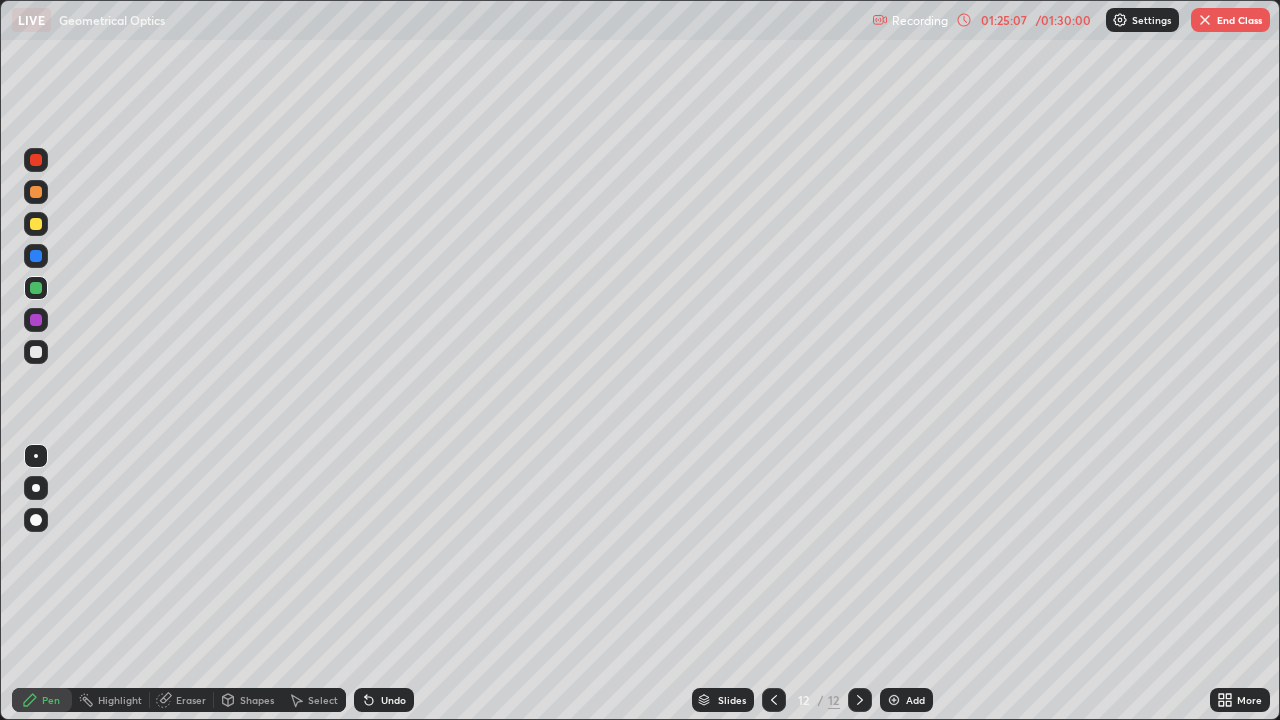 click on "Shapes" at bounding box center [257, 700] 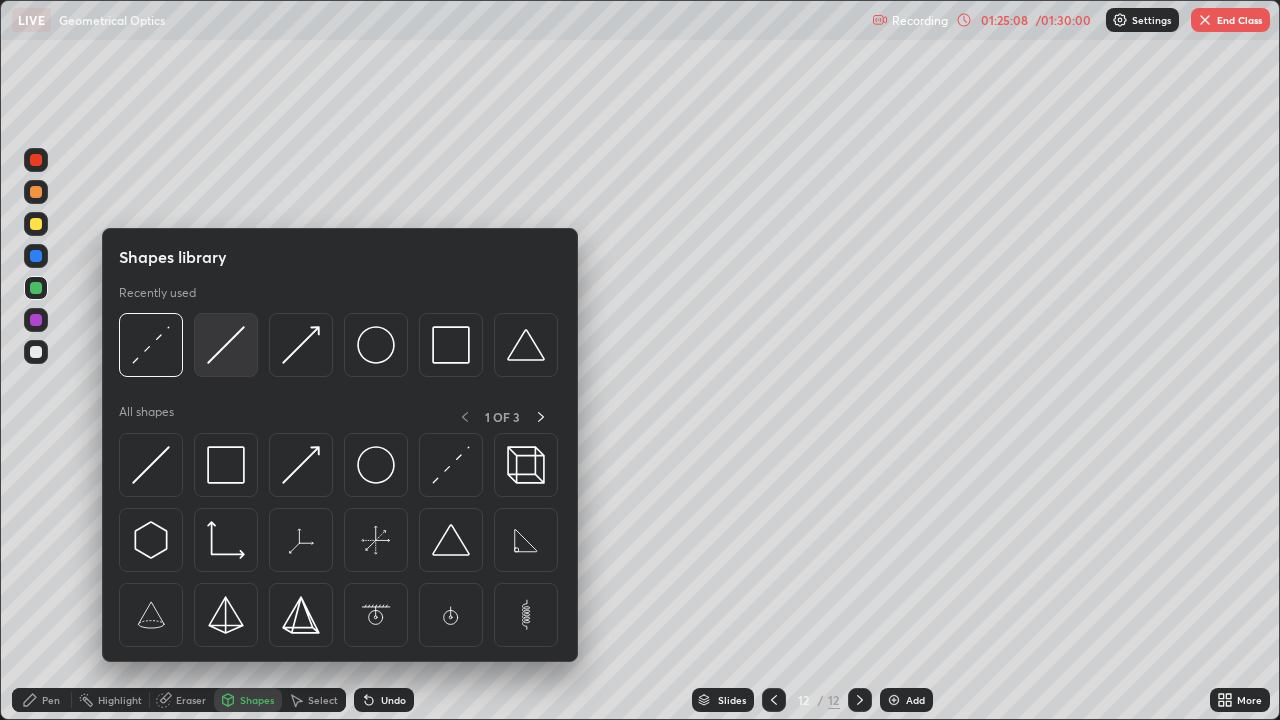 click at bounding box center (226, 345) 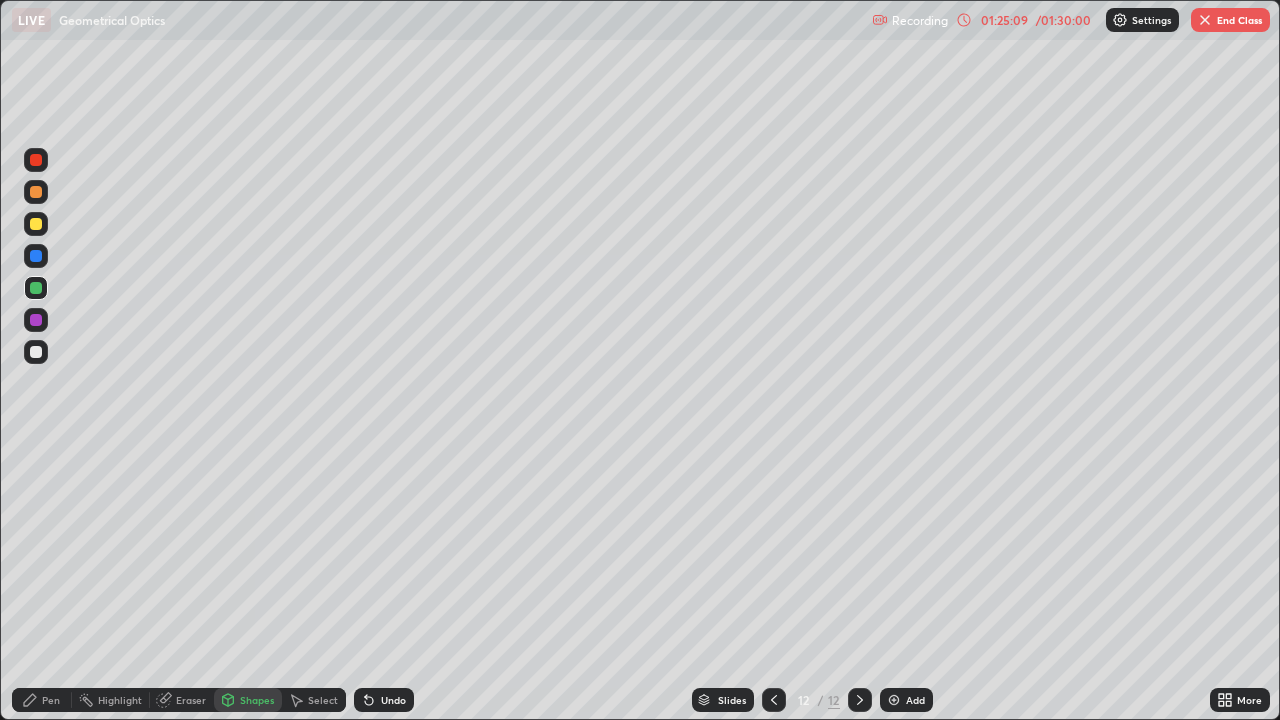 click at bounding box center (36, 224) 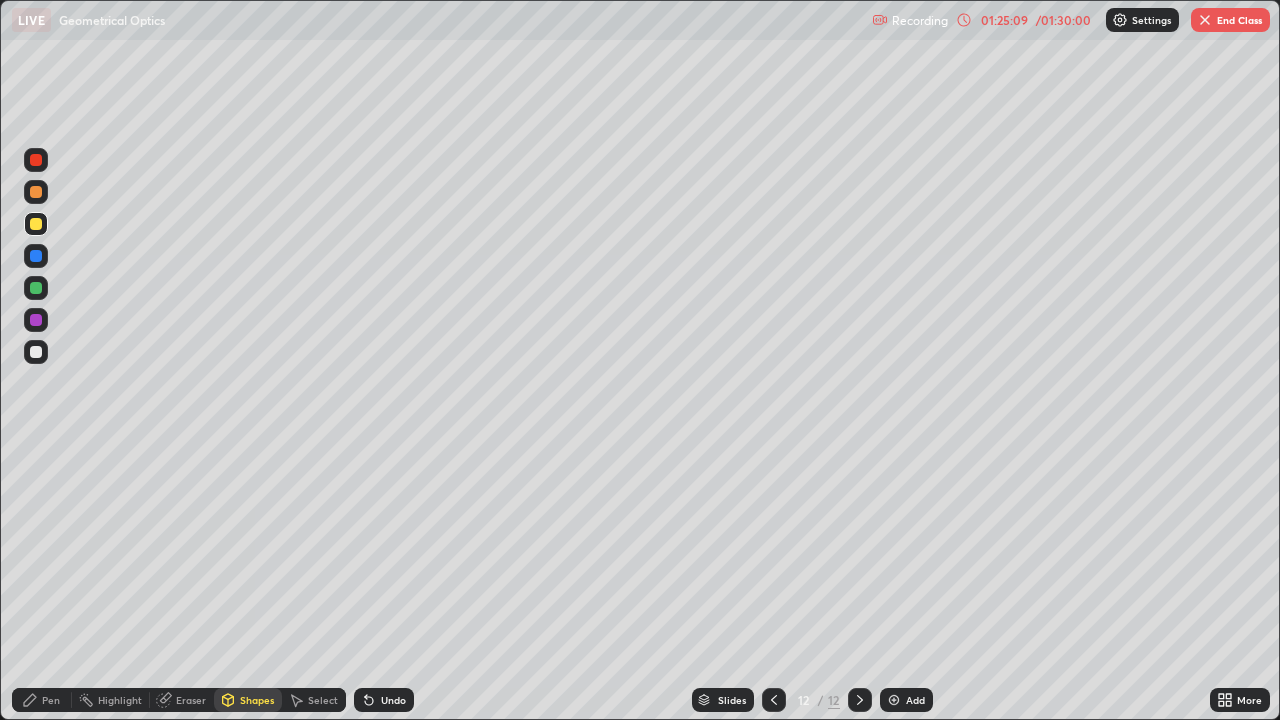 click on "Shapes" at bounding box center (257, 700) 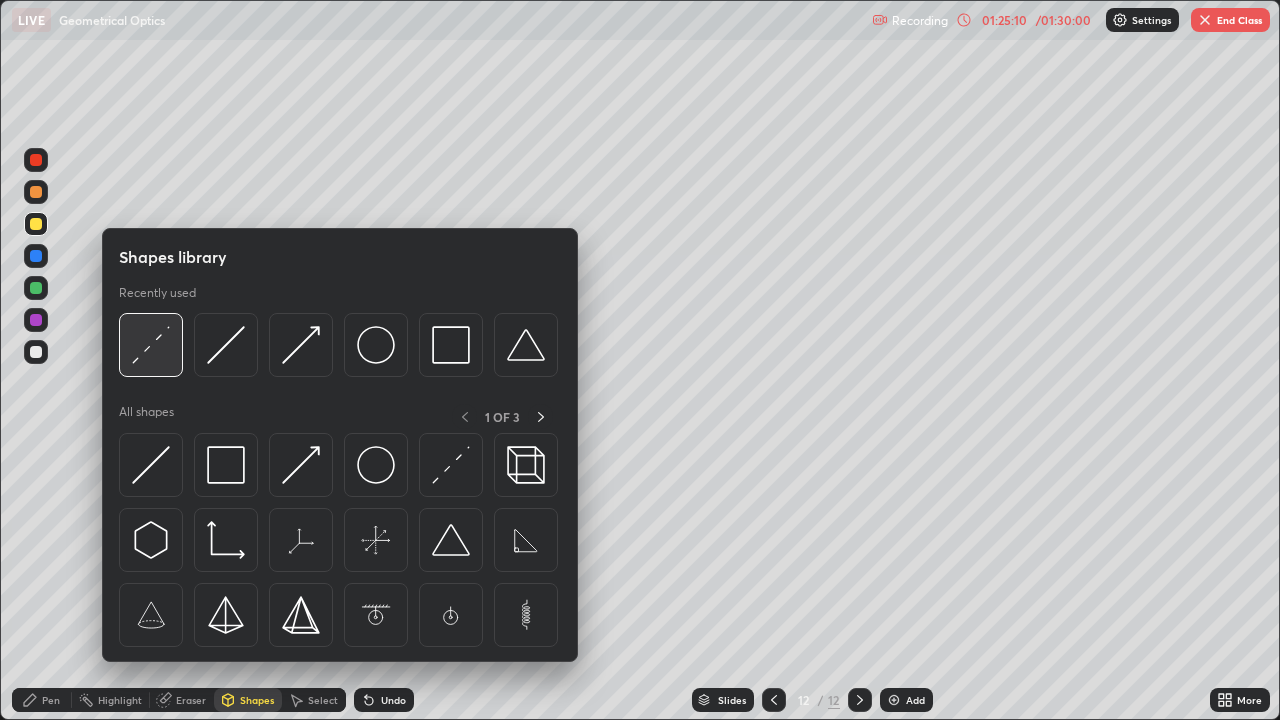 click at bounding box center [151, 345] 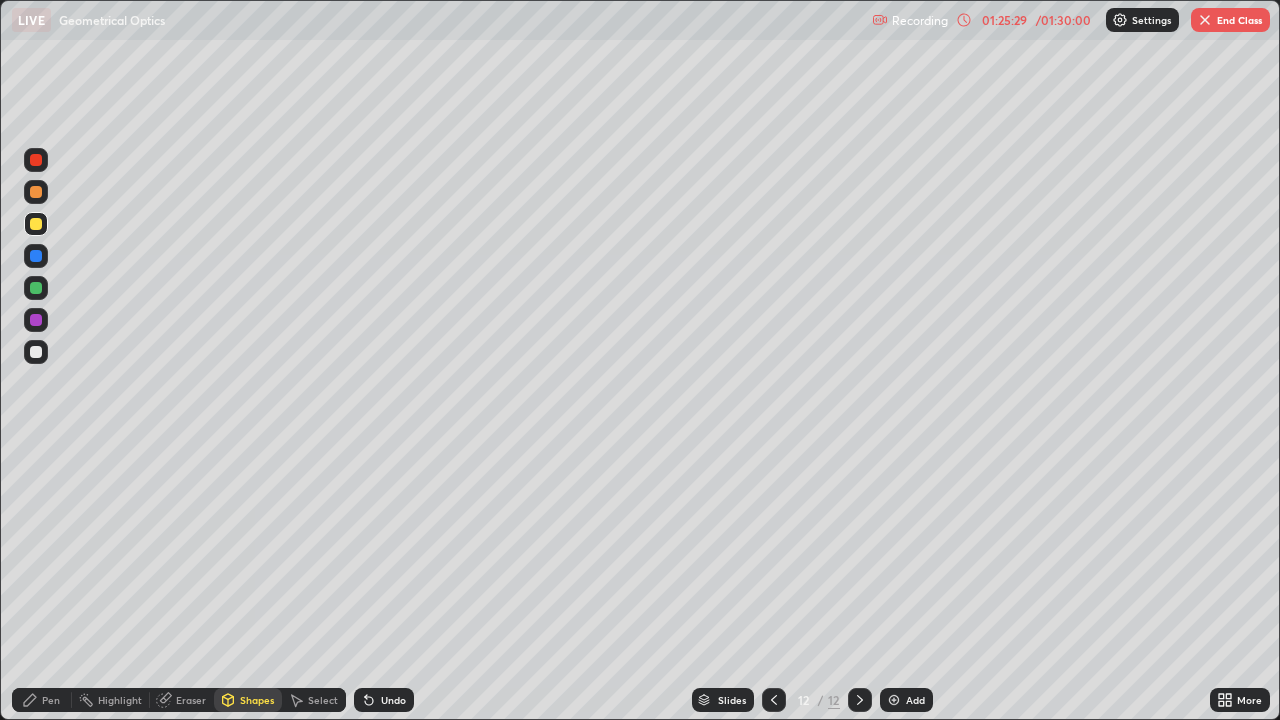 click 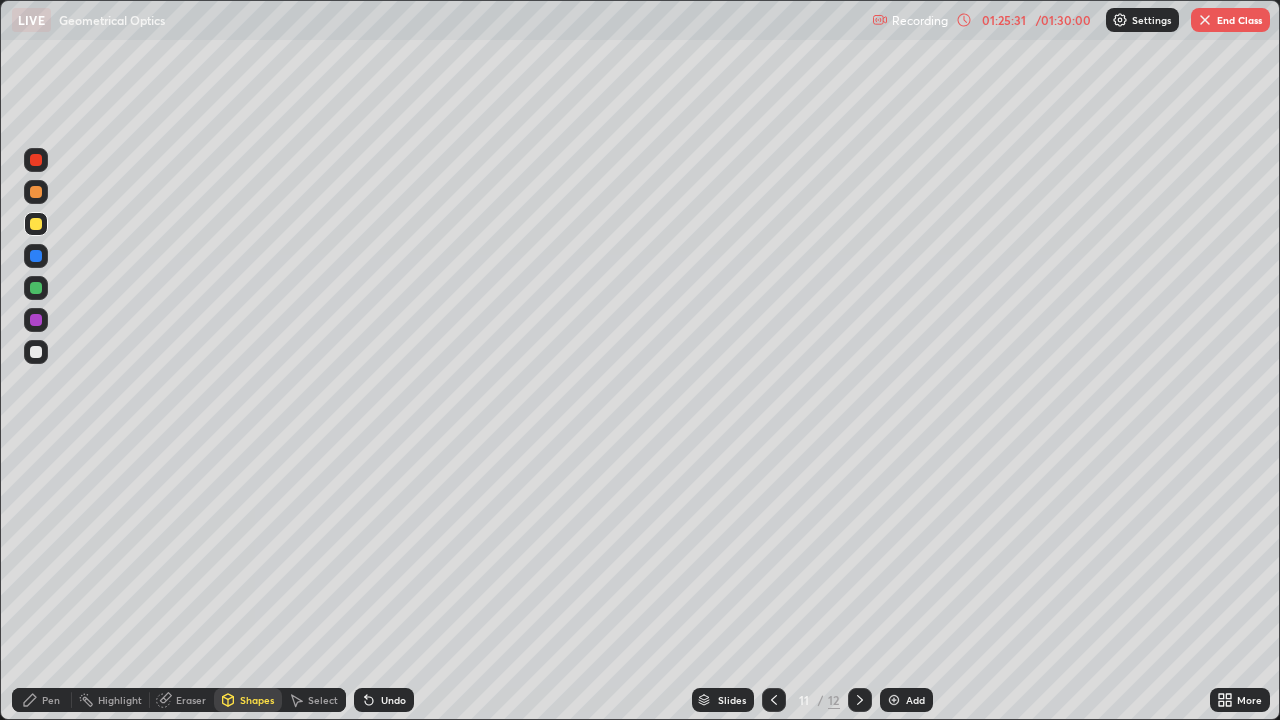 click 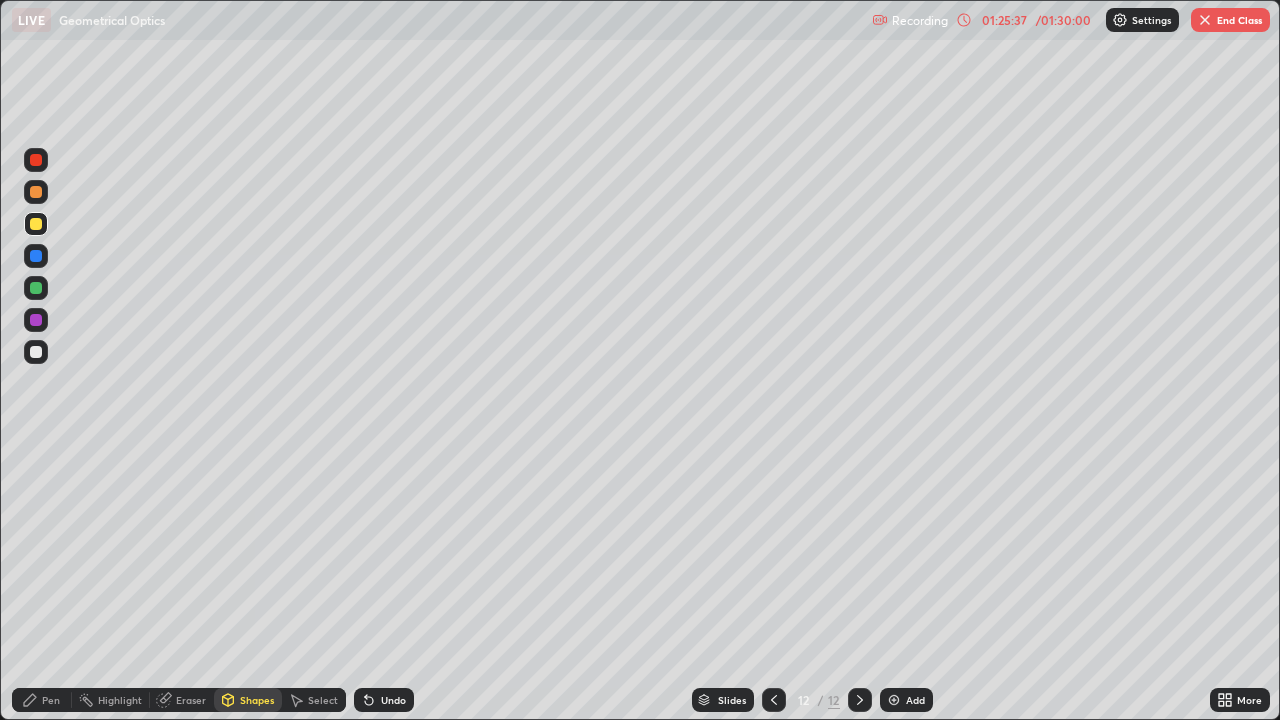 click at bounding box center (774, 700) 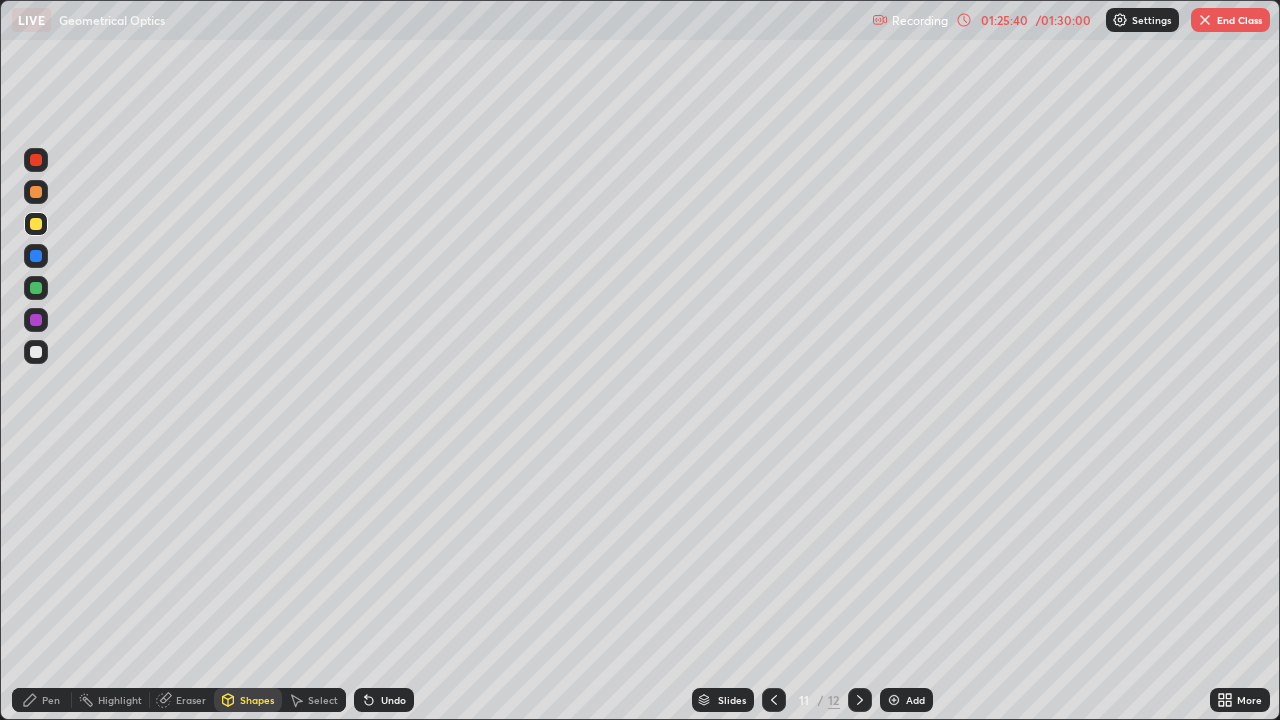 click 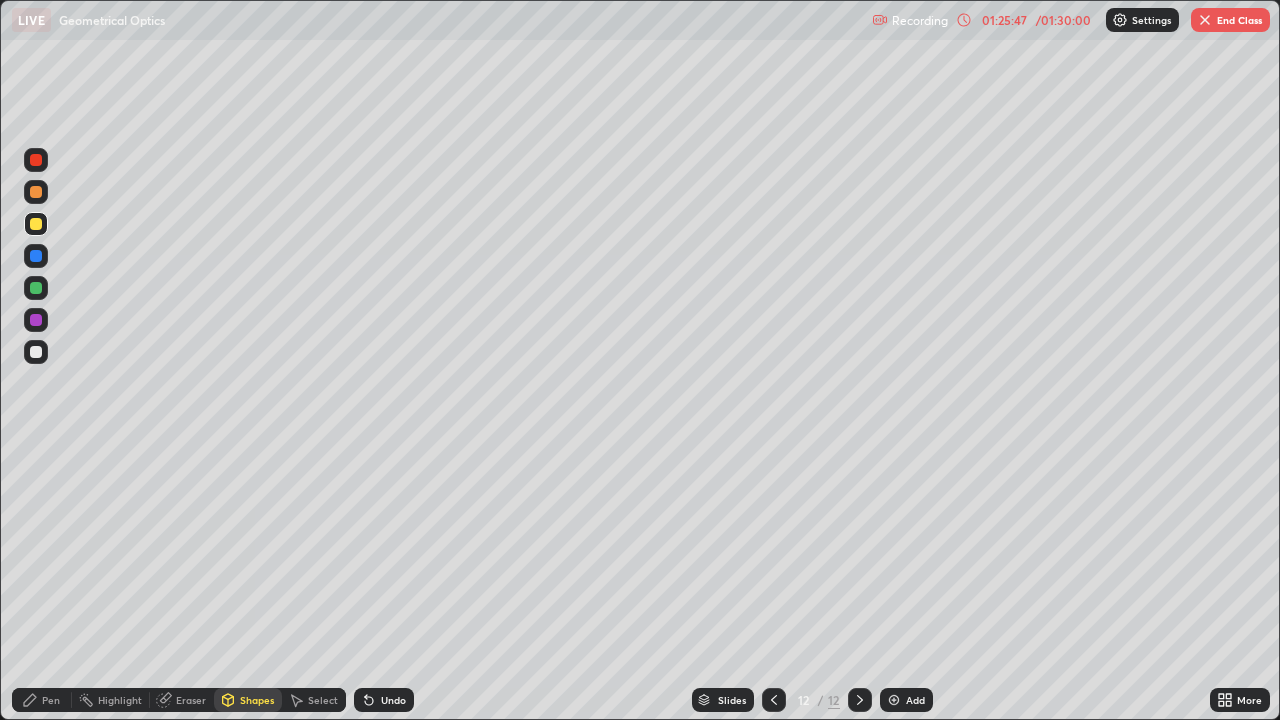 click on "Shapes" at bounding box center [257, 700] 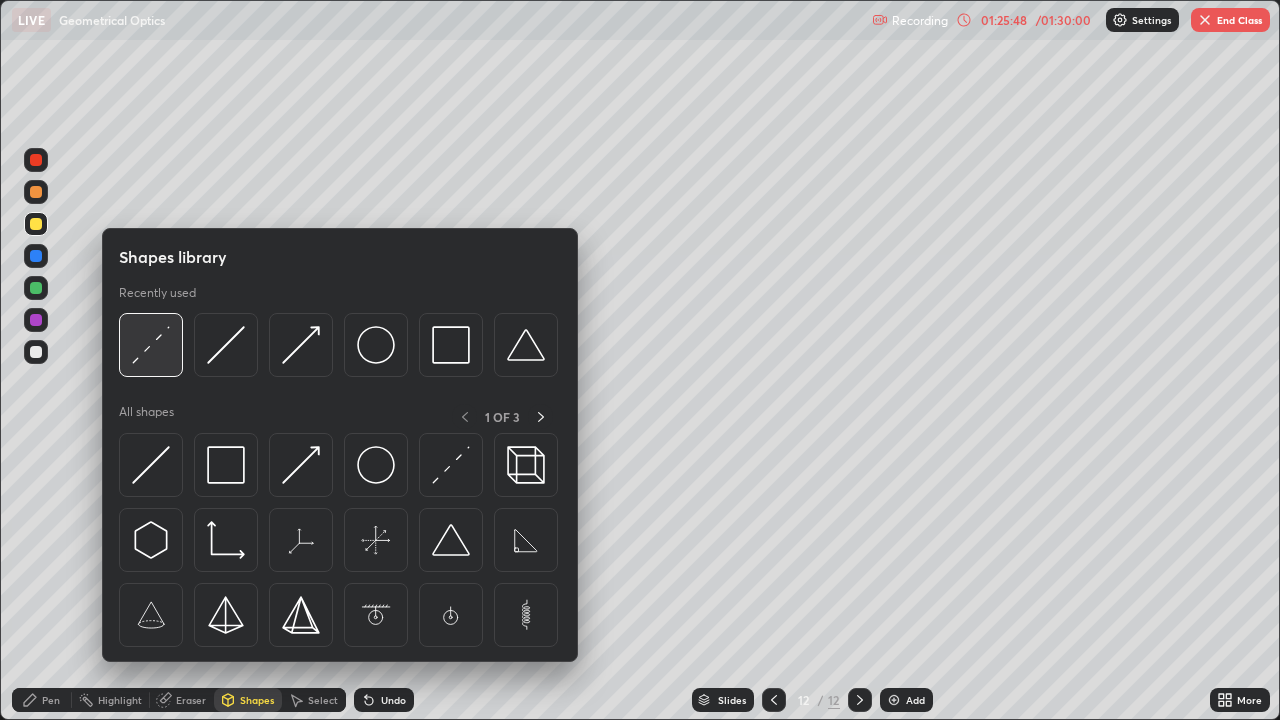 click at bounding box center (151, 345) 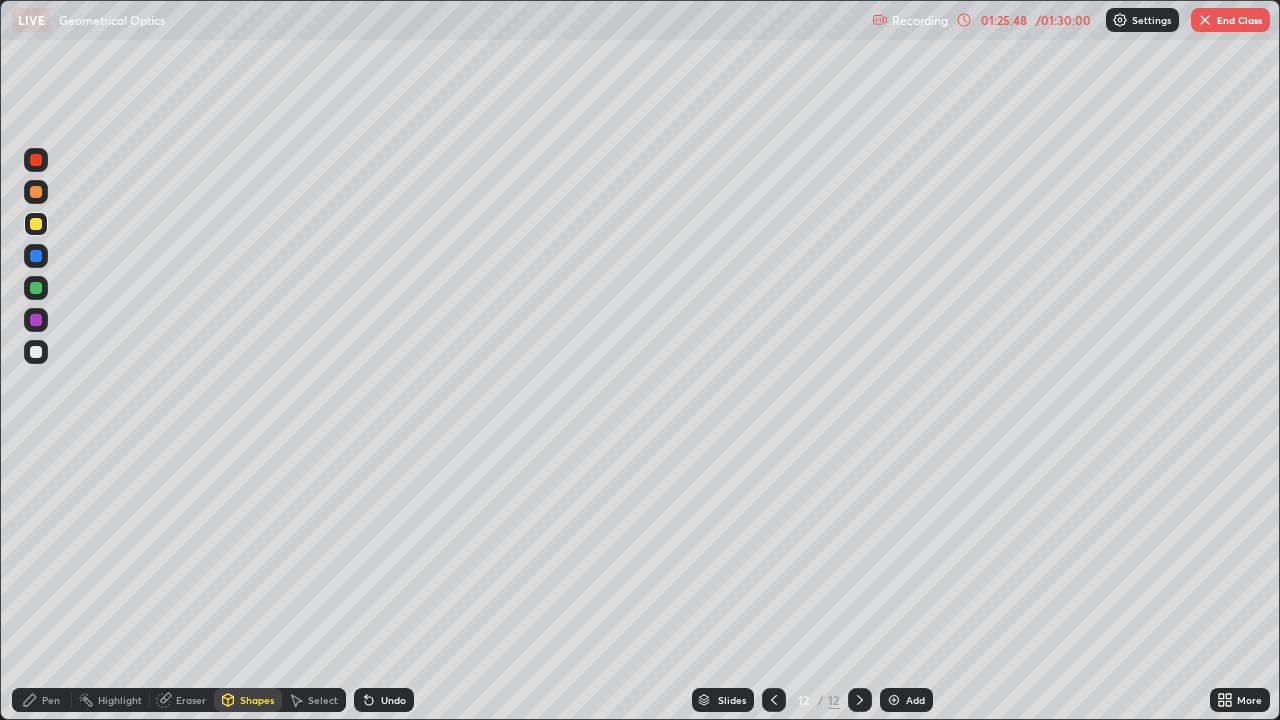 click at bounding box center (36, 352) 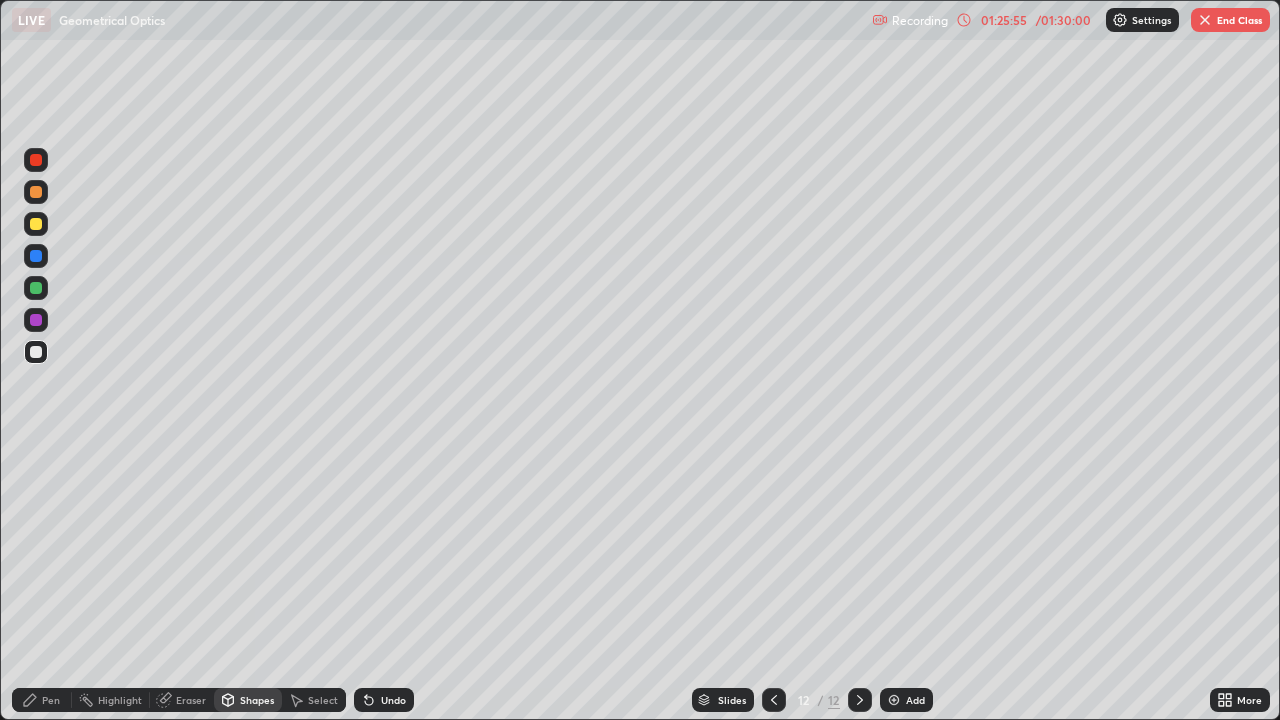 click on "Shapes" at bounding box center [257, 700] 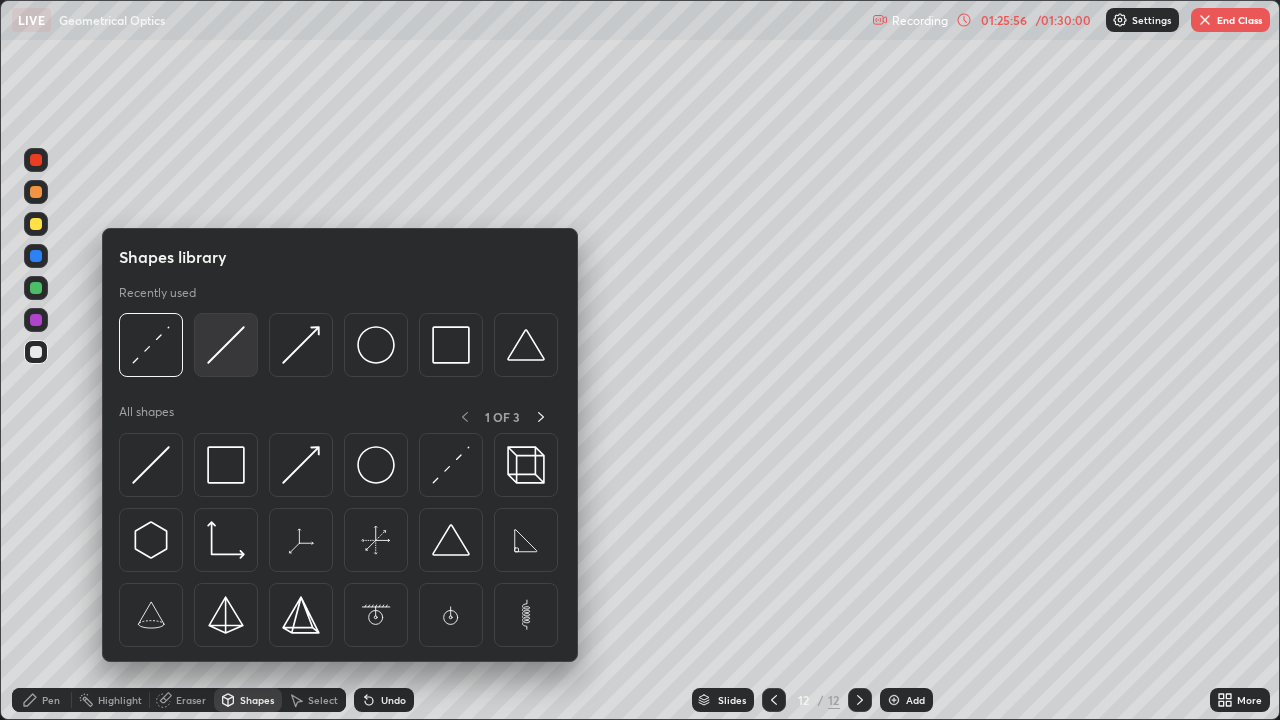 click at bounding box center (226, 345) 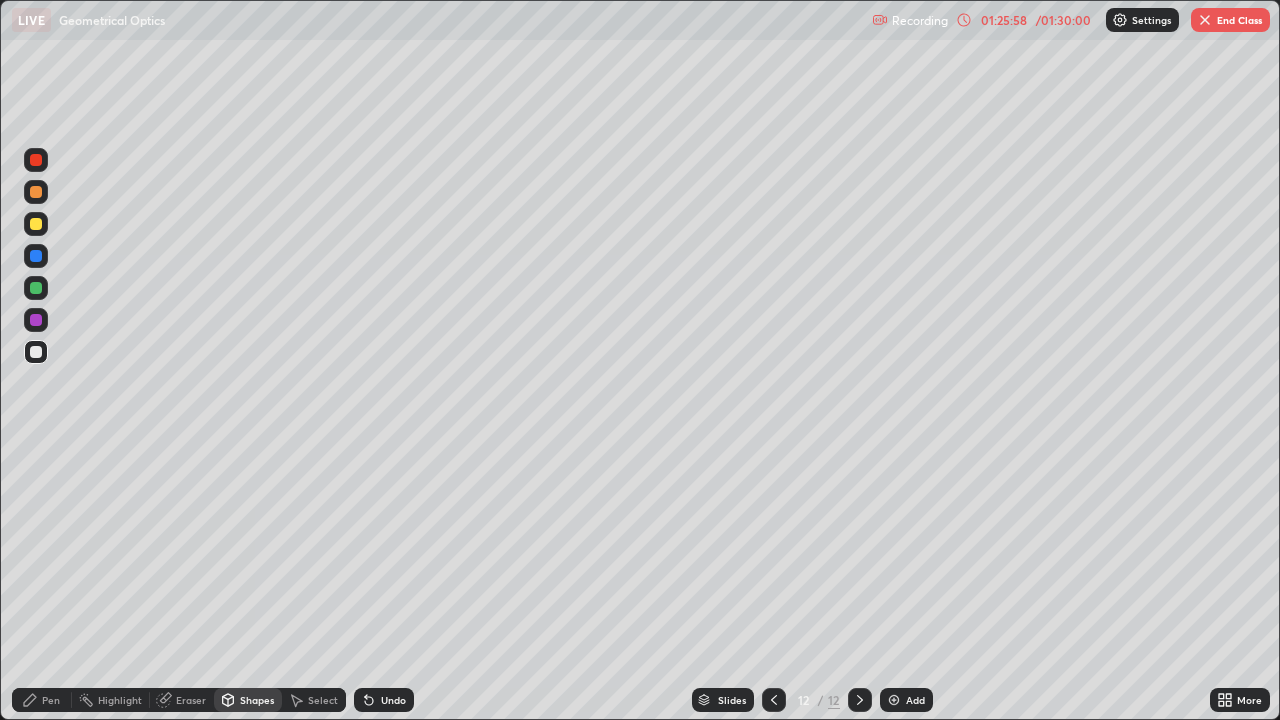 click at bounding box center [36, 224] 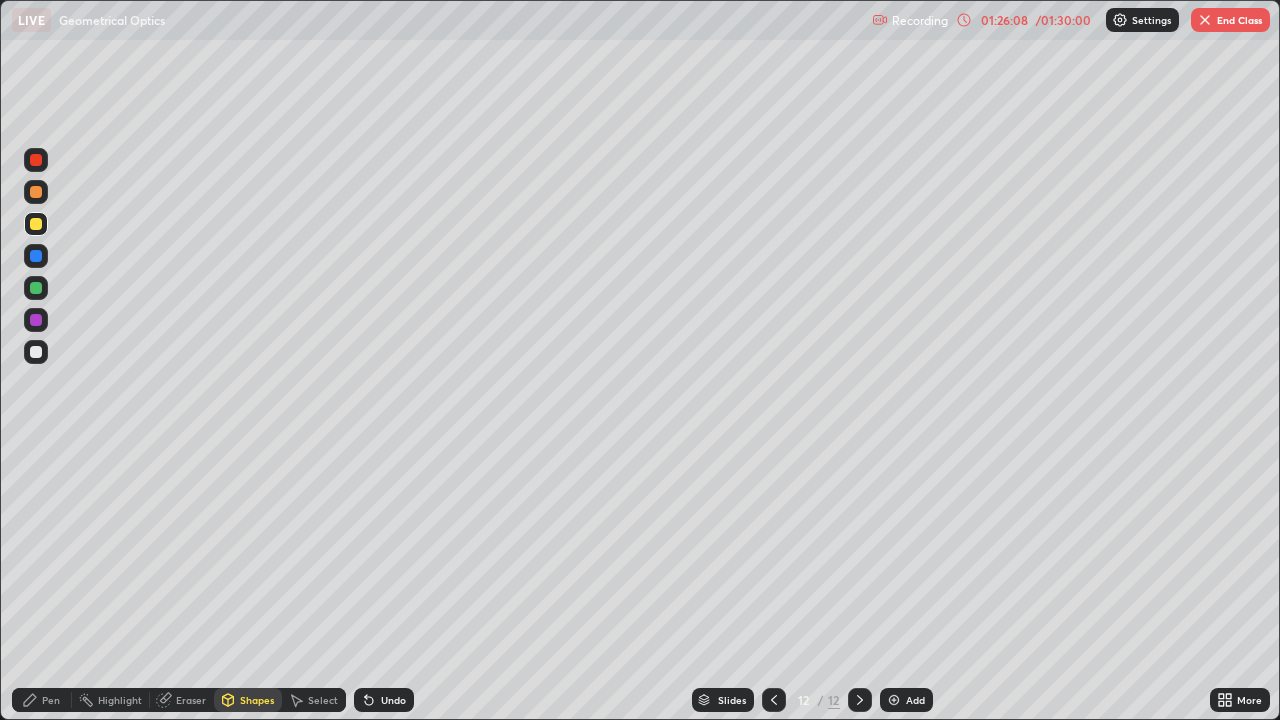 click on "Shapes" at bounding box center [257, 700] 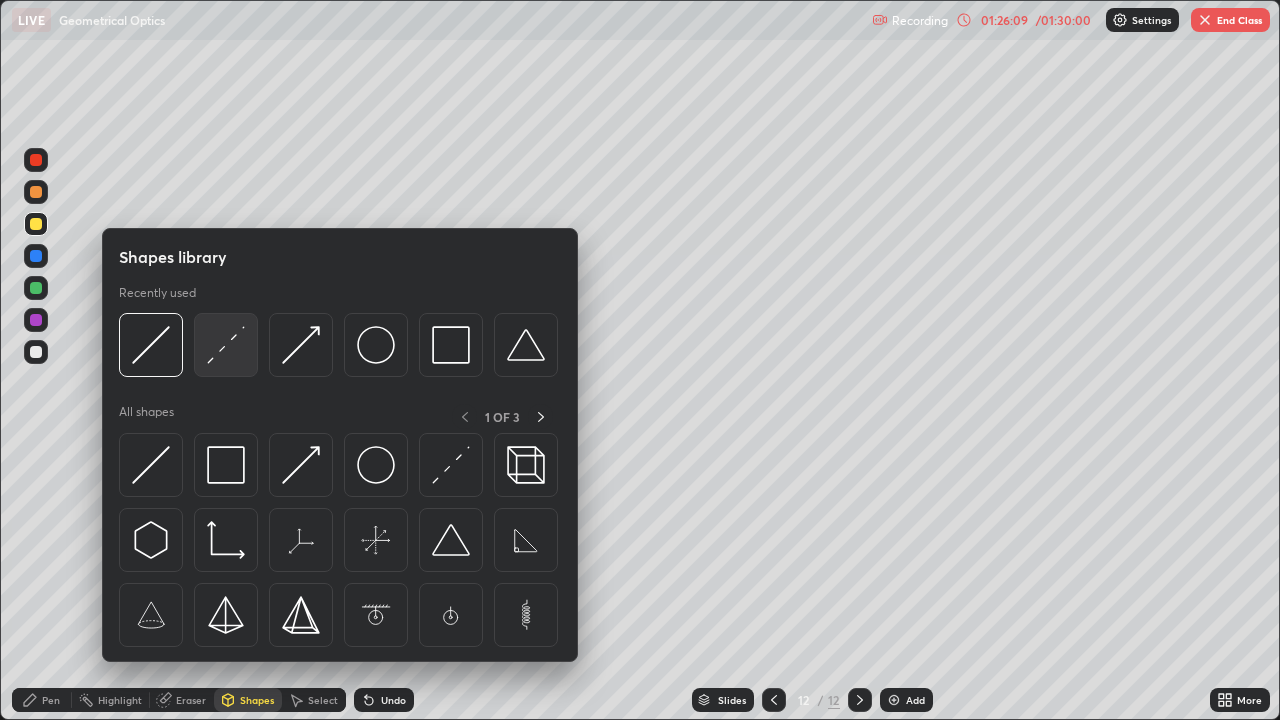click at bounding box center [226, 345] 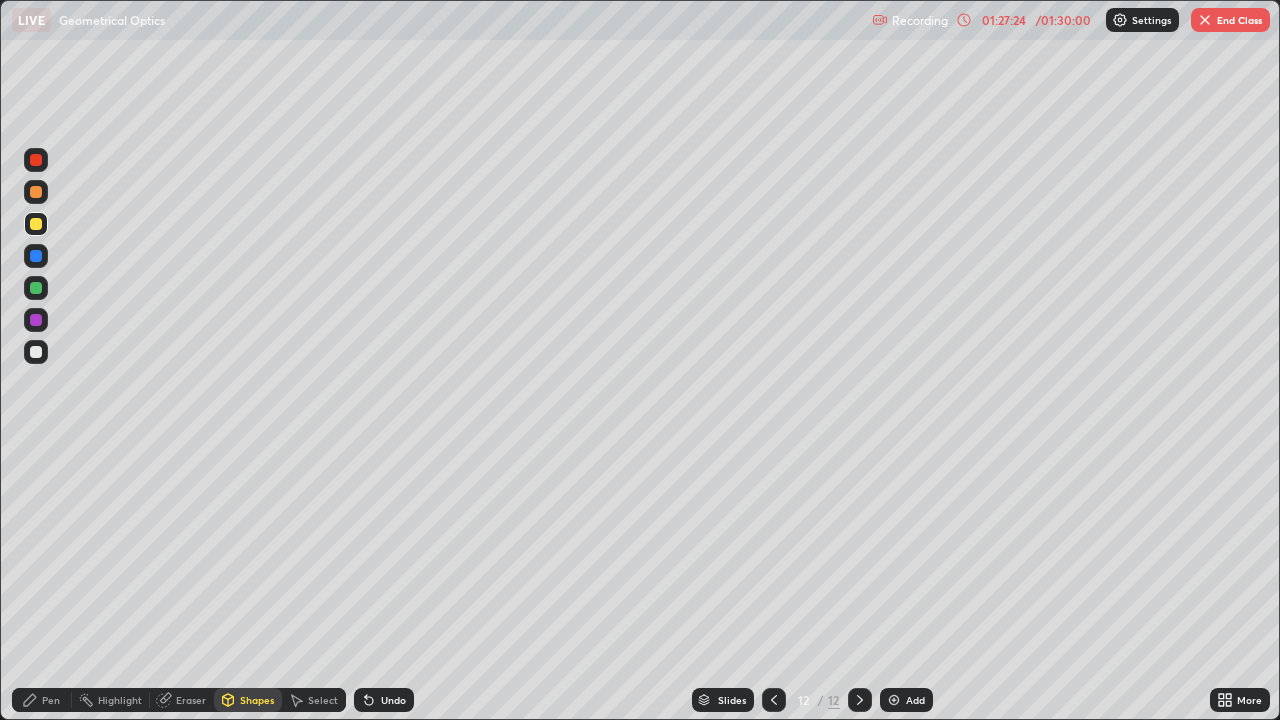 click 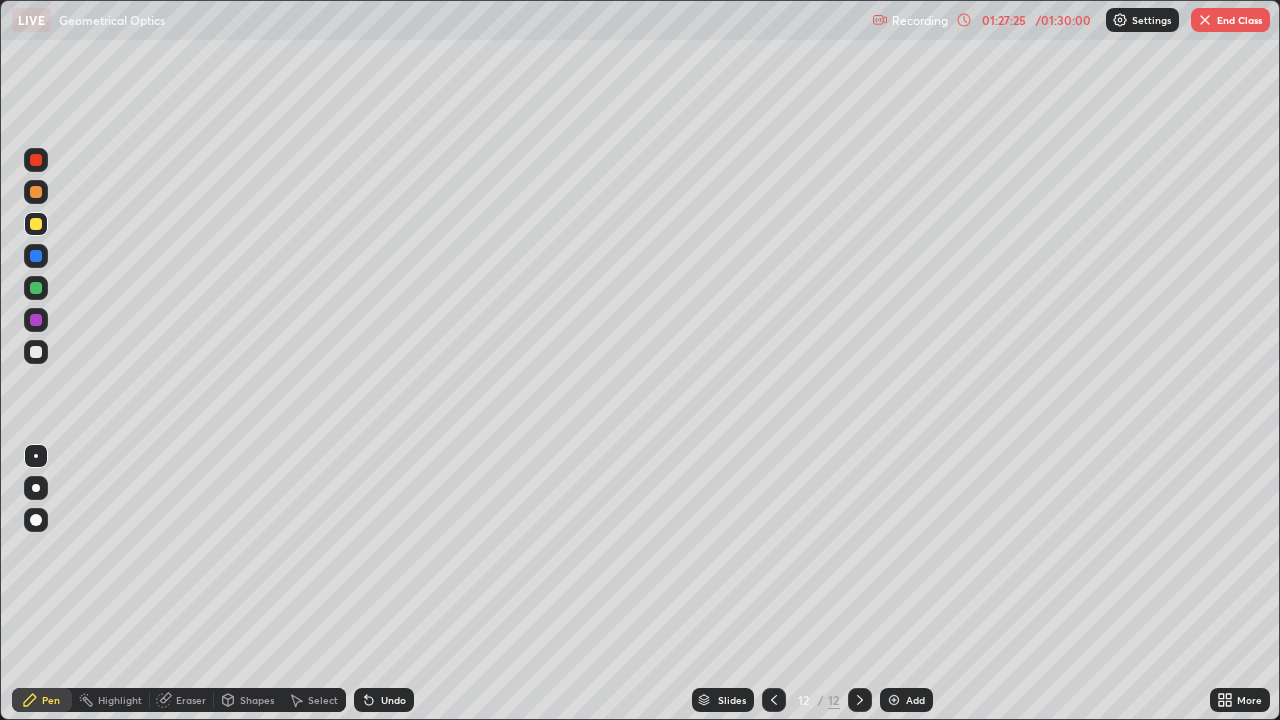 click at bounding box center [36, 488] 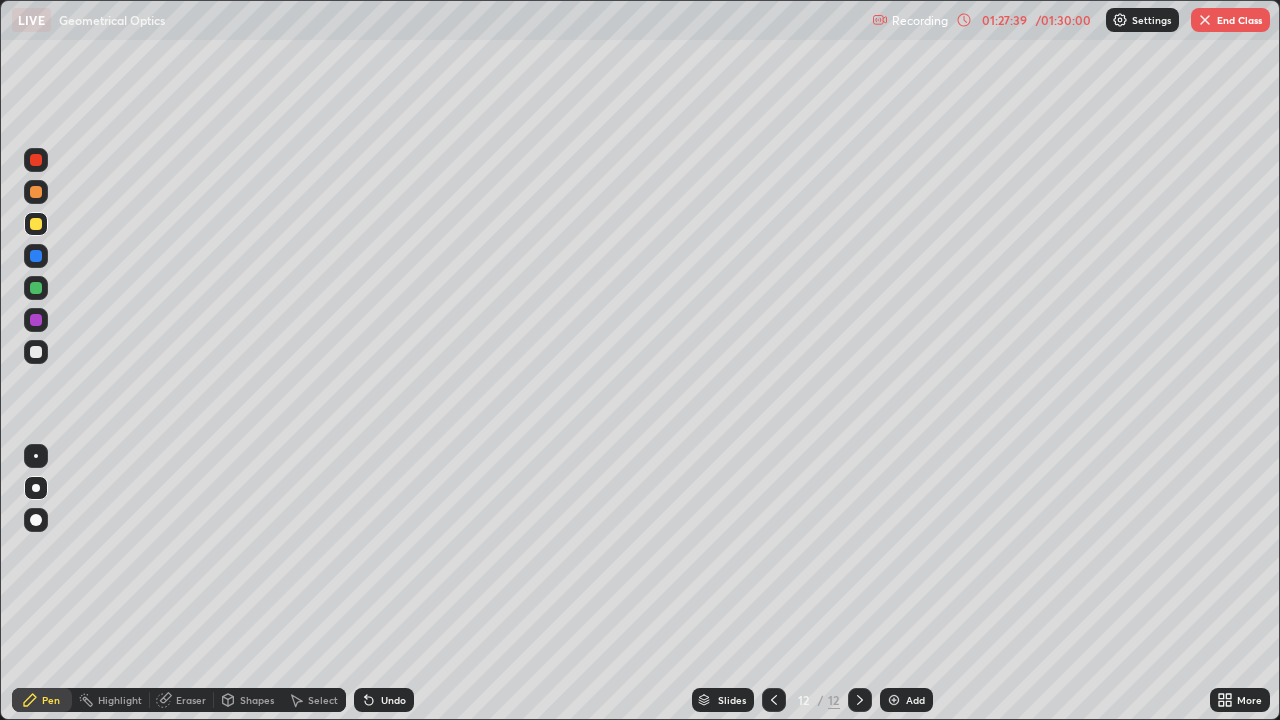 click at bounding box center (36, 256) 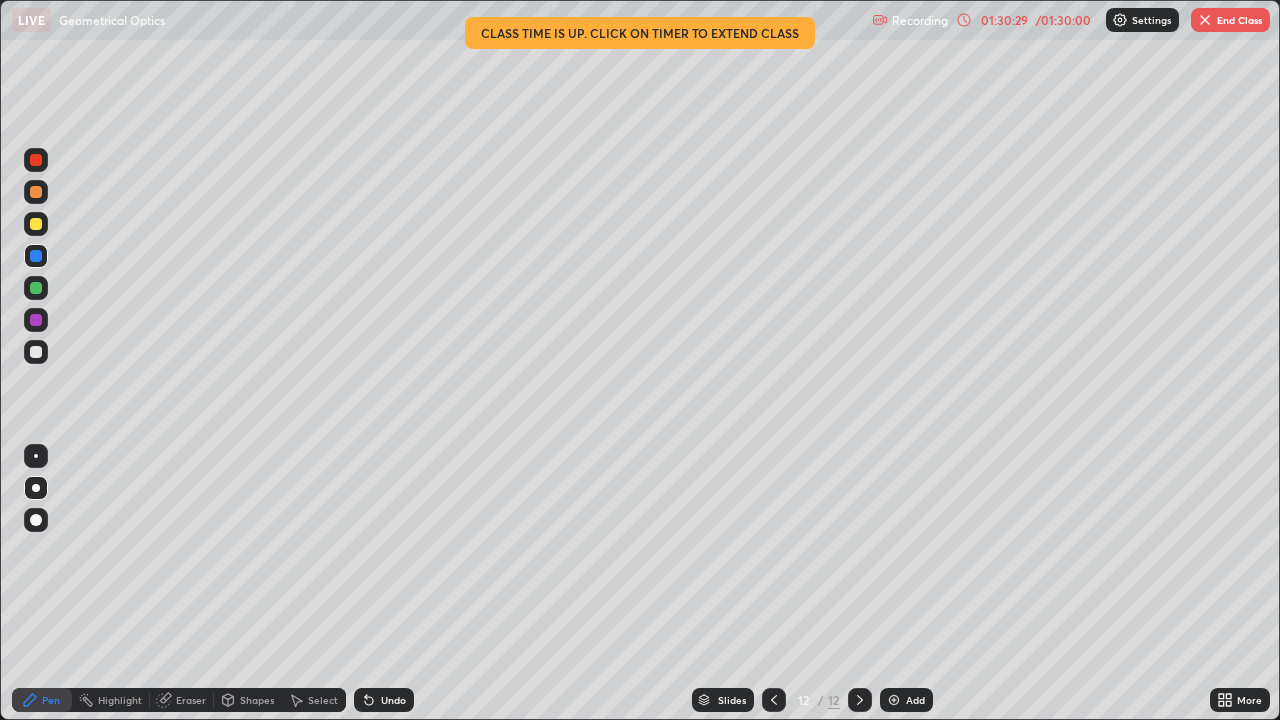 click at bounding box center (1205, 20) 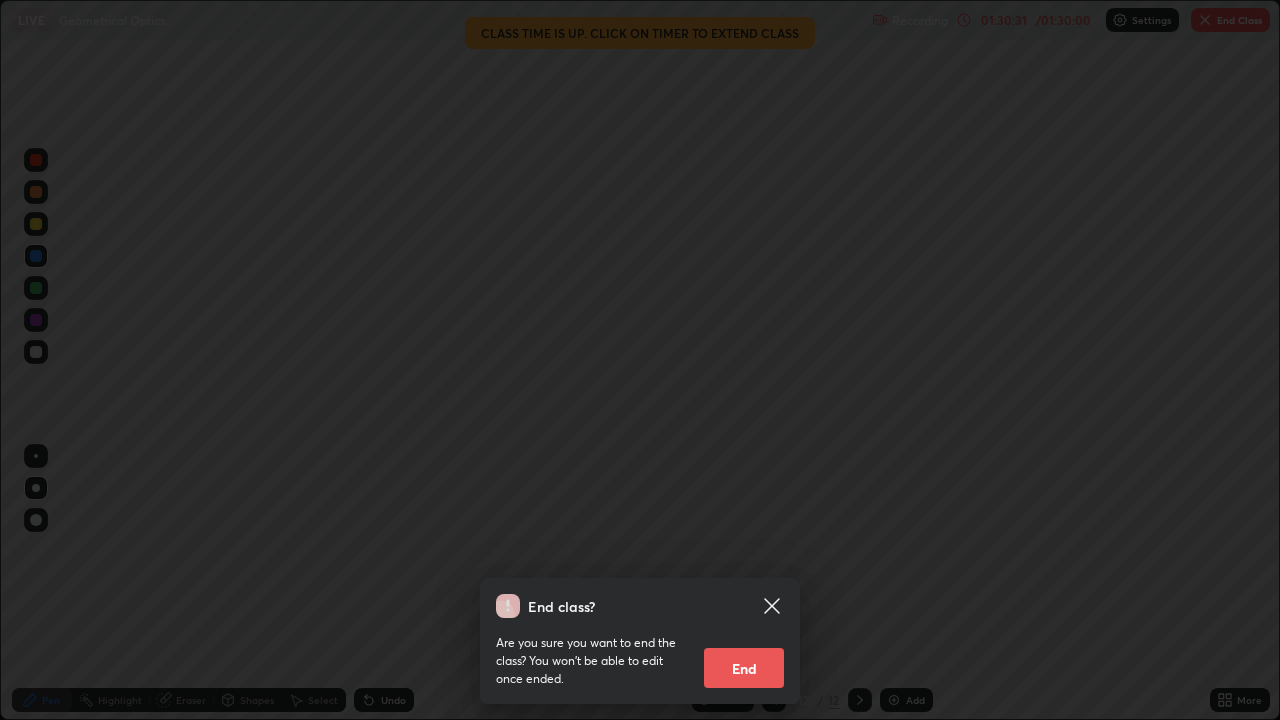 click on "End" at bounding box center (744, 668) 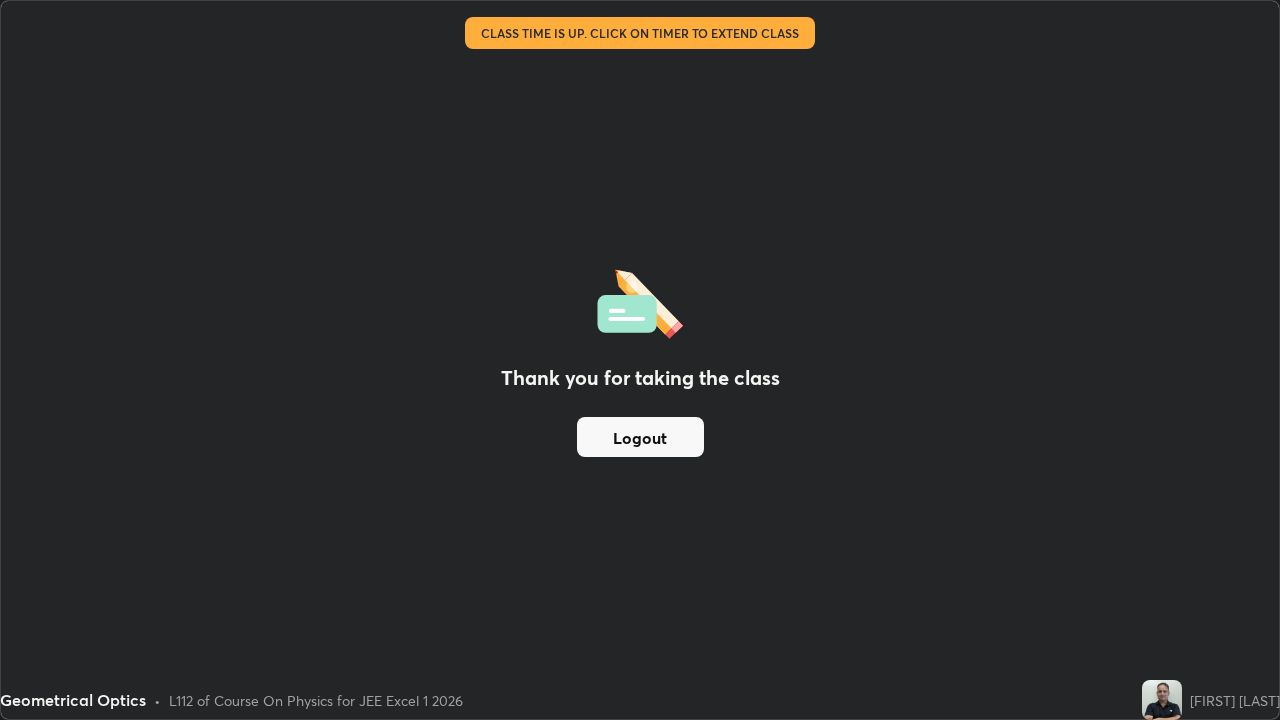click on "Logout" at bounding box center (640, 437) 